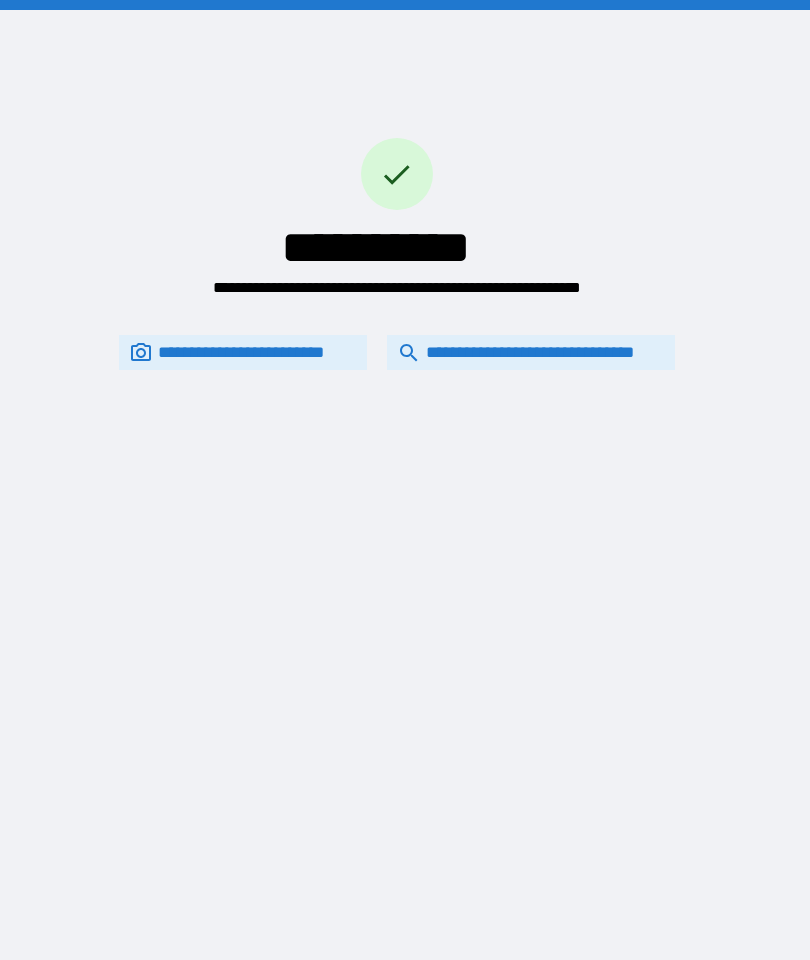 scroll, scrollTop: 0, scrollLeft: 0, axis: both 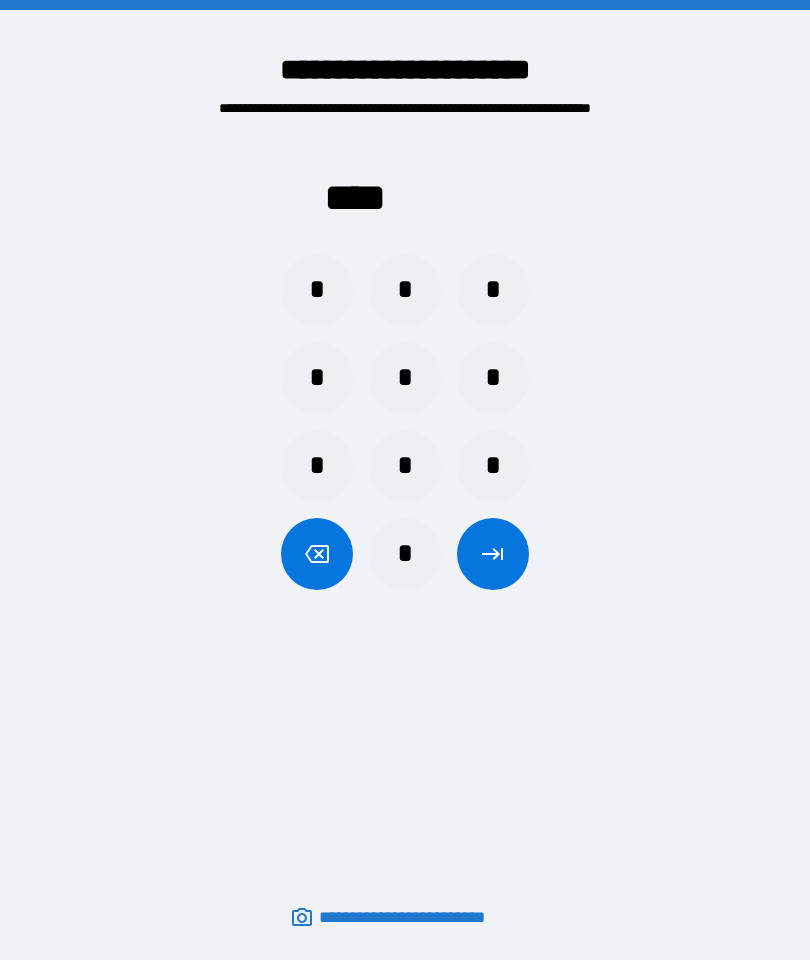 click on "*" at bounding box center (405, 290) 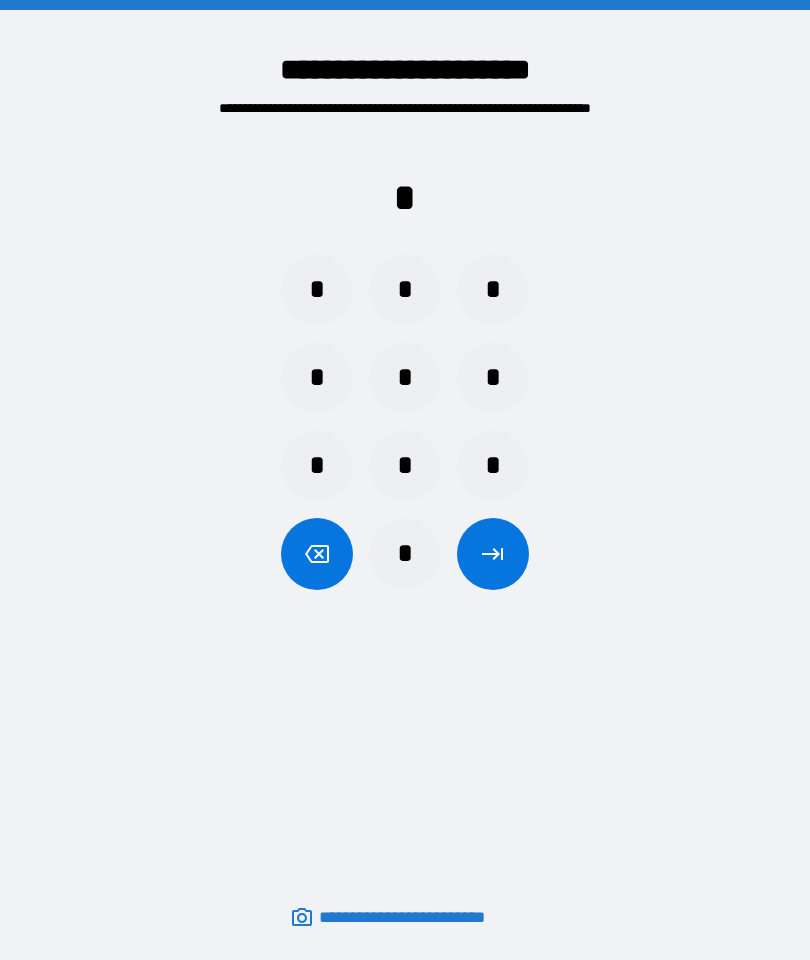 click on "*" at bounding box center (317, 378) 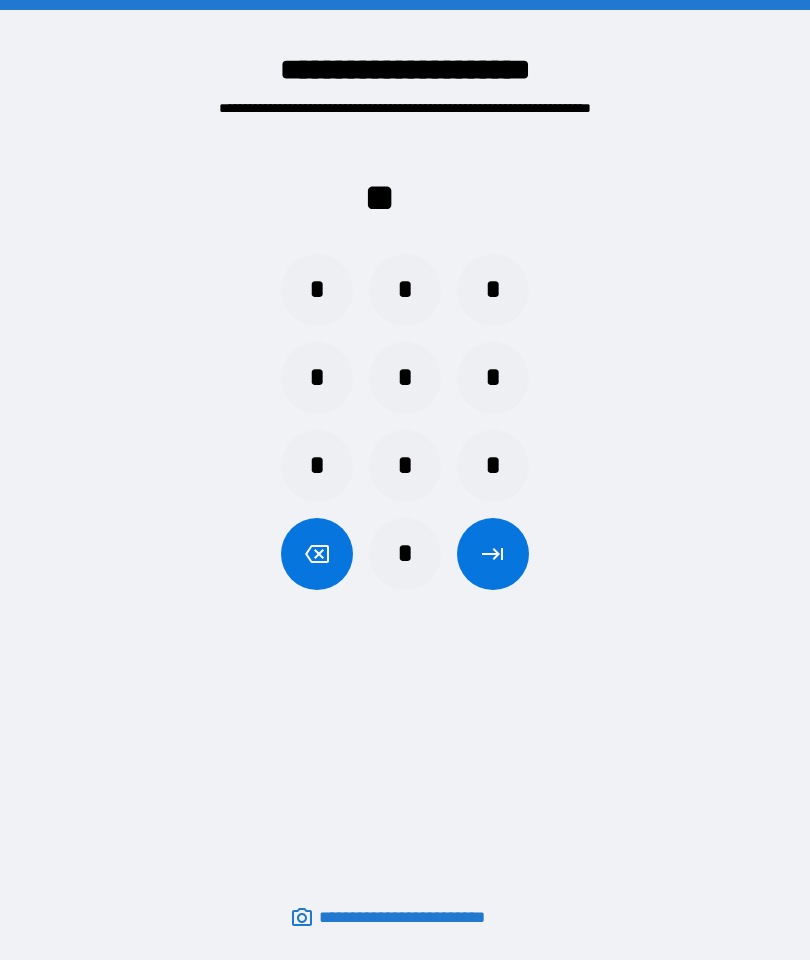 click on "*" at bounding box center [317, 466] 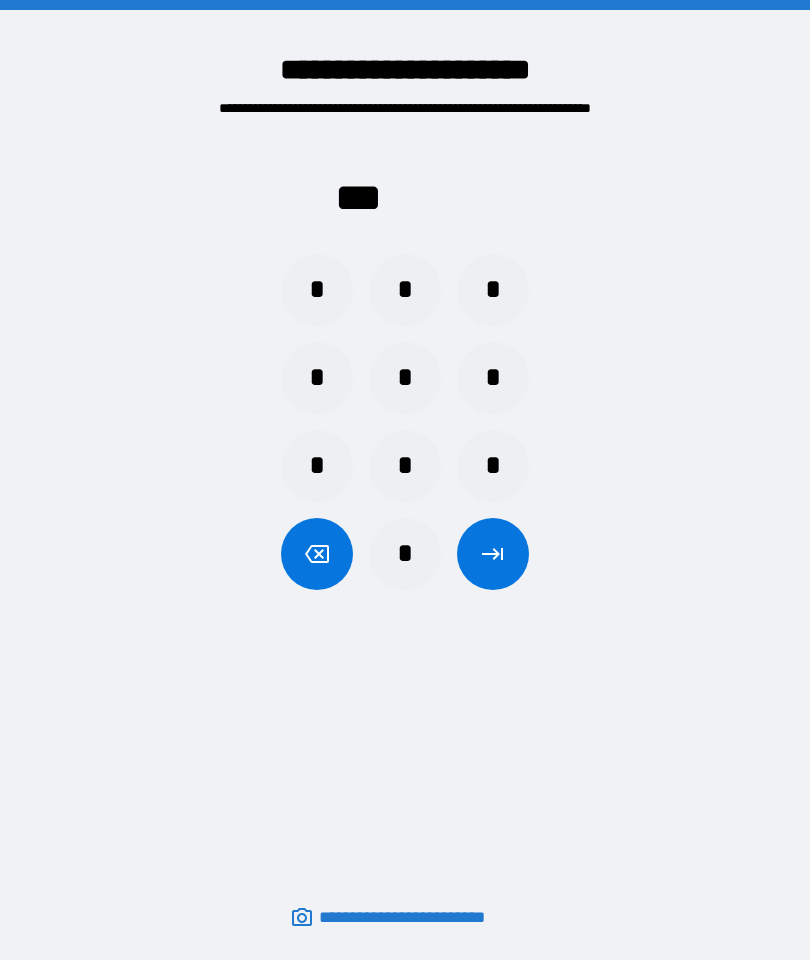 click on "*" at bounding box center (493, 290) 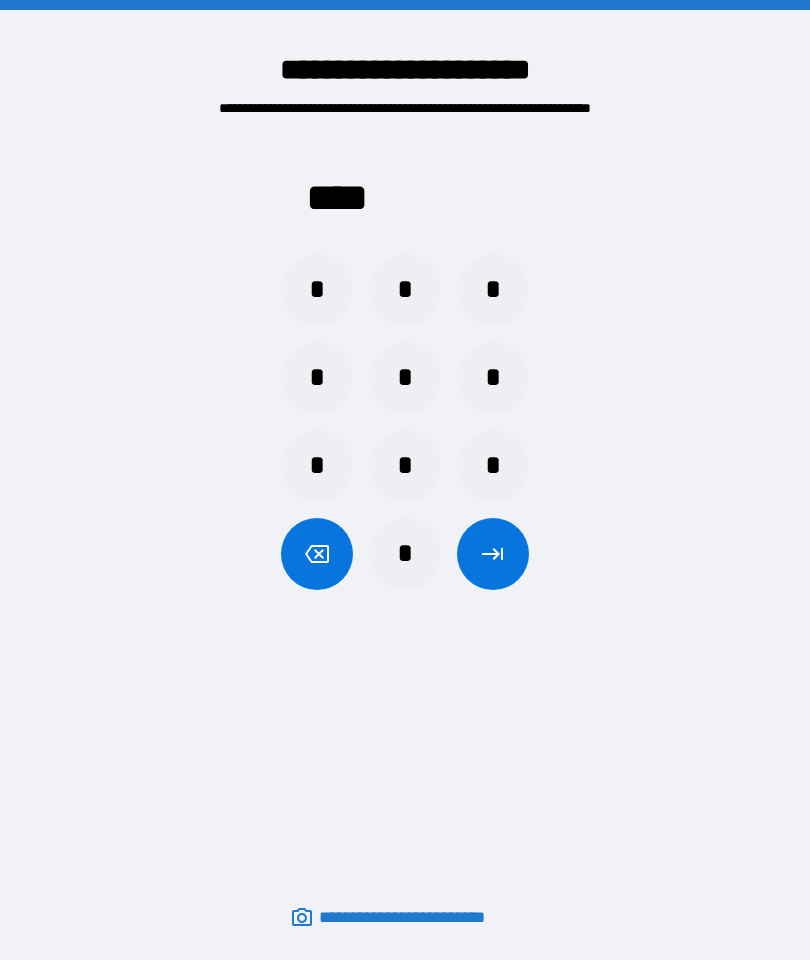 click 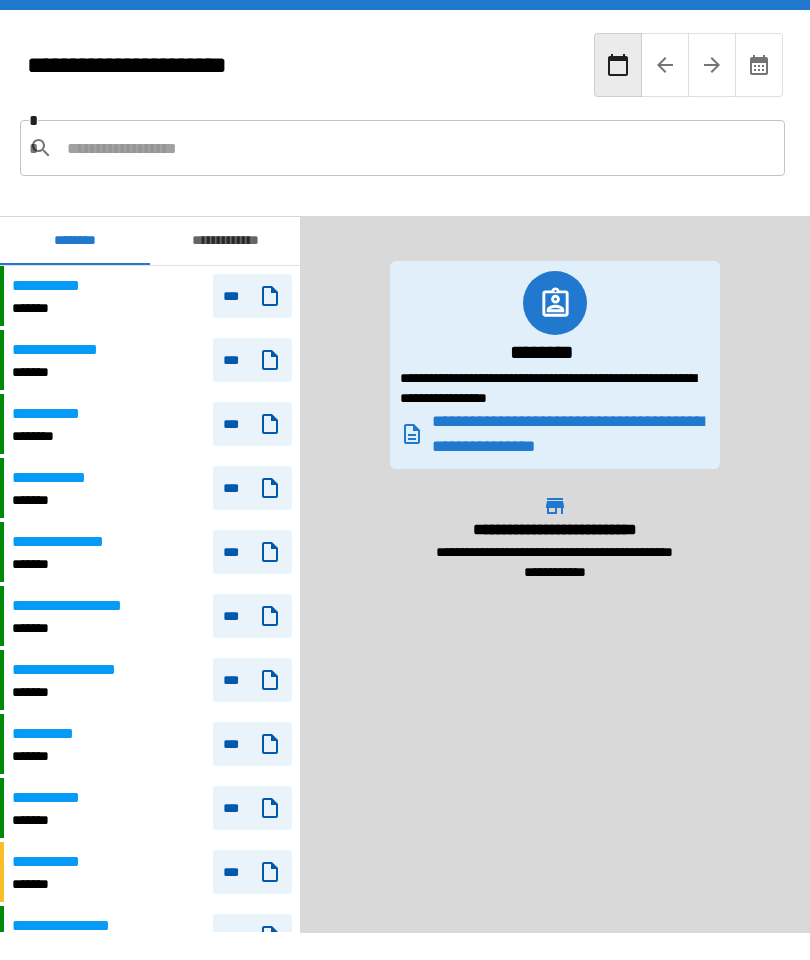 scroll, scrollTop: 120, scrollLeft: 0, axis: vertical 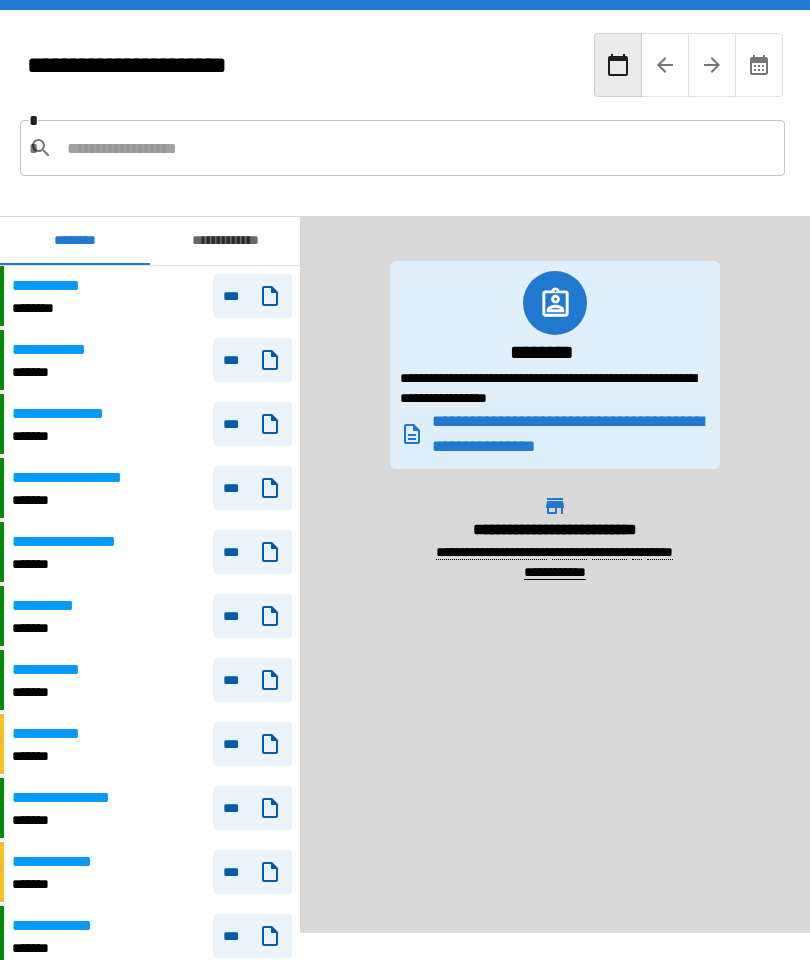 click on "**********" at bounding box center (225, 241) 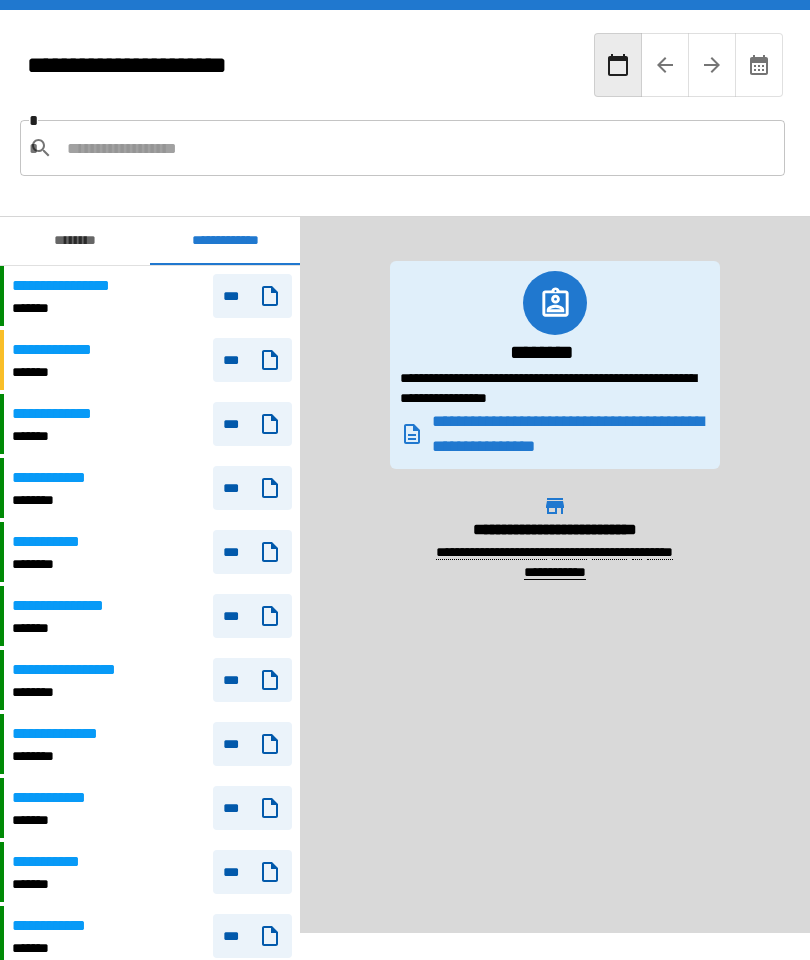 click on "***" at bounding box center [252, 680] 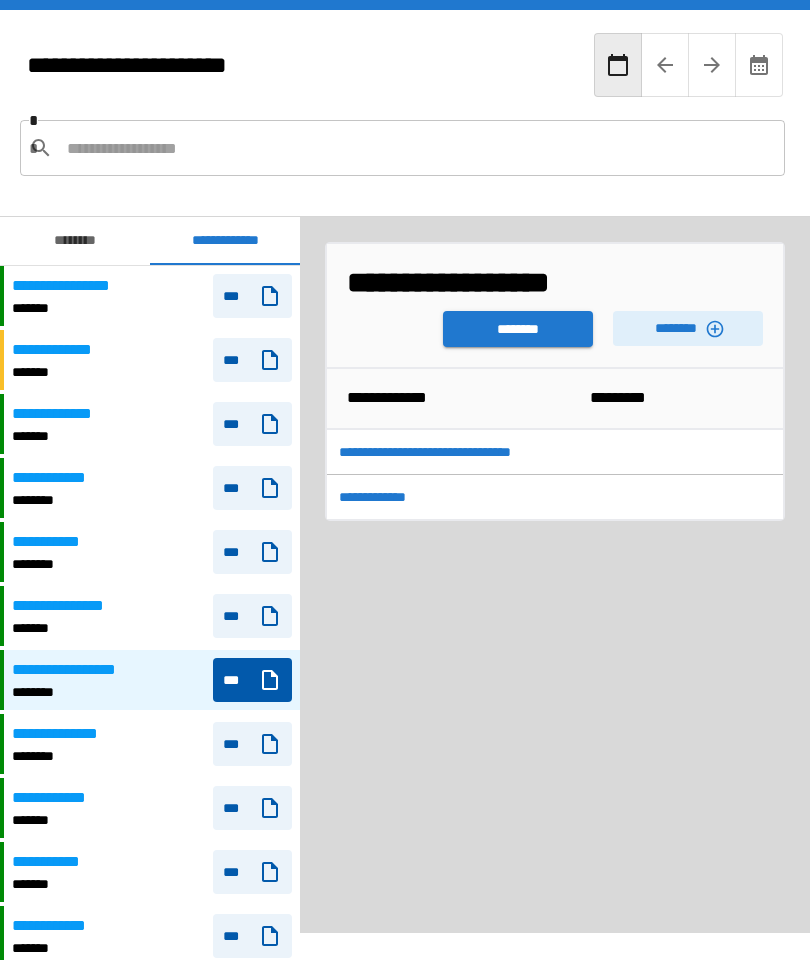 click on "********" at bounding box center (518, 329) 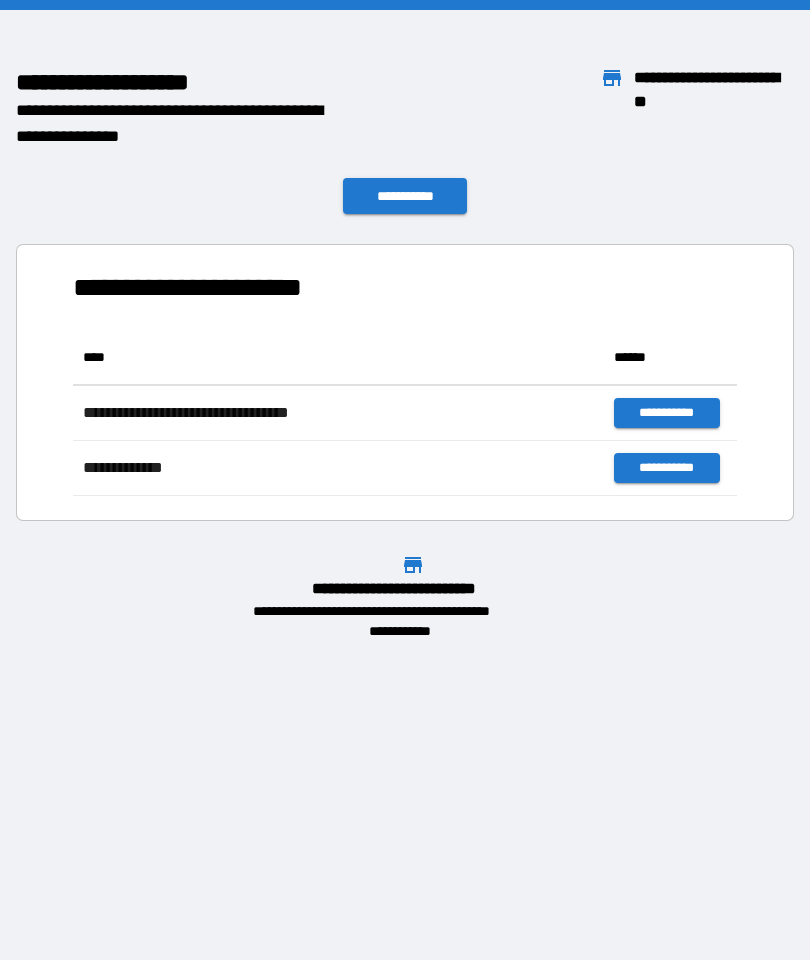 scroll, scrollTop: 166, scrollLeft: 664, axis: both 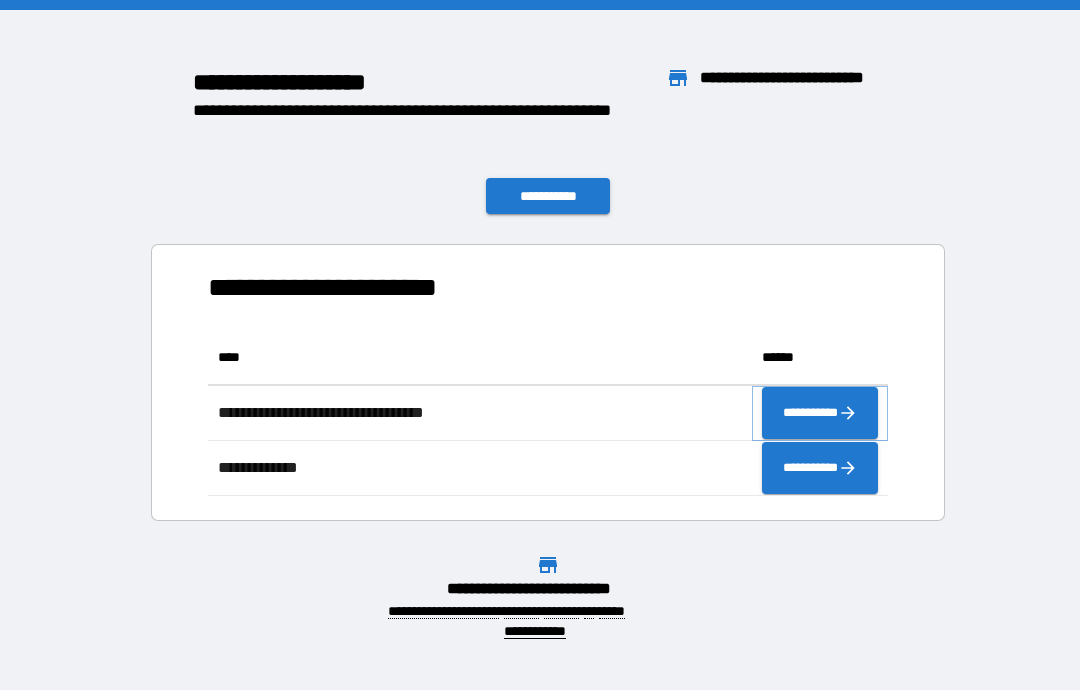 click on "**********" at bounding box center (820, 413) 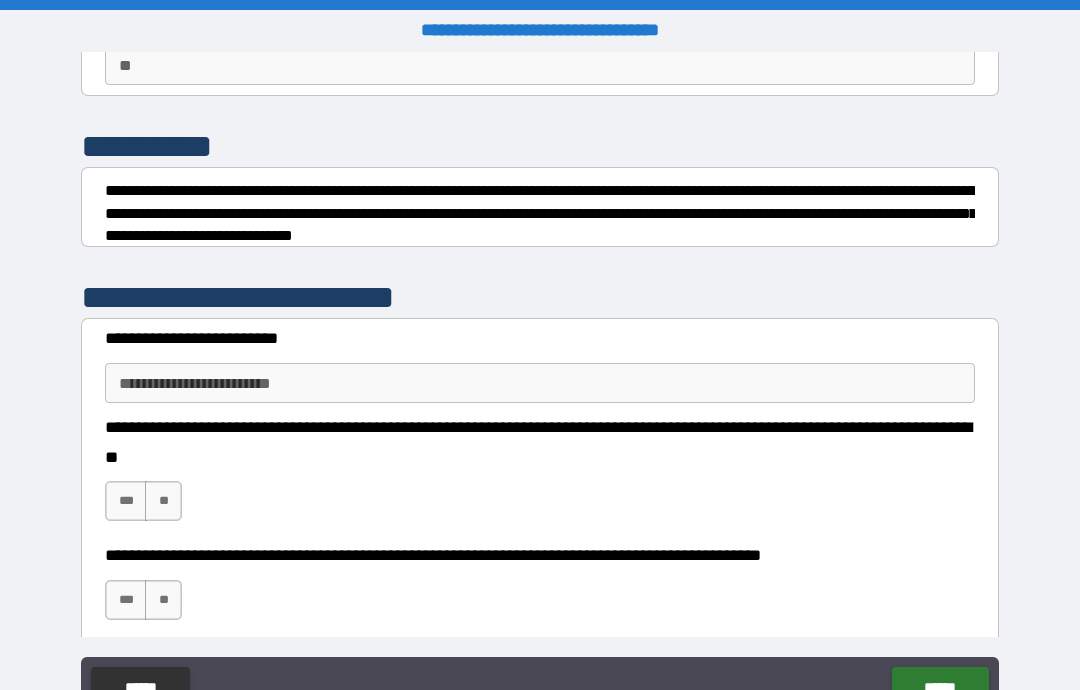 scroll, scrollTop: 202, scrollLeft: 0, axis: vertical 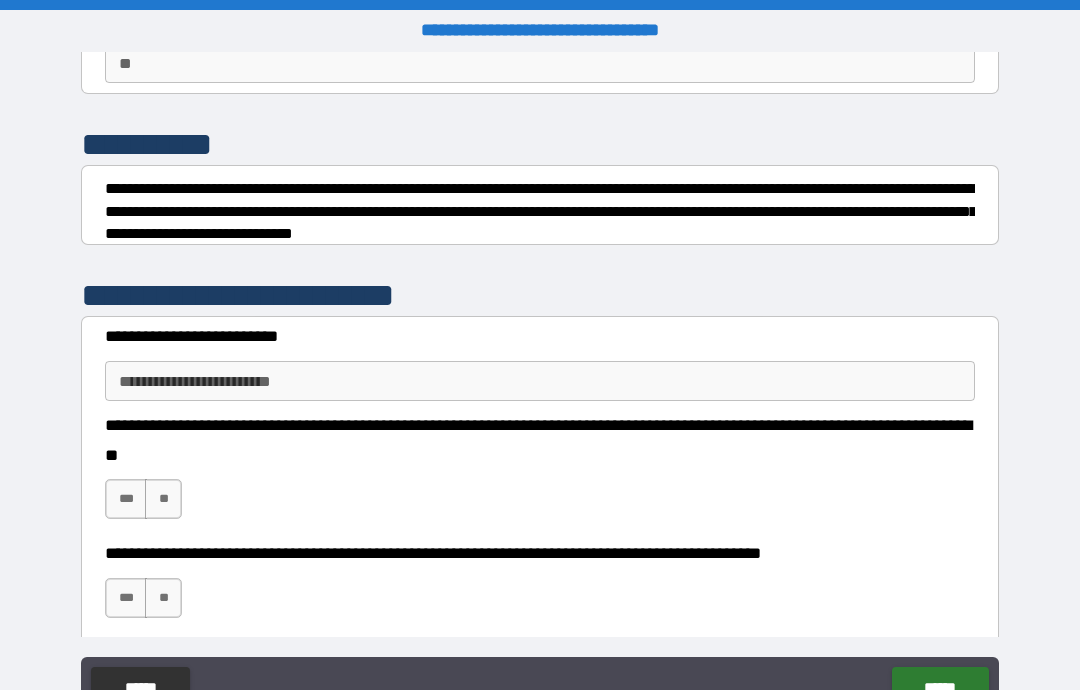 click on "**********" at bounding box center (540, 381) 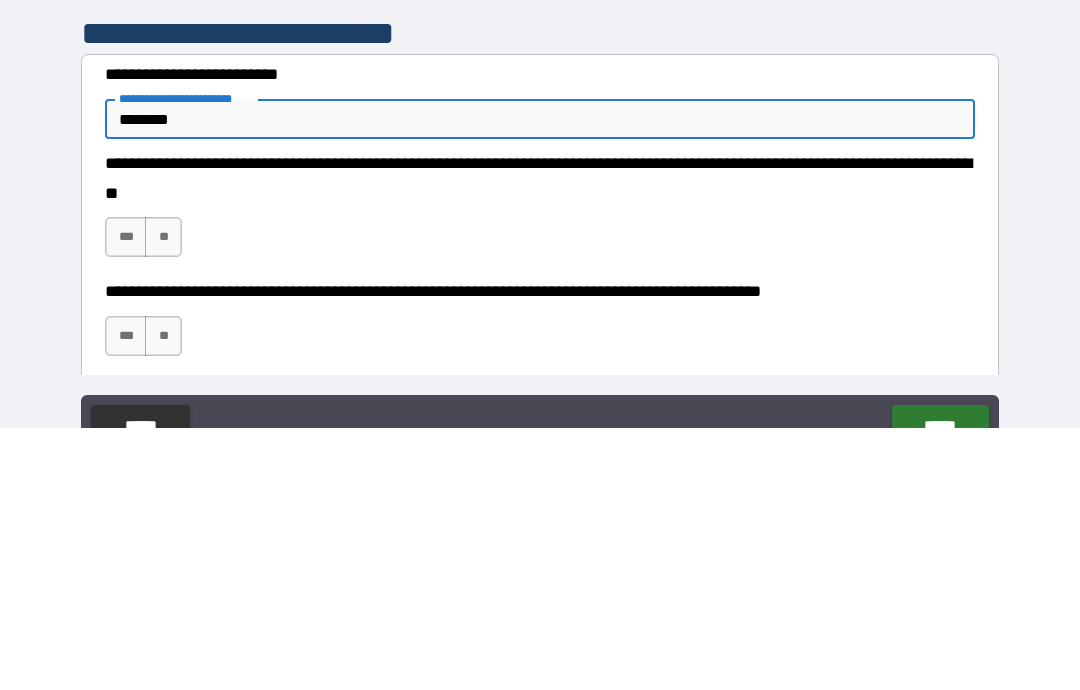 type on "********" 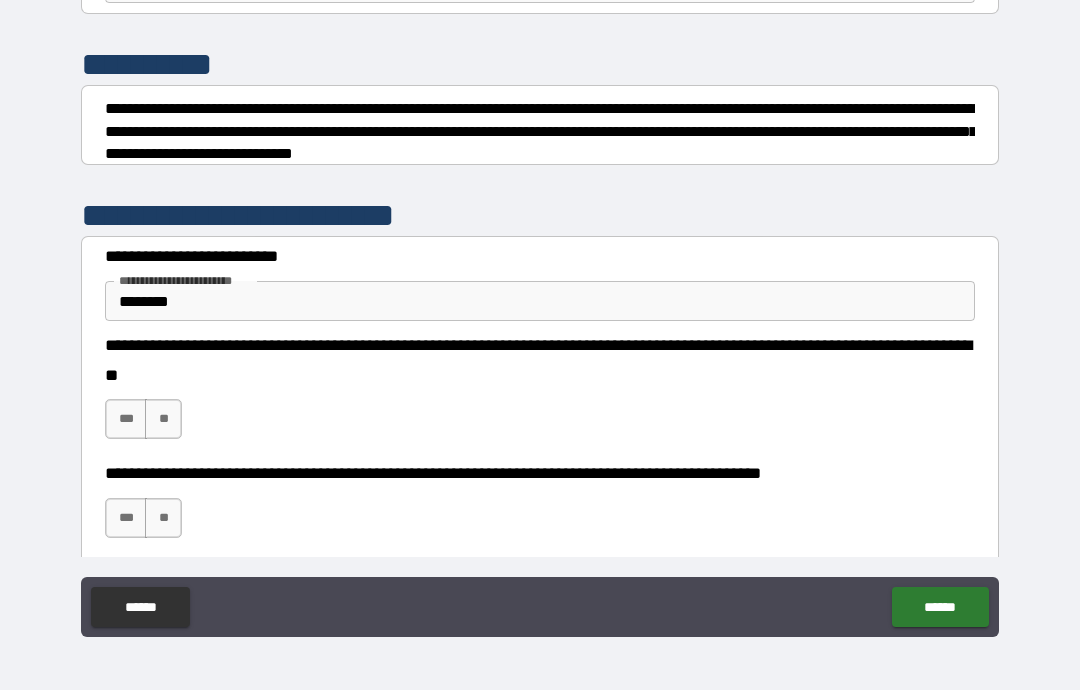 click on "***" at bounding box center (126, 419) 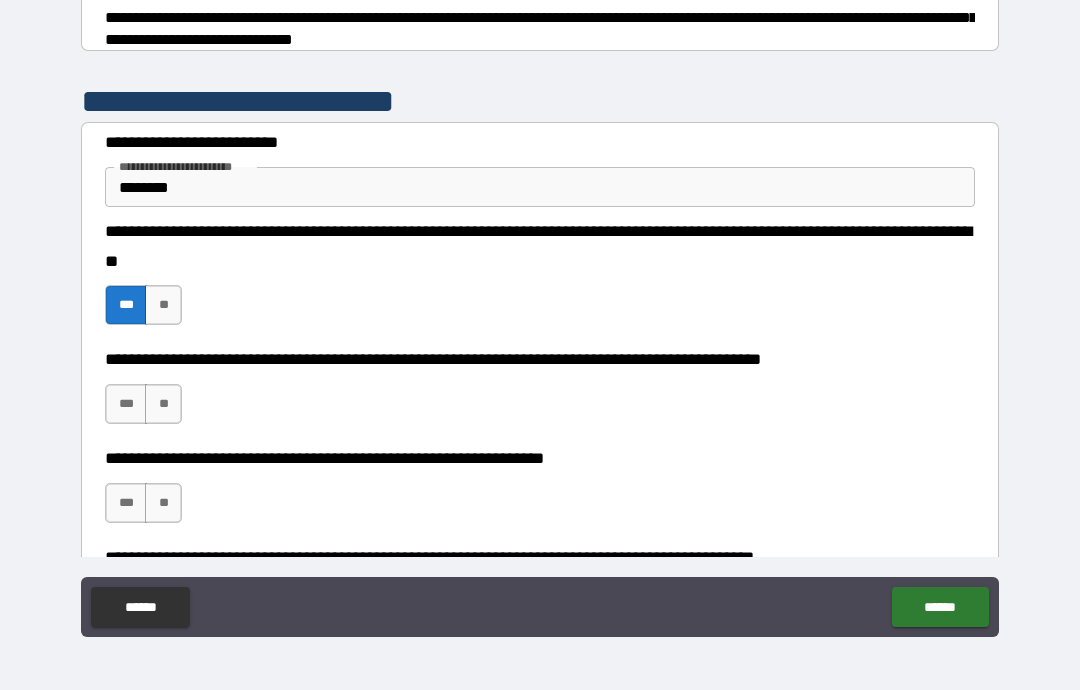scroll, scrollTop: 322, scrollLeft: 0, axis: vertical 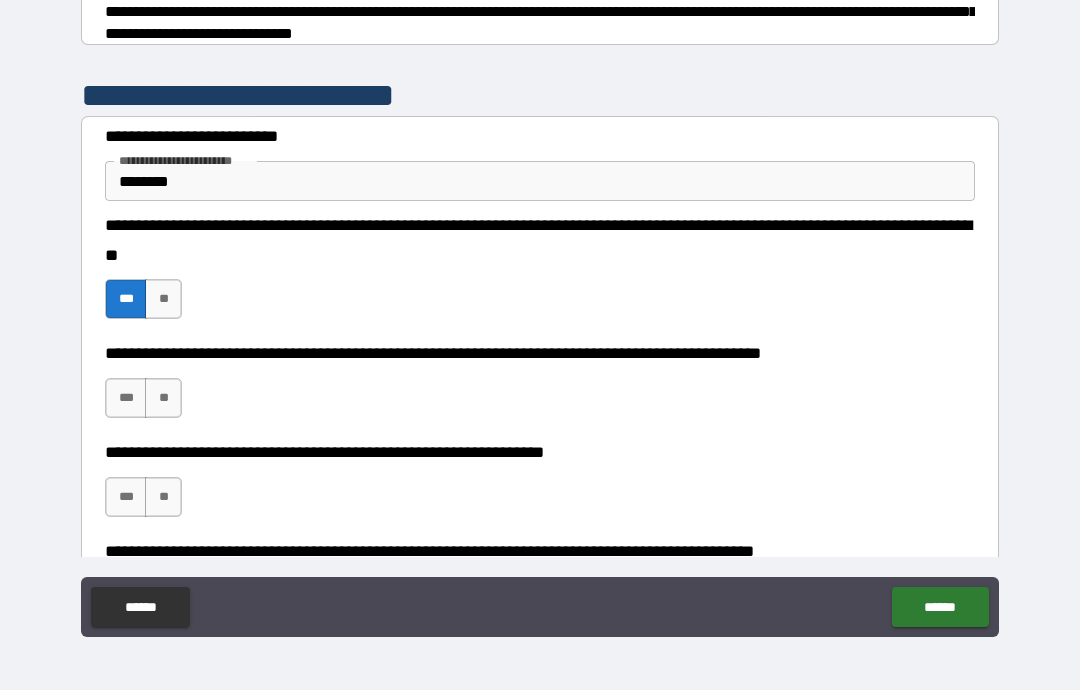 click on "**" at bounding box center [163, 398] 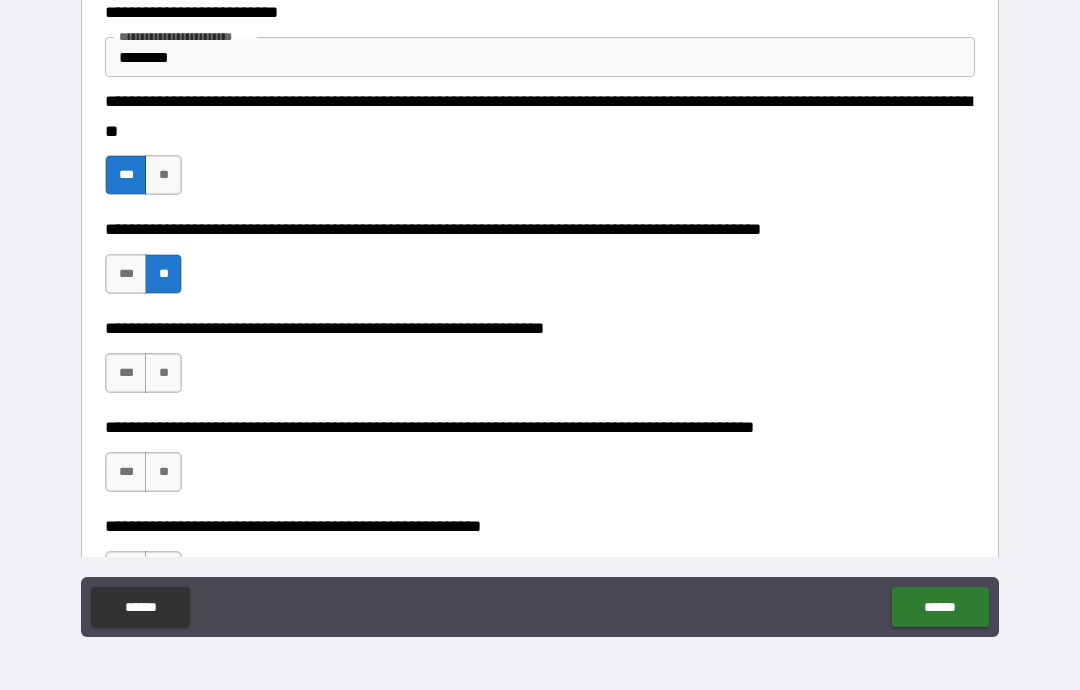 scroll, scrollTop: 485, scrollLeft: 0, axis: vertical 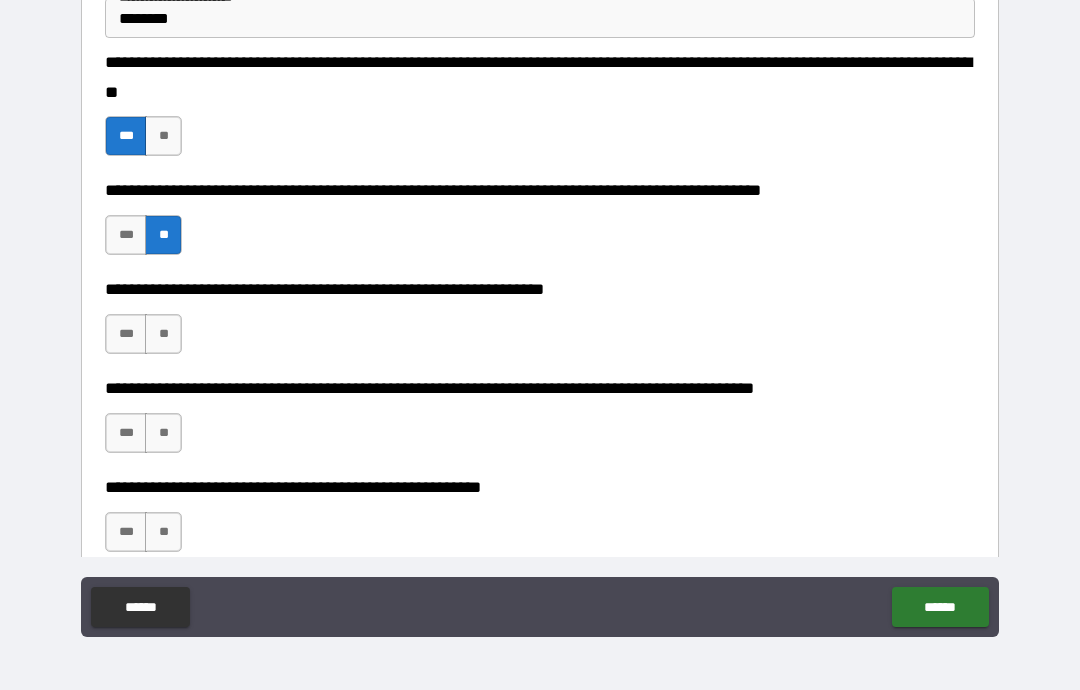 click on "**" at bounding box center (163, 334) 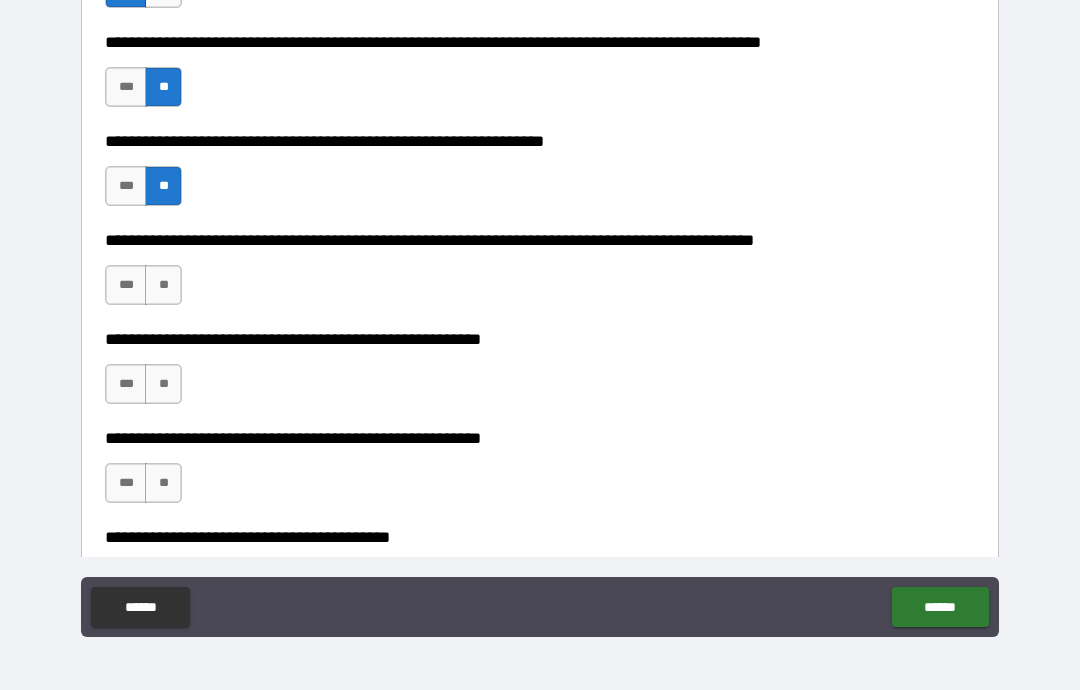 scroll, scrollTop: 636, scrollLeft: 0, axis: vertical 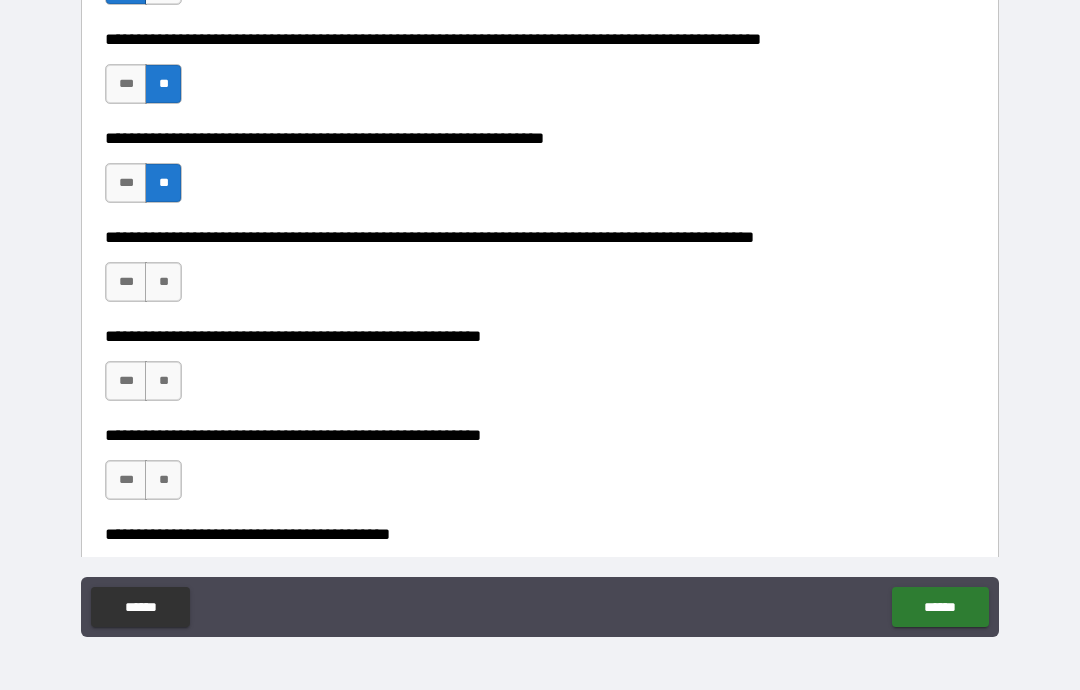 click on "**" at bounding box center [163, 282] 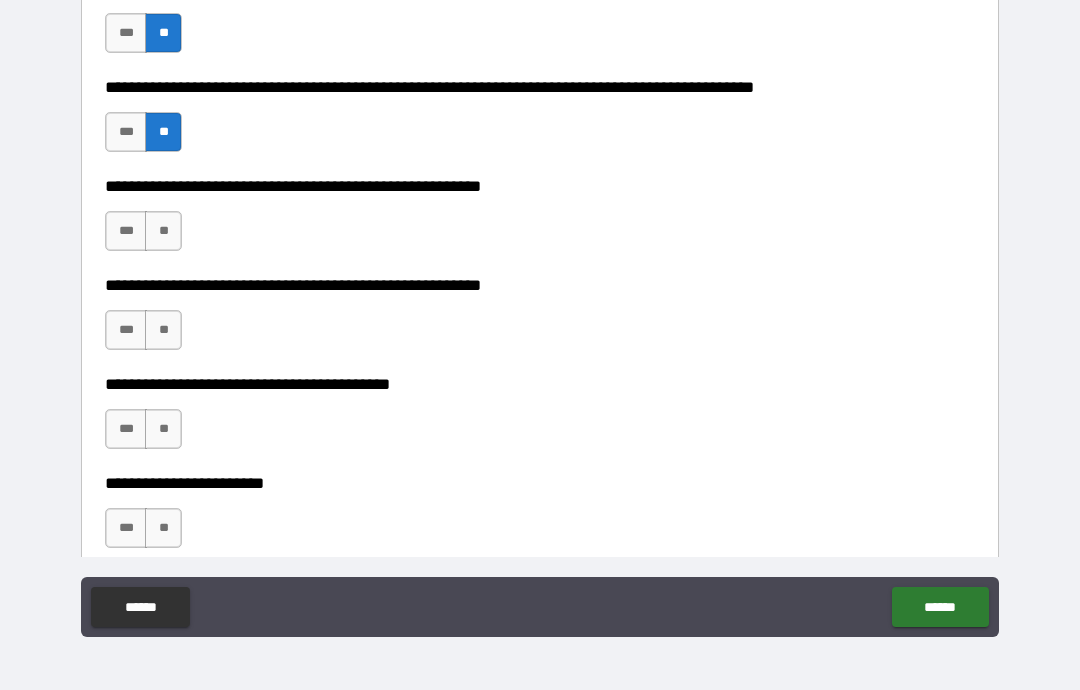 scroll, scrollTop: 790, scrollLeft: 0, axis: vertical 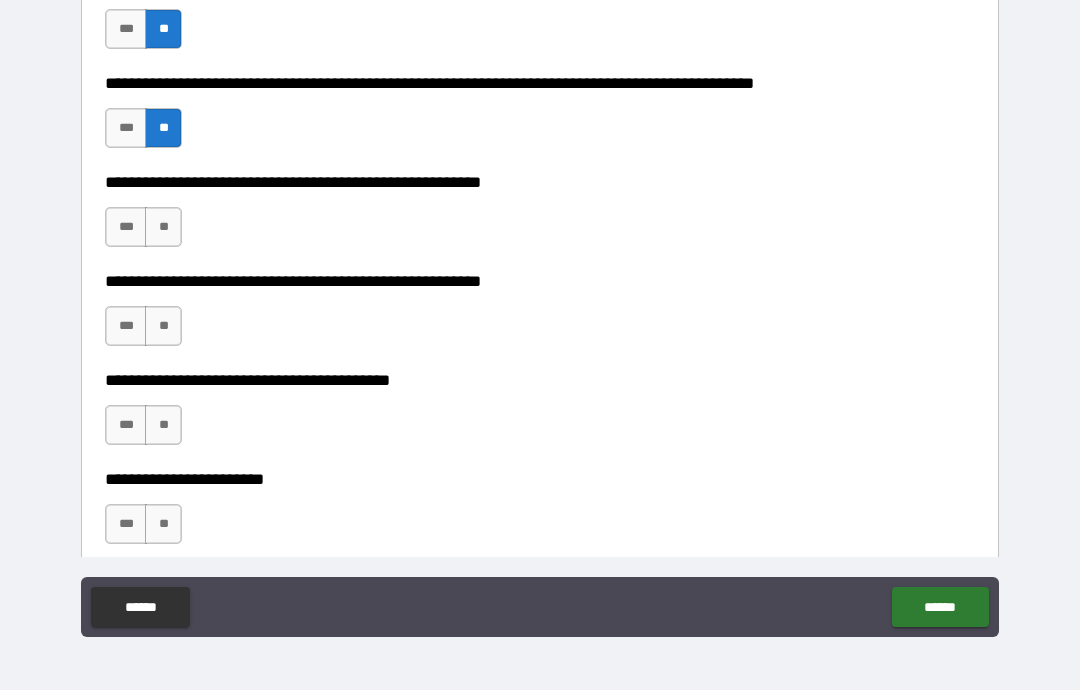 click on "**" at bounding box center [163, 227] 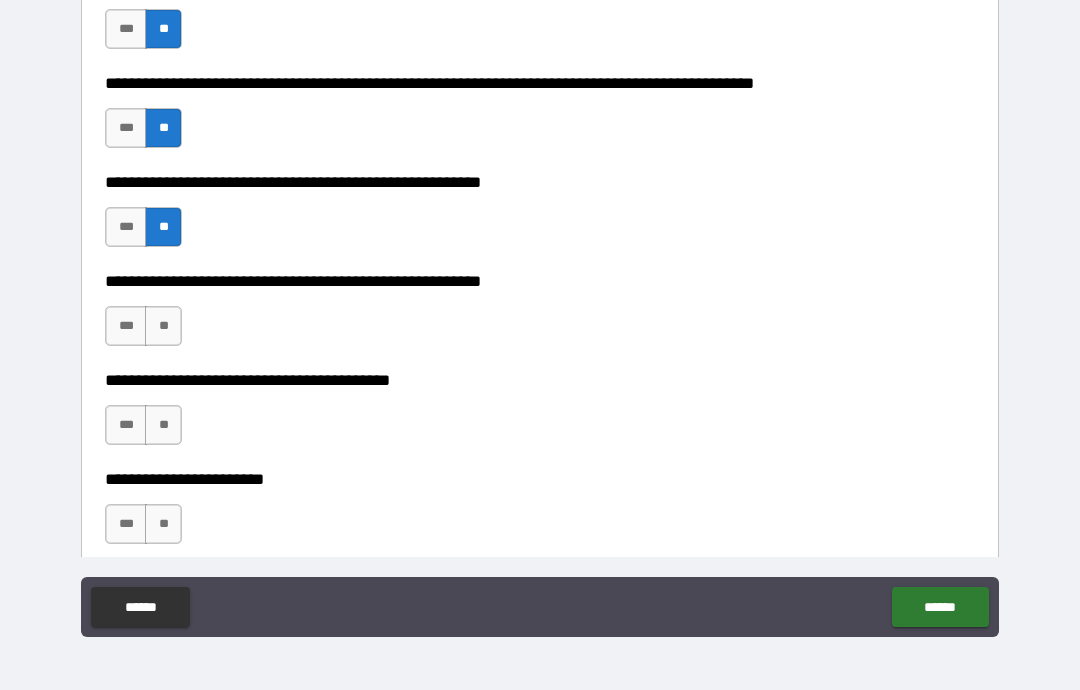 click on "**" at bounding box center (163, 326) 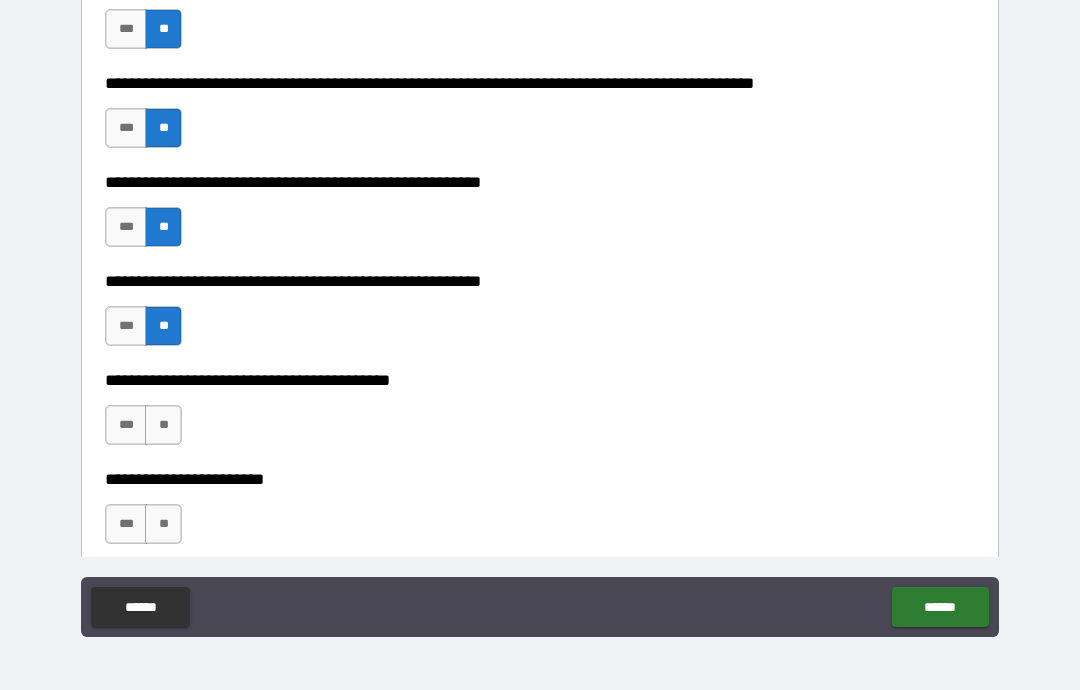 click on "***" at bounding box center (126, 425) 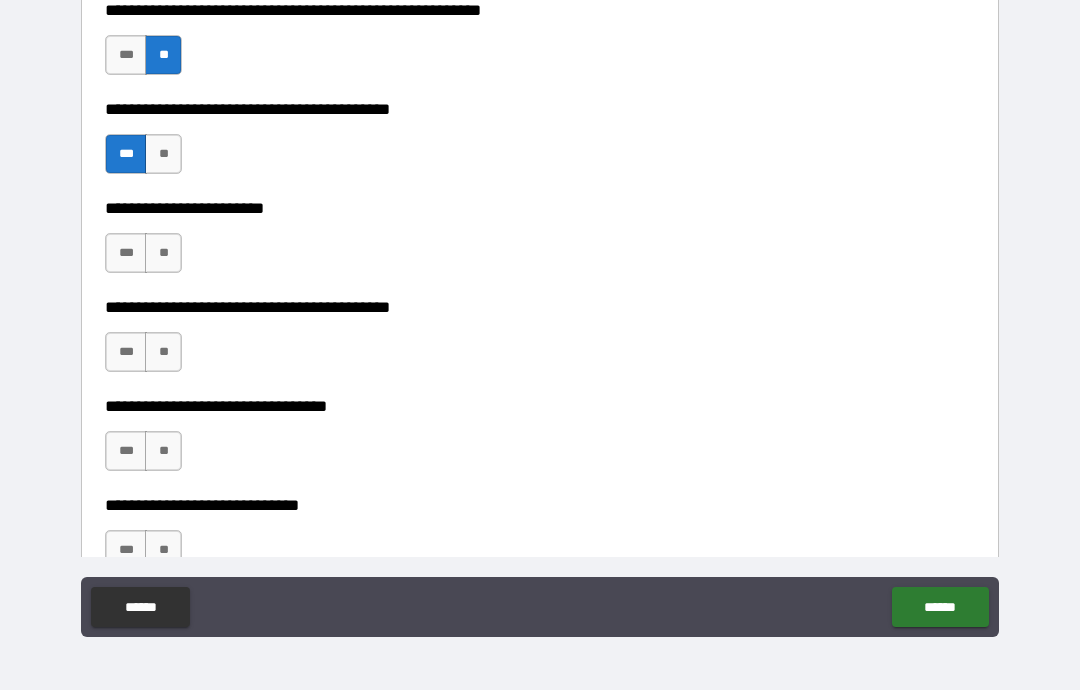 scroll, scrollTop: 1073, scrollLeft: 0, axis: vertical 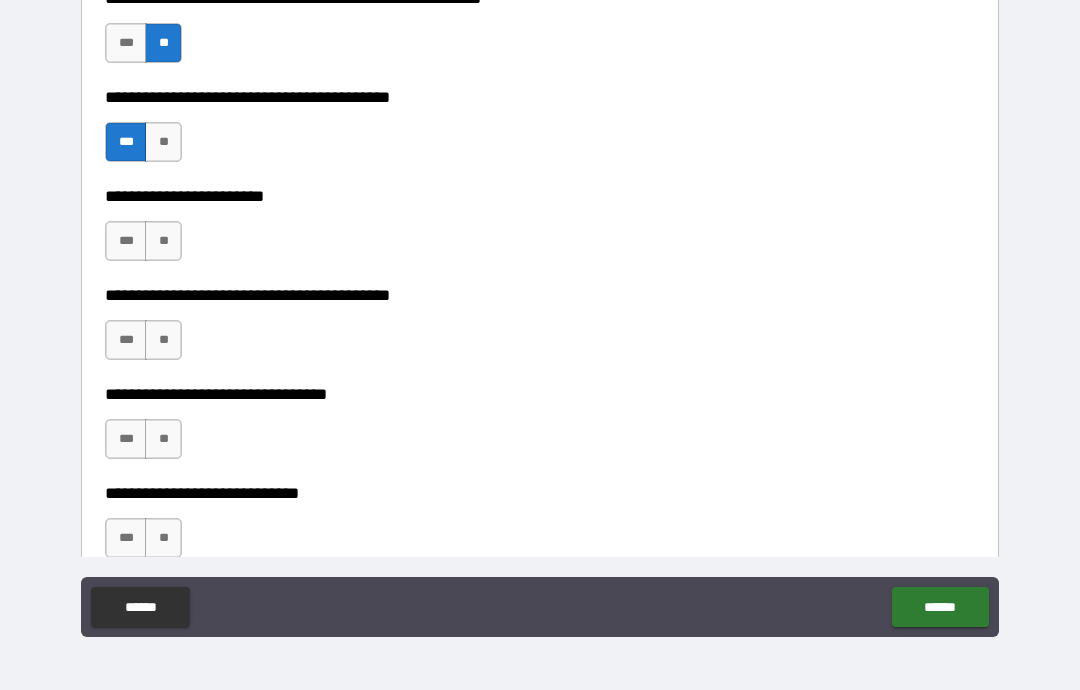 click on "**" at bounding box center (163, 241) 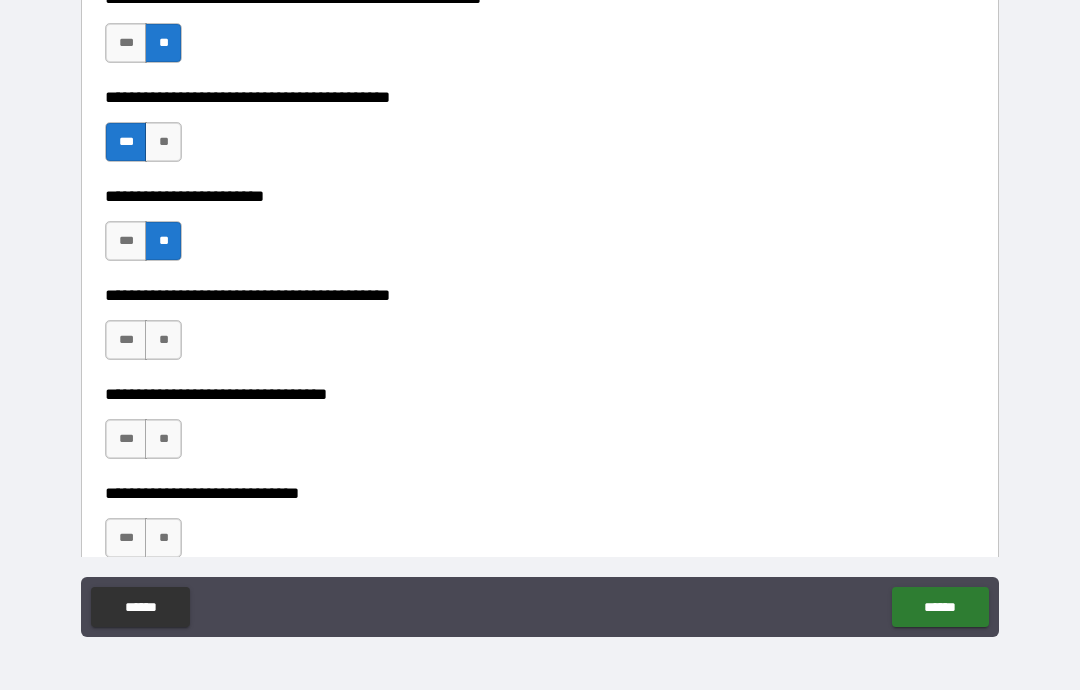 click on "**" at bounding box center (163, 340) 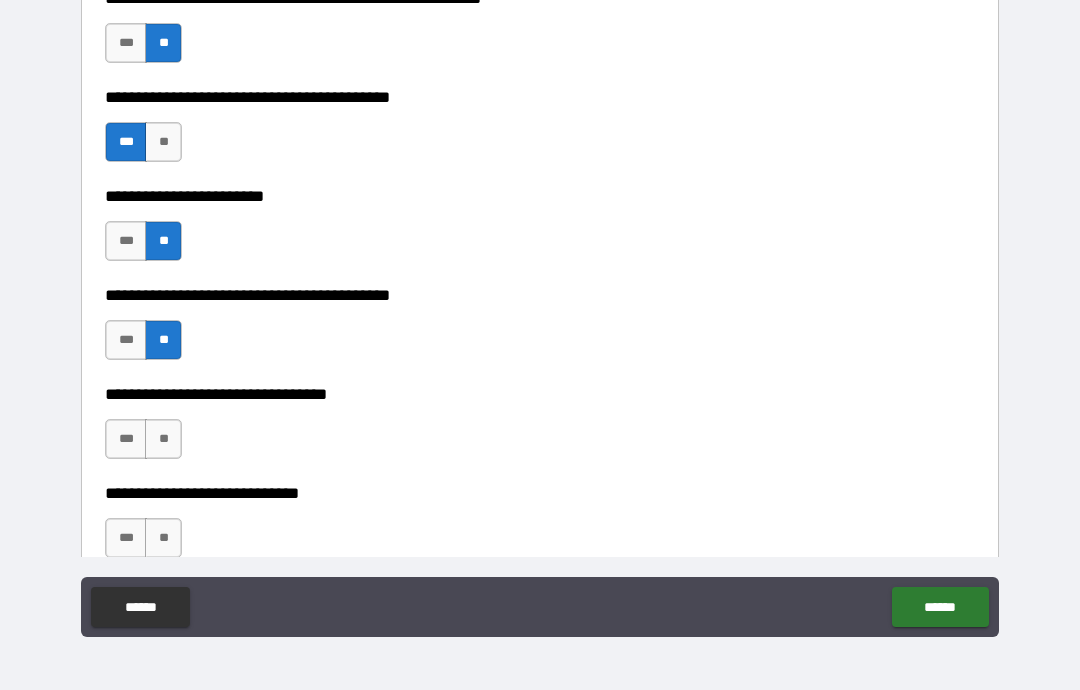 click on "**" at bounding box center (163, 439) 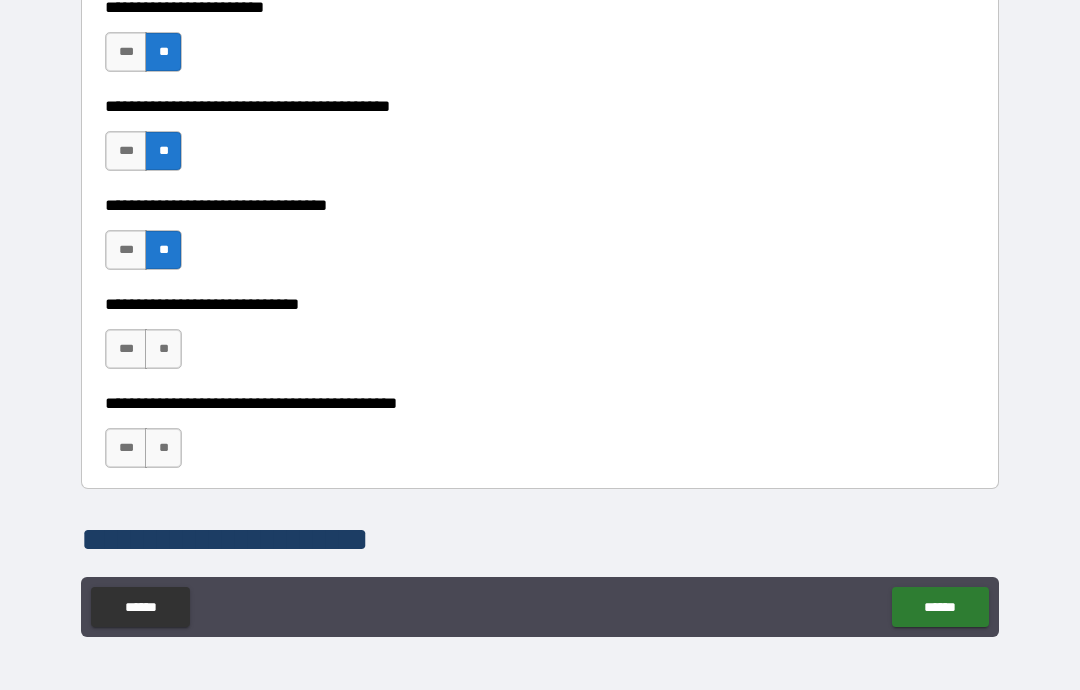 scroll, scrollTop: 1298, scrollLeft: 0, axis: vertical 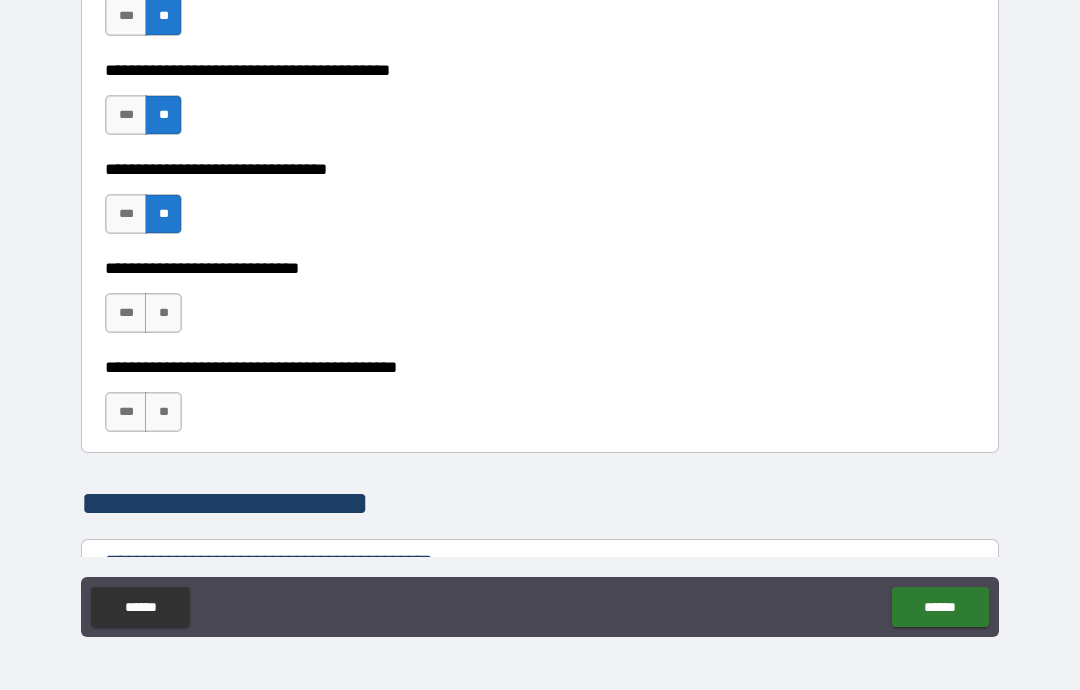 click on "**" at bounding box center [163, 313] 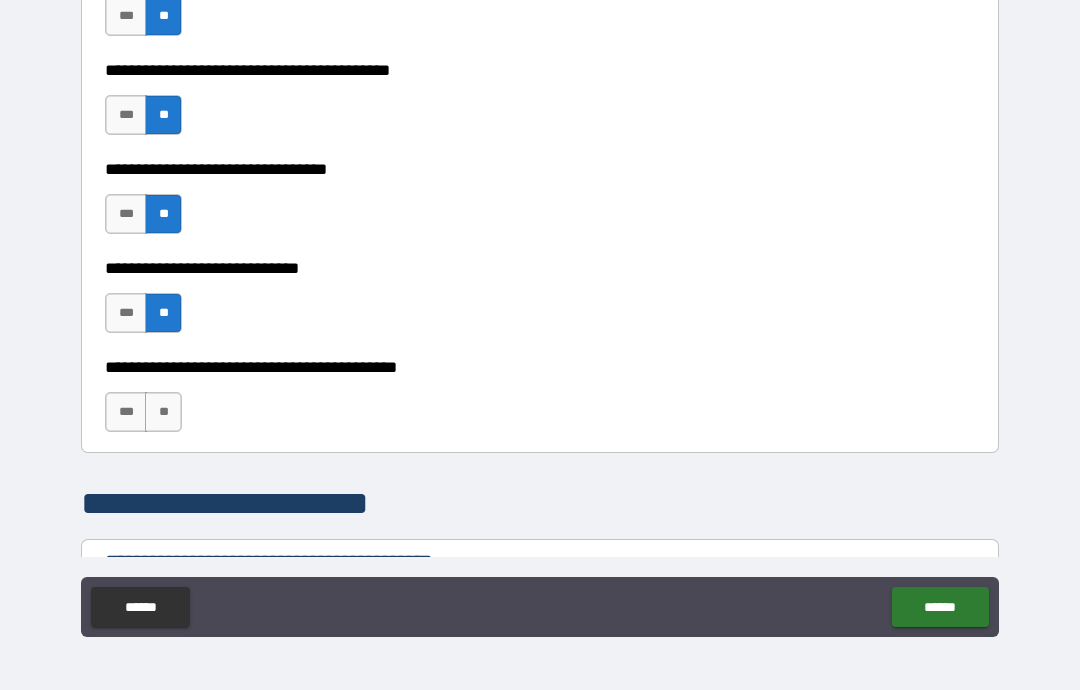 click on "**" at bounding box center (163, 412) 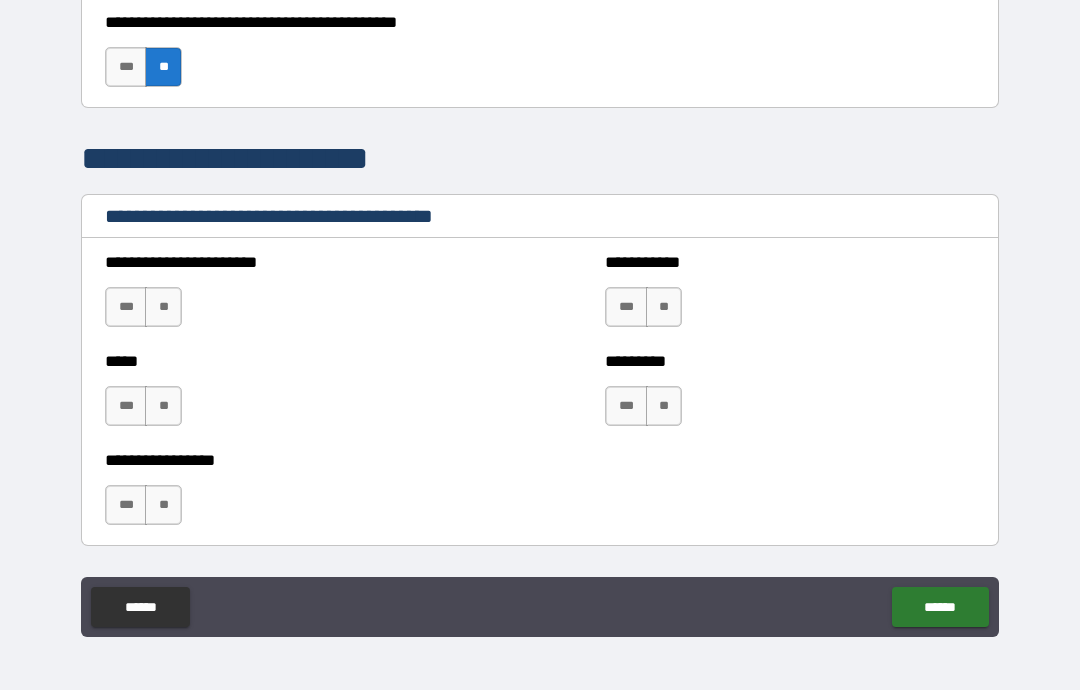 scroll, scrollTop: 1639, scrollLeft: 0, axis: vertical 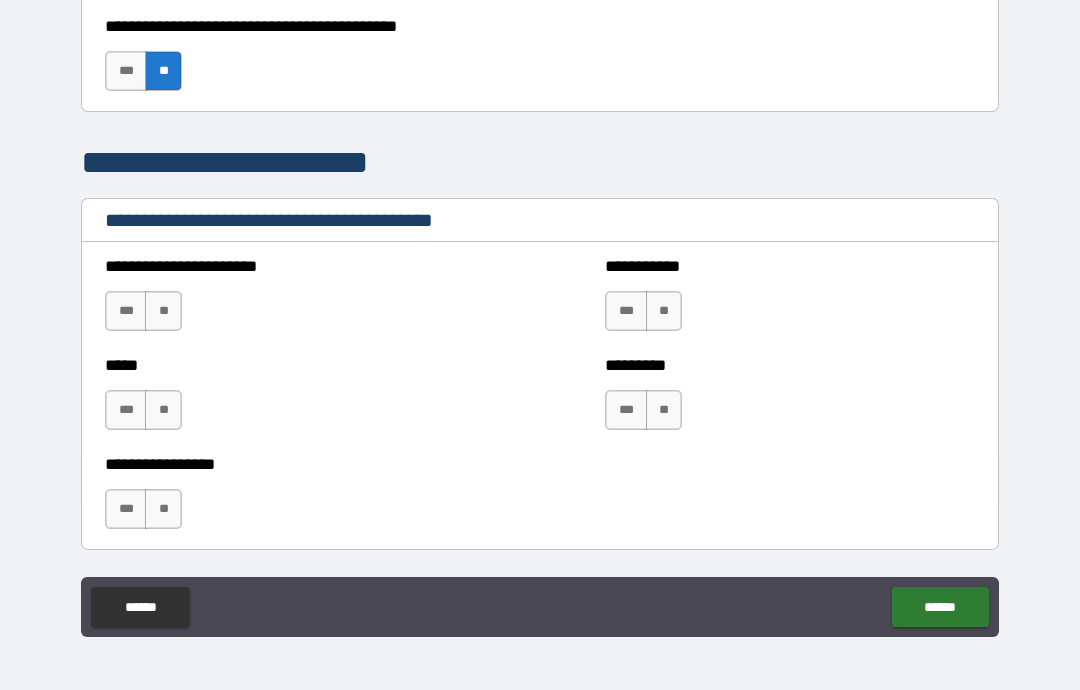 click on "**" at bounding box center (163, 311) 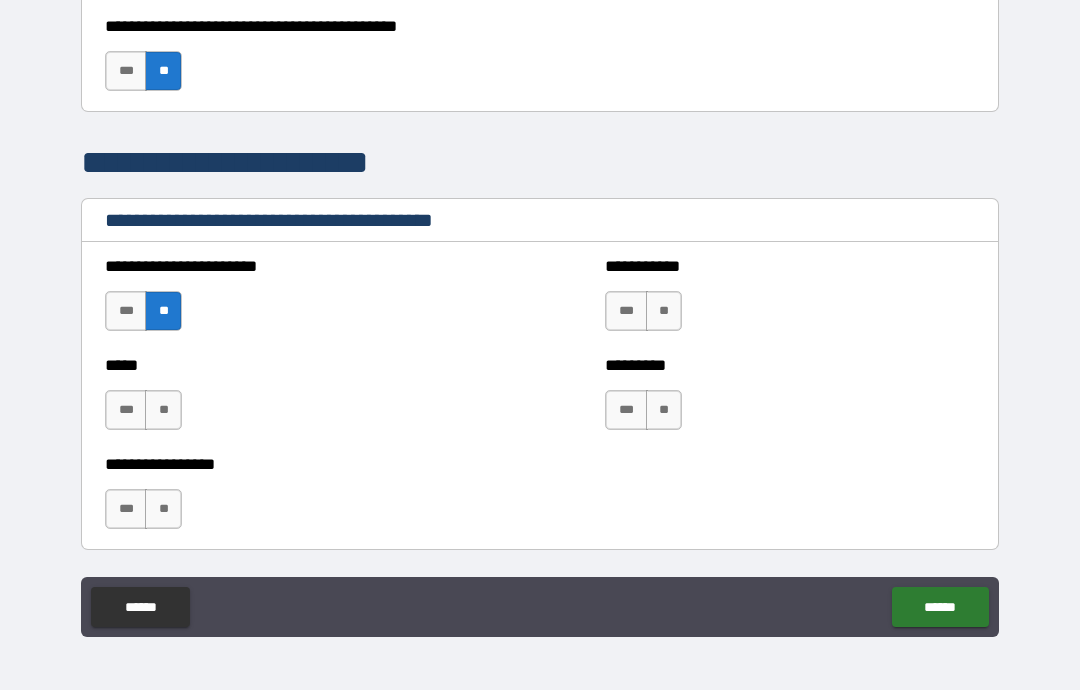 click on "**" at bounding box center (163, 410) 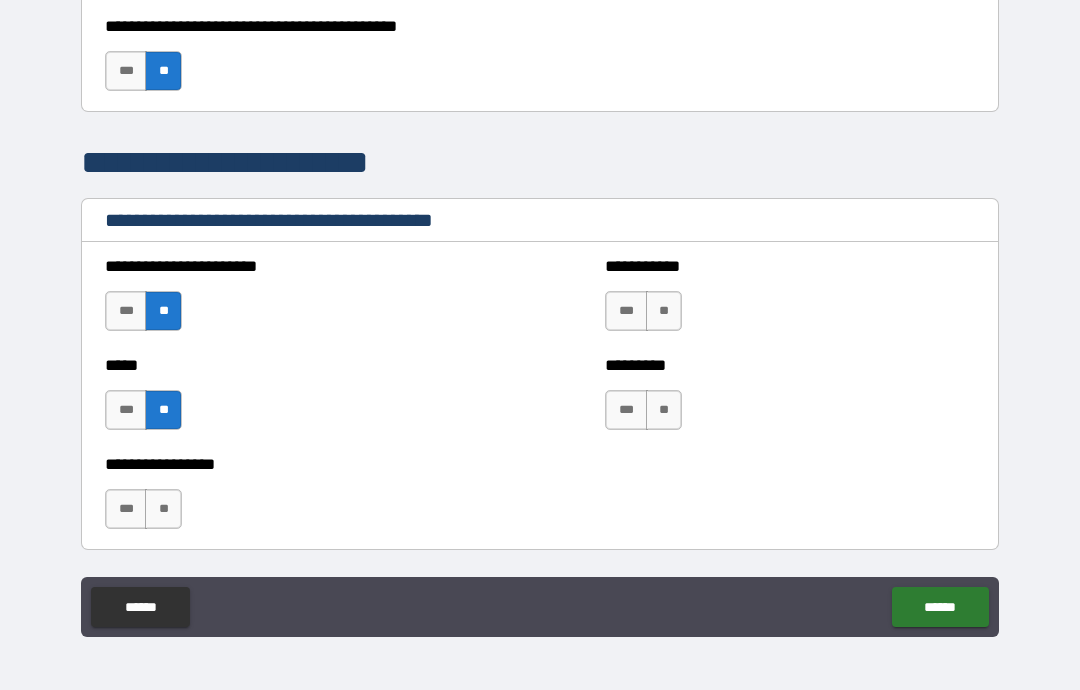 click on "**" at bounding box center [163, 509] 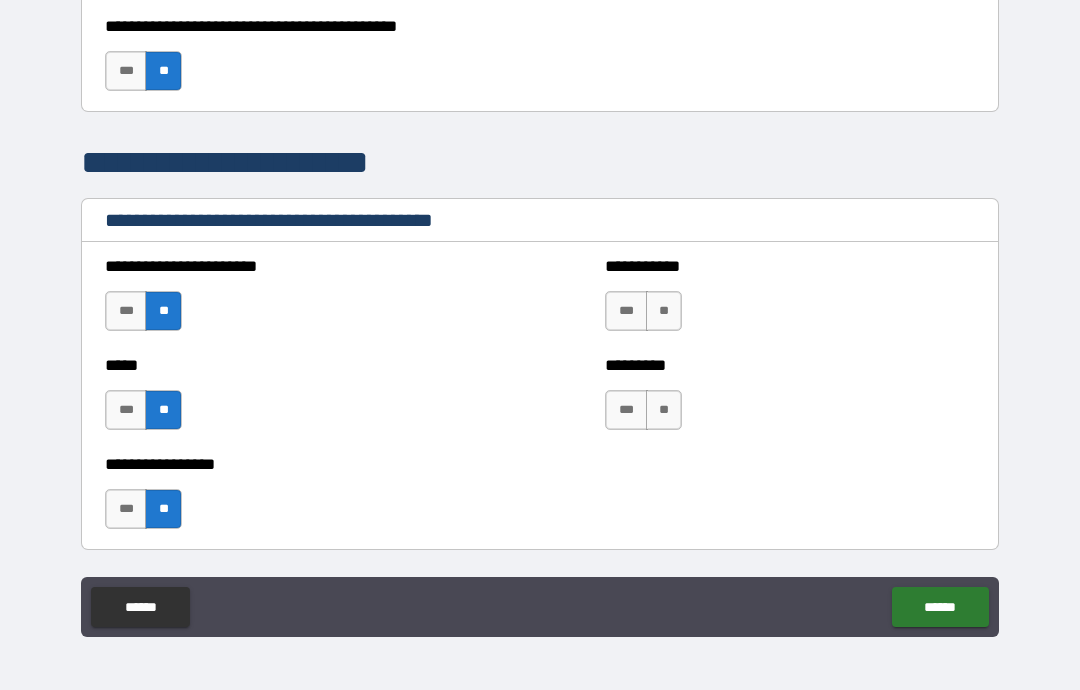 click on "**" at bounding box center [664, 410] 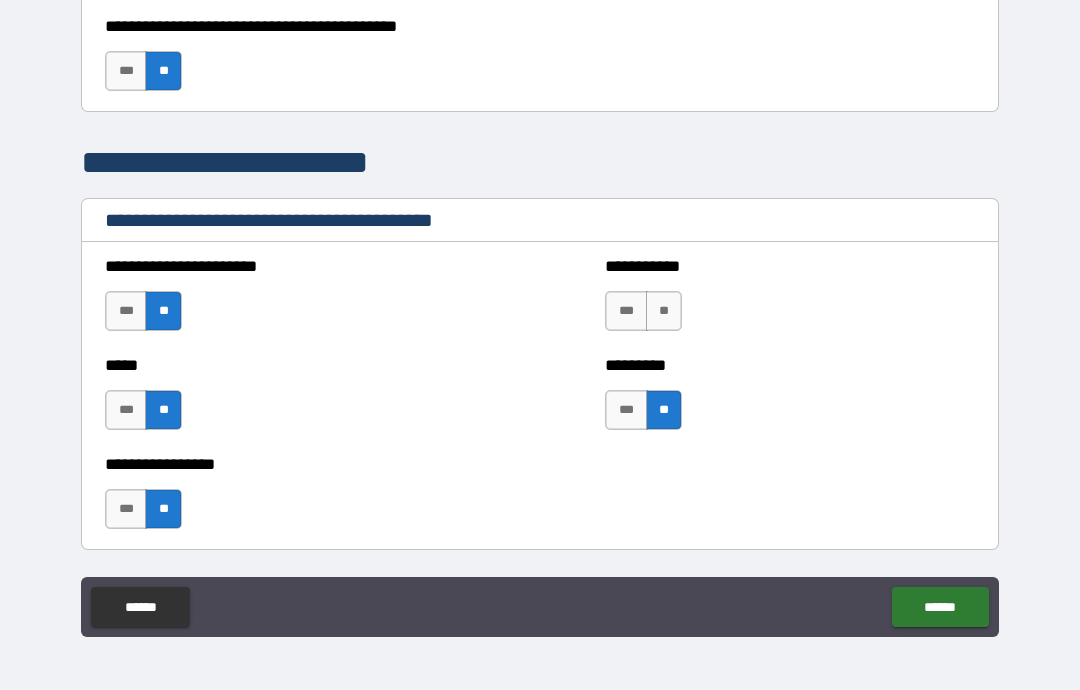 click on "**" at bounding box center [664, 311] 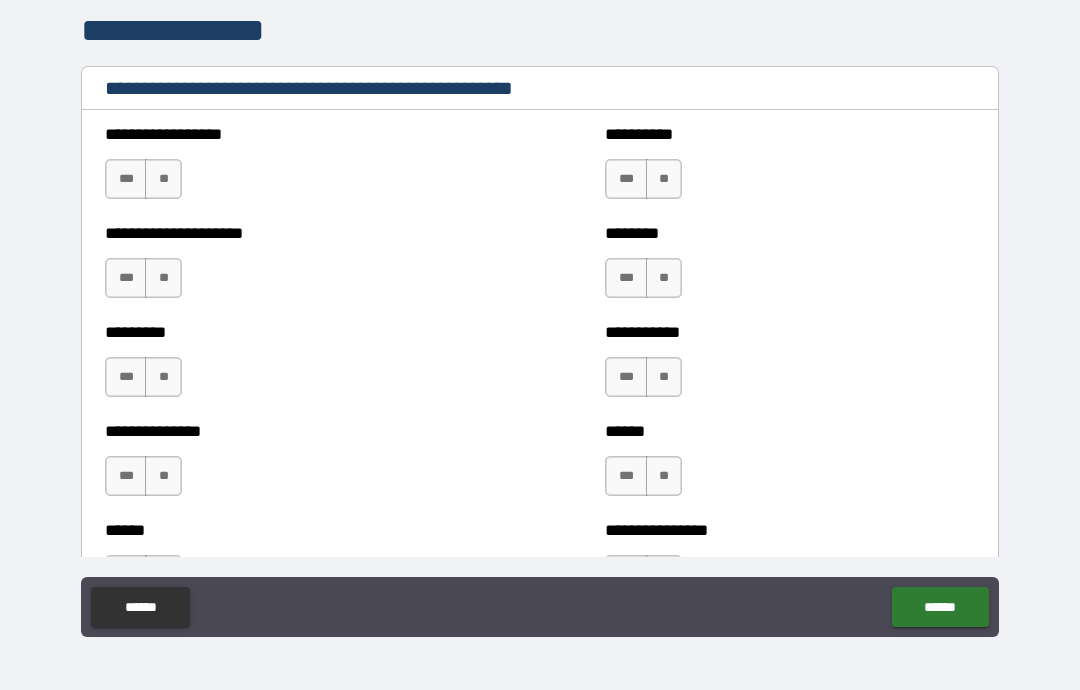 scroll, scrollTop: 2198, scrollLeft: 0, axis: vertical 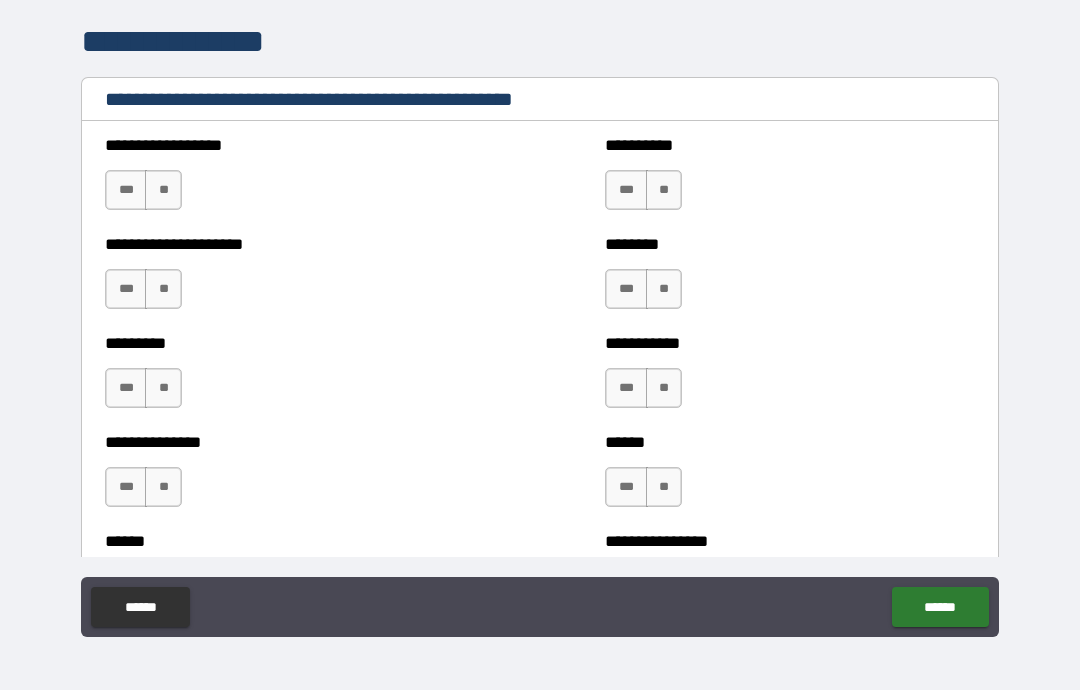 click on "**" at bounding box center (163, 190) 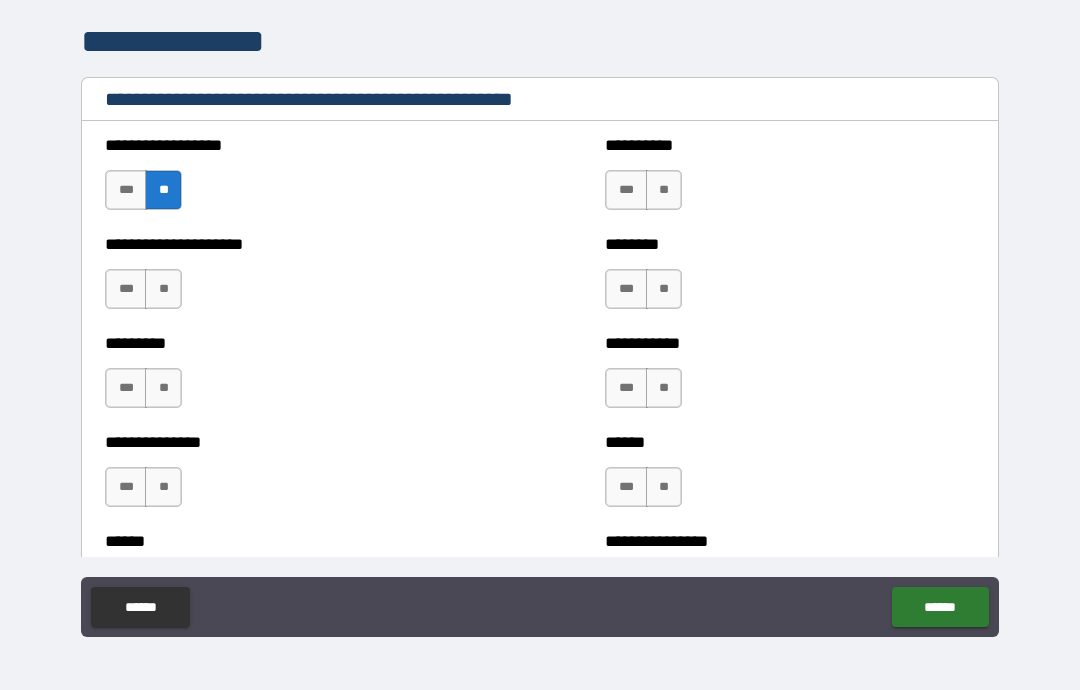 click on "**" at bounding box center (163, 289) 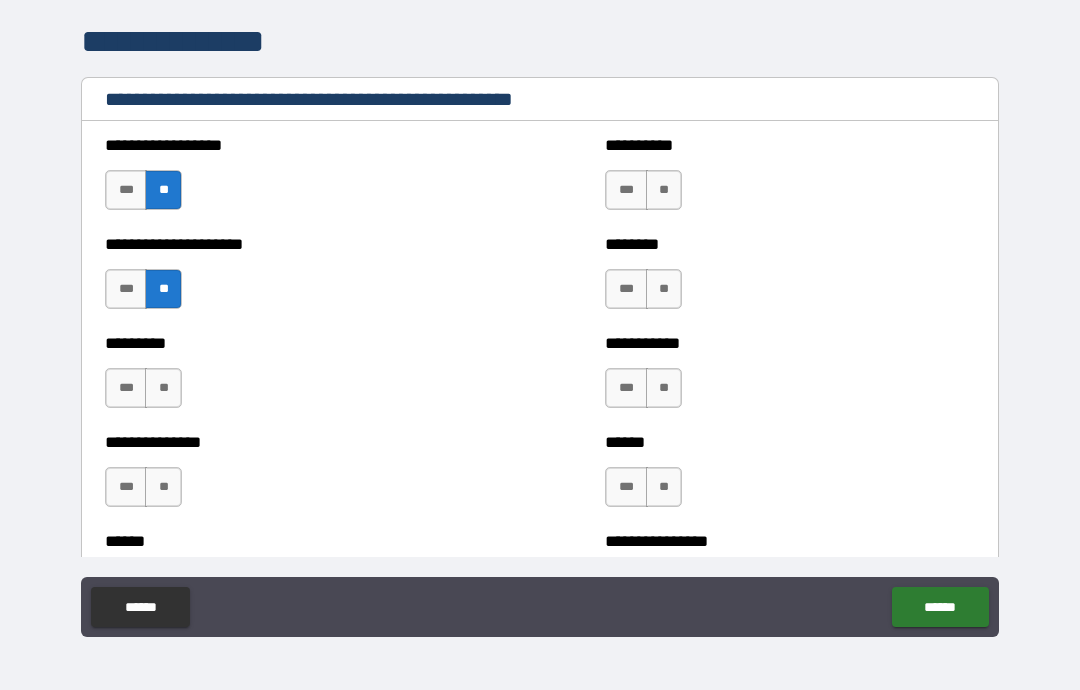 click on "**" at bounding box center [163, 388] 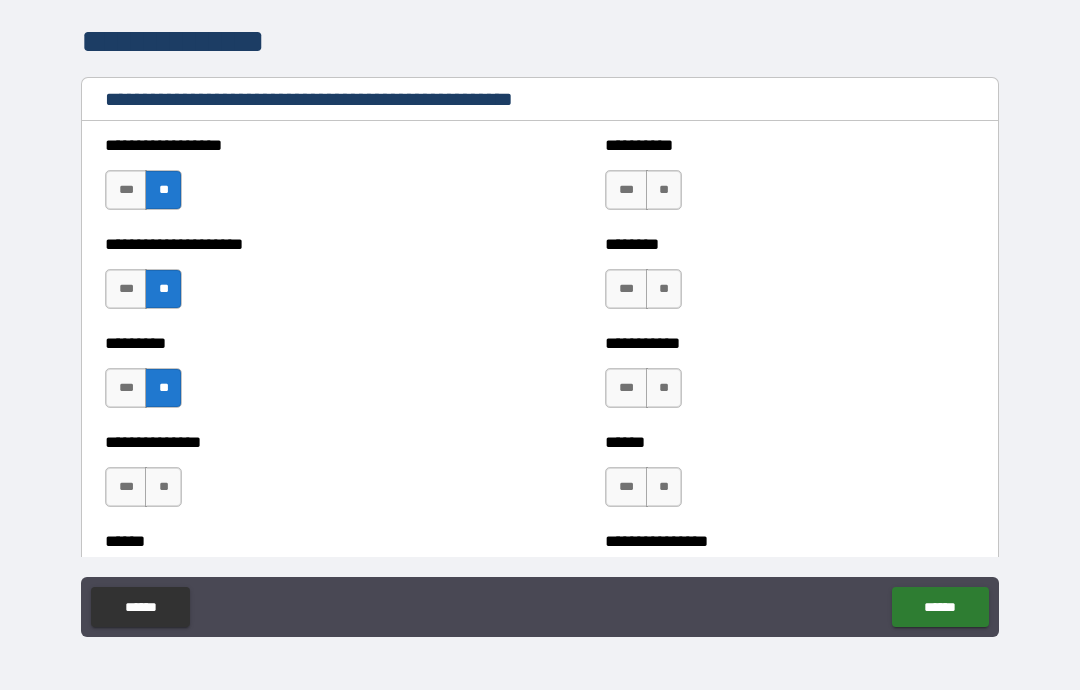 click on "**" at bounding box center (163, 487) 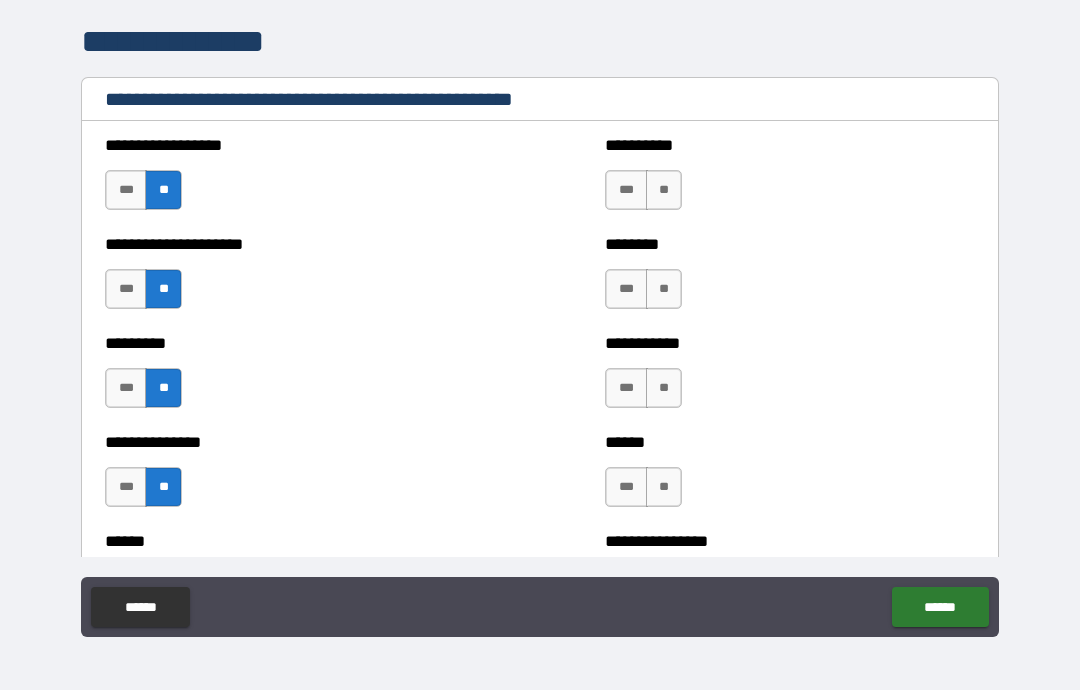 click on "**" at bounding box center (664, 487) 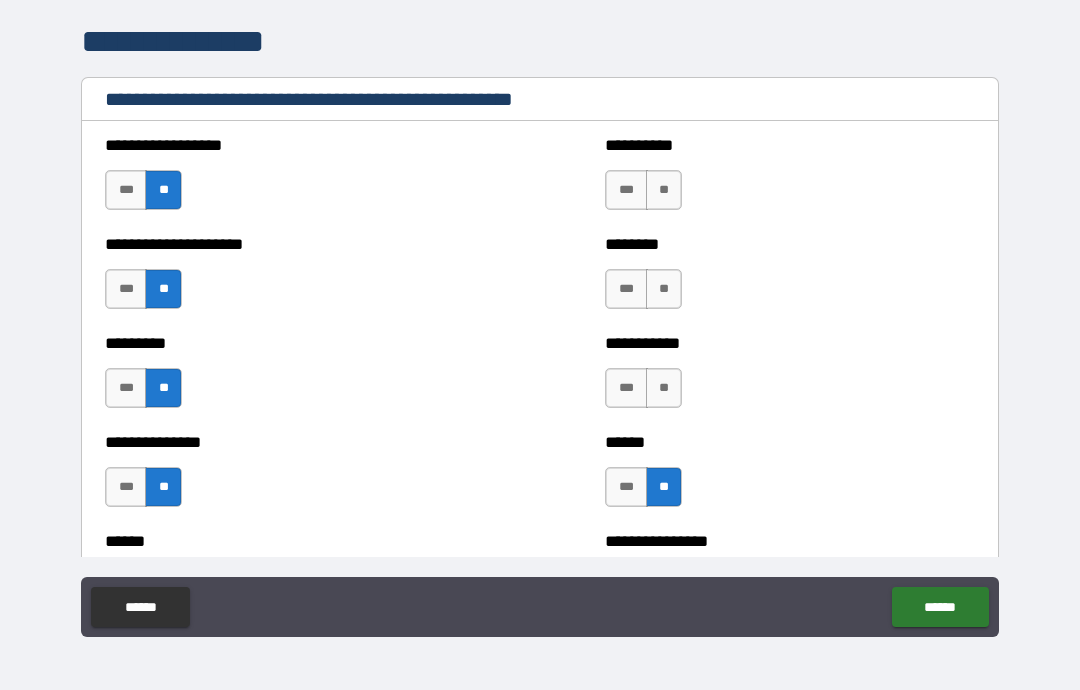 click on "**" at bounding box center (664, 388) 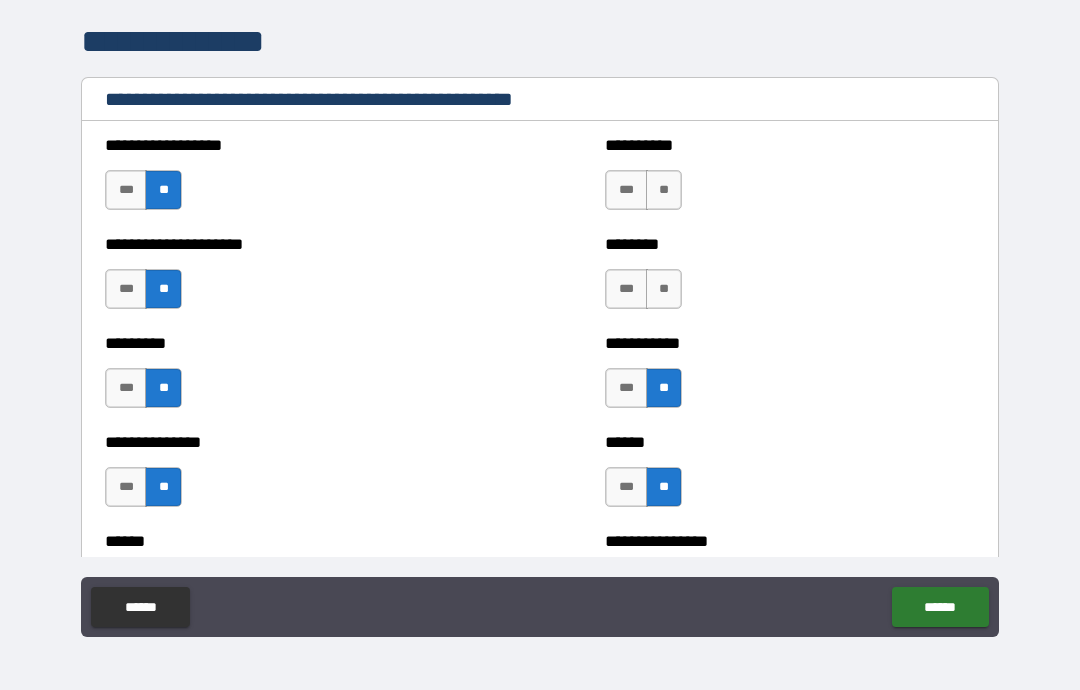 click on "**" at bounding box center (664, 289) 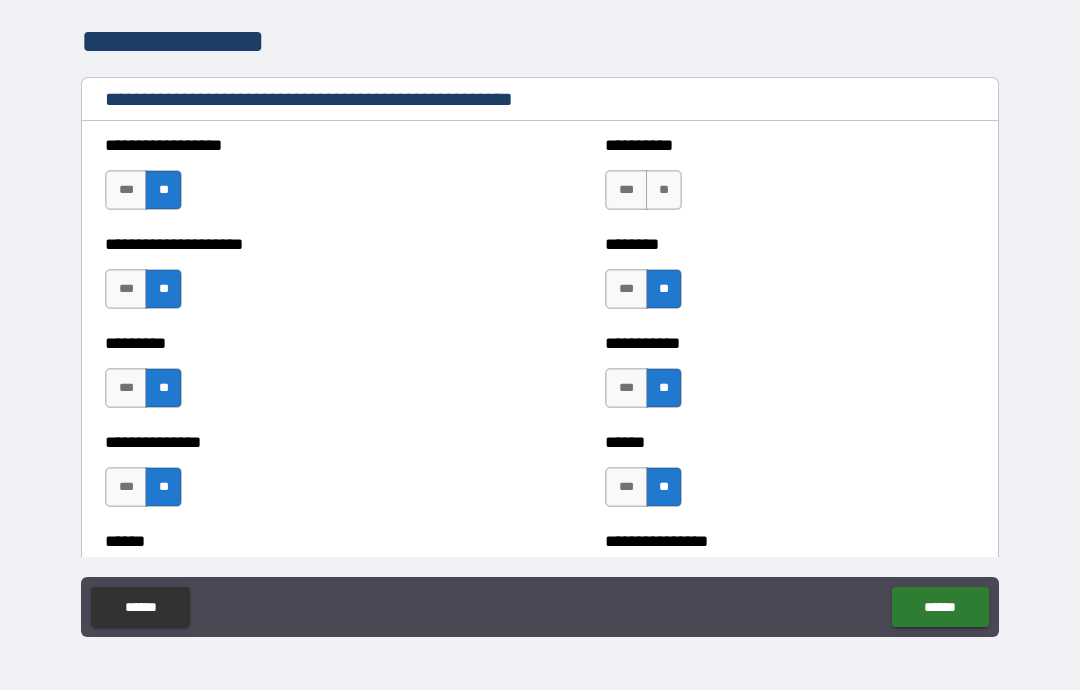 click on "**" at bounding box center [664, 190] 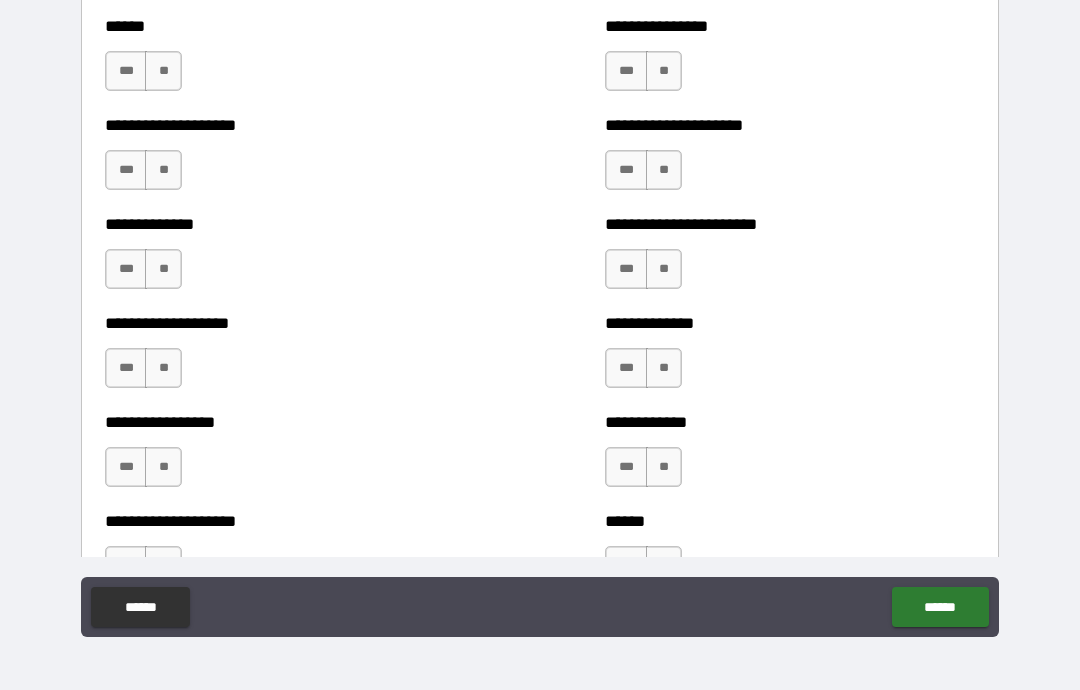 scroll, scrollTop: 2712, scrollLeft: 0, axis: vertical 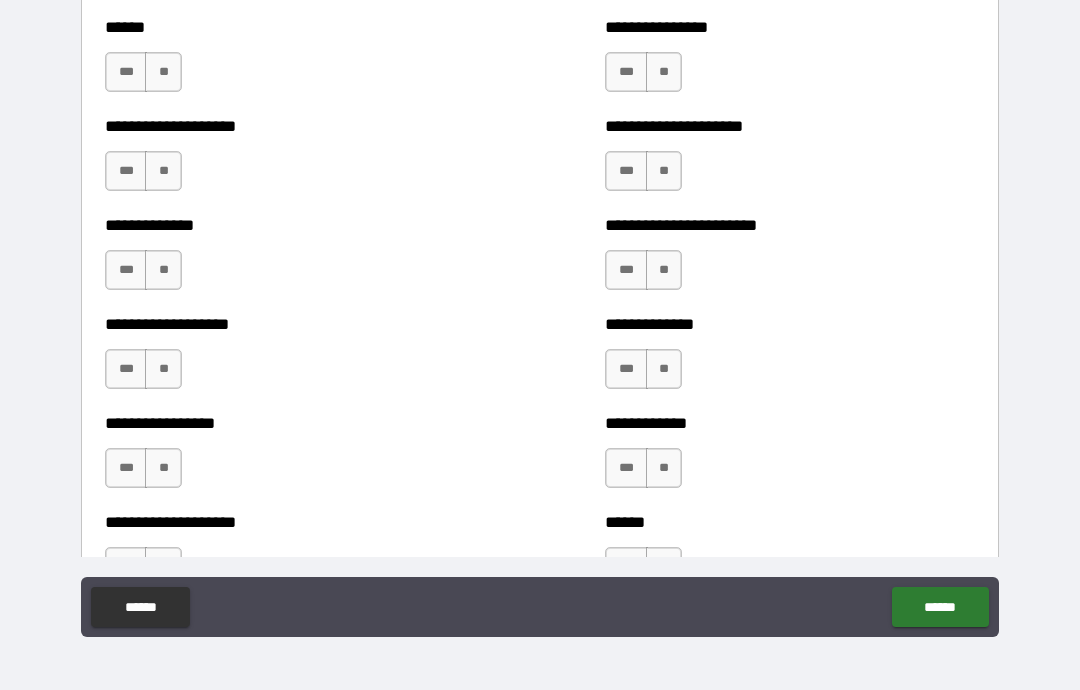click on "**" at bounding box center (163, 72) 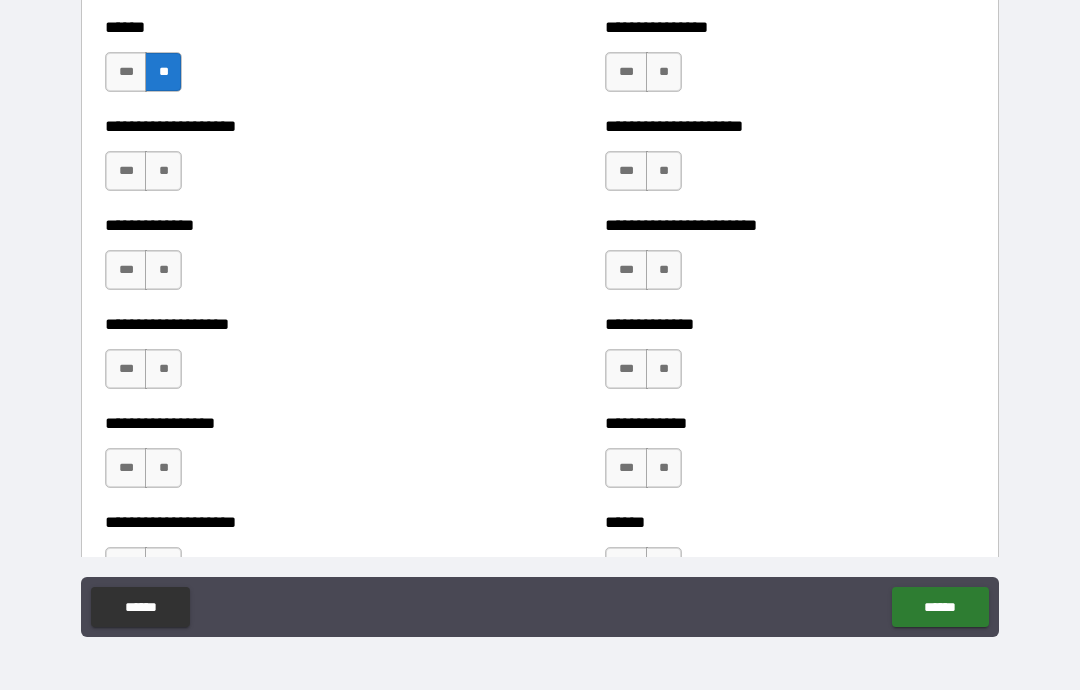 click on "**" at bounding box center [163, 171] 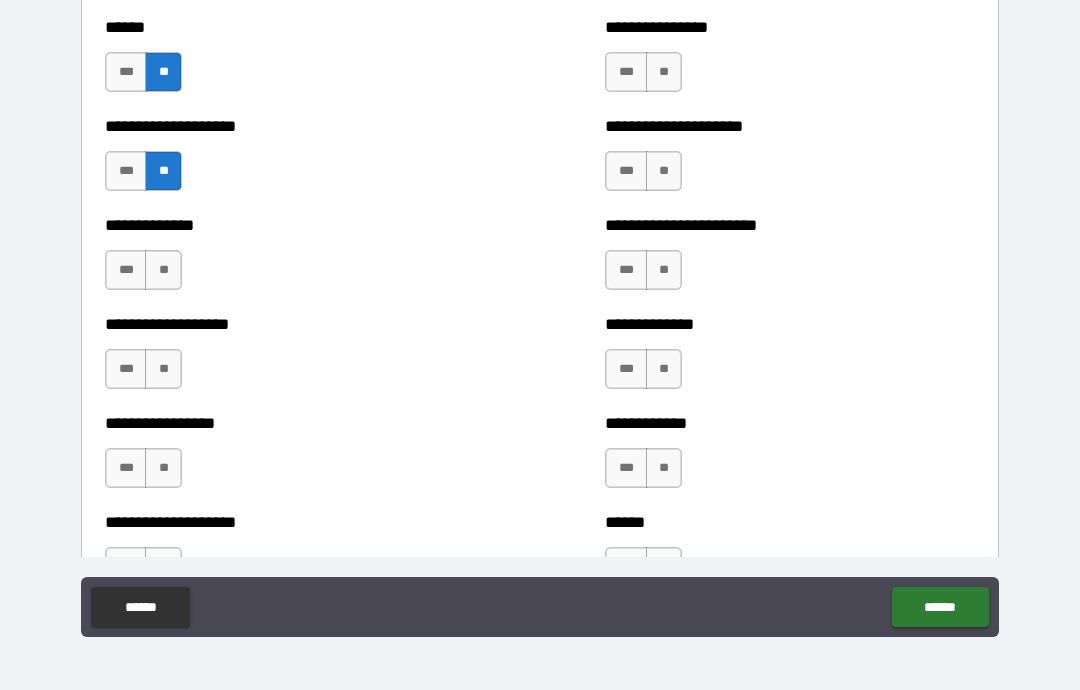 click on "**" at bounding box center (163, 270) 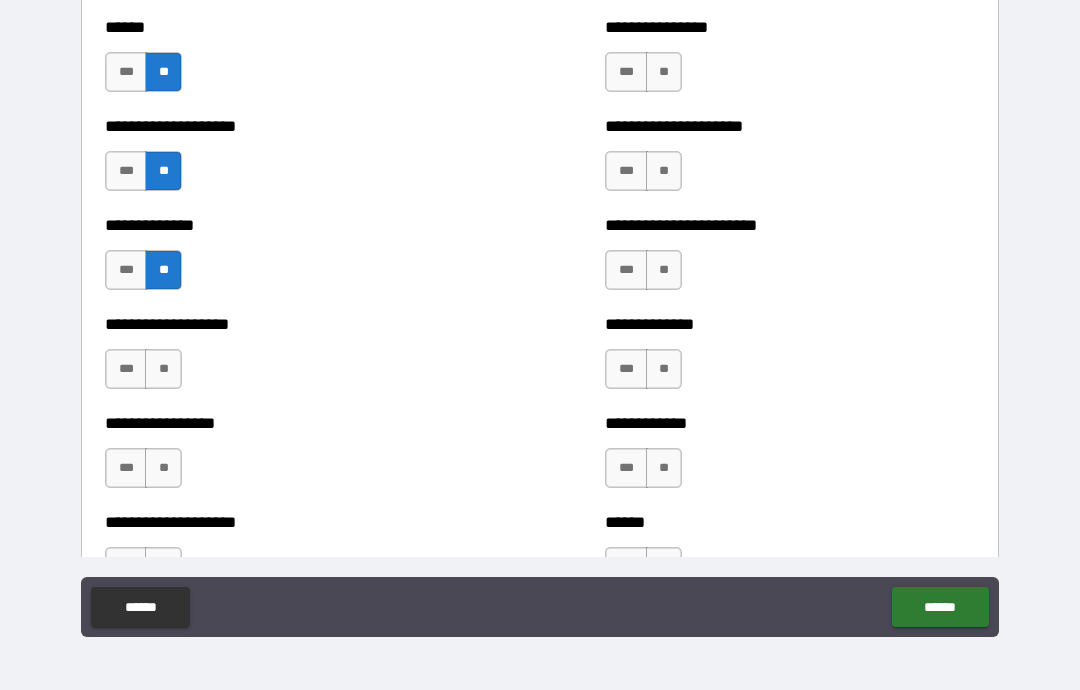 click on "**" at bounding box center (163, 369) 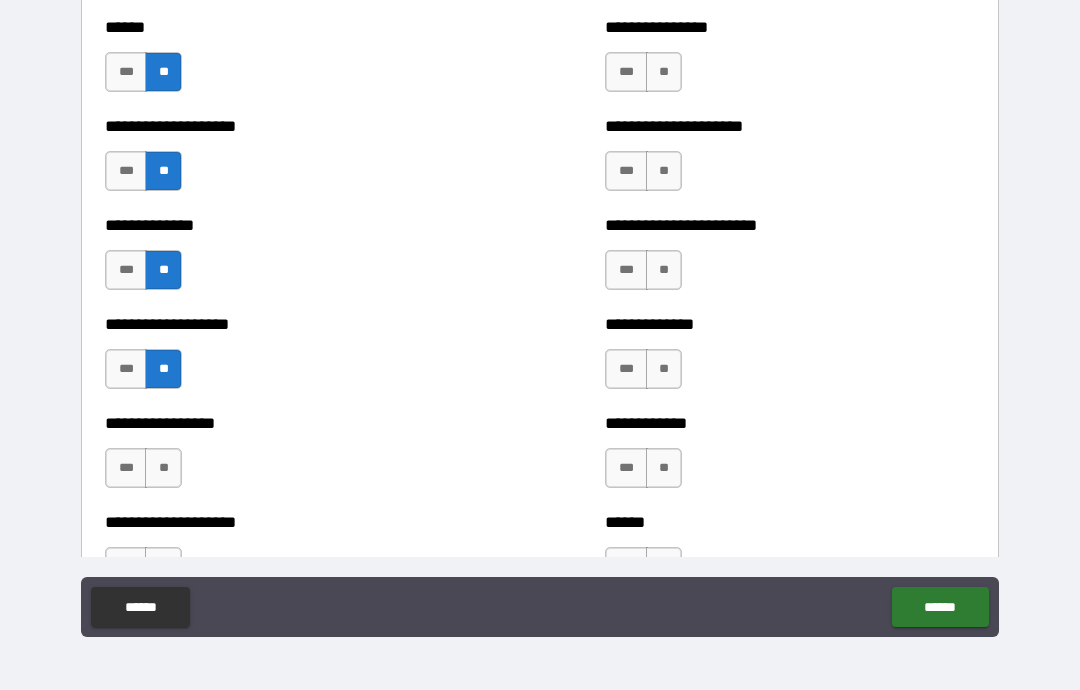 click on "**" at bounding box center (163, 468) 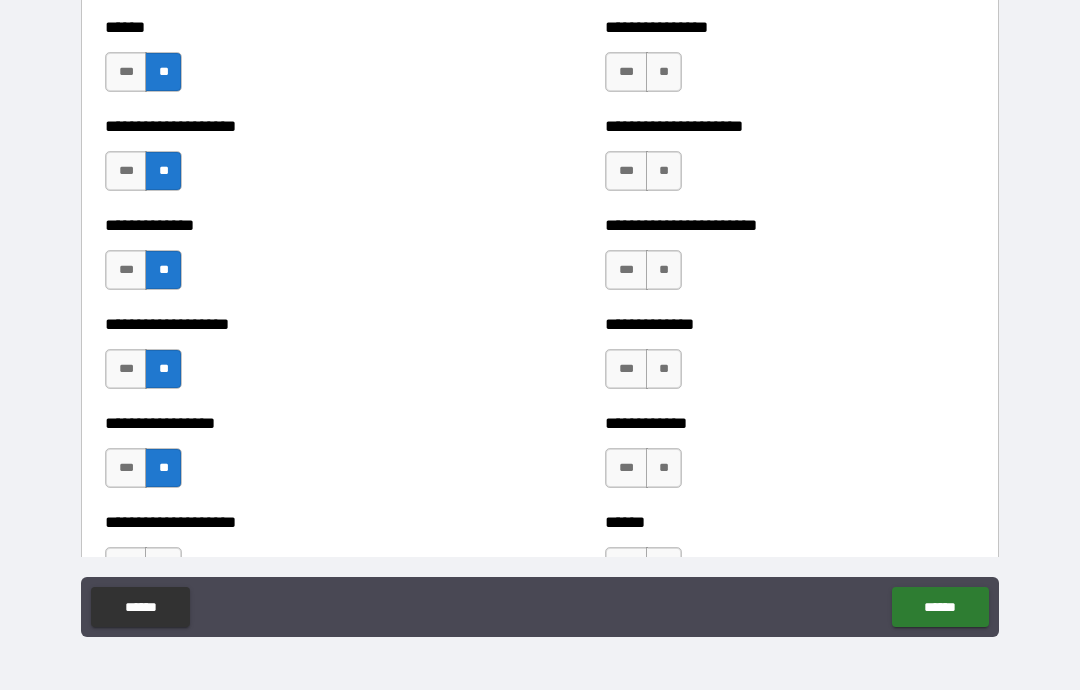 click on "**" at bounding box center [664, 468] 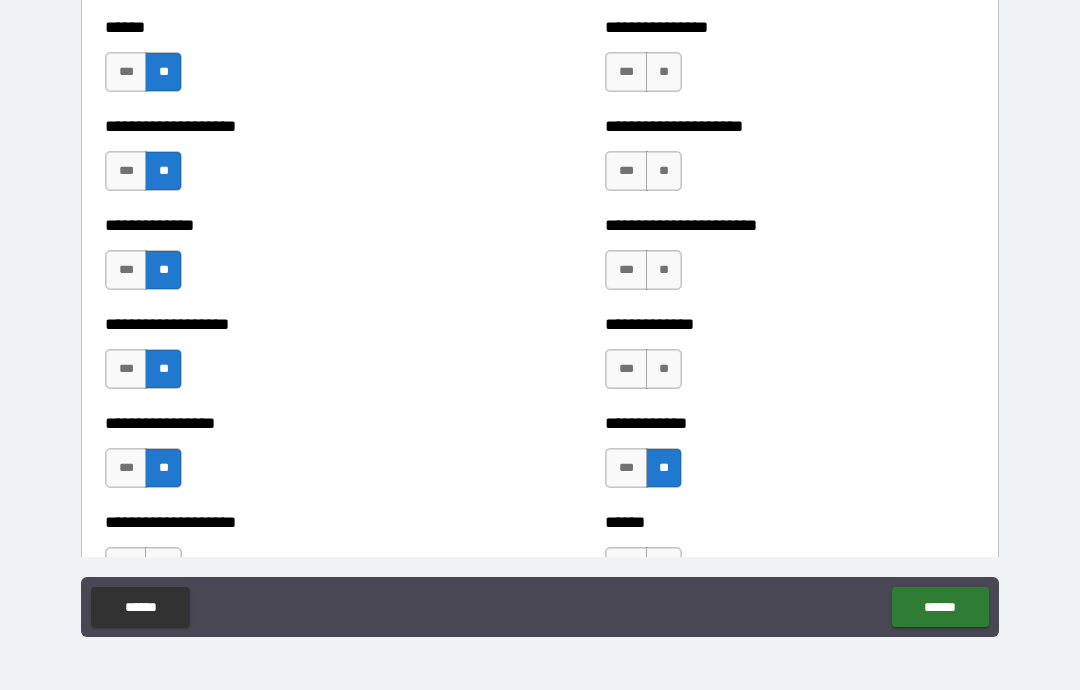 click on "**********" at bounding box center (790, 359) 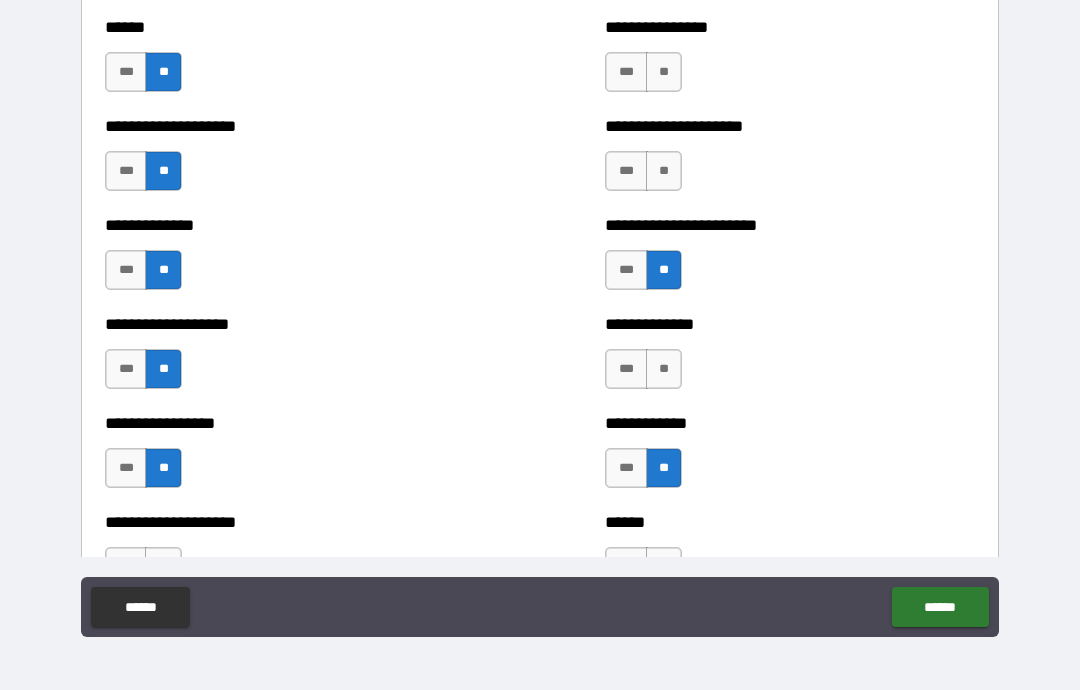 click on "**" at bounding box center [664, 171] 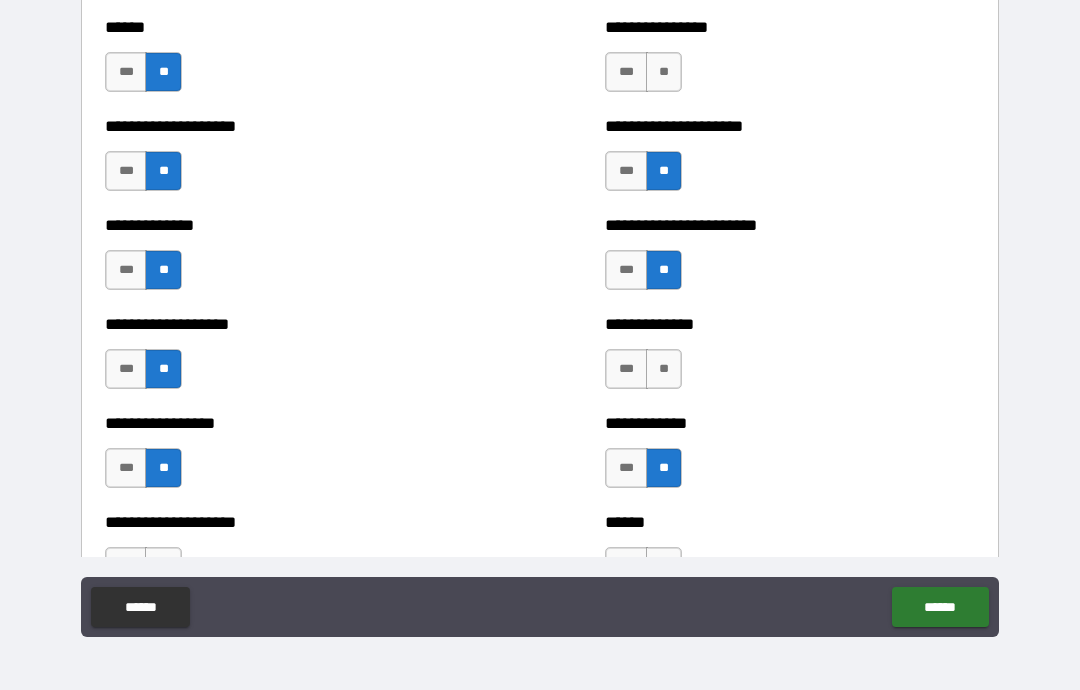 click on "**" at bounding box center (664, 72) 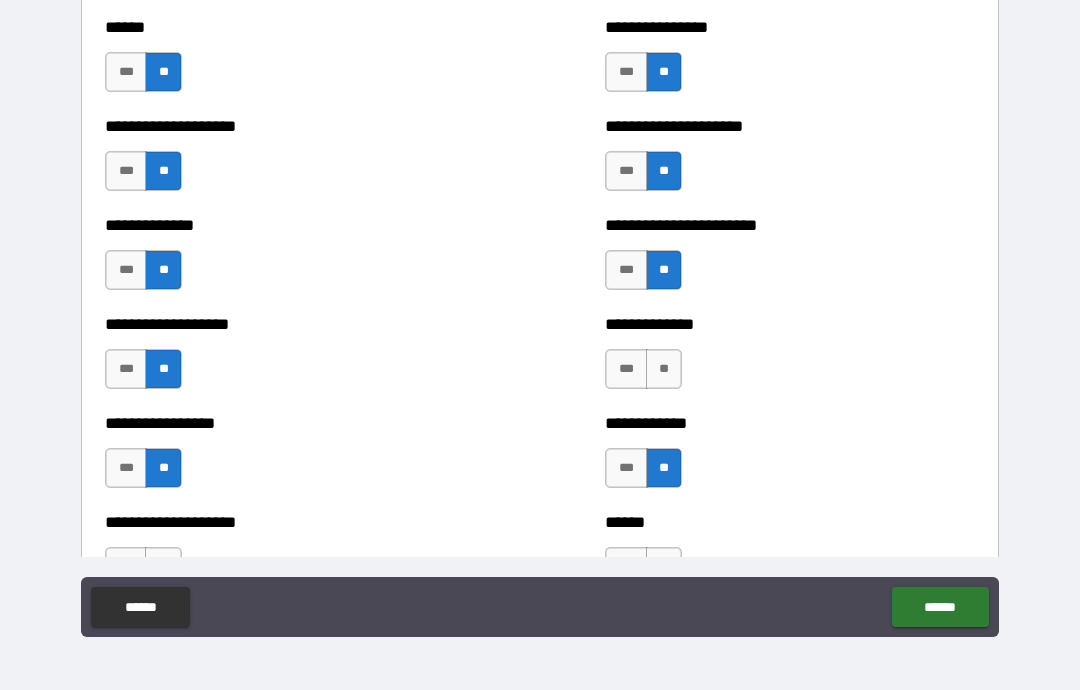 click on "**" at bounding box center [664, 369] 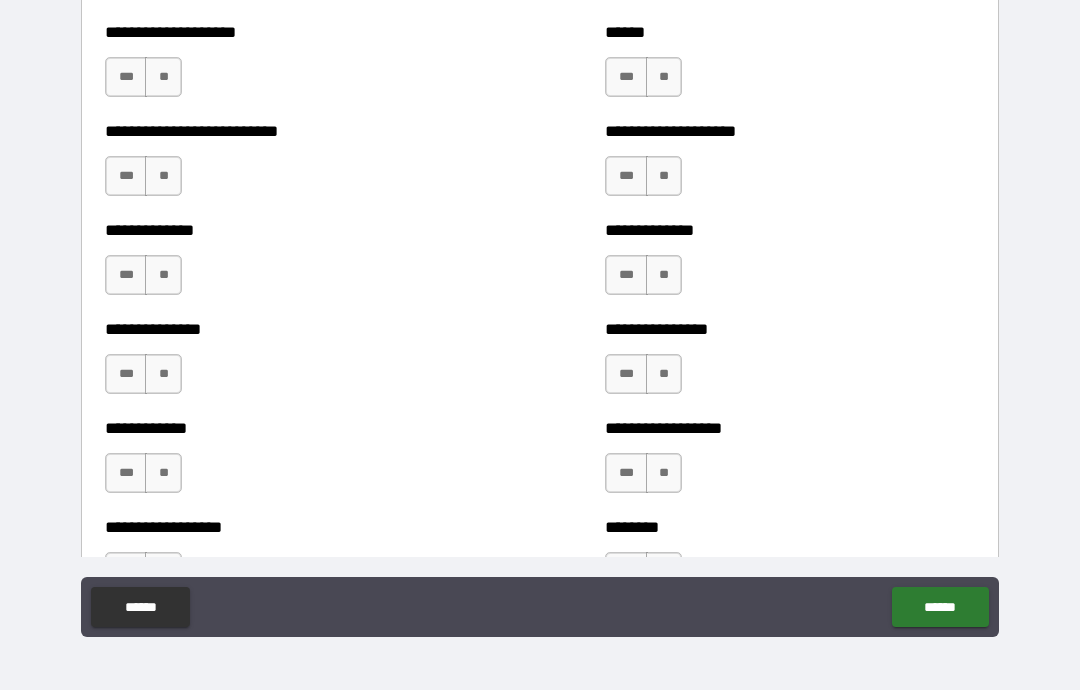 scroll, scrollTop: 3219, scrollLeft: 0, axis: vertical 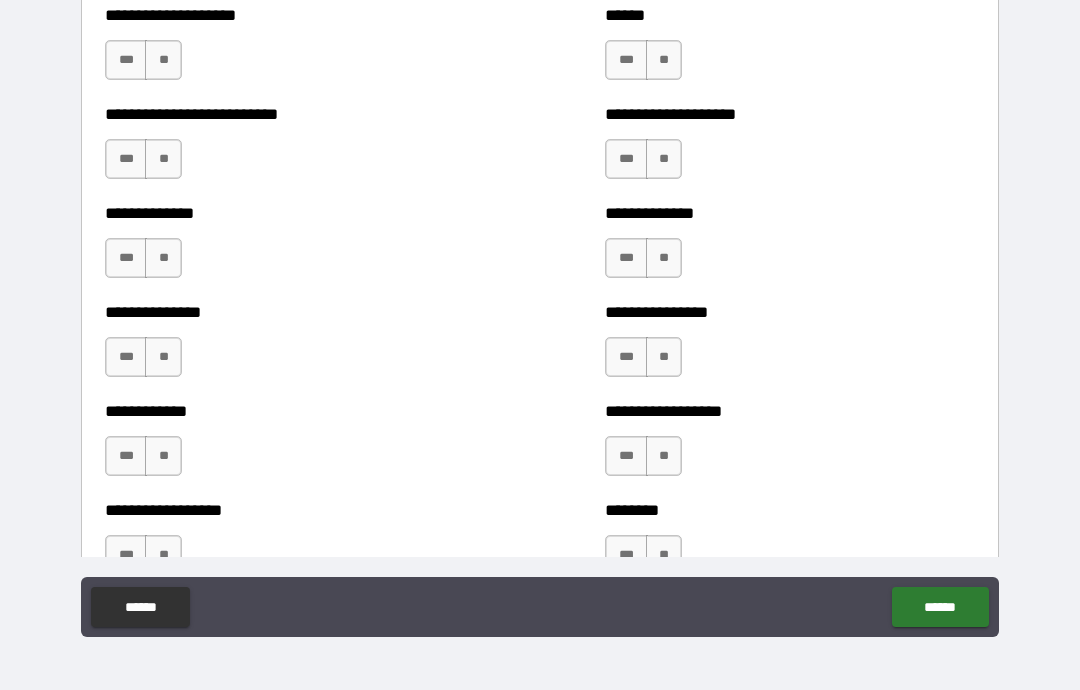 click on "**" at bounding box center [163, 60] 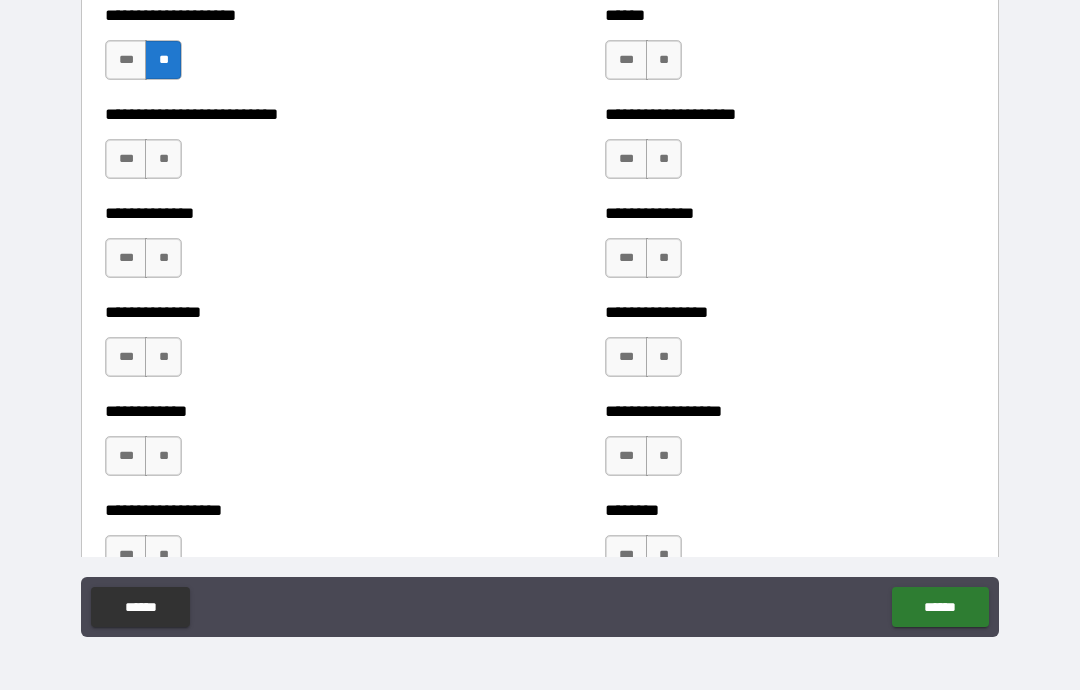 click on "**" at bounding box center (163, 159) 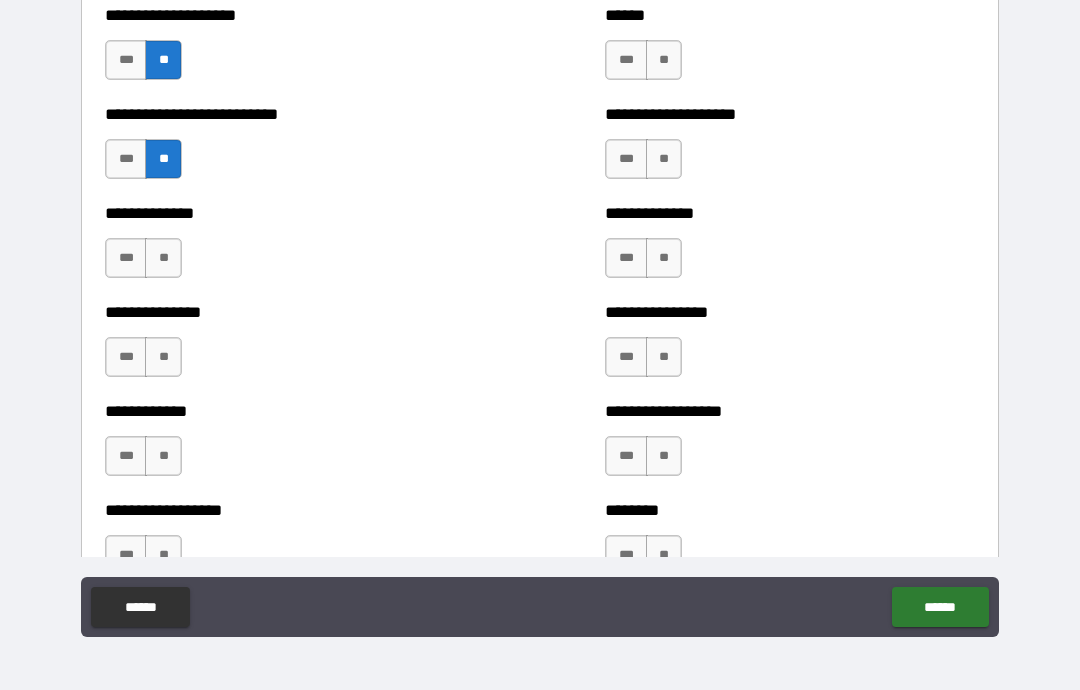 click on "**" at bounding box center (163, 258) 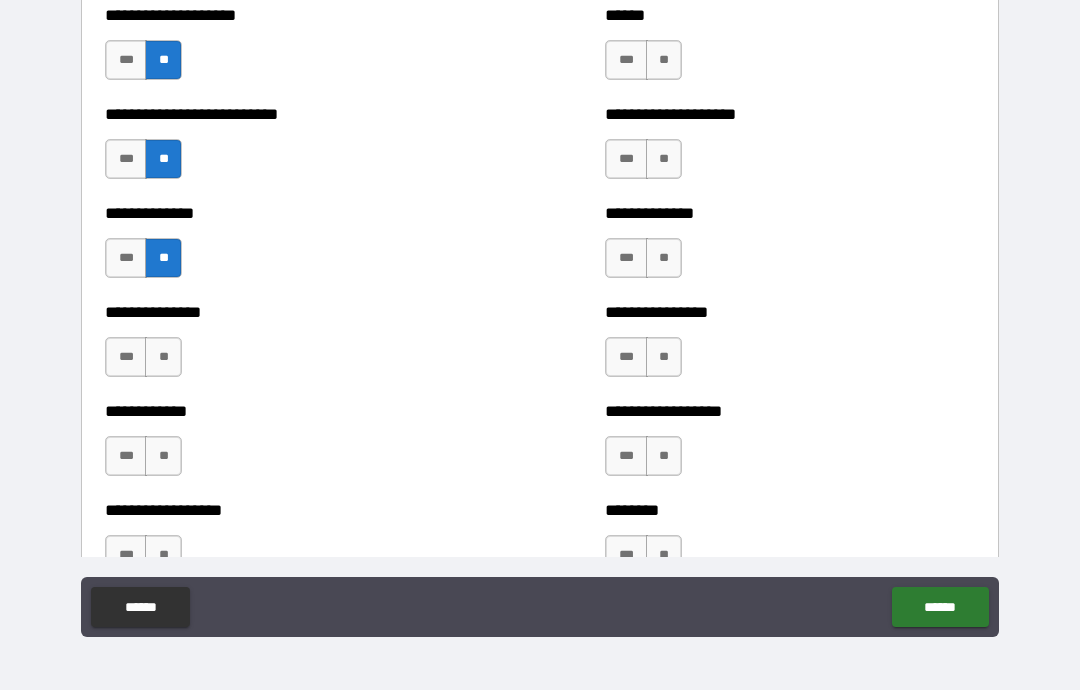 click on "**" at bounding box center [163, 357] 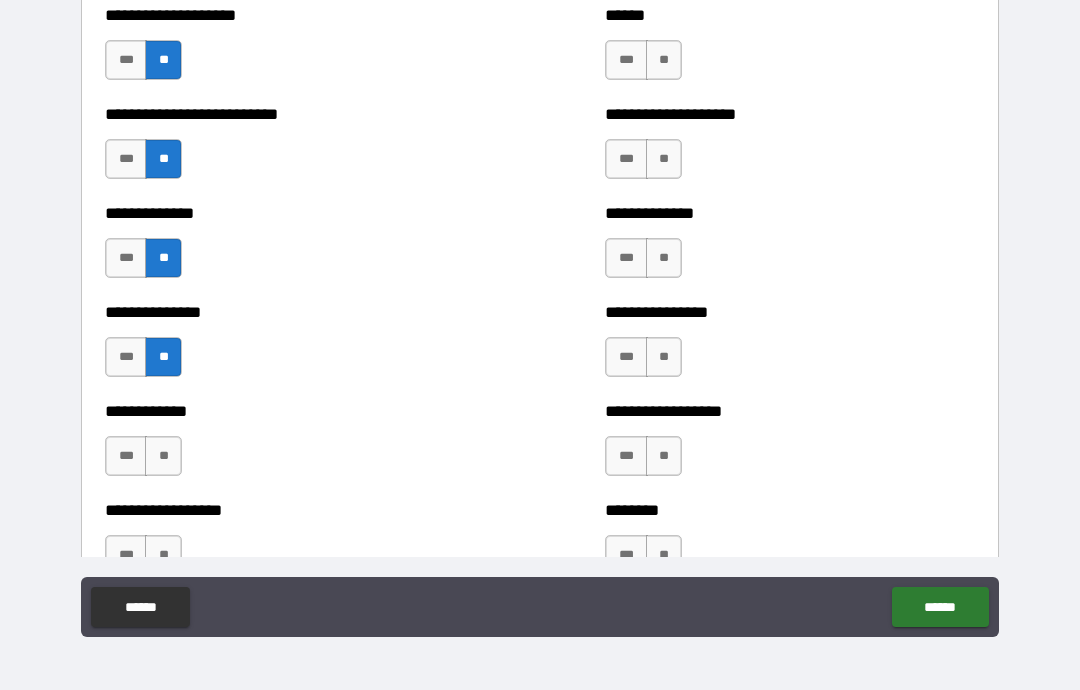 click on "**" at bounding box center (163, 456) 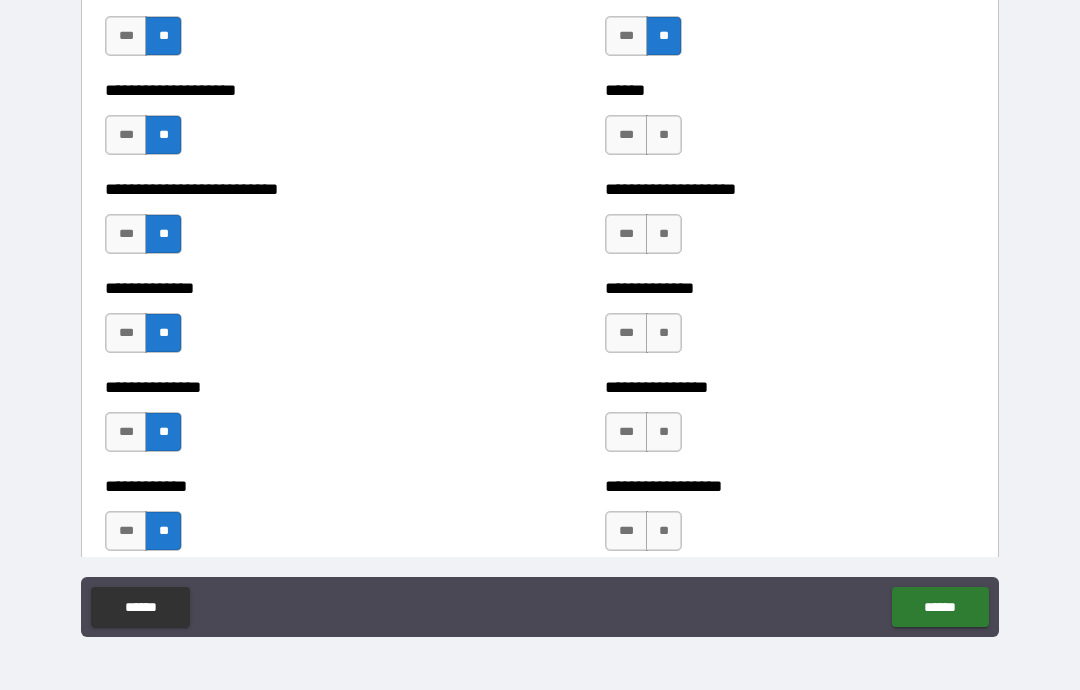 scroll, scrollTop: 3149, scrollLeft: 0, axis: vertical 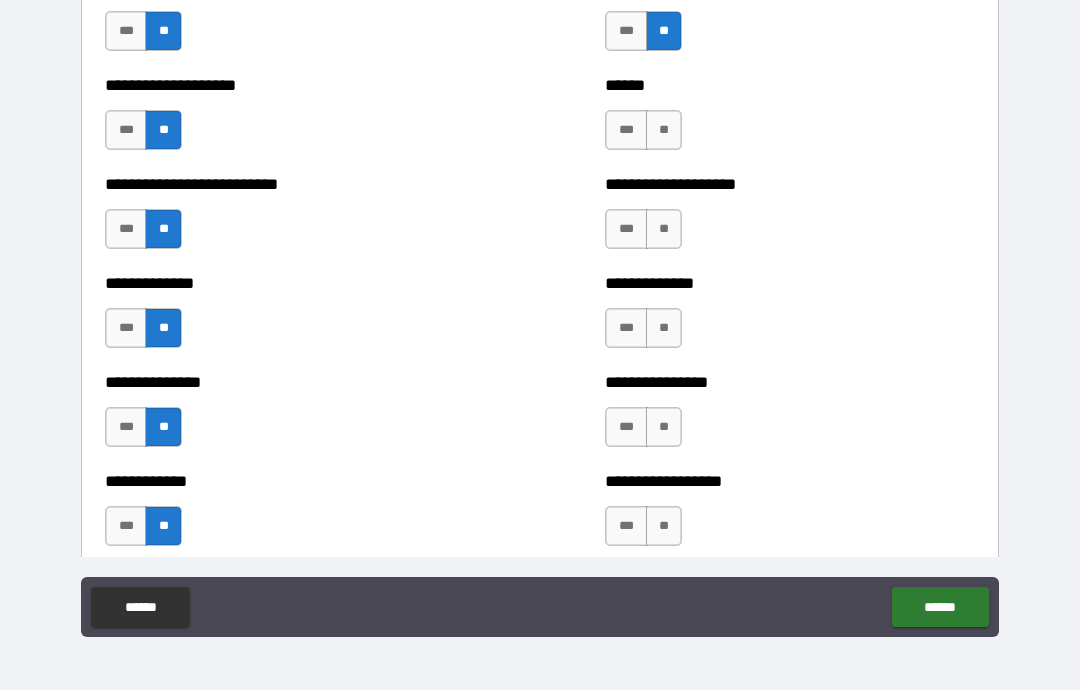 click on "**" at bounding box center [664, 130] 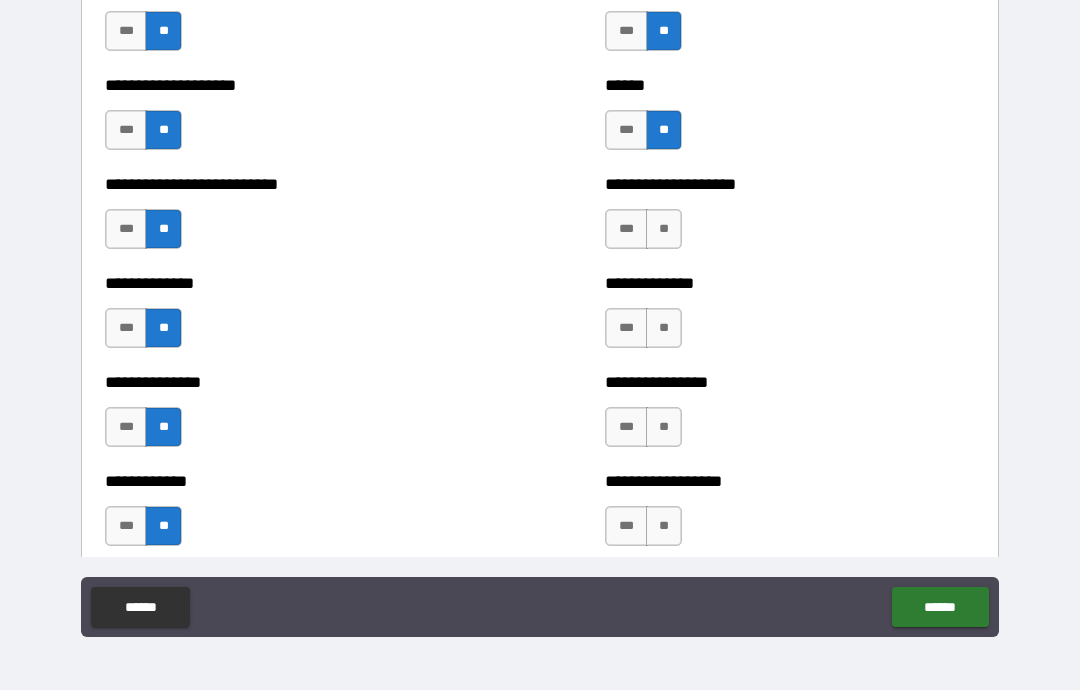 click on "**" at bounding box center (664, 229) 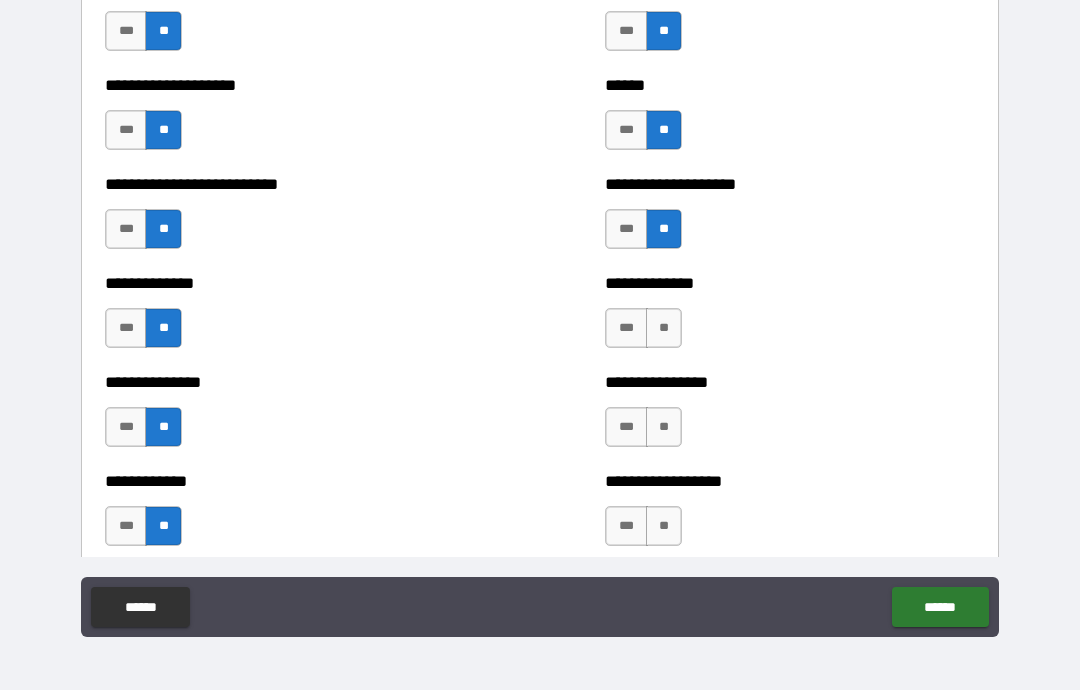 click on "**" at bounding box center (664, 328) 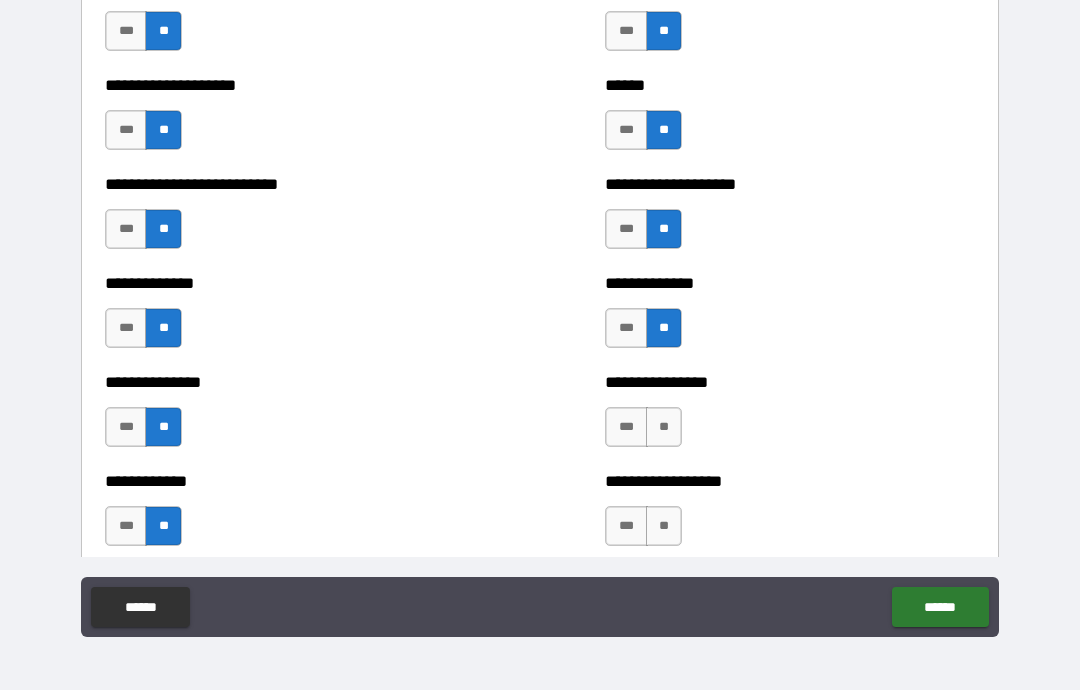 click on "**" at bounding box center [664, 427] 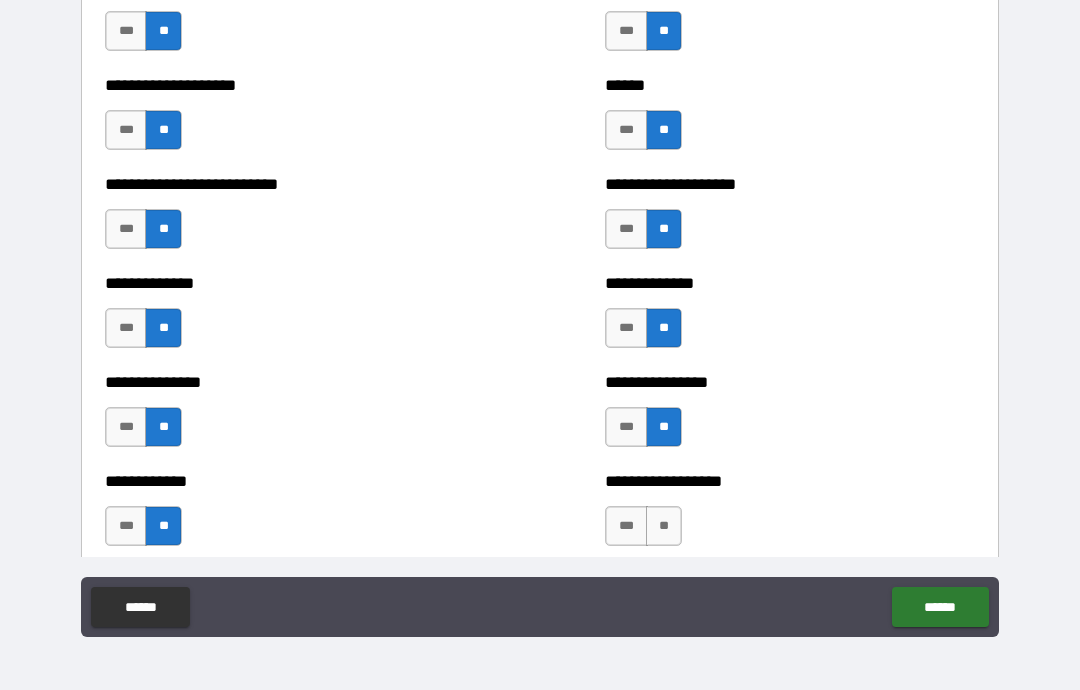 click on "**" at bounding box center [664, 526] 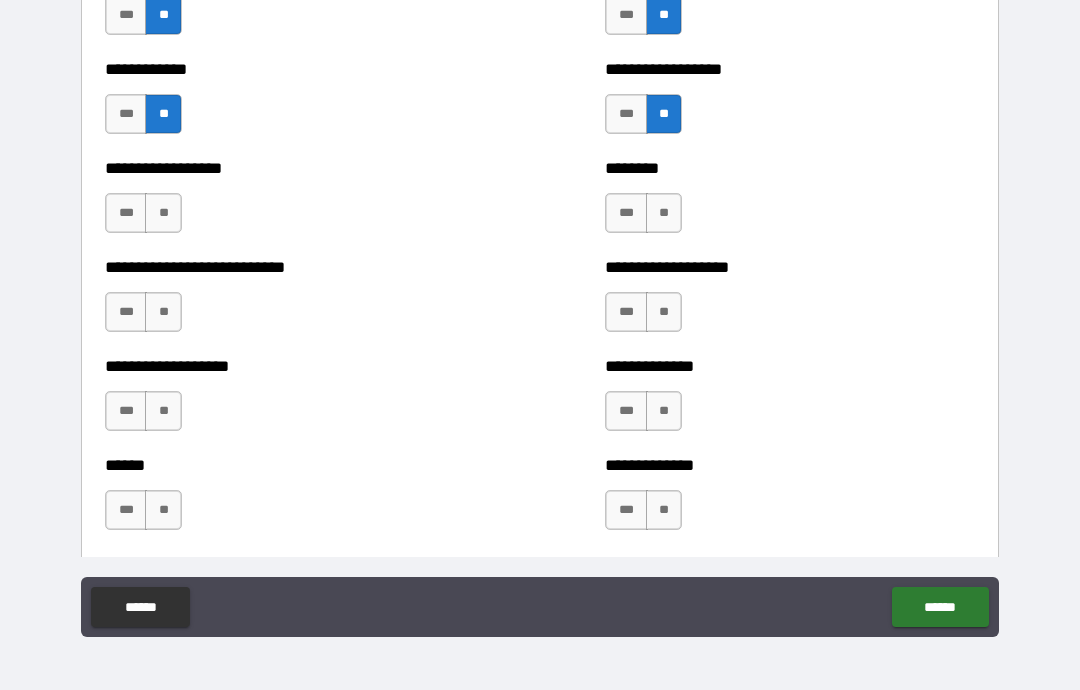 scroll, scrollTop: 3623, scrollLeft: 0, axis: vertical 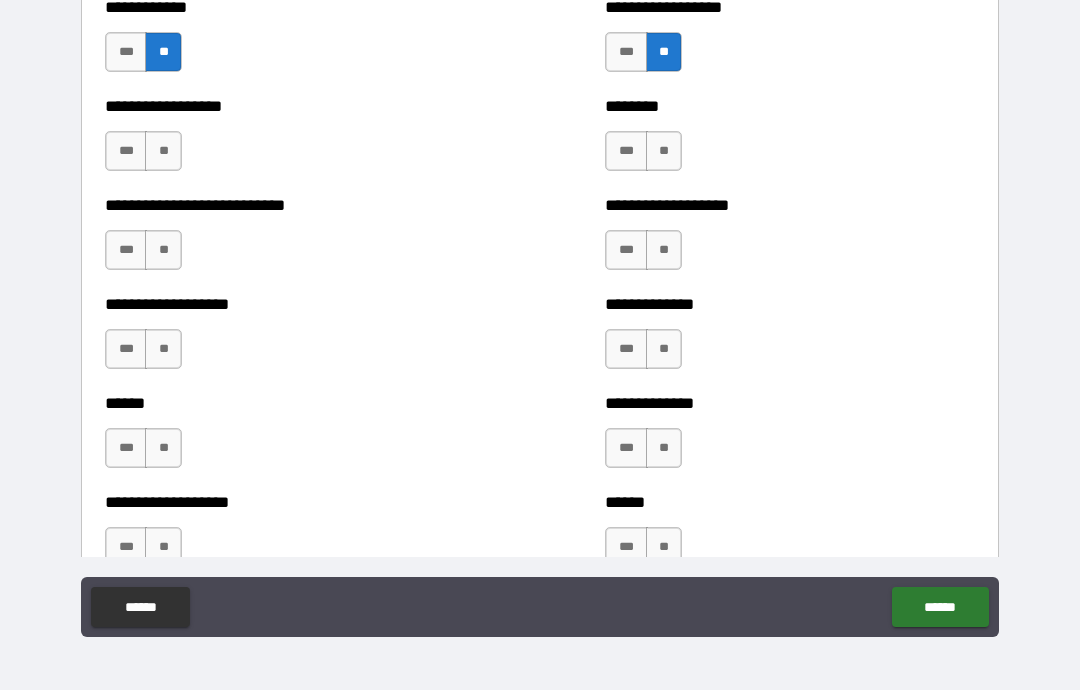 click on "**" at bounding box center (664, 151) 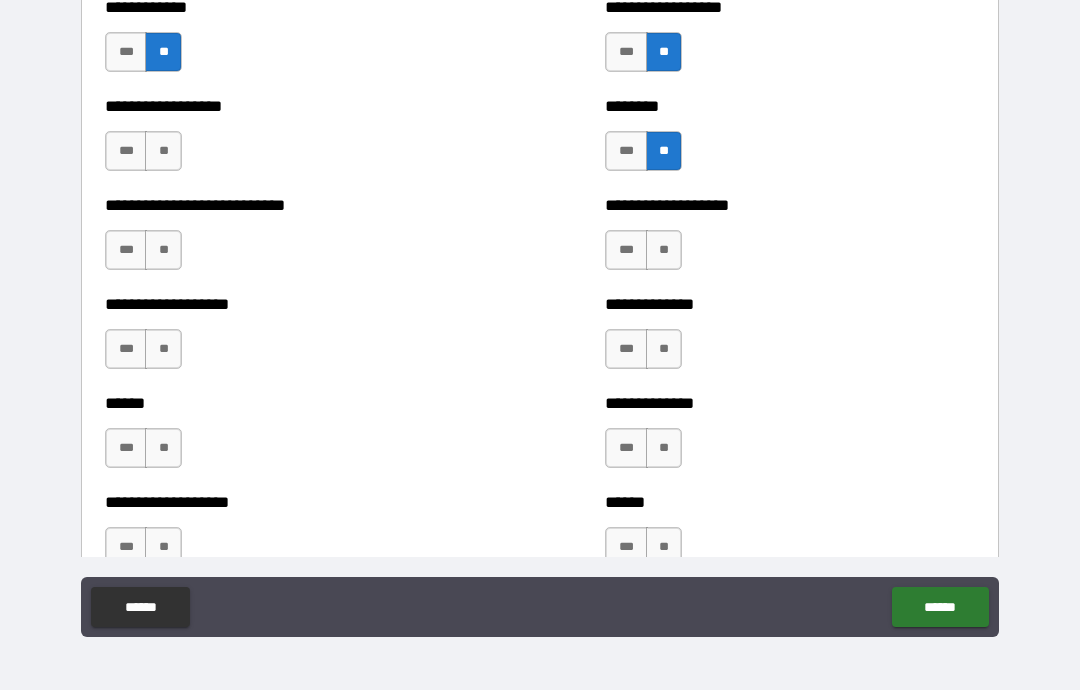 click on "**" at bounding box center [664, 250] 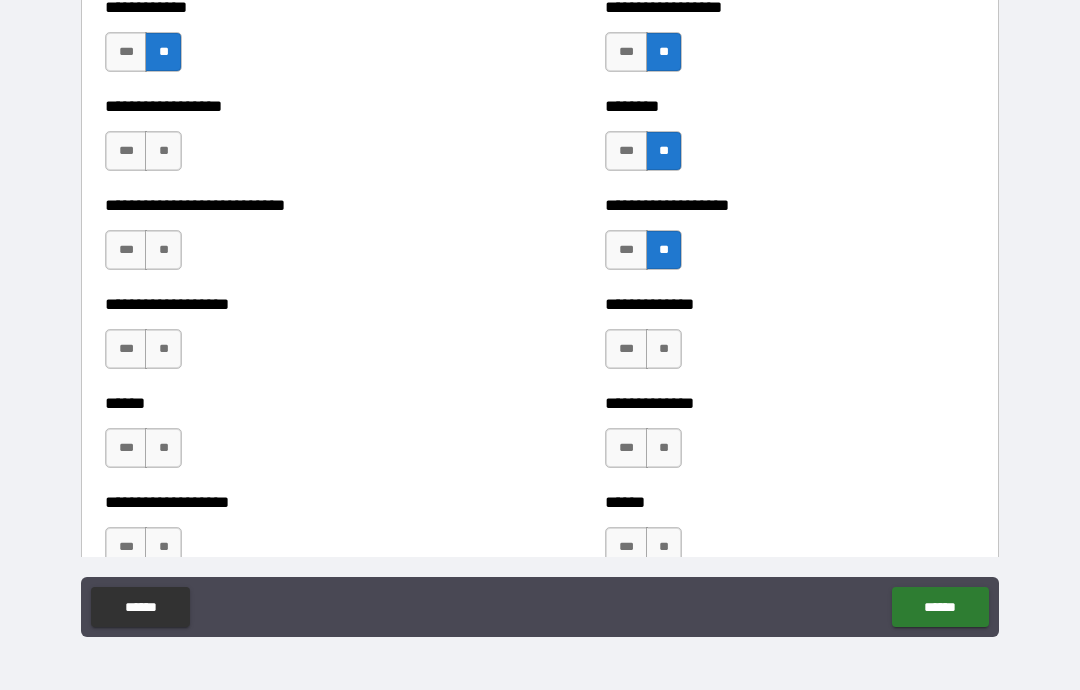 click on "**" at bounding box center [664, 349] 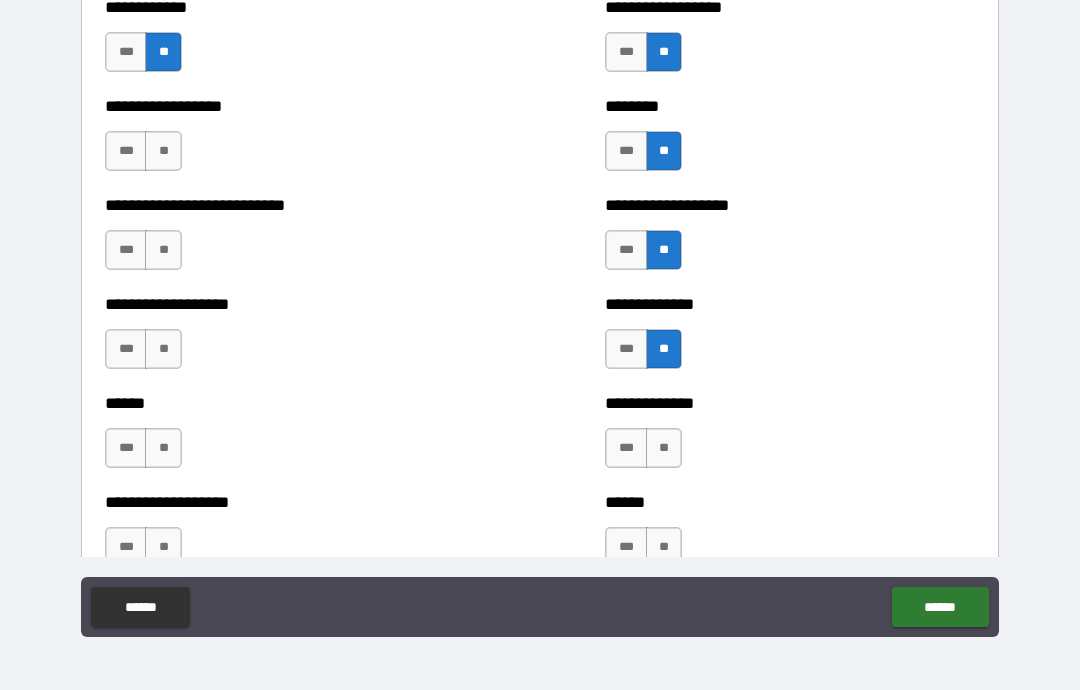 click on "**" at bounding box center (664, 448) 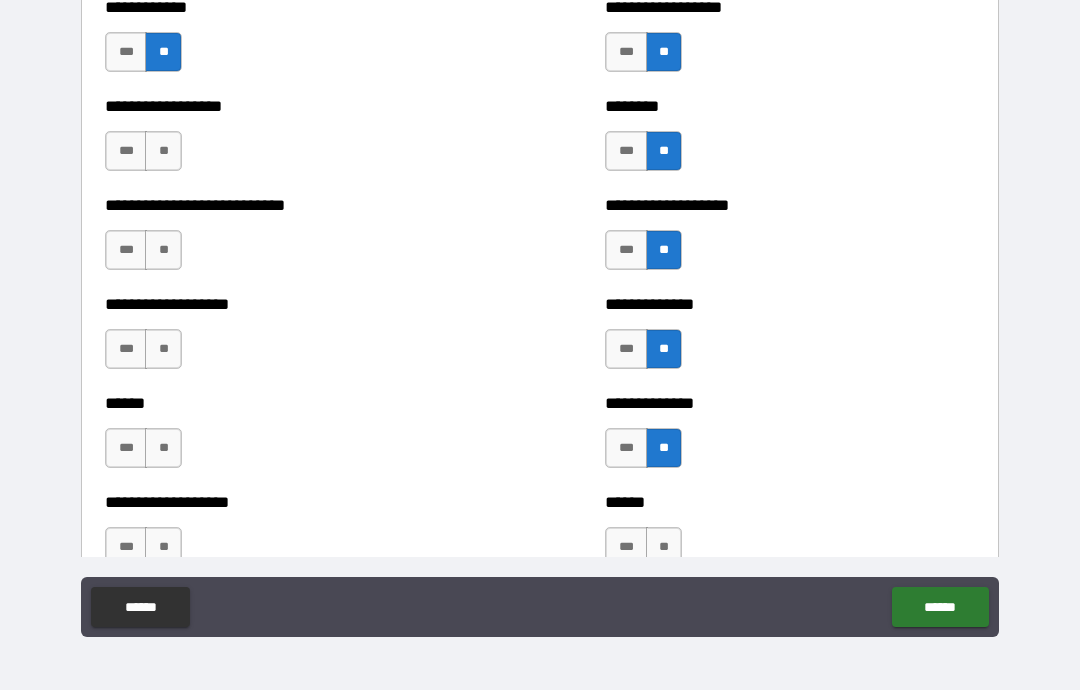 click on "**" at bounding box center (664, 547) 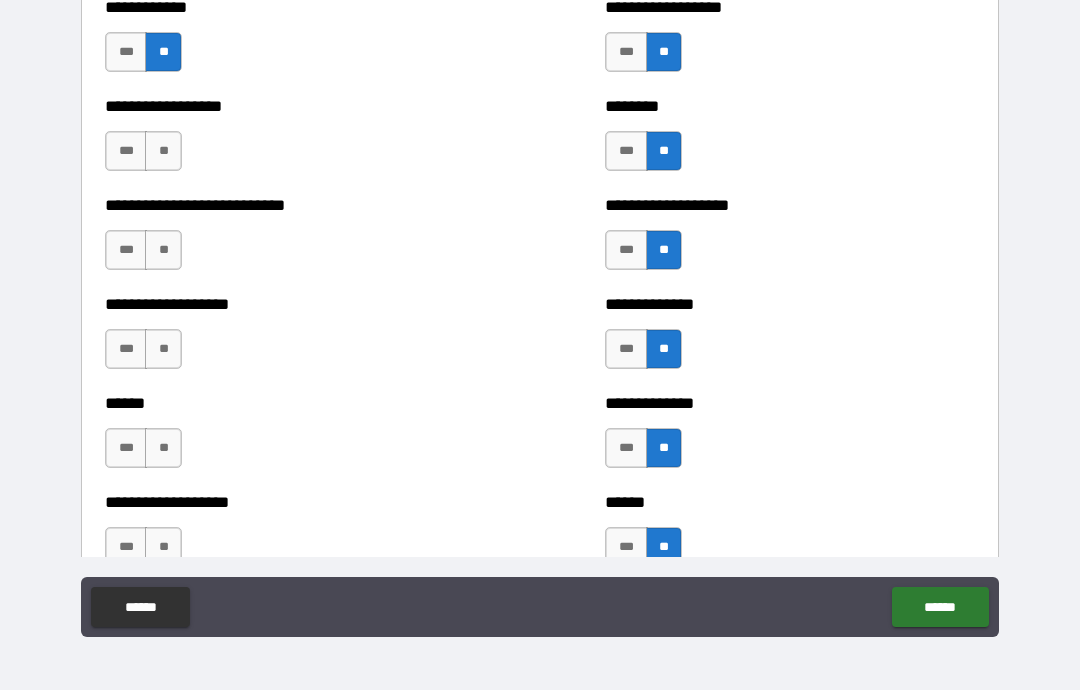 click on "**" at bounding box center (163, 547) 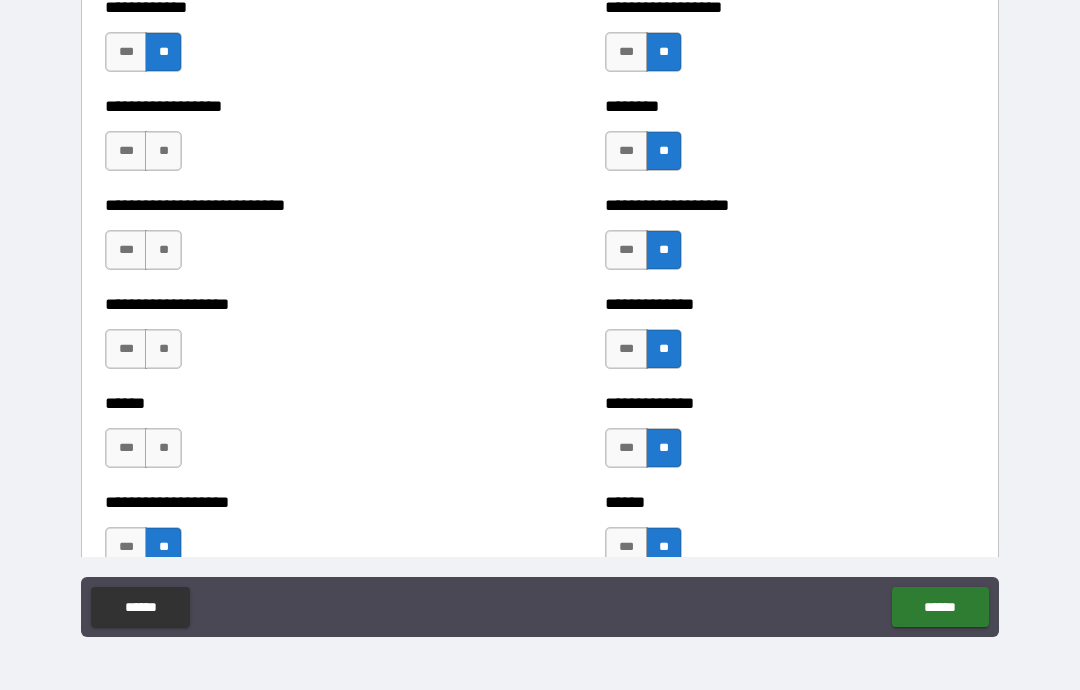 click on "**" at bounding box center [163, 448] 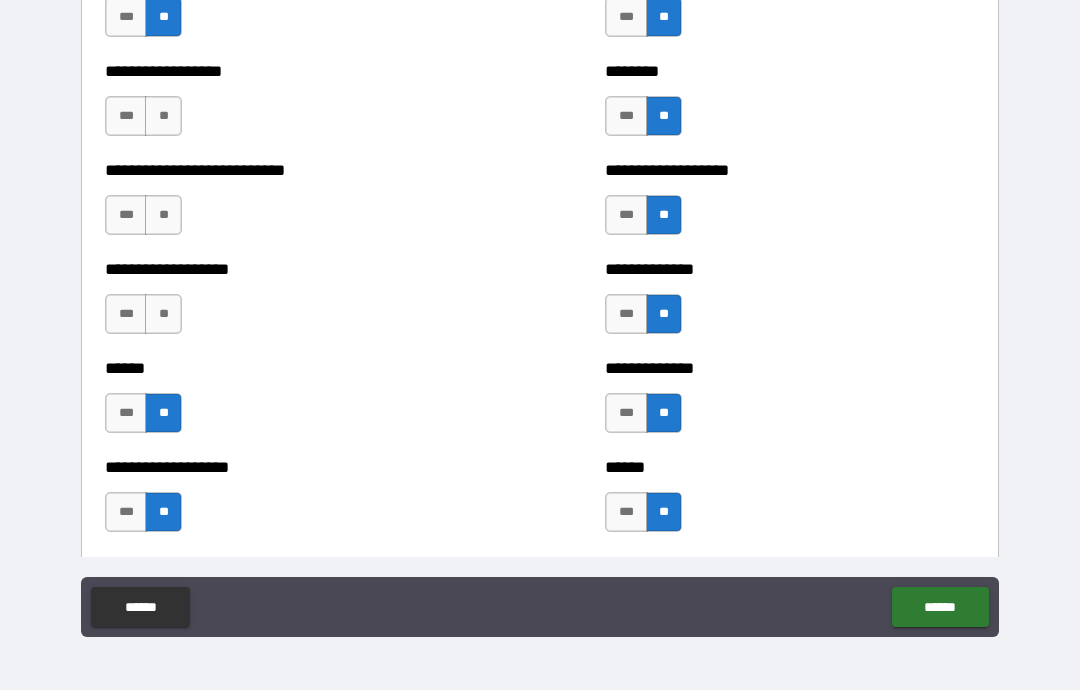 scroll, scrollTop: 3673, scrollLeft: 0, axis: vertical 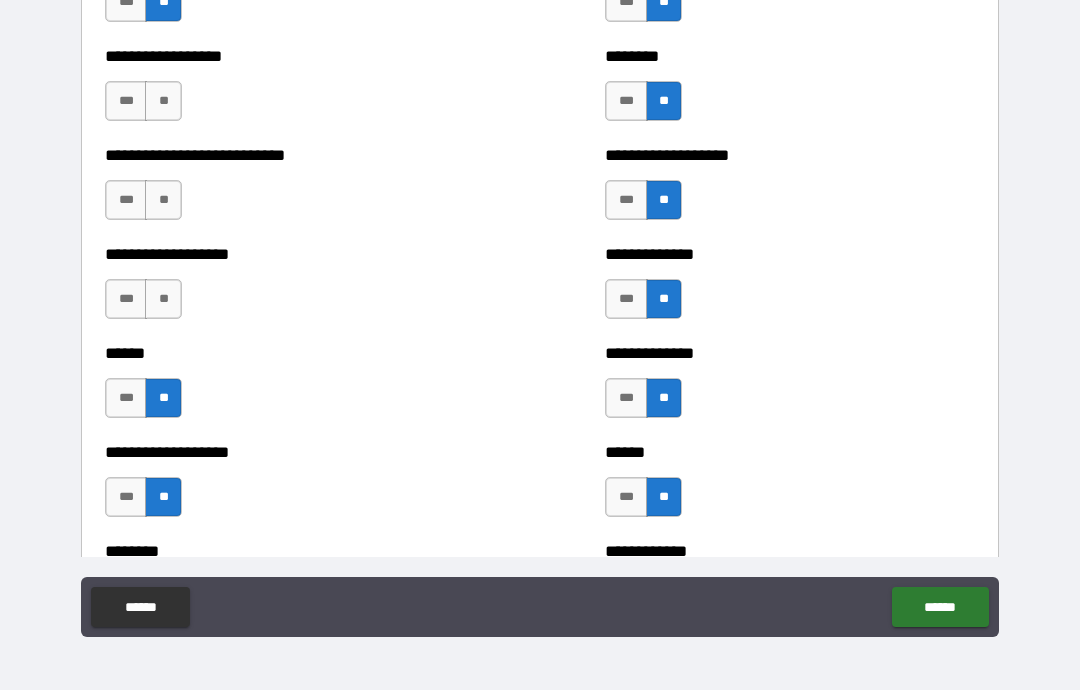 click on "**" at bounding box center [163, 200] 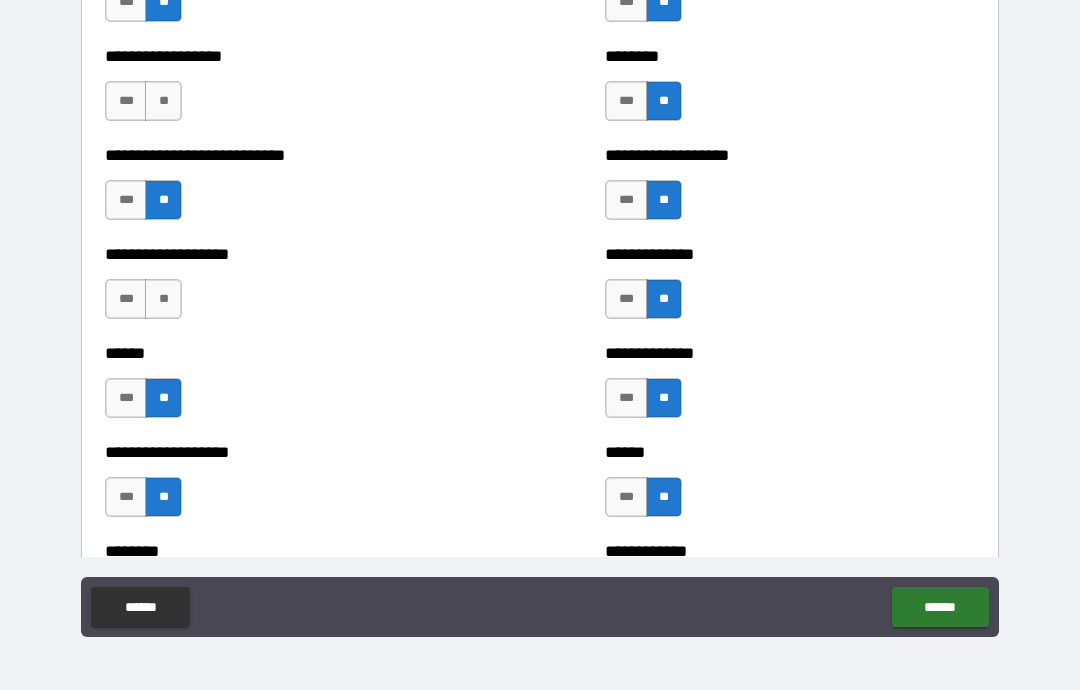 click on "**" at bounding box center [163, 101] 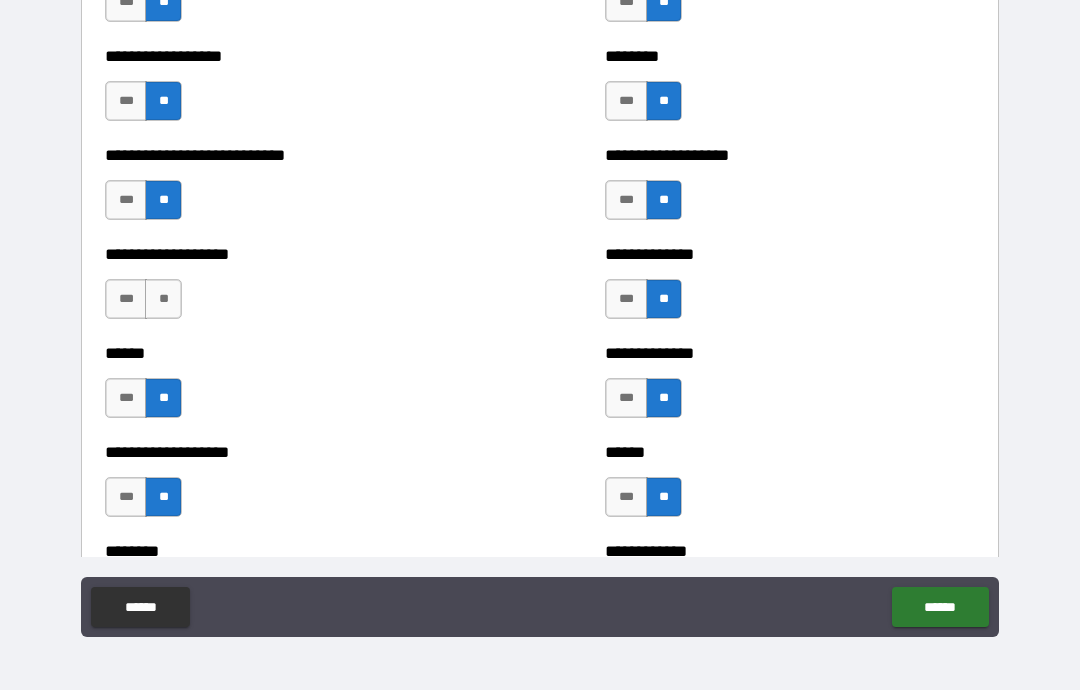 click on "**" at bounding box center (163, 299) 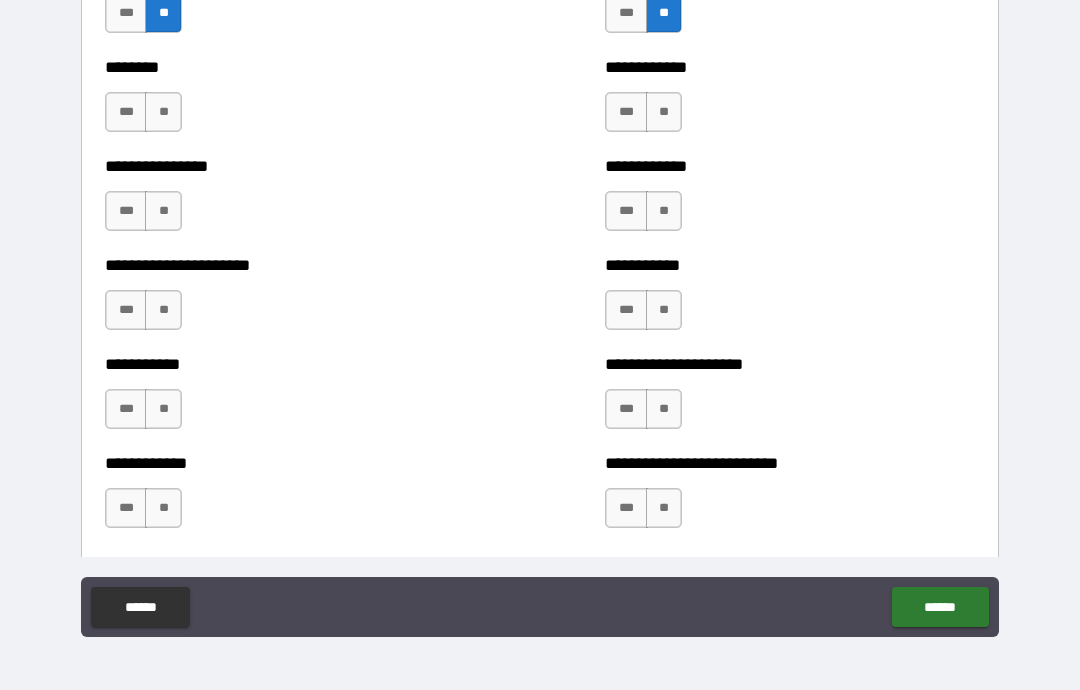scroll, scrollTop: 4166, scrollLeft: 0, axis: vertical 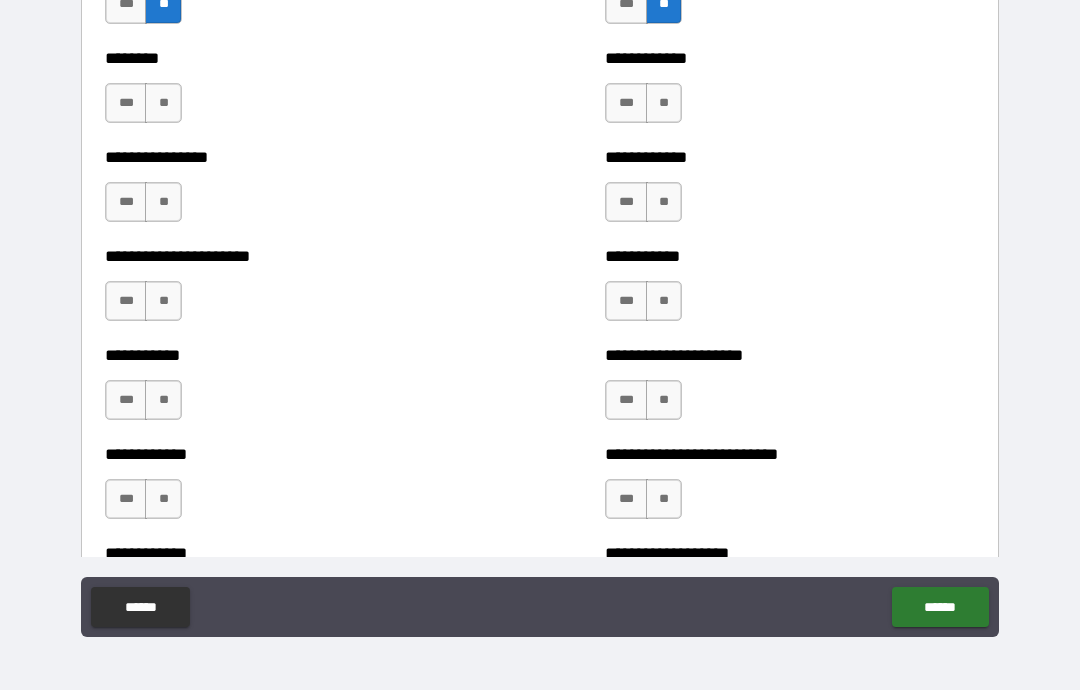 click on "**" at bounding box center [664, 103] 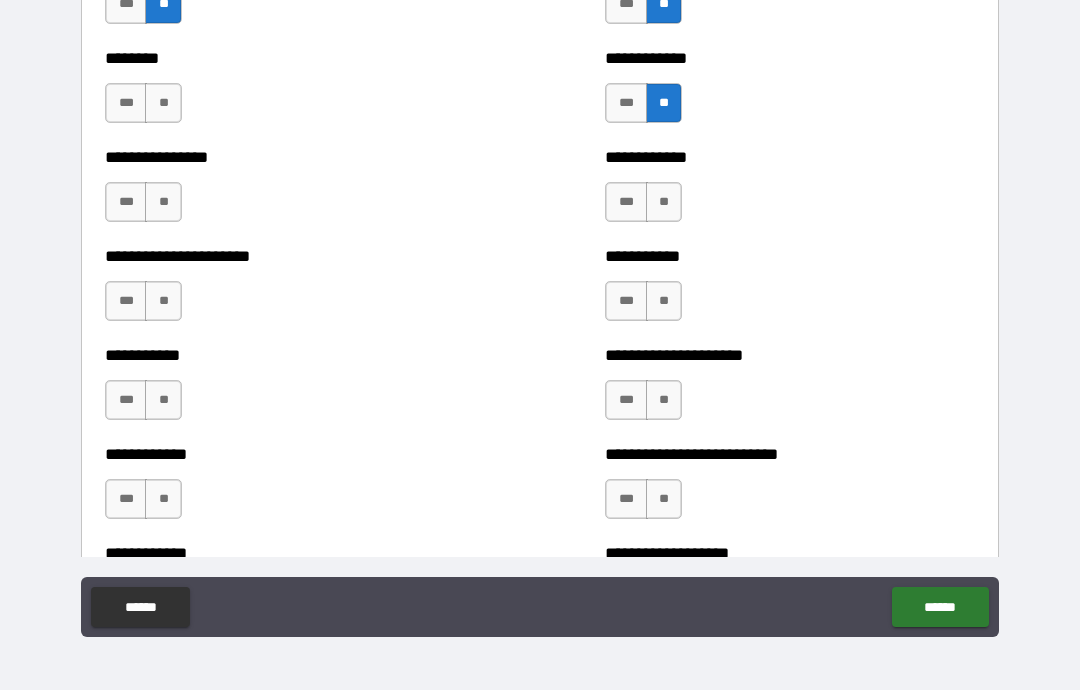 click on "**" at bounding box center (664, 202) 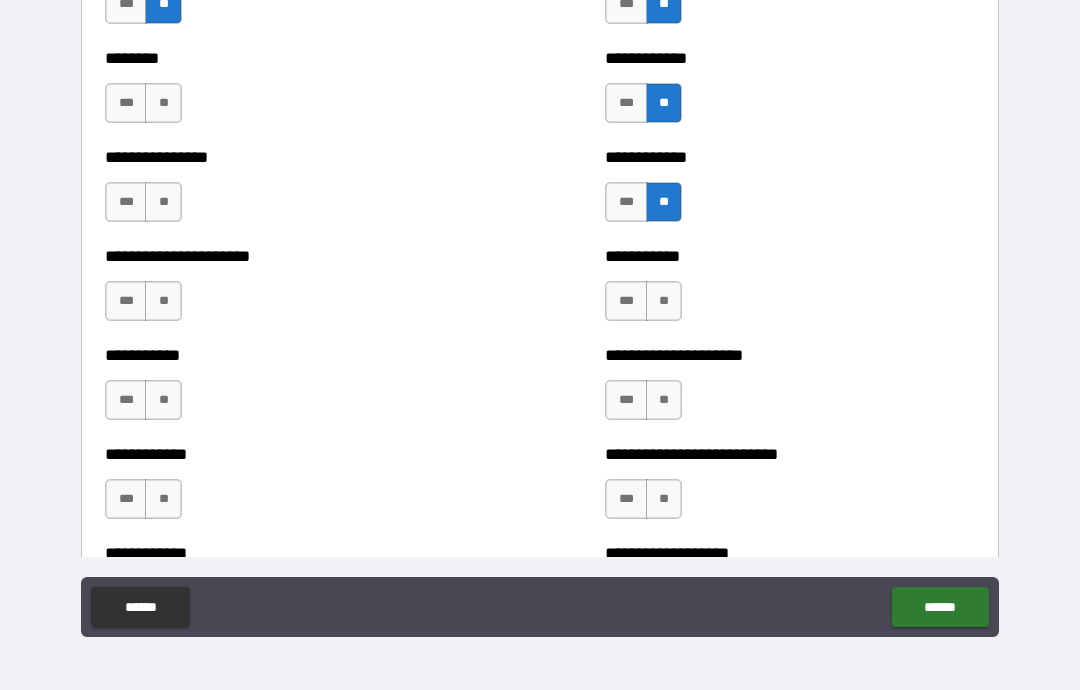 click on "**" at bounding box center [664, 301] 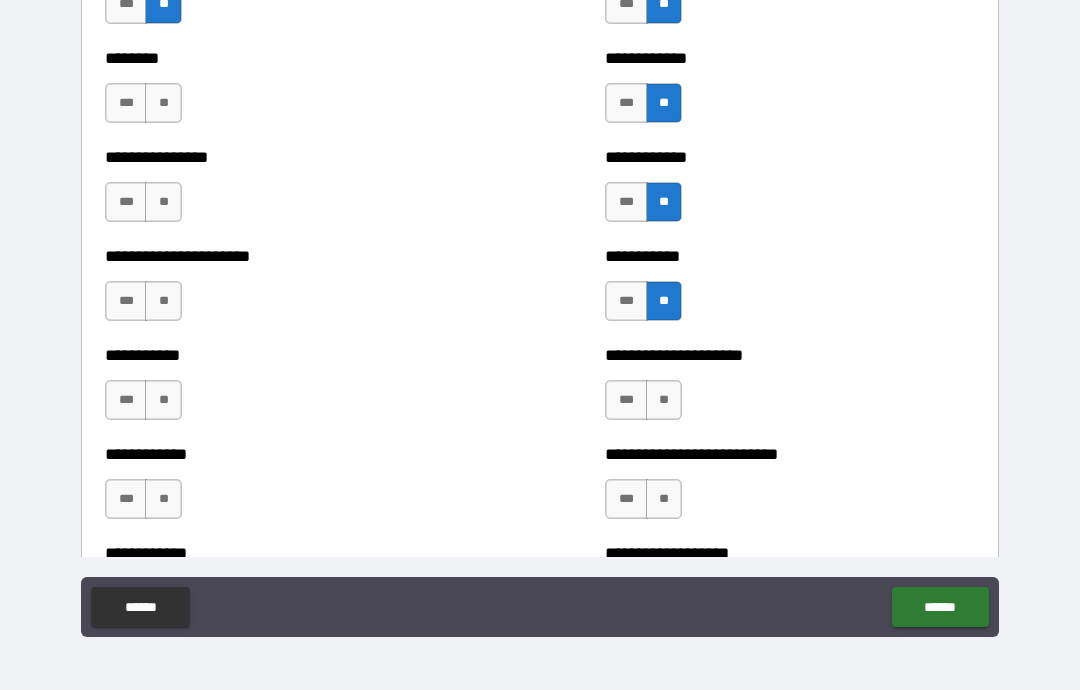 click on "**" at bounding box center (664, 400) 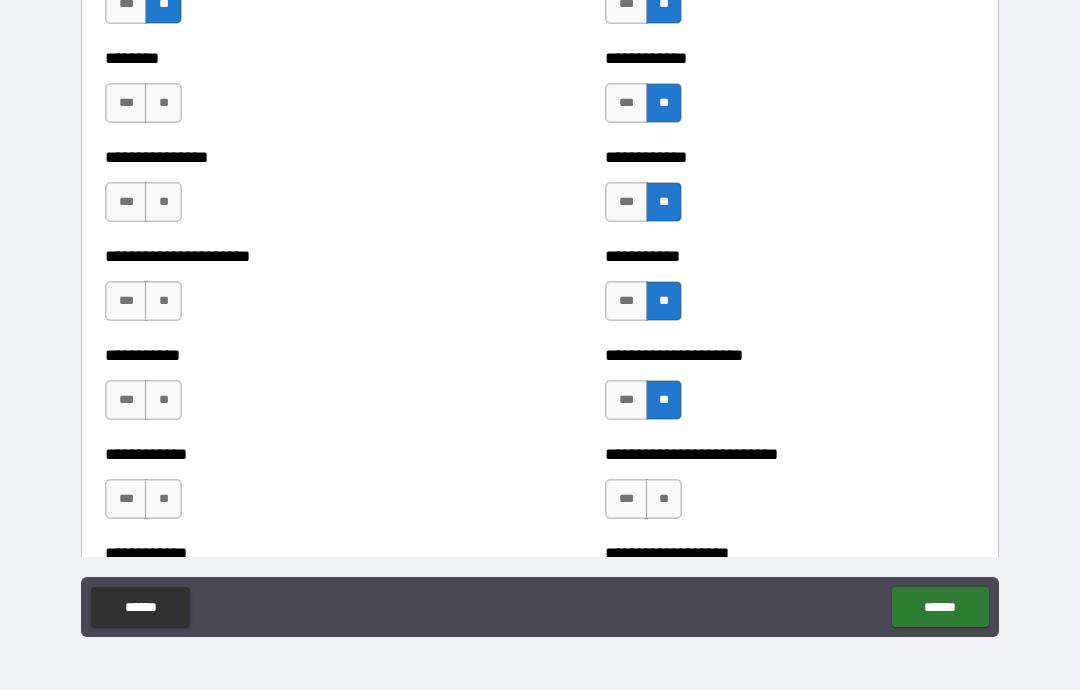 click on "**" at bounding box center (664, 499) 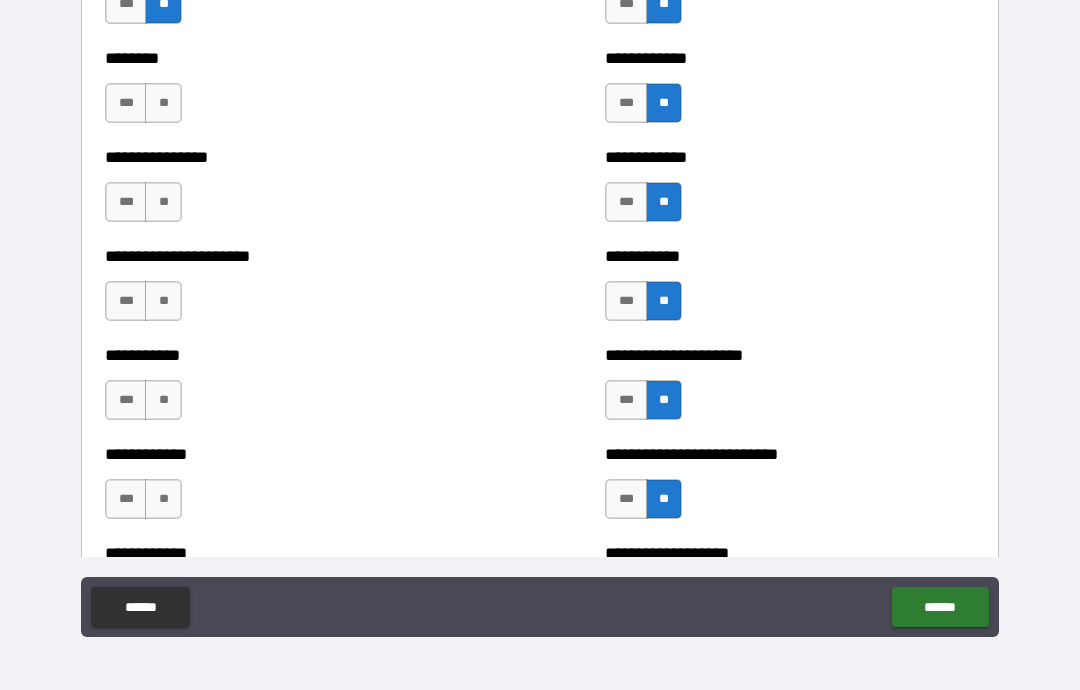 click on "**" at bounding box center [163, 499] 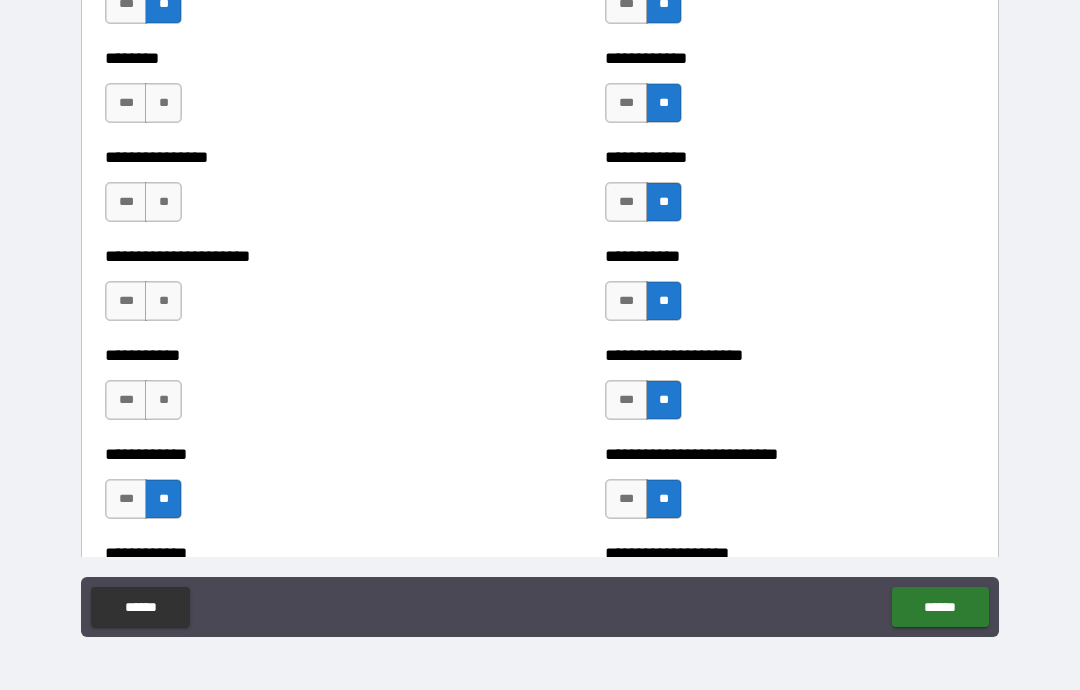 click on "**" at bounding box center (163, 400) 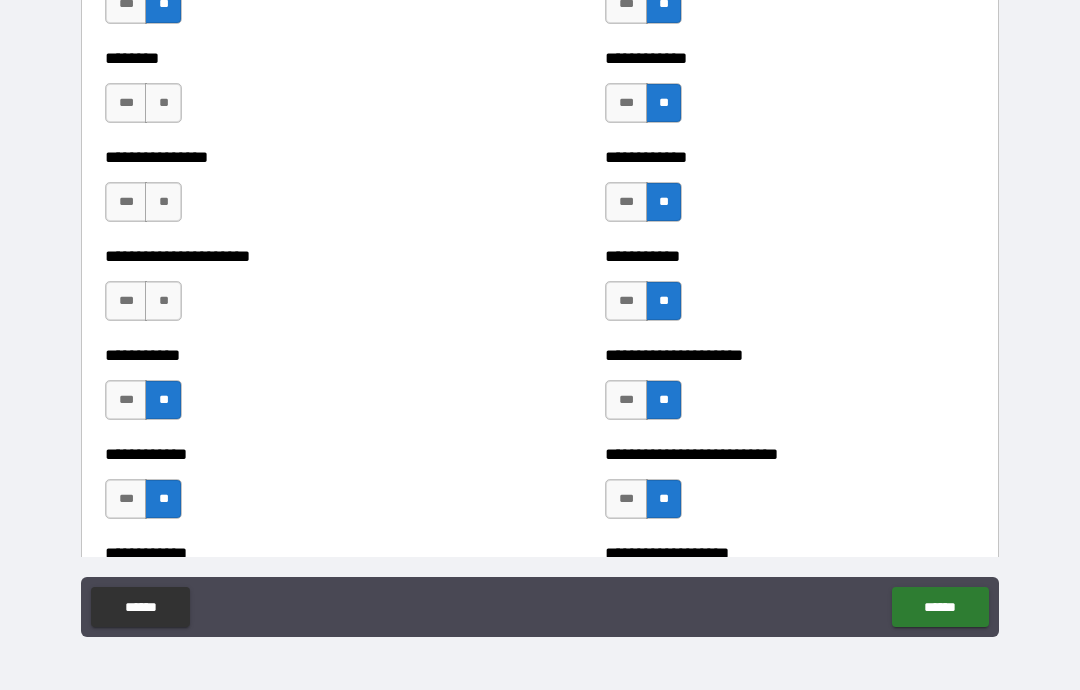 click on "**" at bounding box center [163, 301] 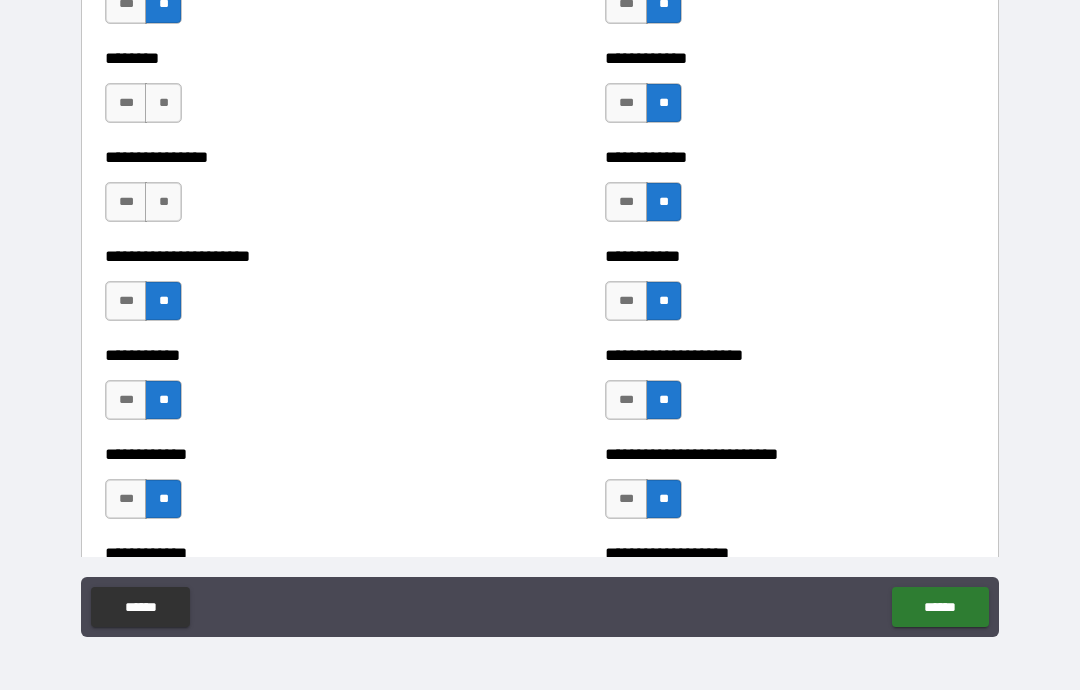 click on "**" at bounding box center (163, 202) 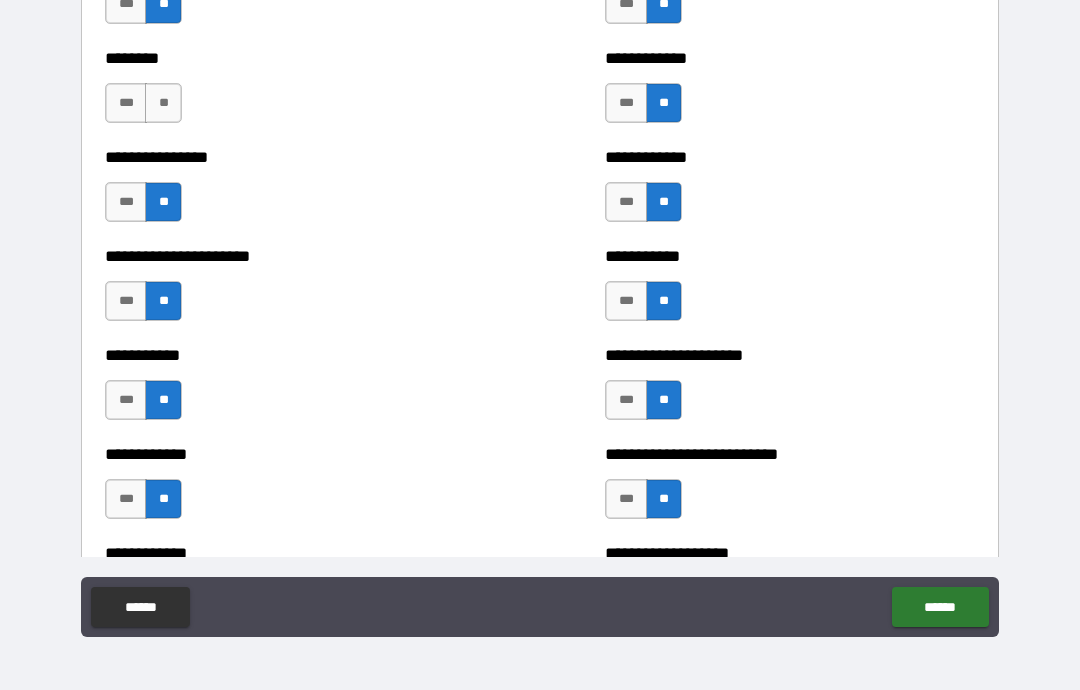 click on "**" at bounding box center (163, 103) 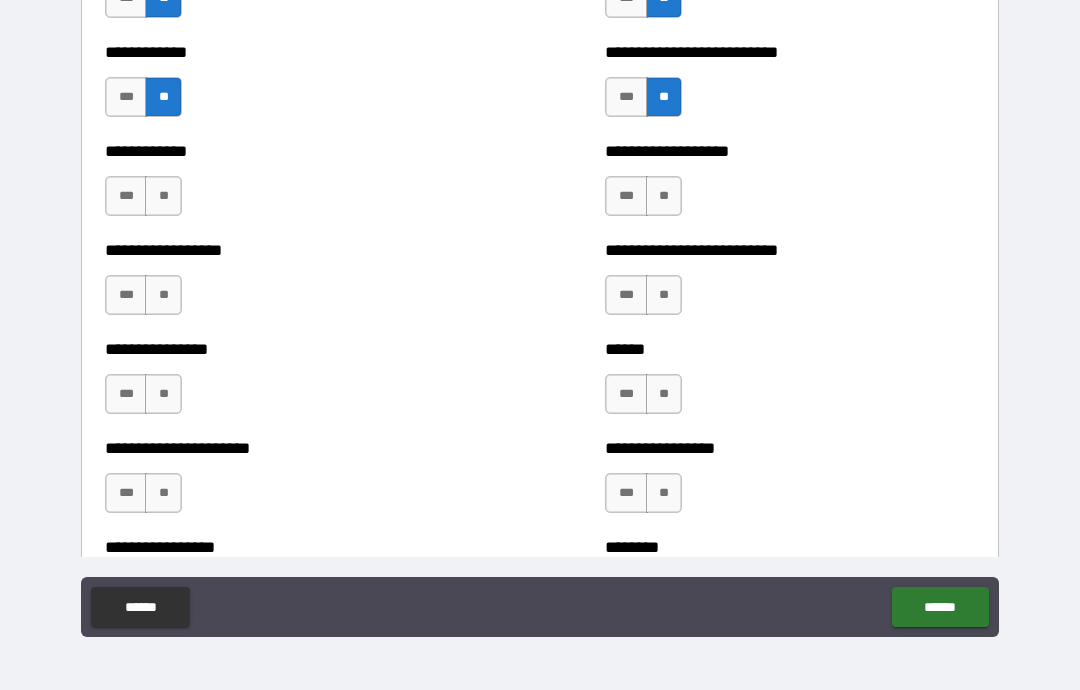 scroll, scrollTop: 4588, scrollLeft: 0, axis: vertical 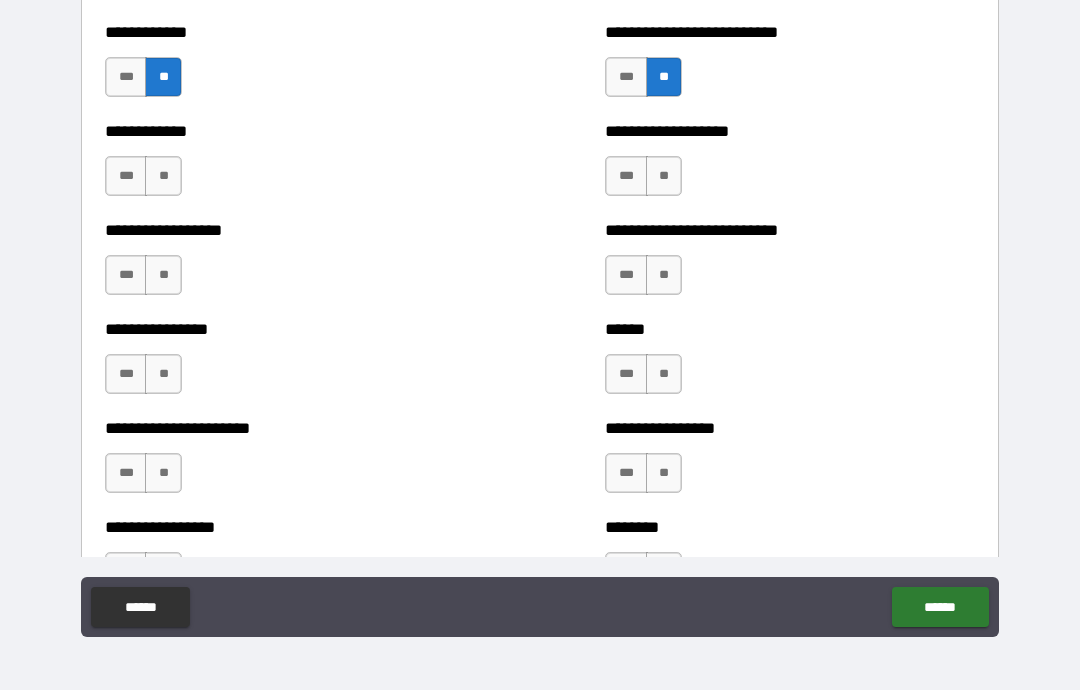 click on "**" at bounding box center (664, 176) 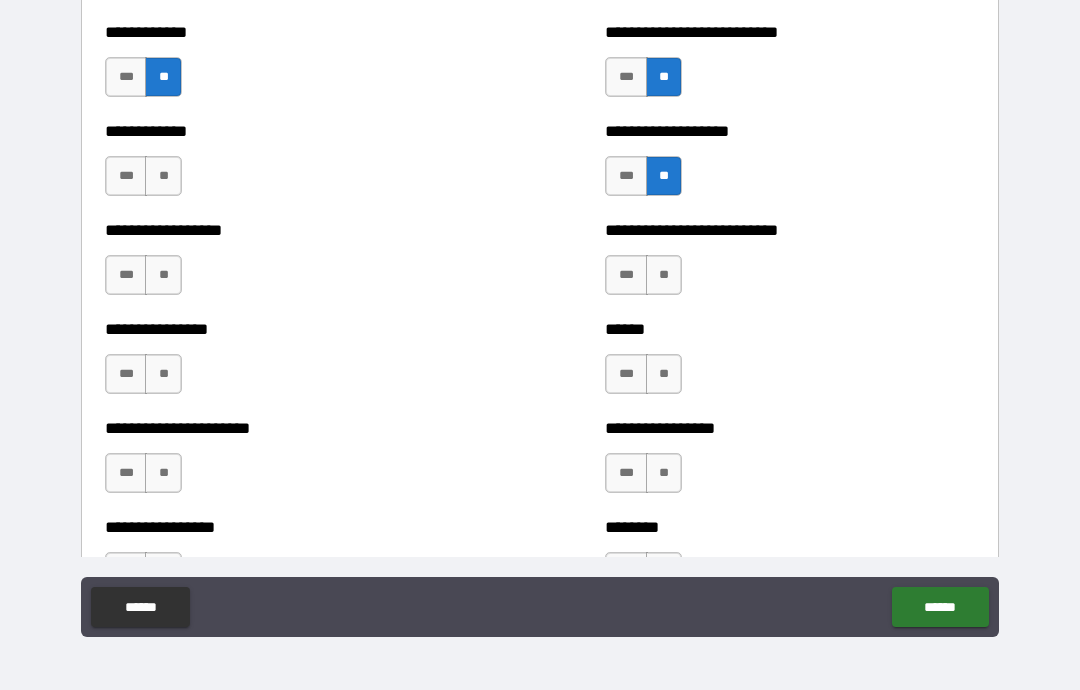 click on "**" at bounding box center (664, 275) 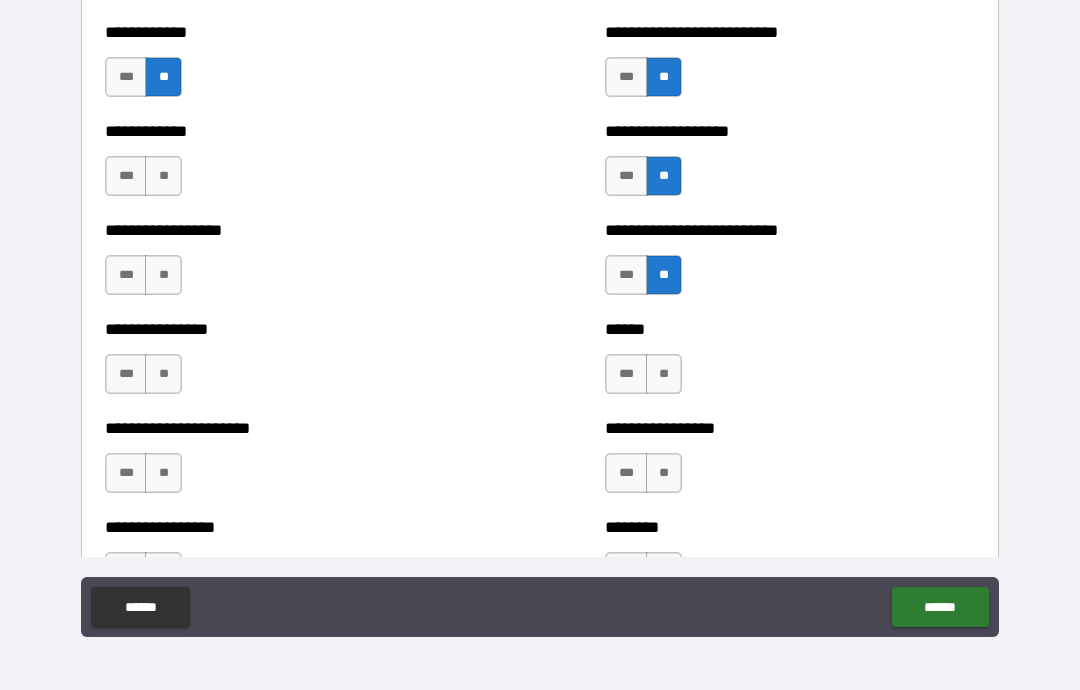 click on "**" at bounding box center [664, 374] 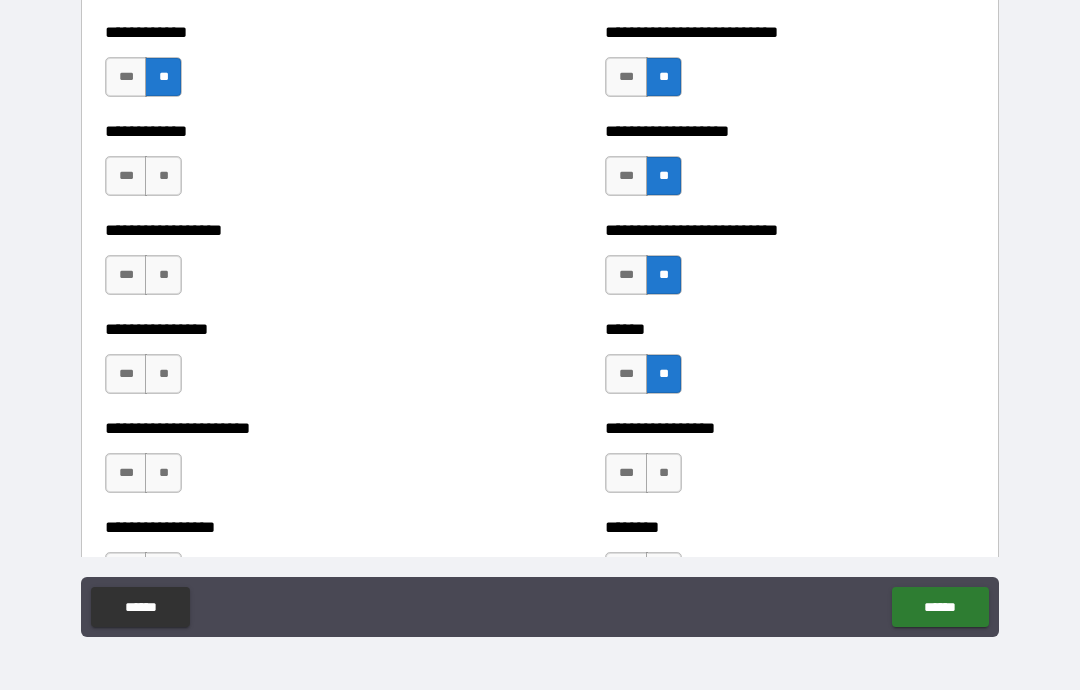 click on "**" at bounding box center [664, 473] 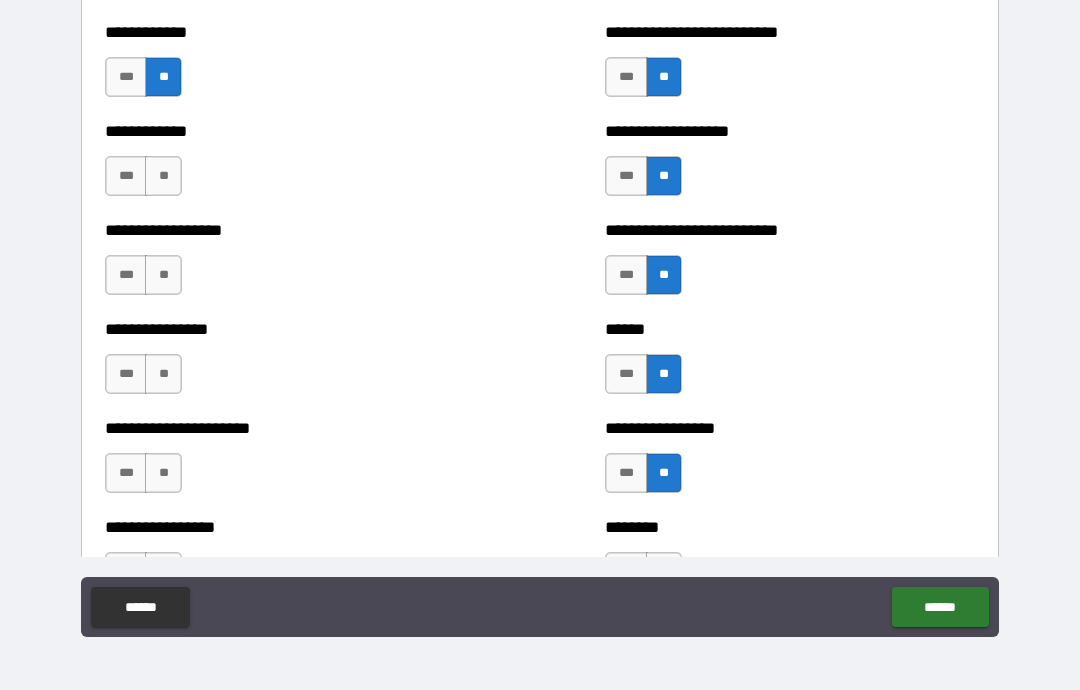 click on "**" at bounding box center [163, 473] 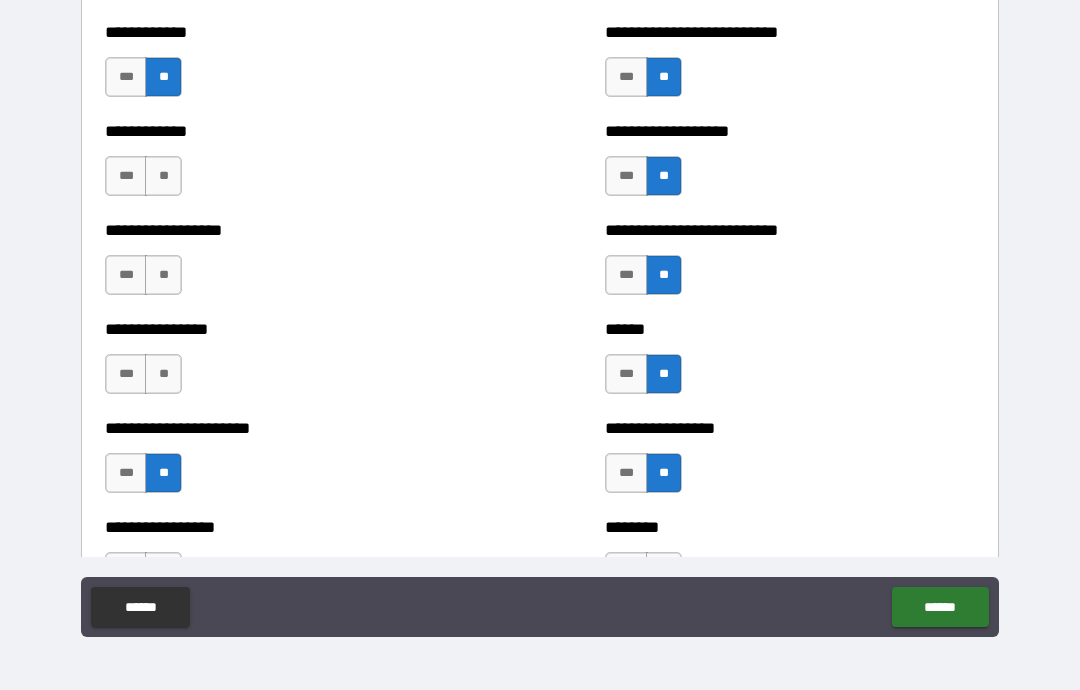 click on "**" at bounding box center [163, 374] 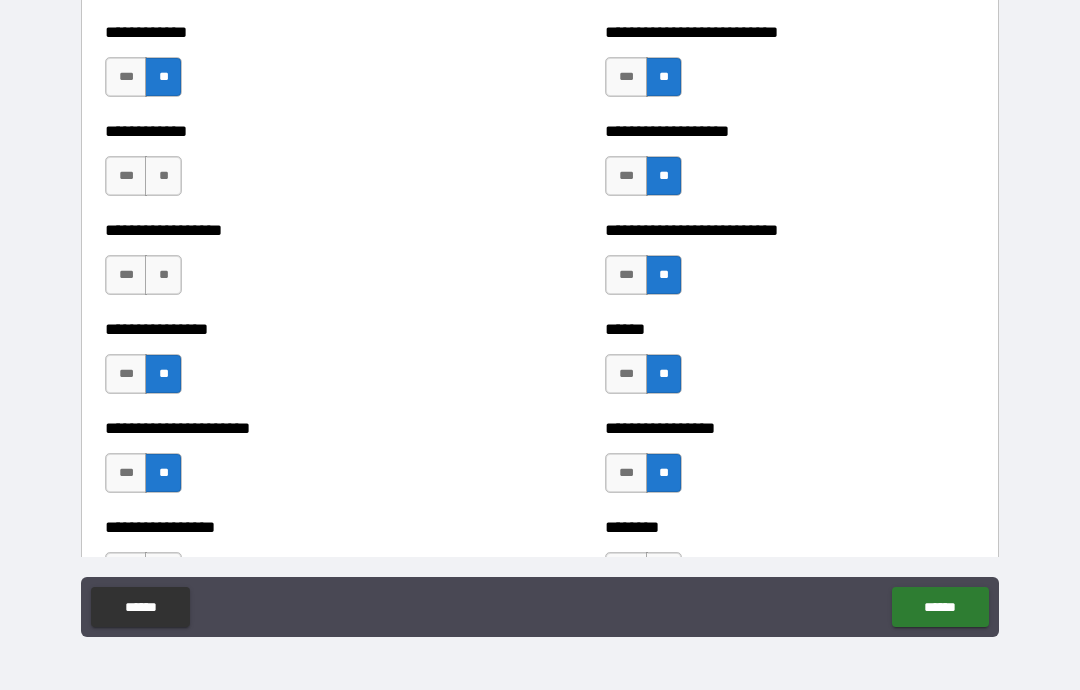 click on "**" at bounding box center [163, 275] 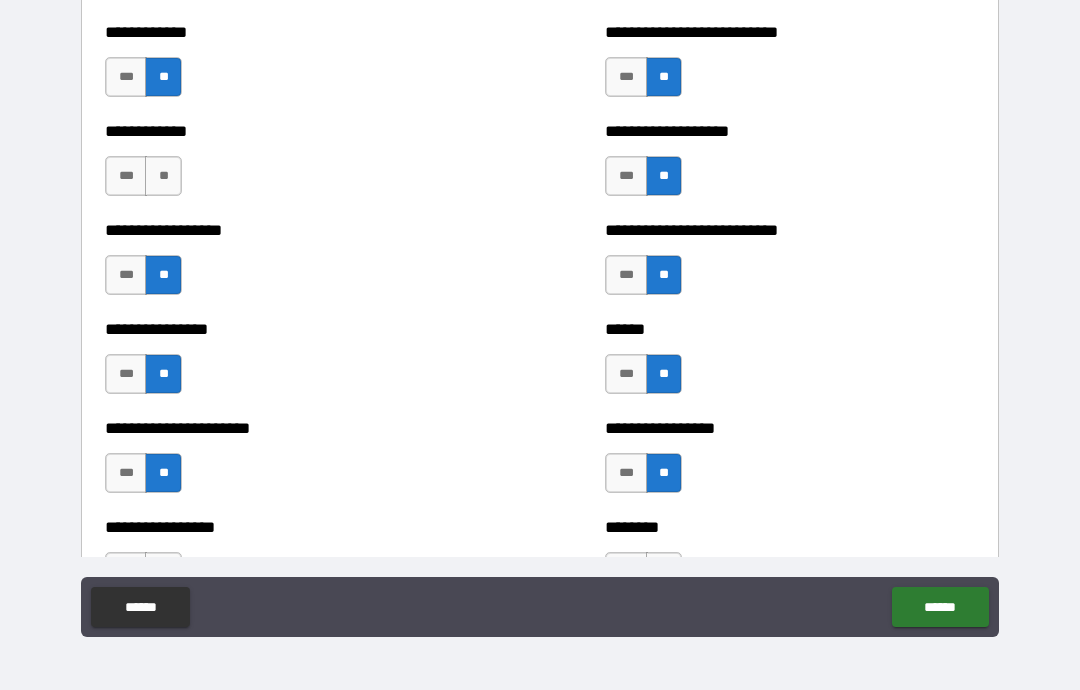 click on "**" at bounding box center (163, 176) 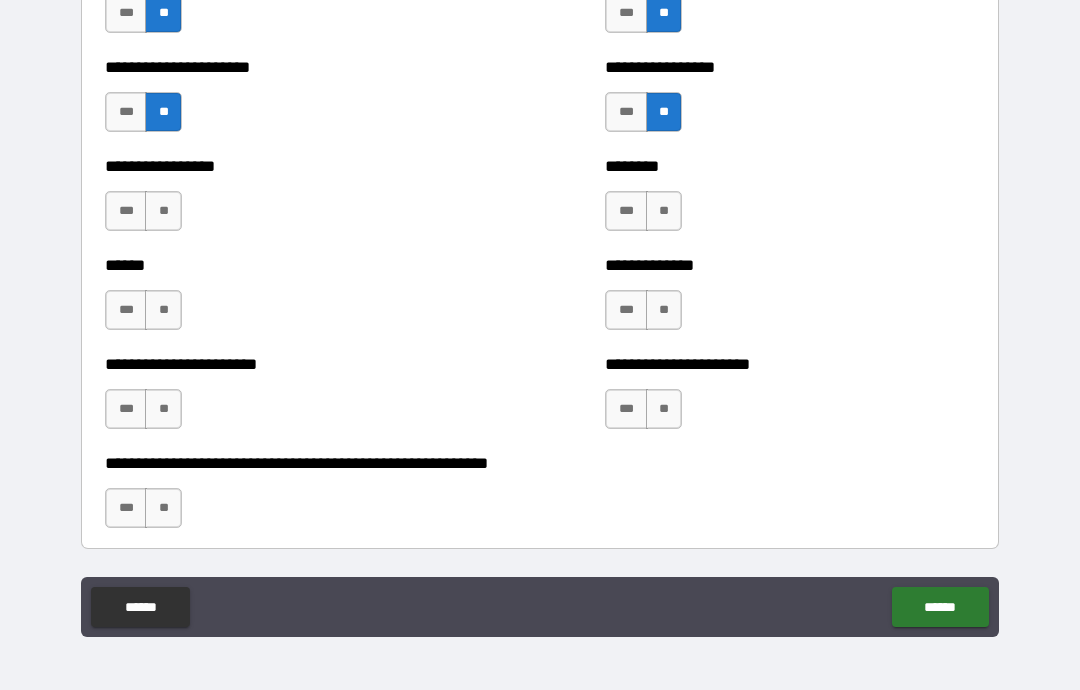 scroll, scrollTop: 4950, scrollLeft: 0, axis: vertical 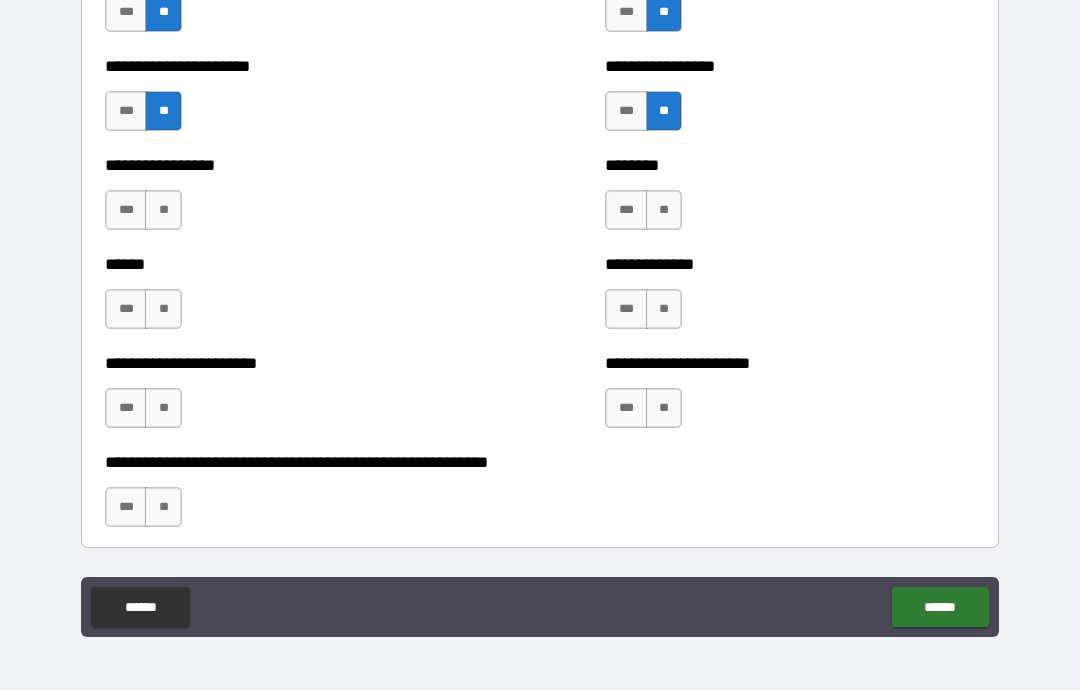 click on "**" at bounding box center [664, 210] 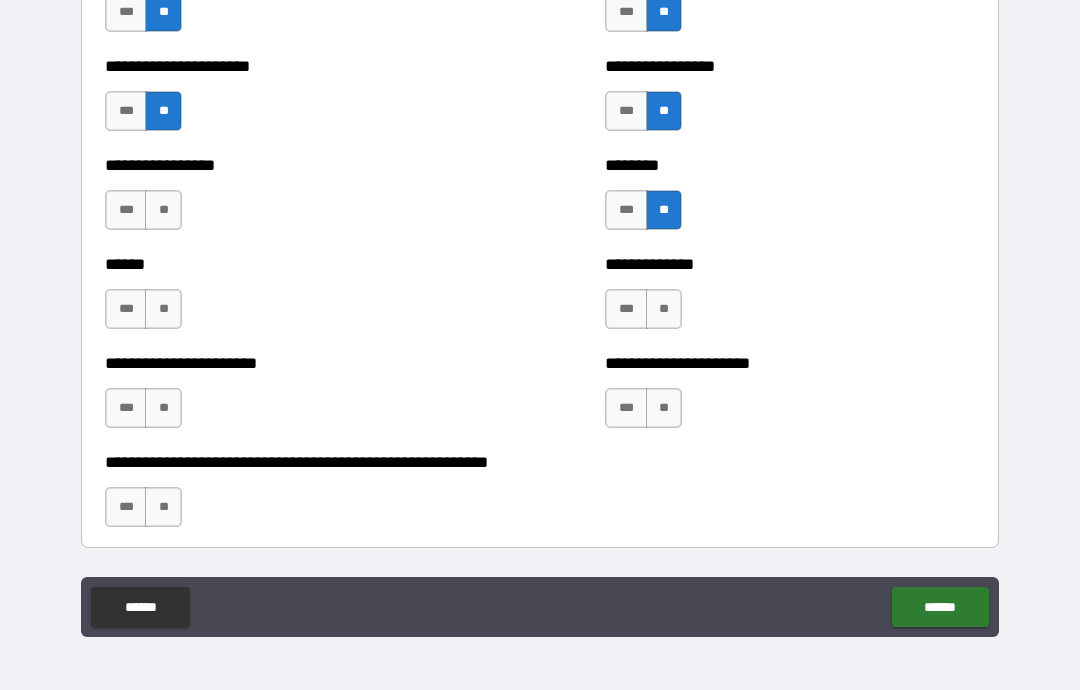 click on "**" at bounding box center (664, 309) 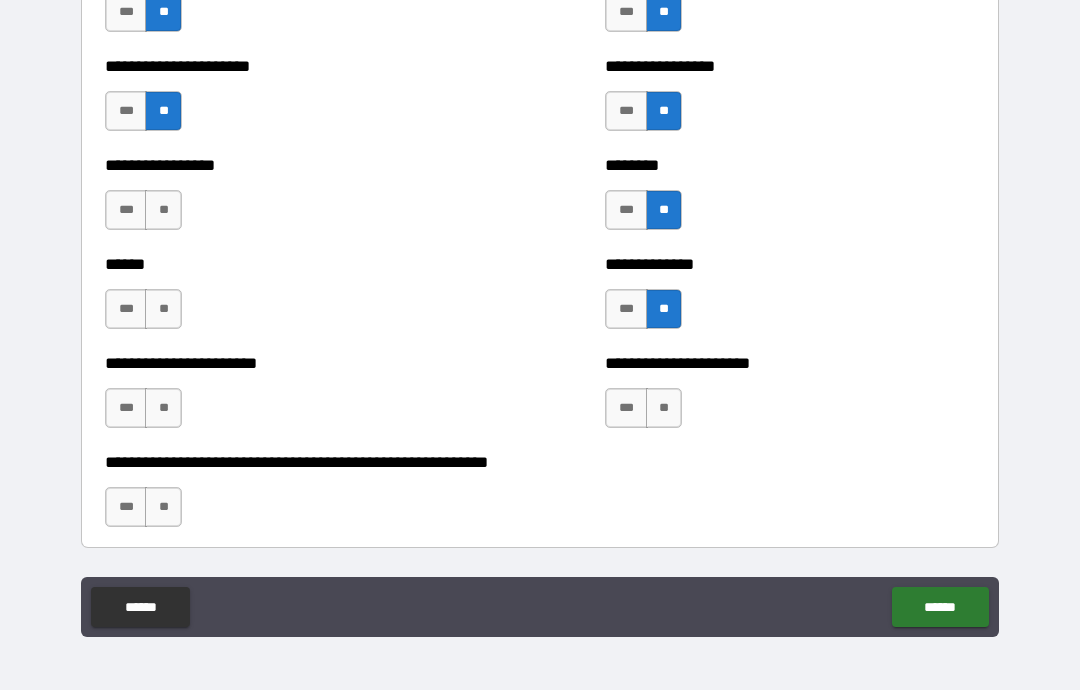 click on "**" at bounding box center [664, 408] 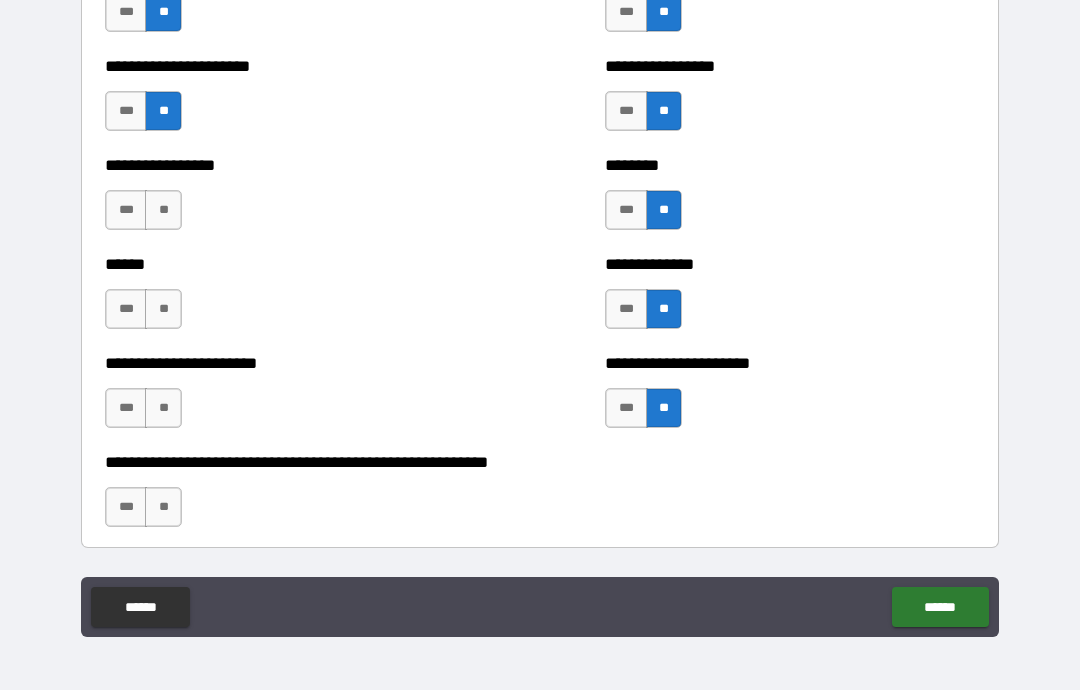 click on "**" at bounding box center [163, 408] 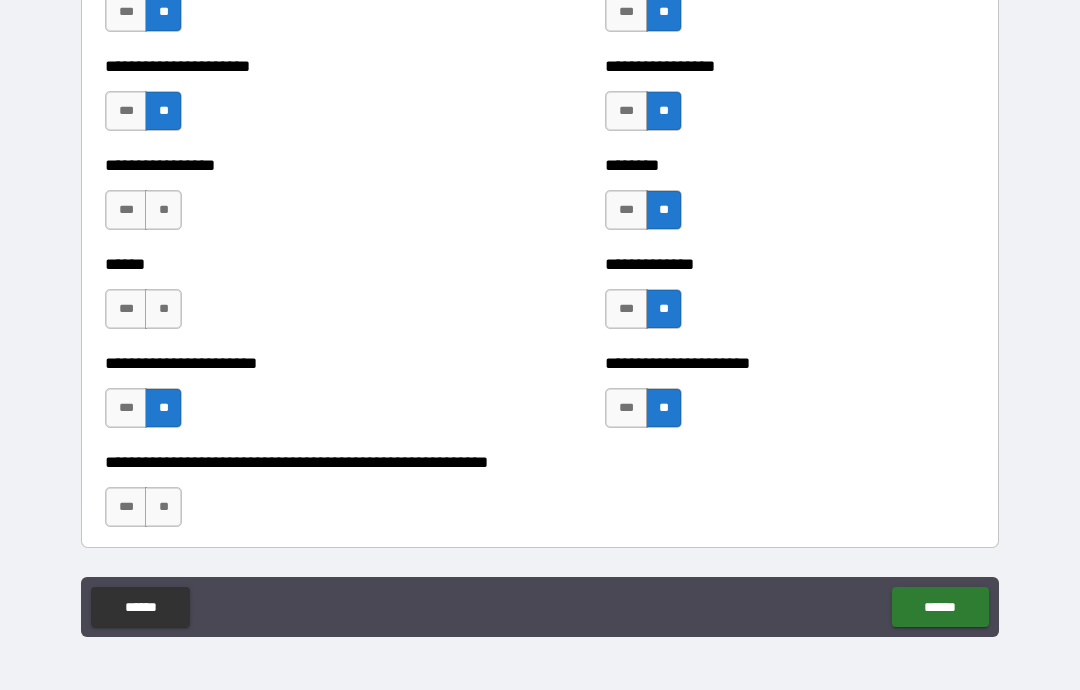 click on "**" at bounding box center (163, 309) 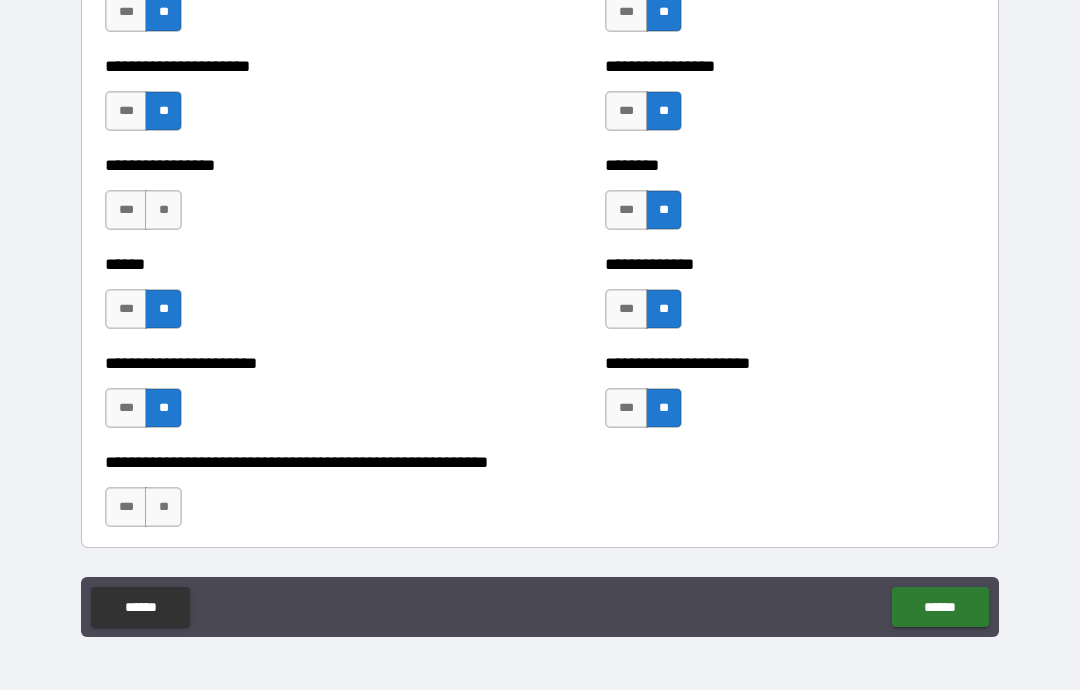 click on "**" at bounding box center (163, 210) 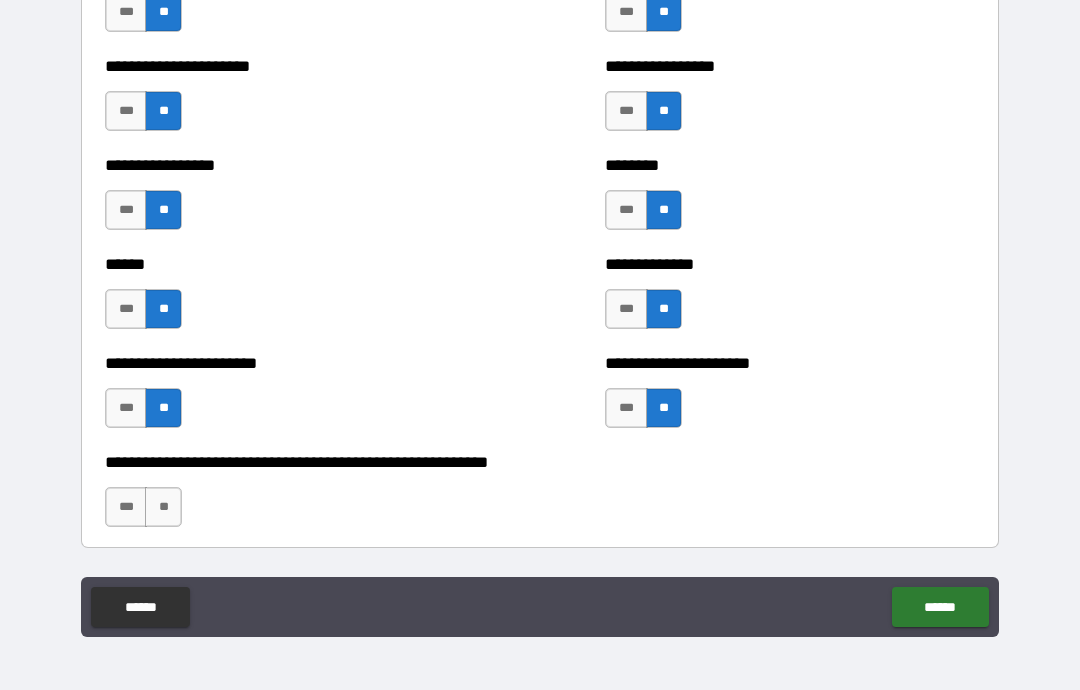 click on "**" at bounding box center (163, 507) 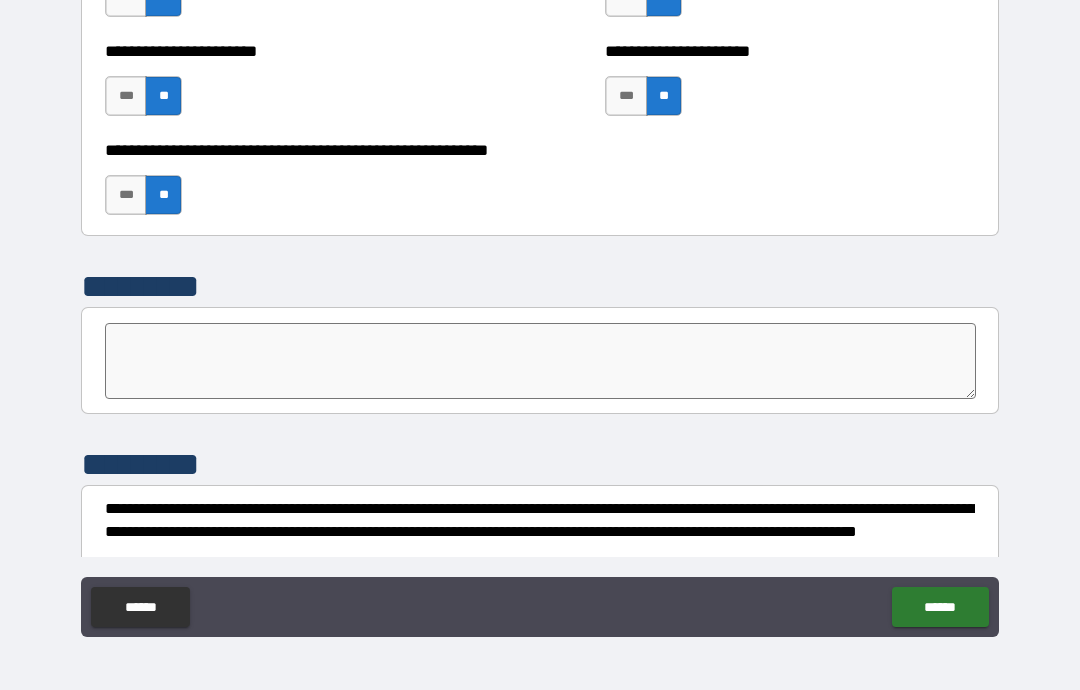 scroll, scrollTop: 5260, scrollLeft: 0, axis: vertical 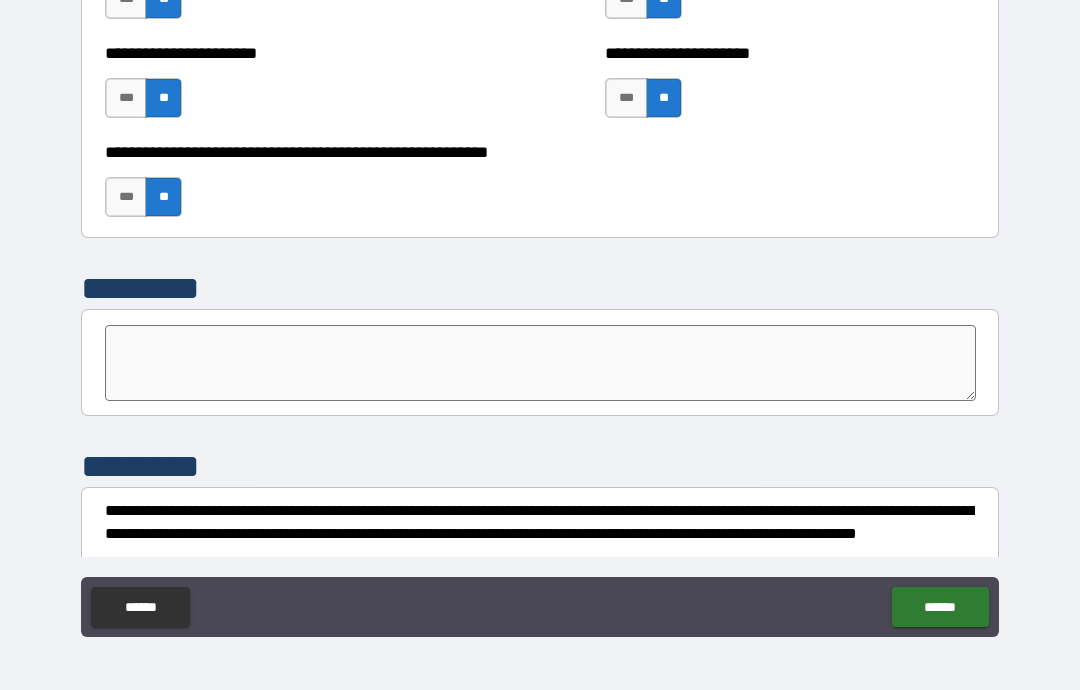 click on "***" at bounding box center (126, 197) 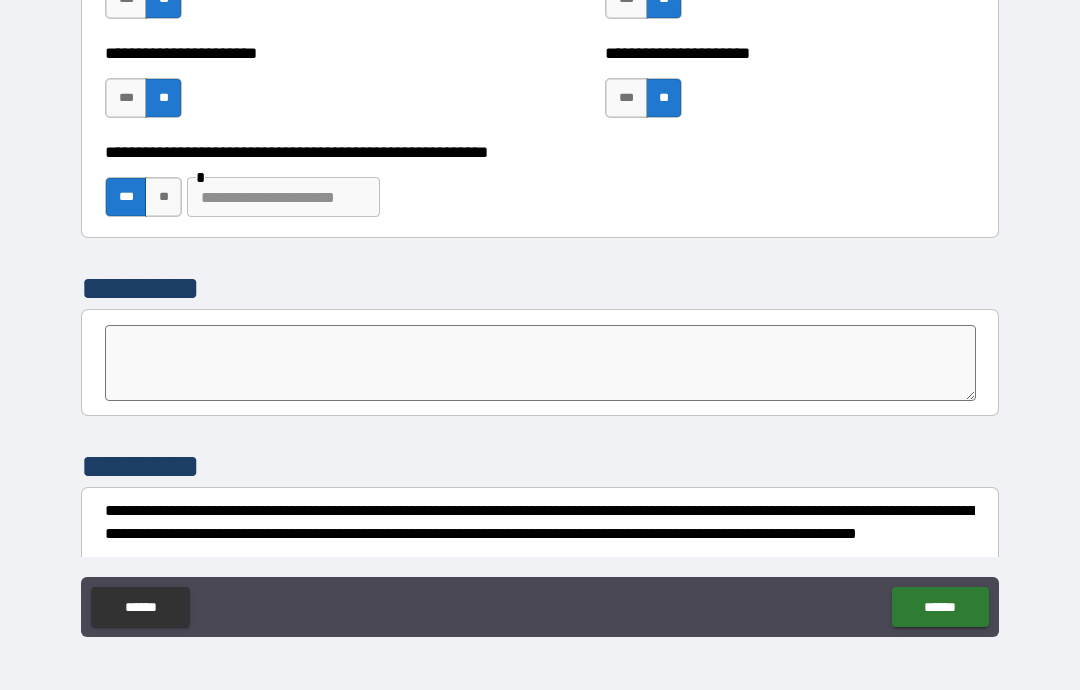 click at bounding box center (283, 197) 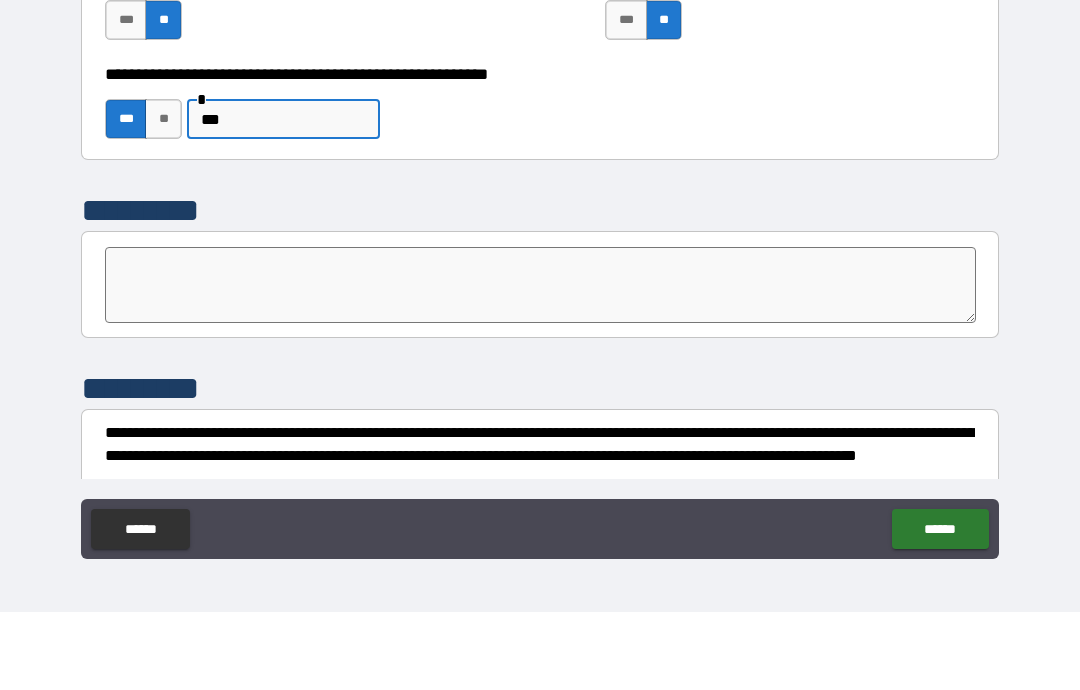 type on "***" 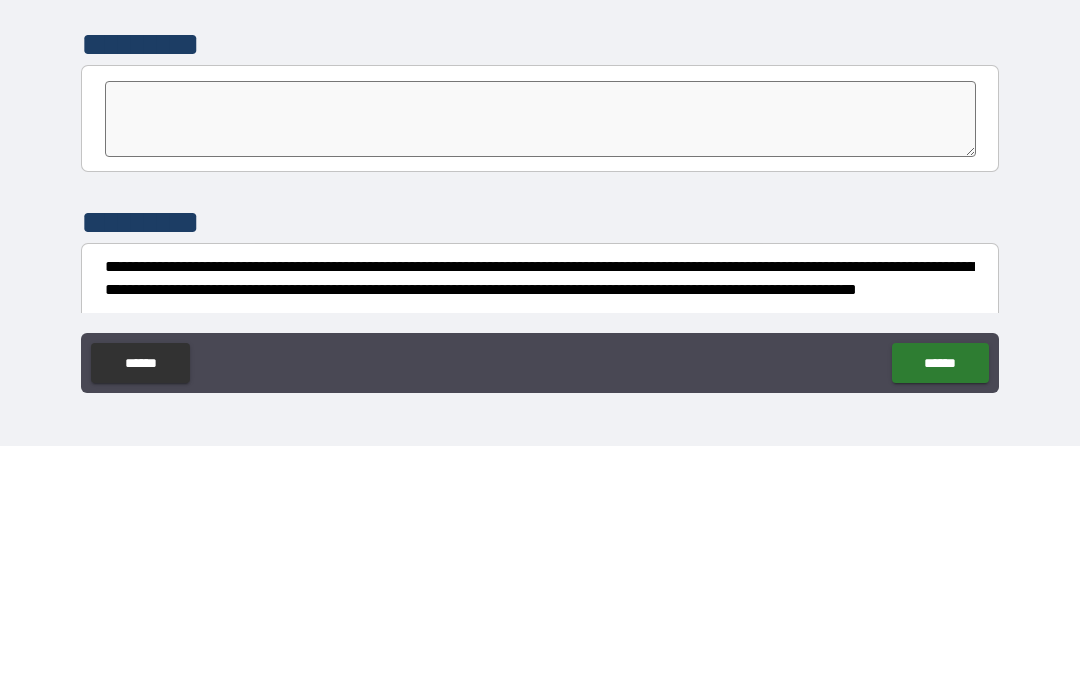 click on "**********" at bounding box center (540, 307) 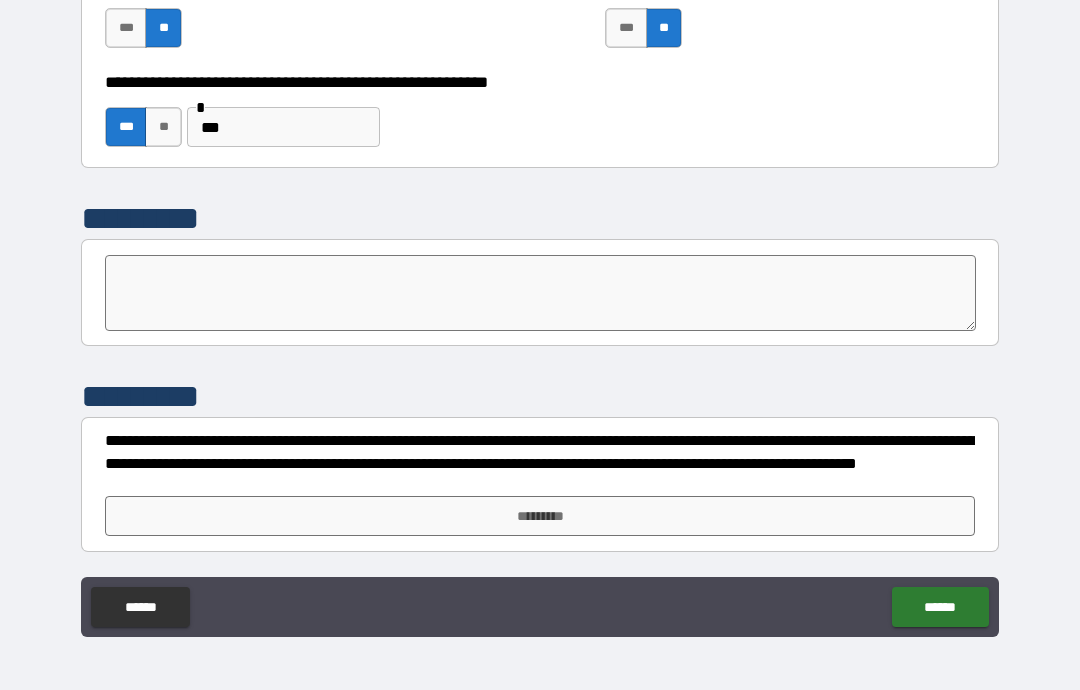 scroll, scrollTop: 5330, scrollLeft: 0, axis: vertical 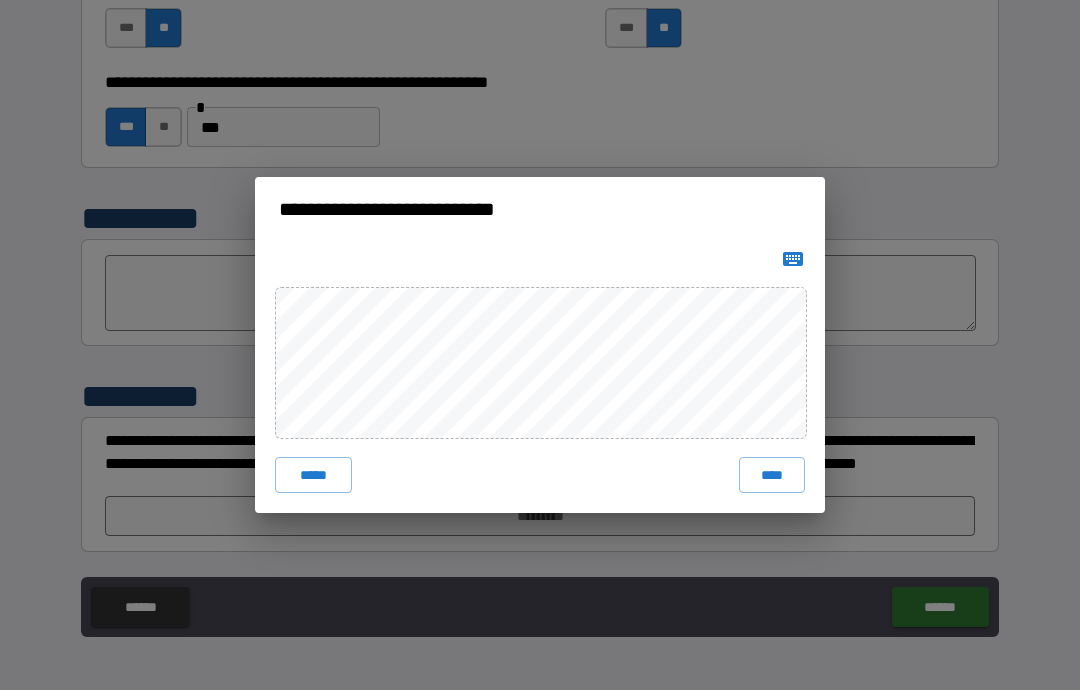 click on "****" at bounding box center [772, 475] 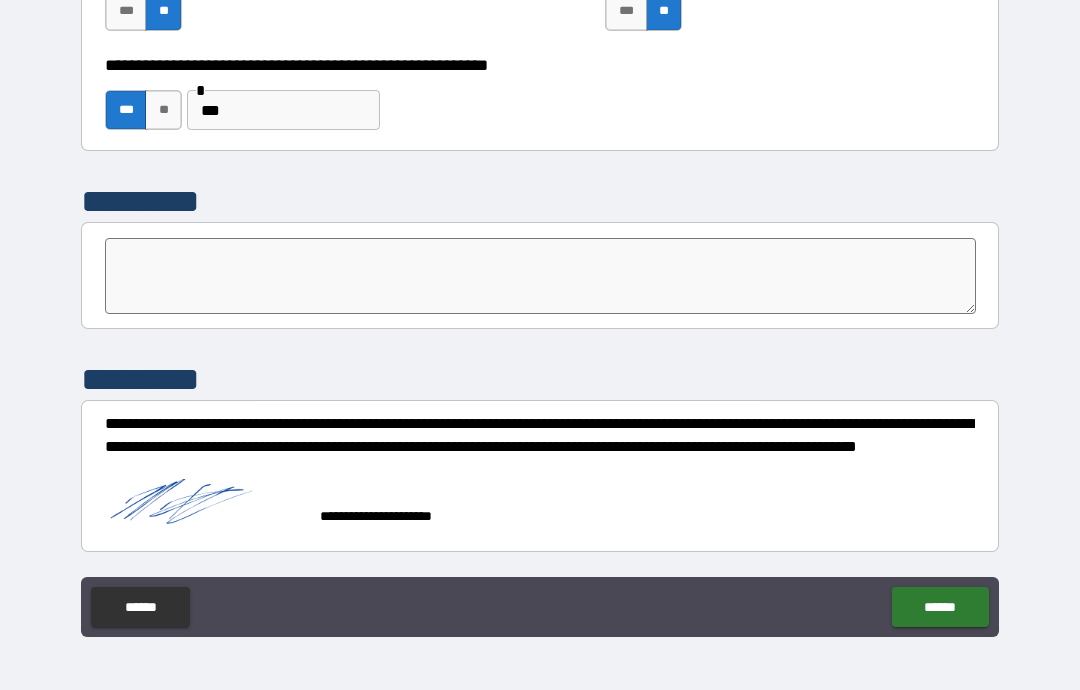 scroll, scrollTop: 5347, scrollLeft: 0, axis: vertical 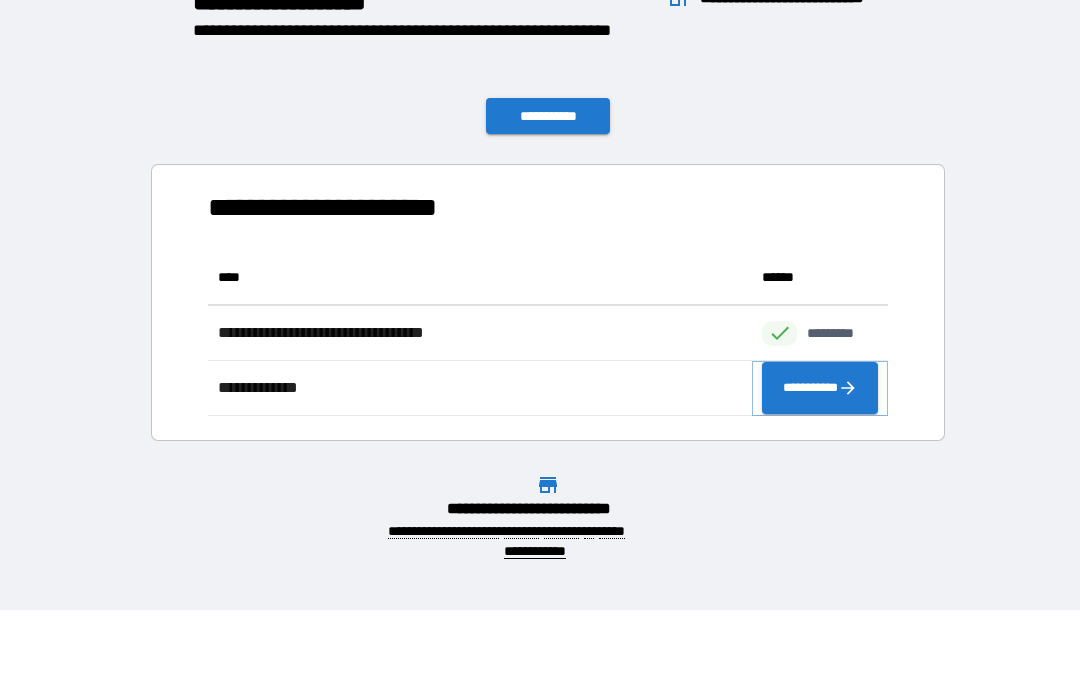 click on "**********" at bounding box center [820, 388] 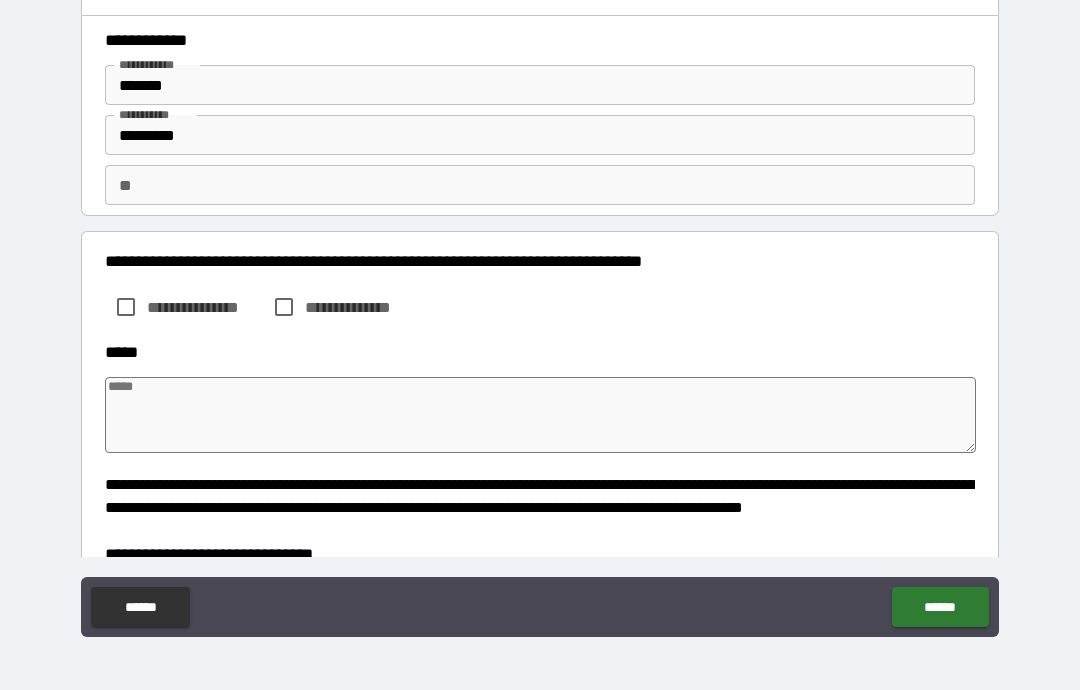 type on "*" 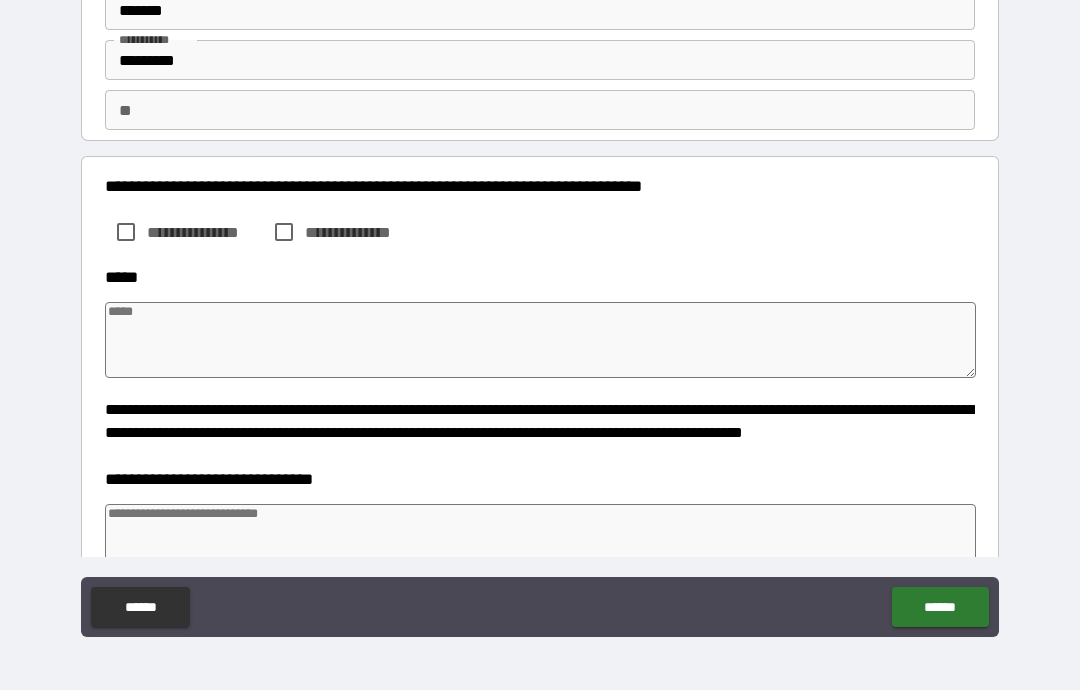 scroll, scrollTop: 74, scrollLeft: 0, axis: vertical 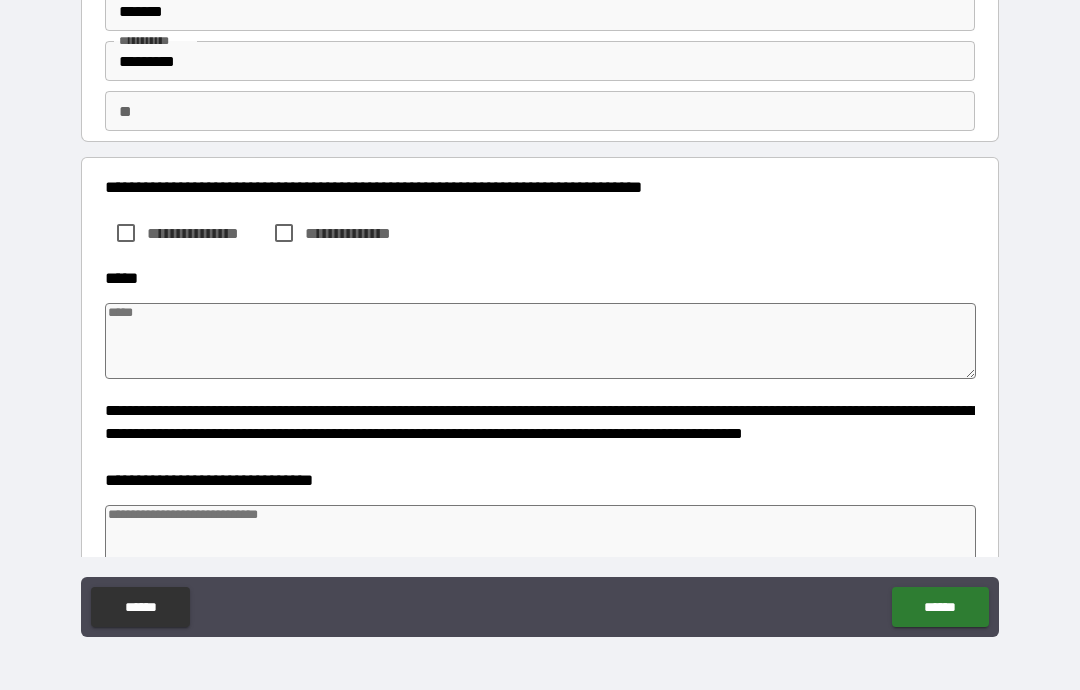 click on "**********" at bounding box center [205, 233] 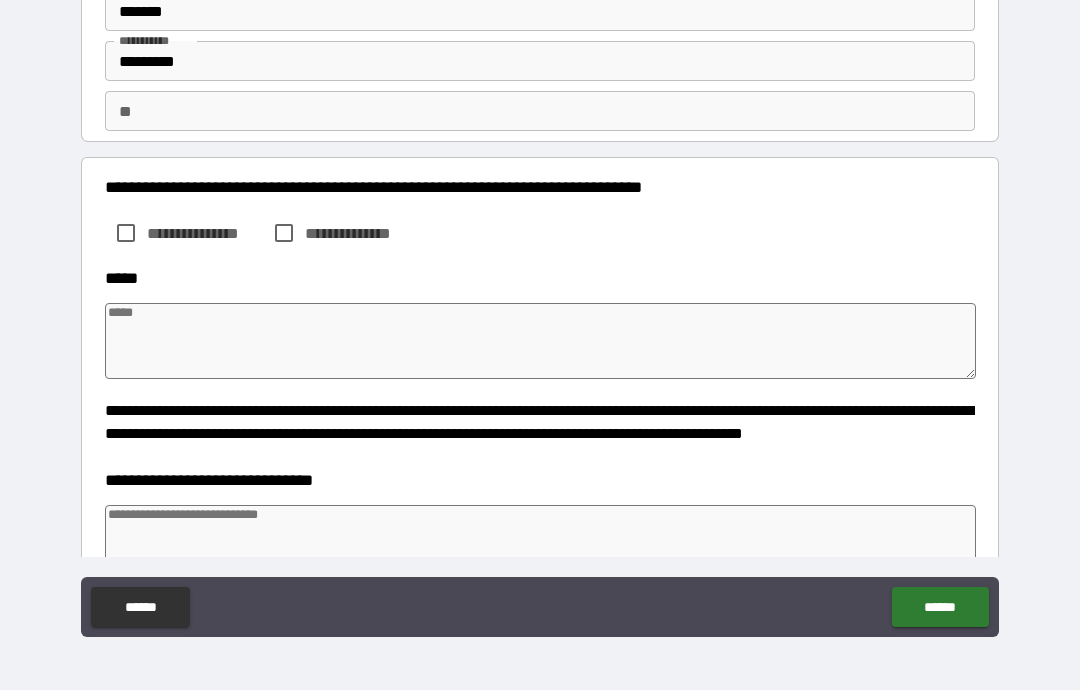 type on "*" 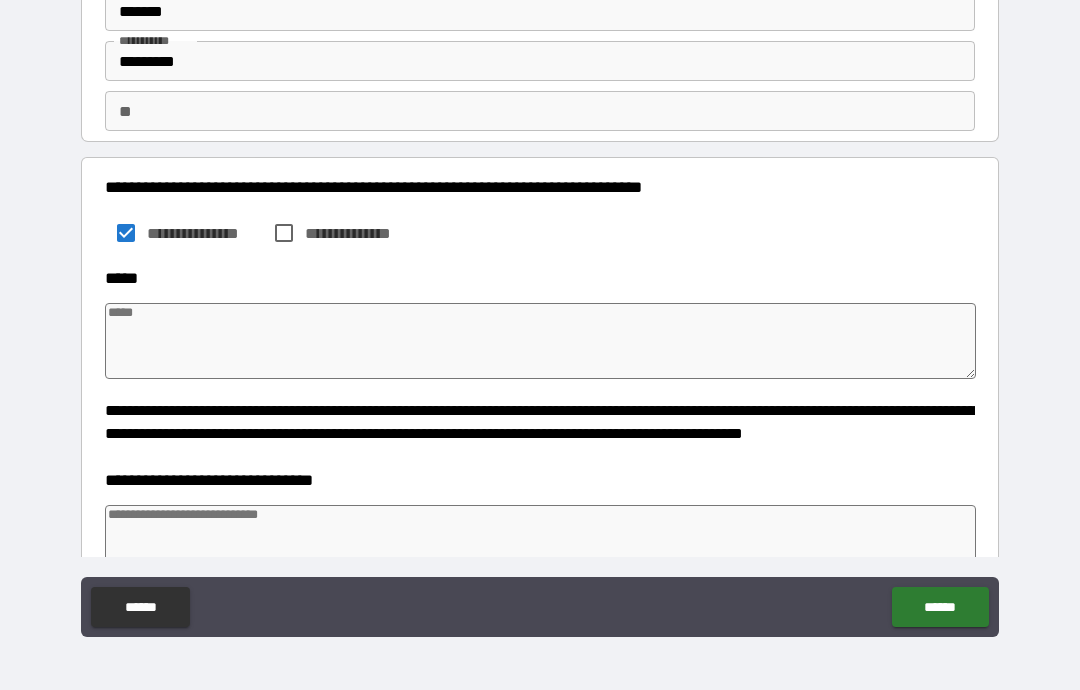 click at bounding box center (540, 341) 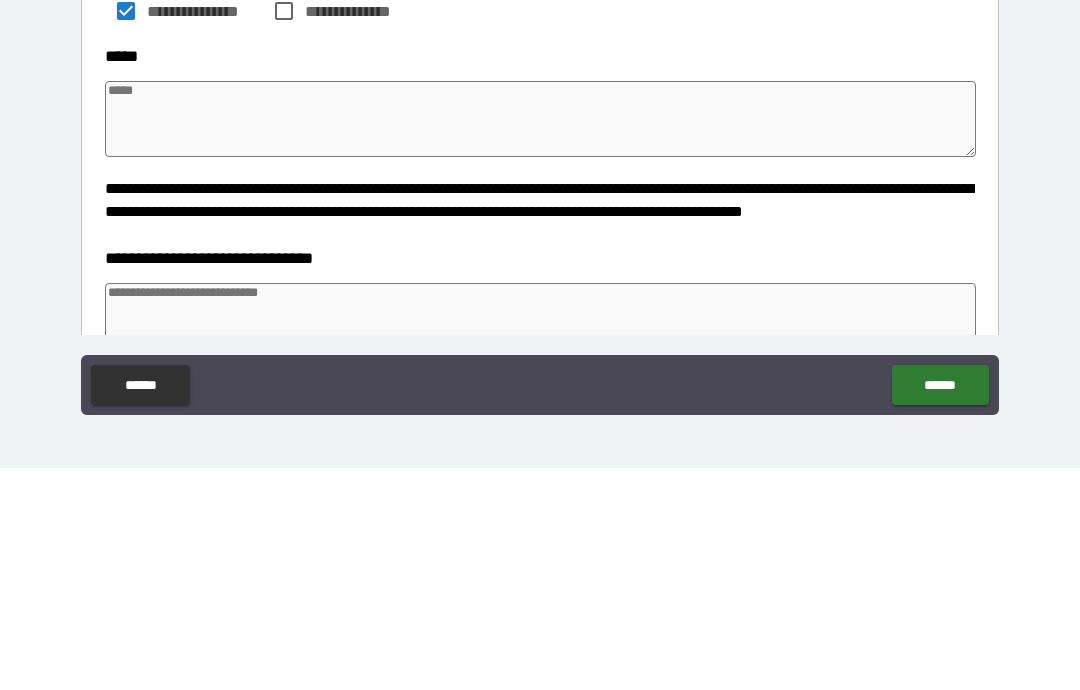 type on "*" 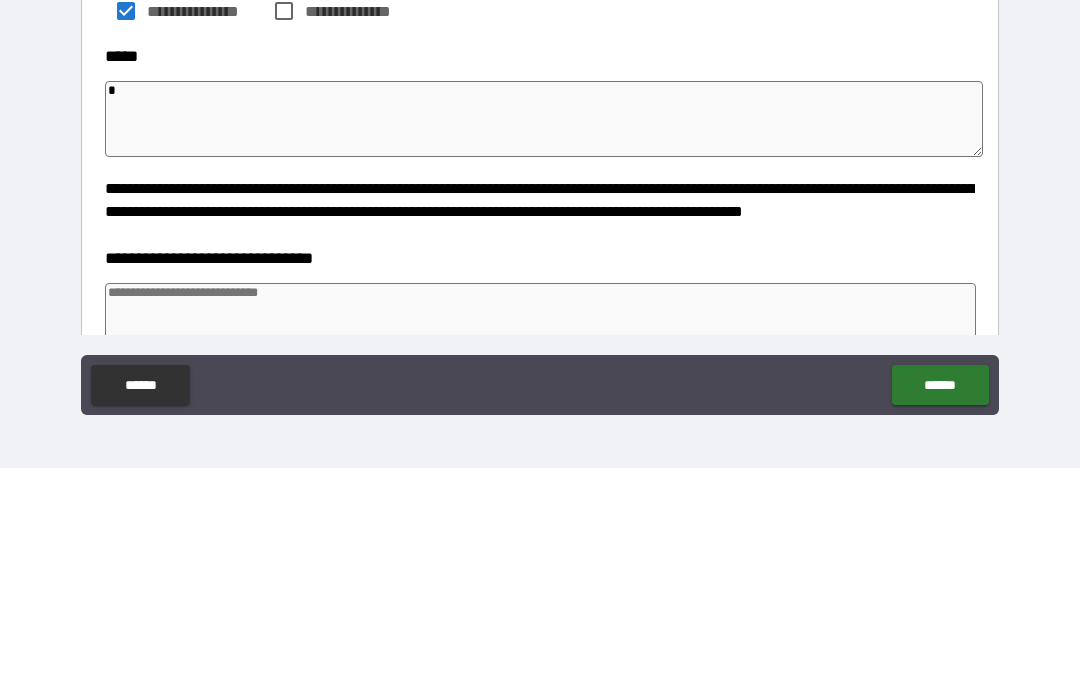 type on "**" 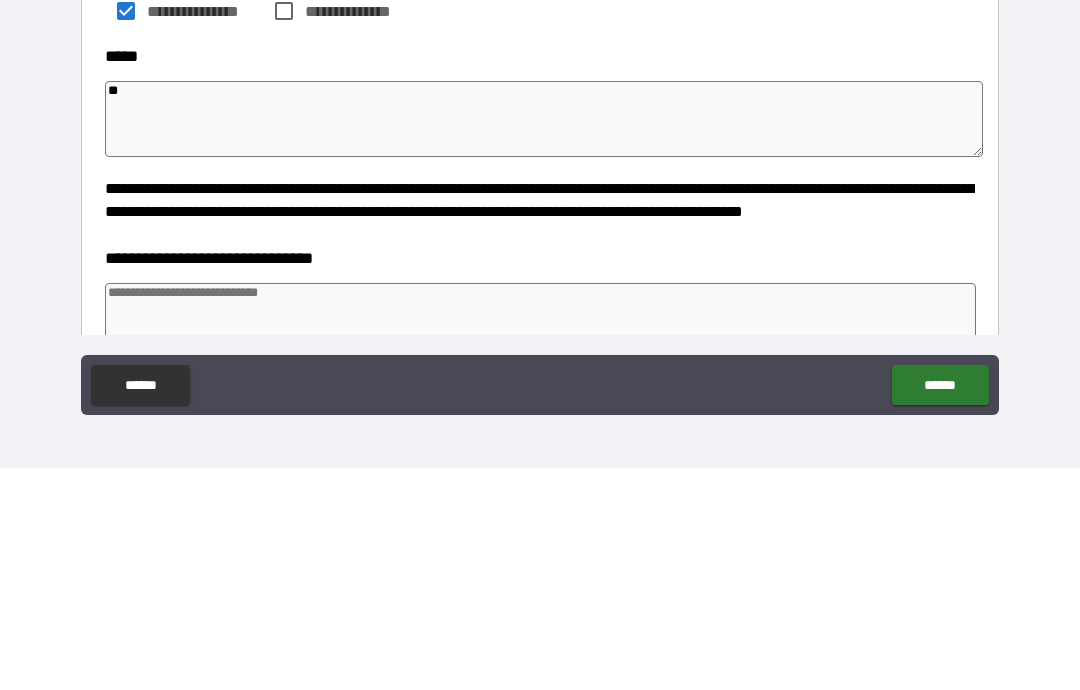 type on "*" 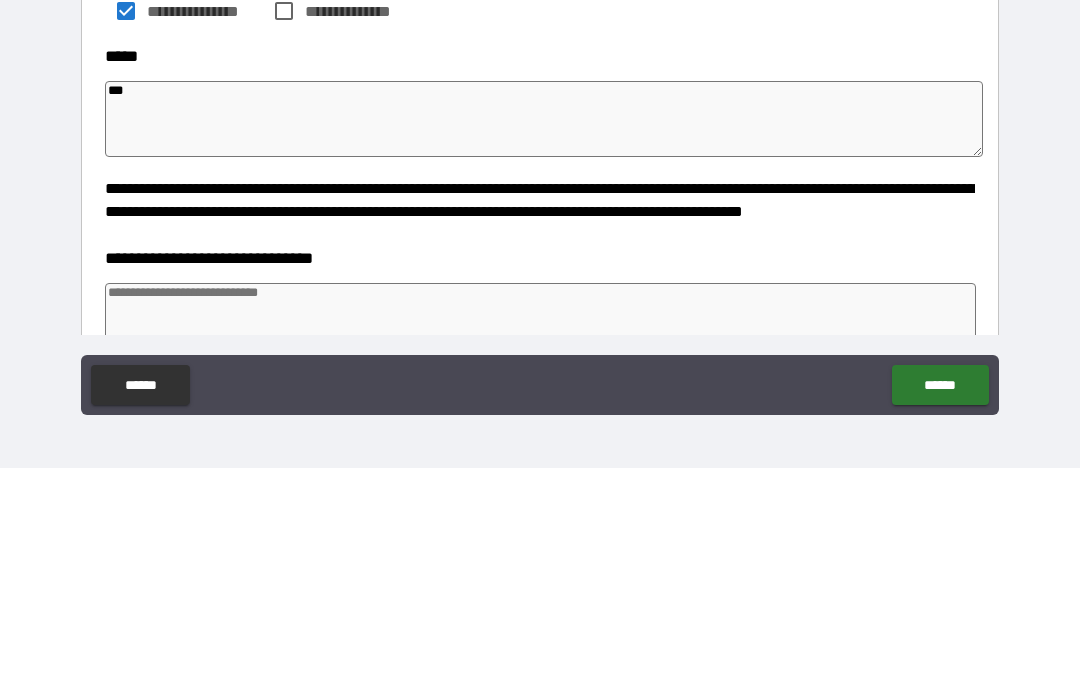 type on "*" 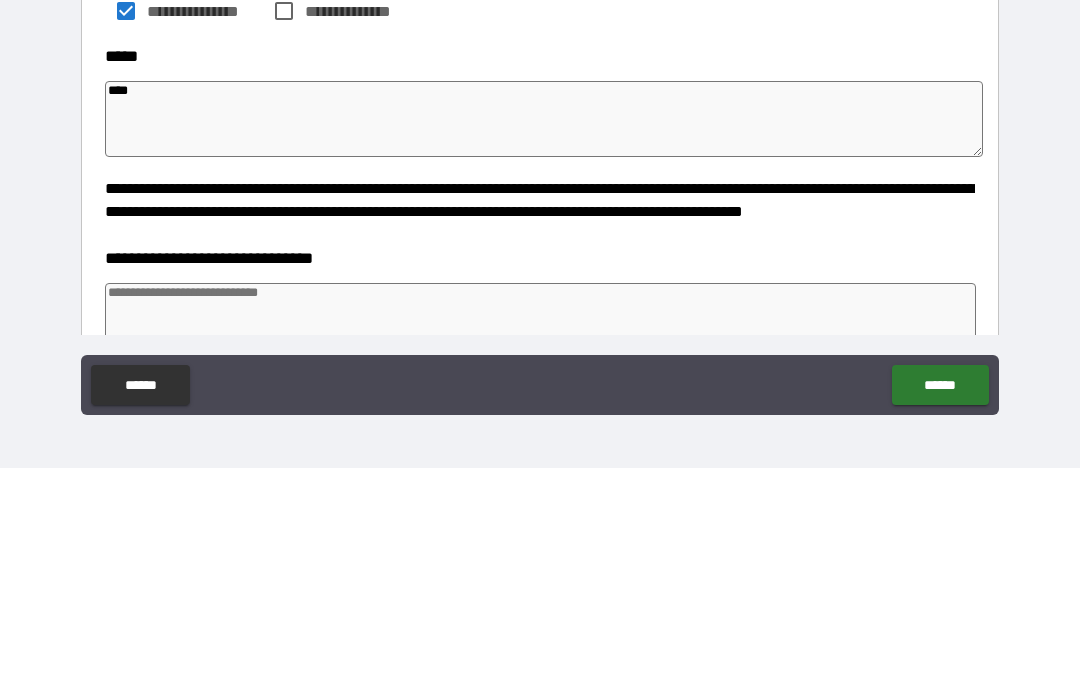 type on "*" 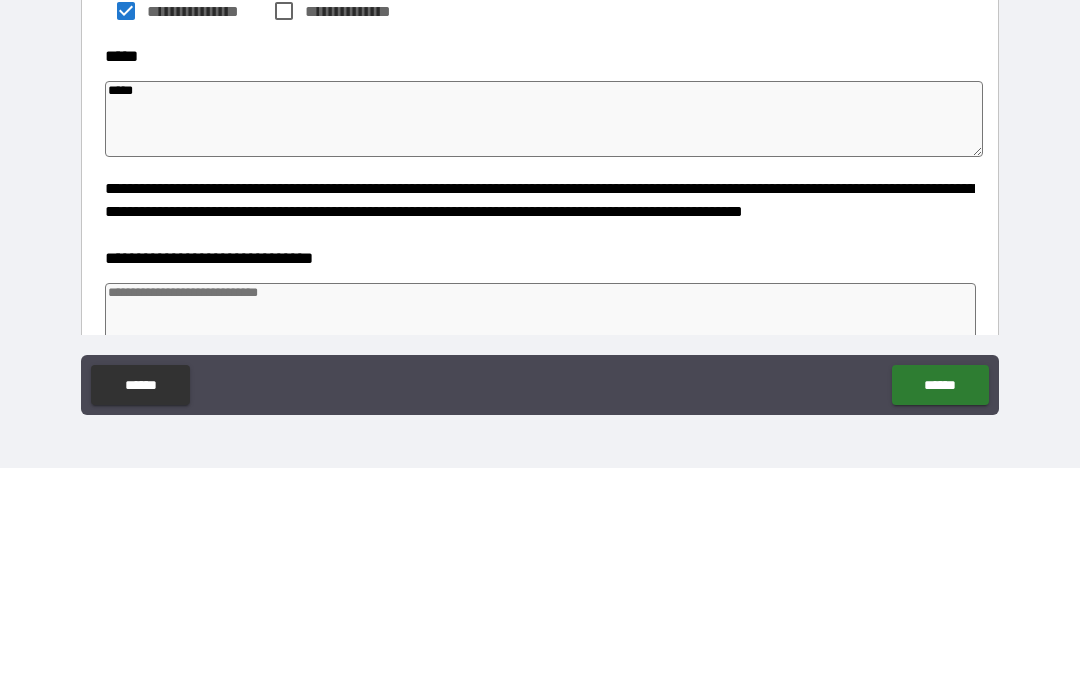 type on "*" 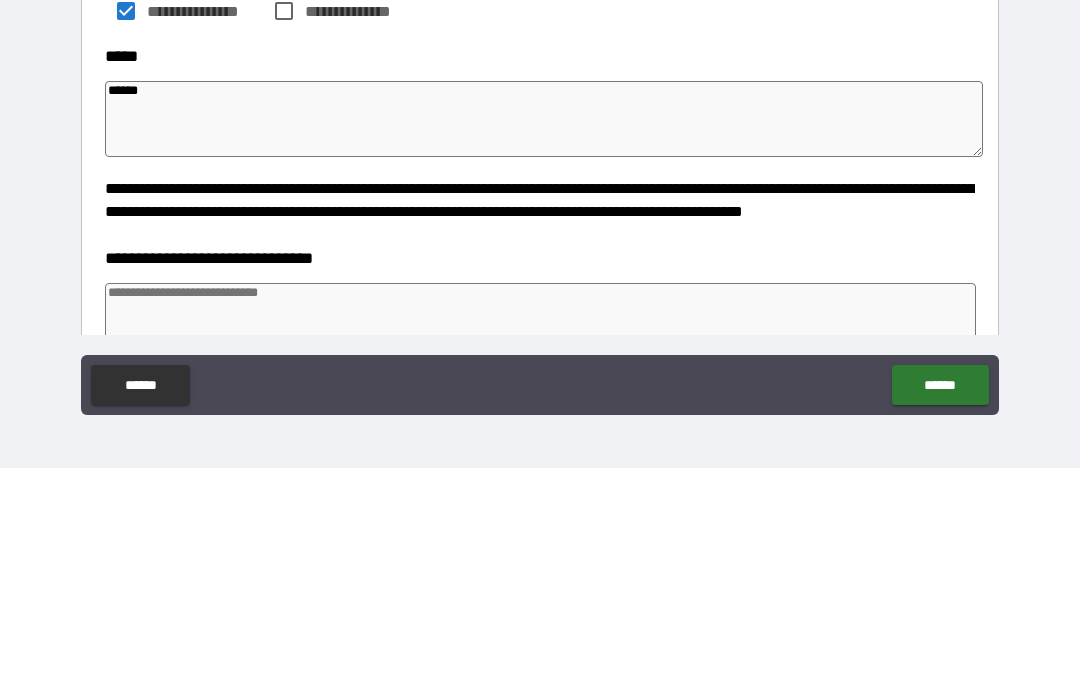 type on "*" 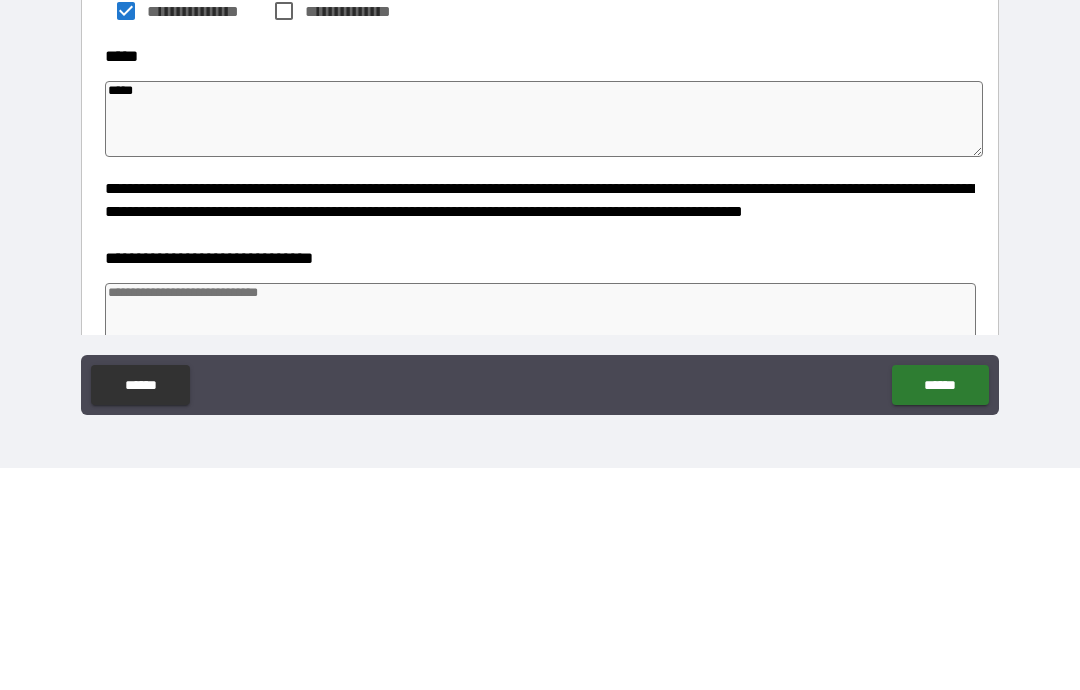type on "*" 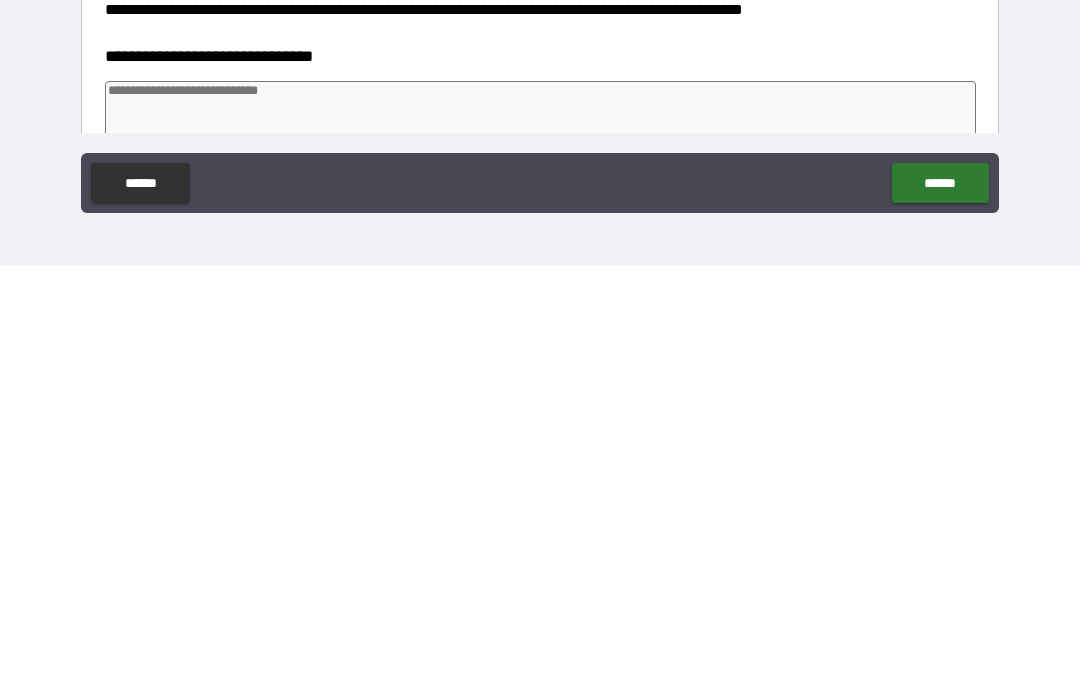 click on "**********" at bounding box center (540, 307) 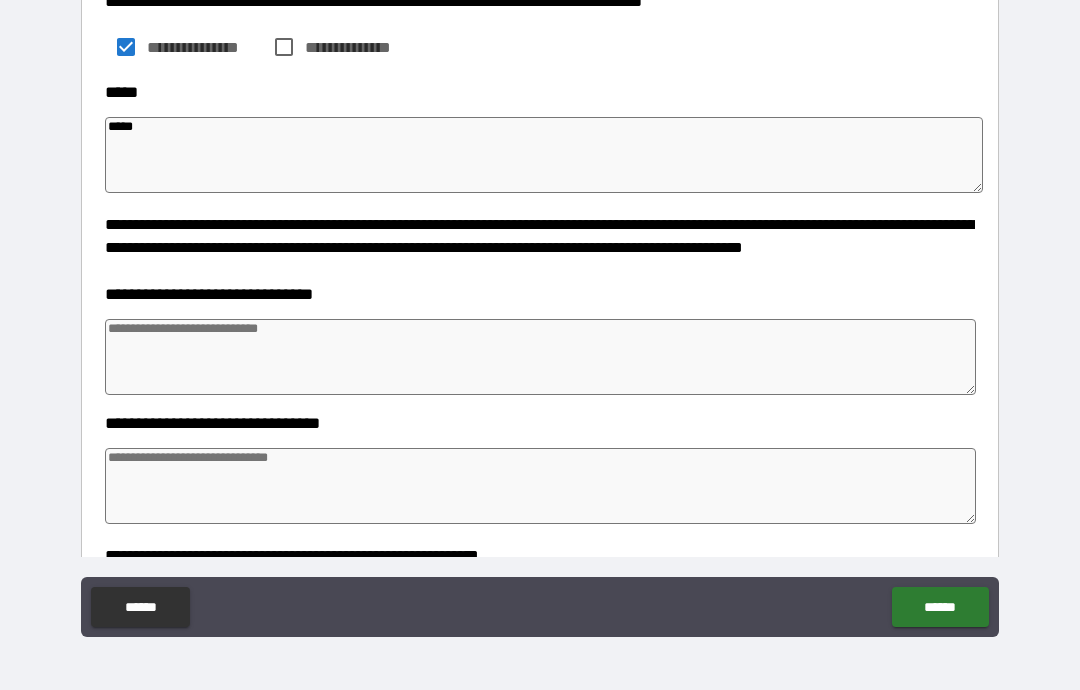 scroll, scrollTop: 303, scrollLeft: 0, axis: vertical 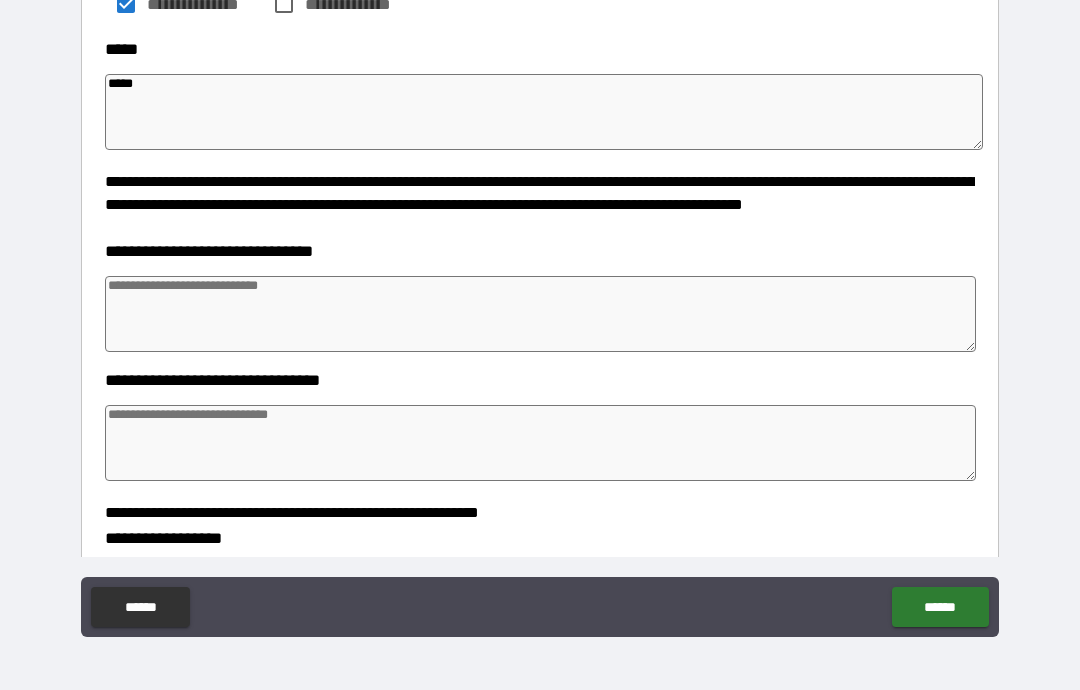 type on "*" 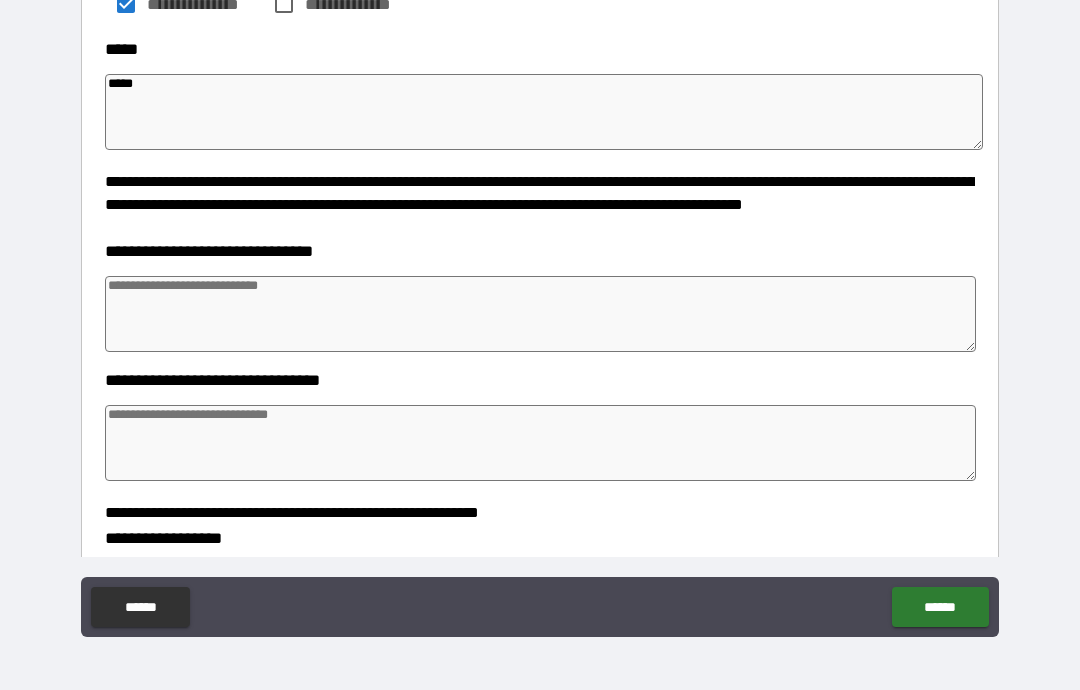 type on "*" 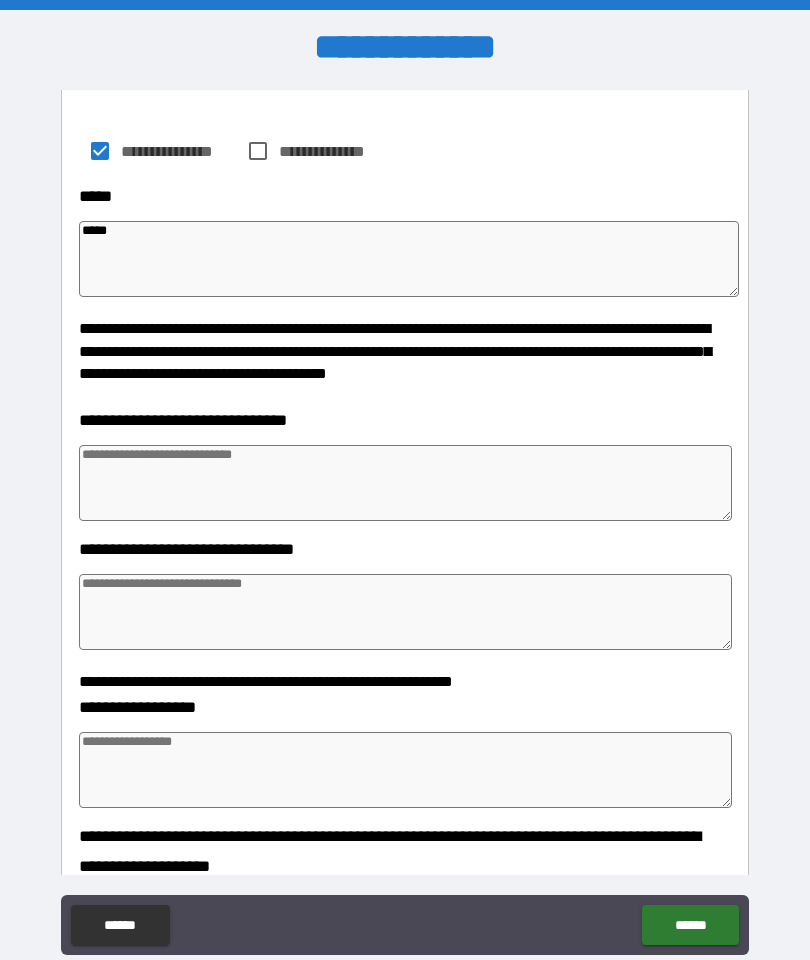 type on "*" 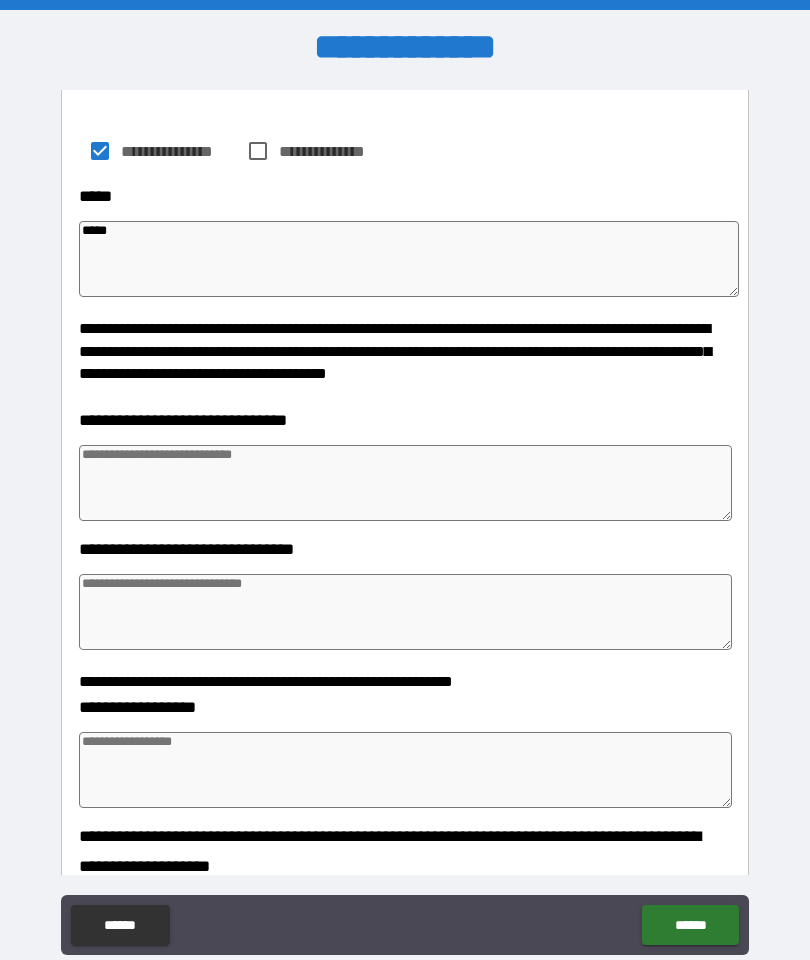 type on "*" 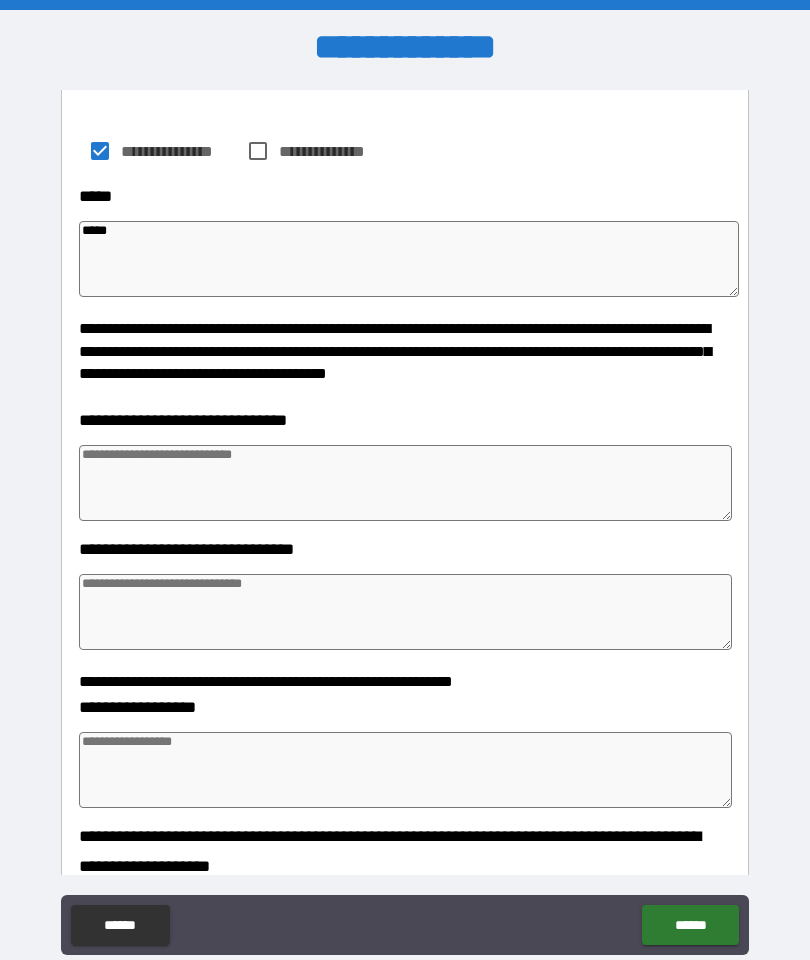 type on "*" 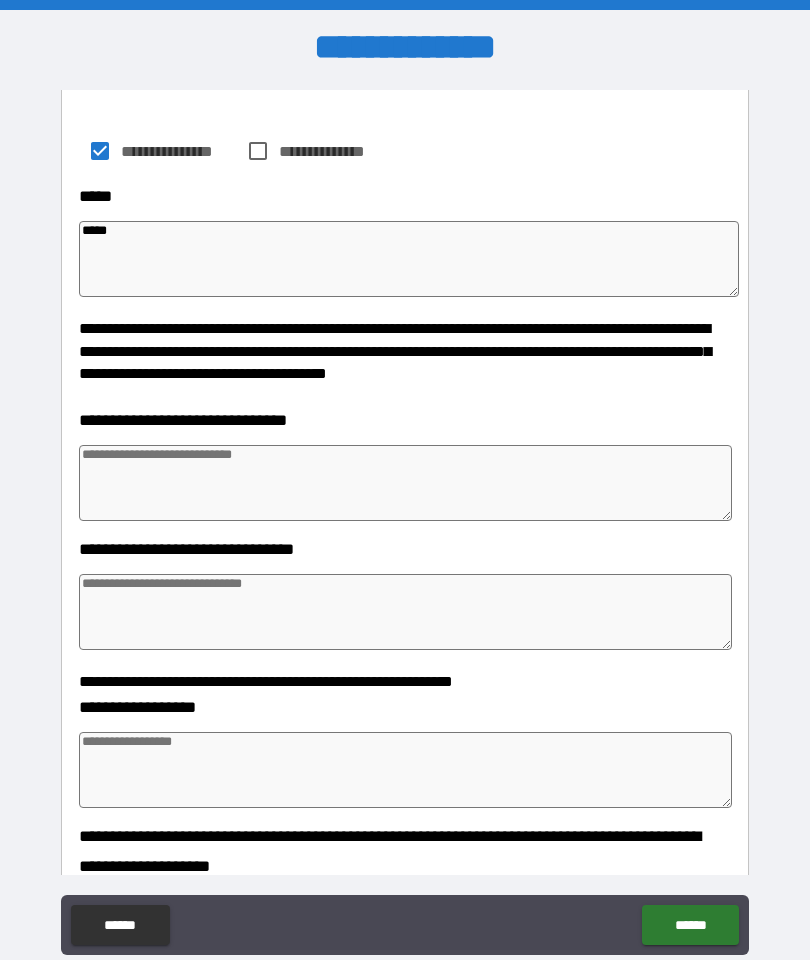 type on "*" 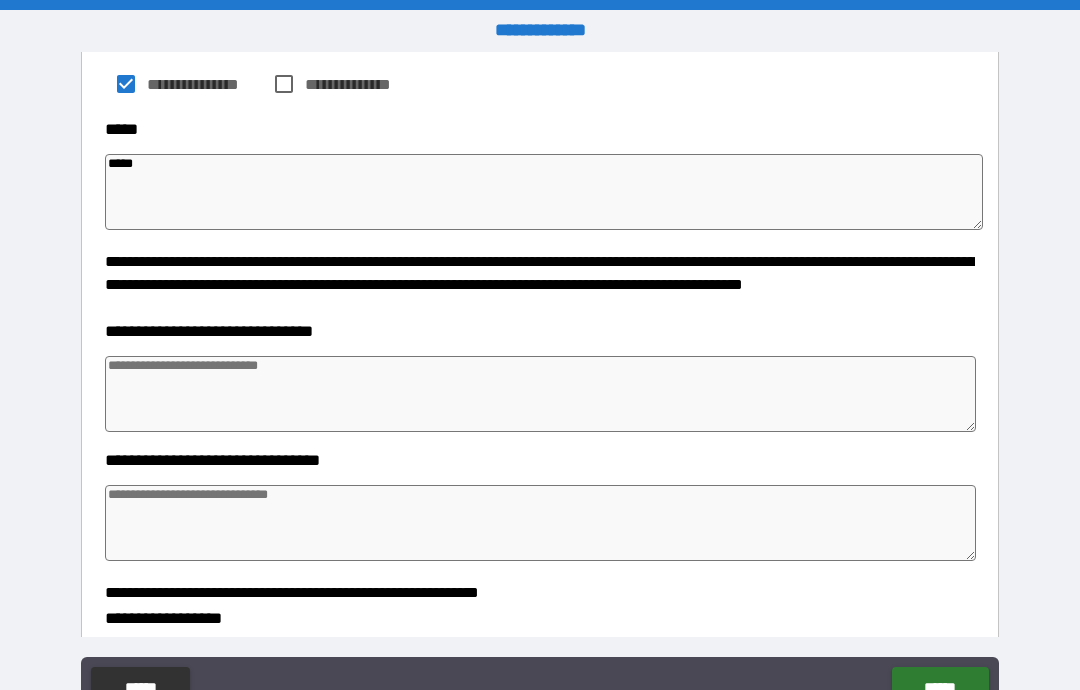 type on "*" 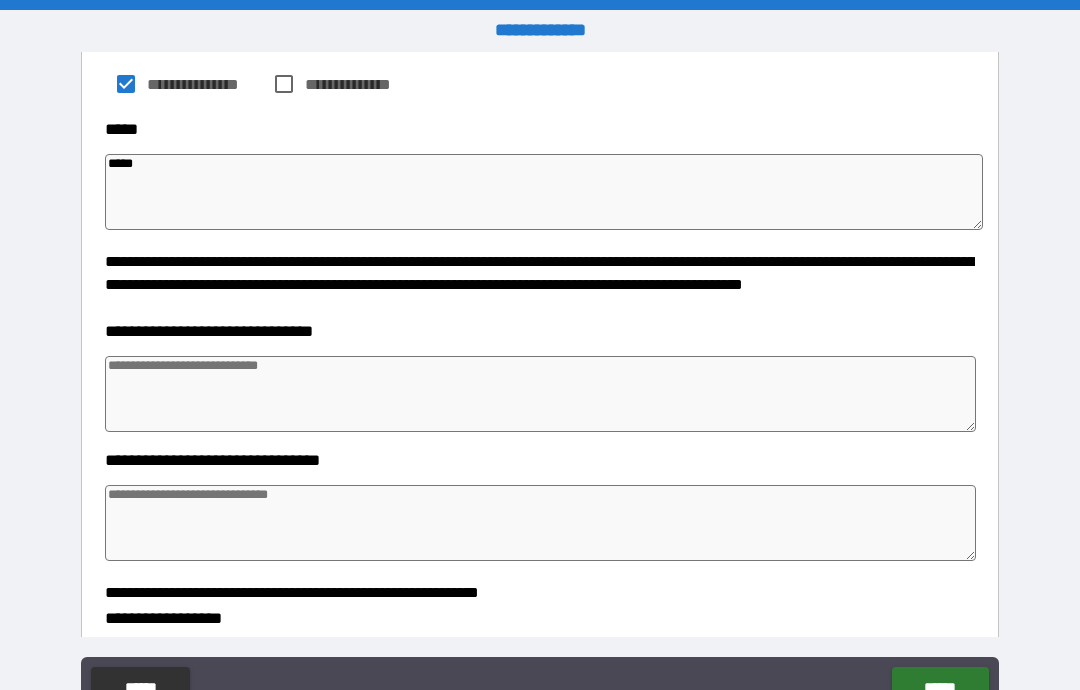 type on "*" 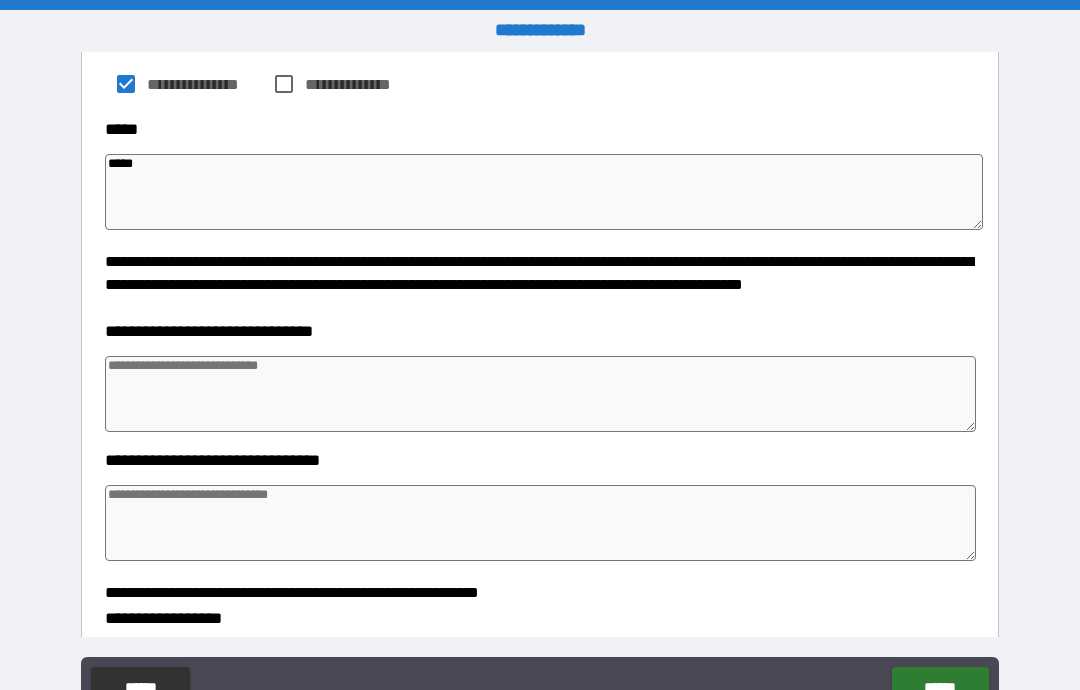 type on "*" 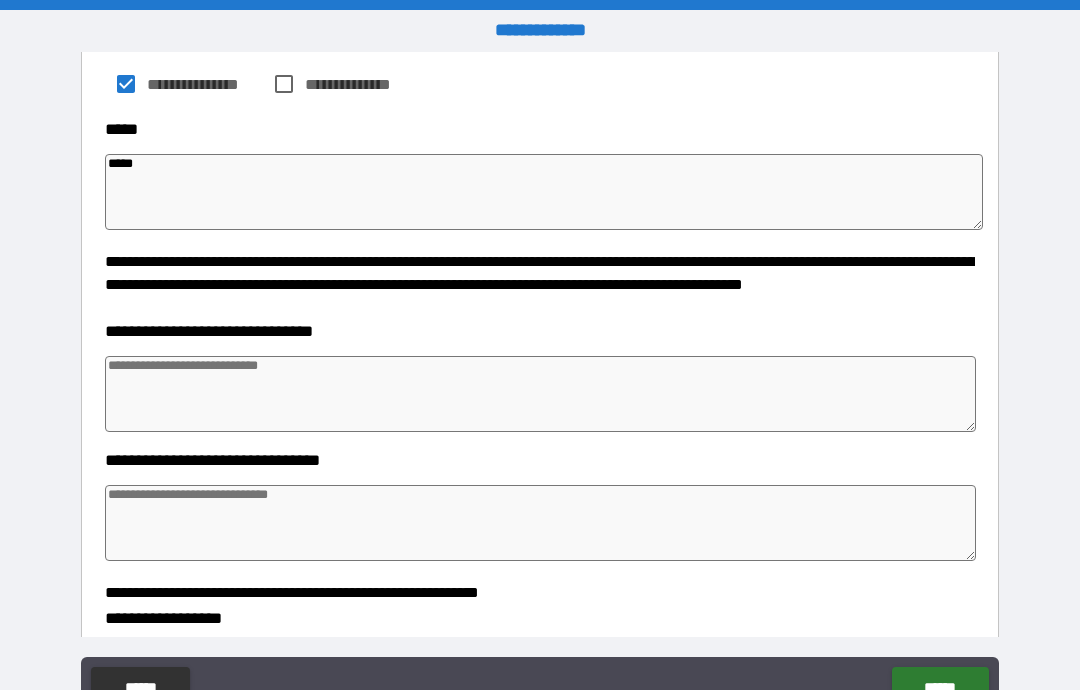 type on "*" 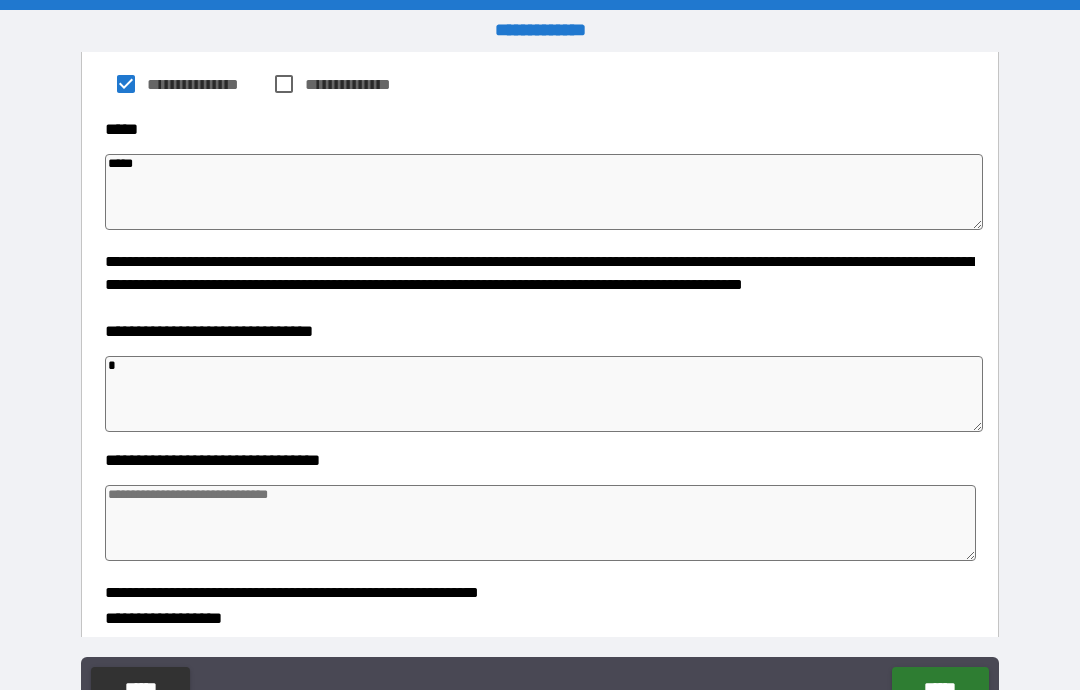 type on "*" 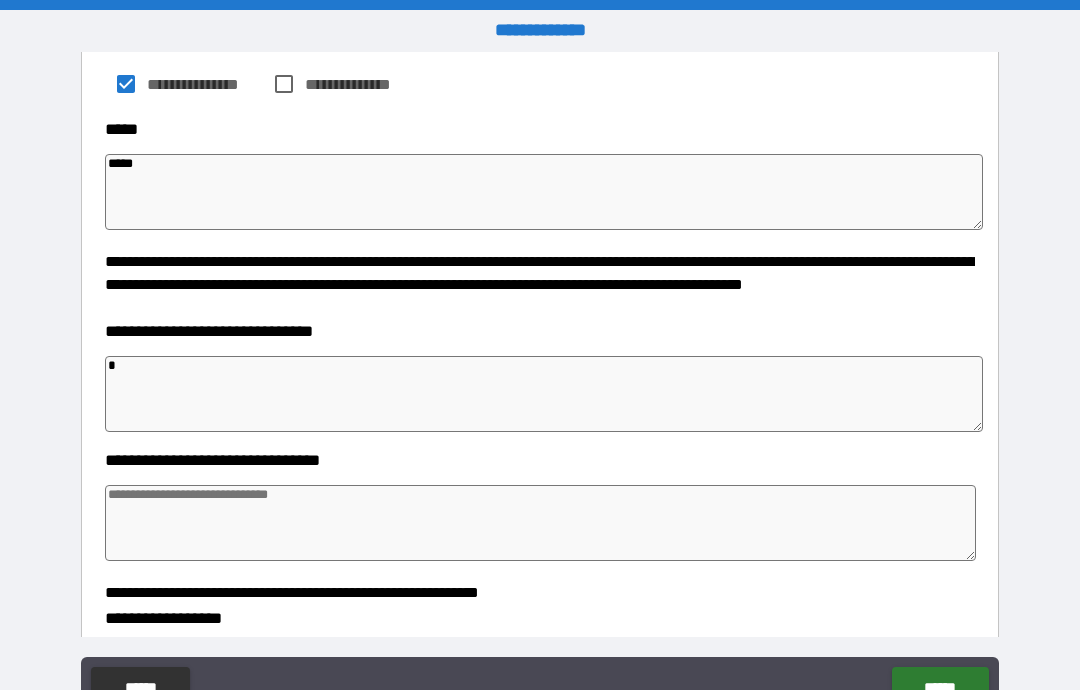 type on "**" 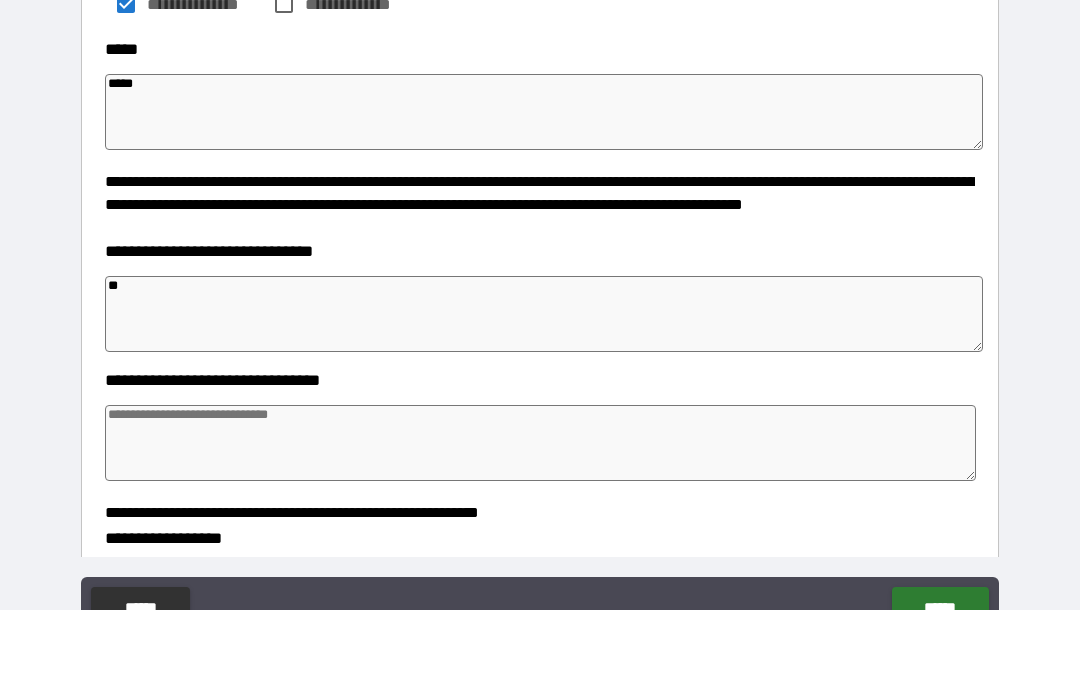 type on "*" 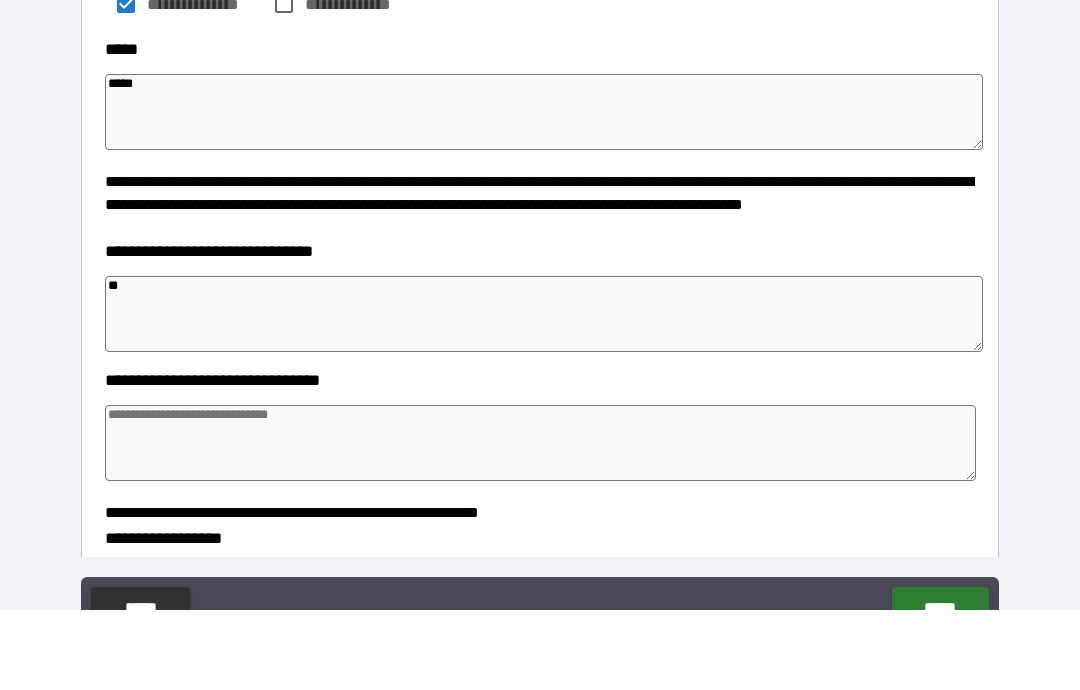 type on "***" 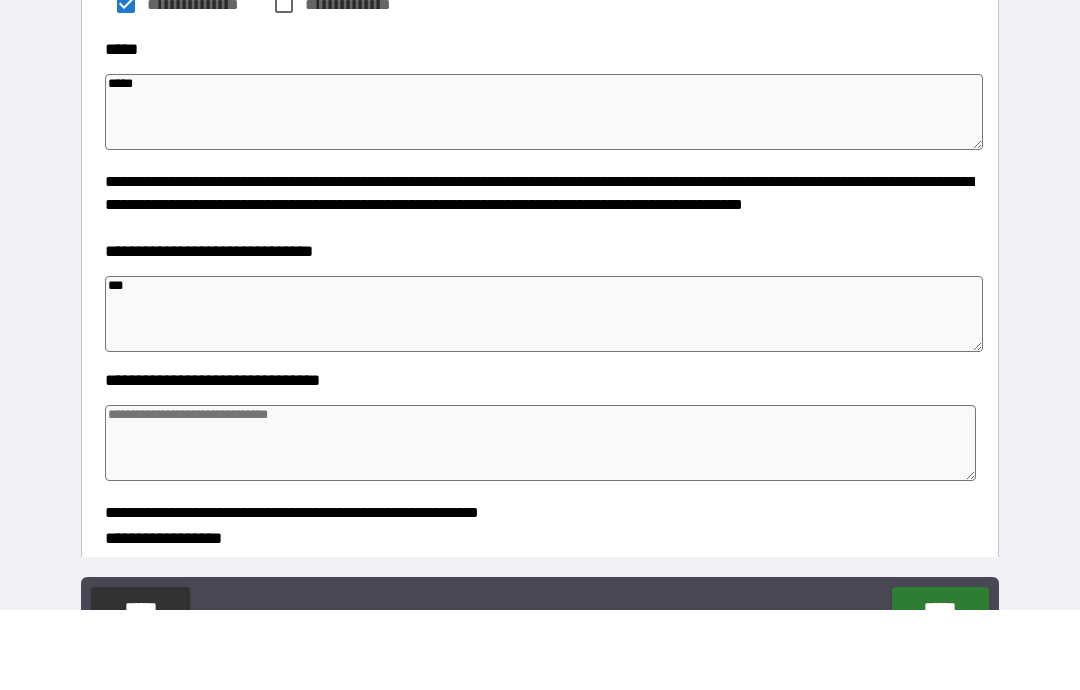 type on "*" 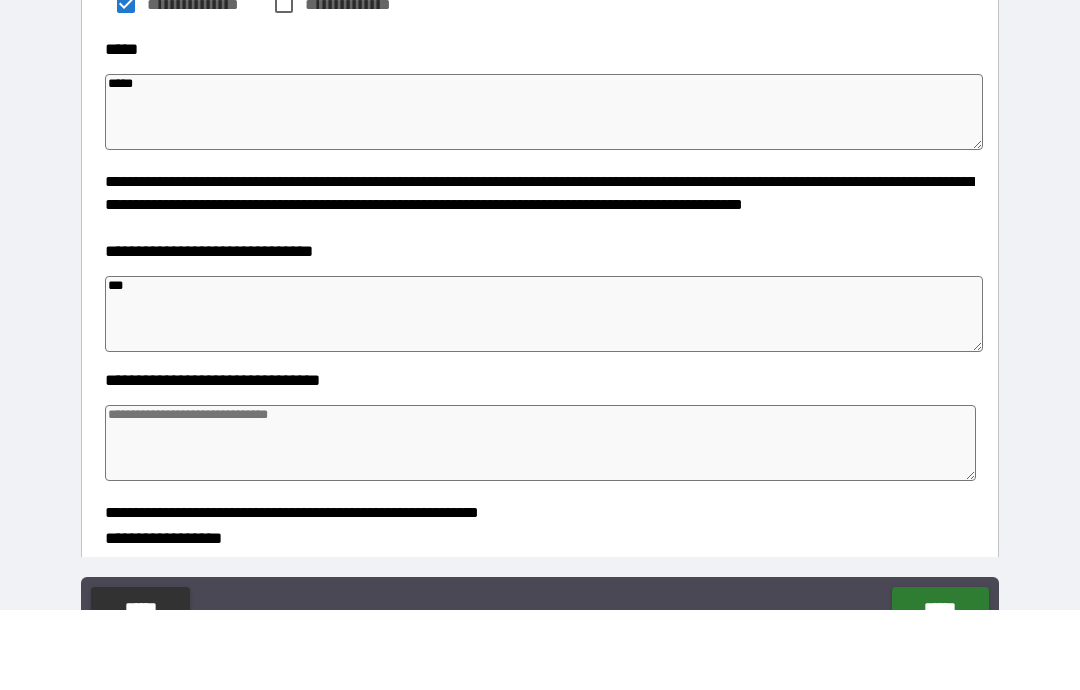 type on "*" 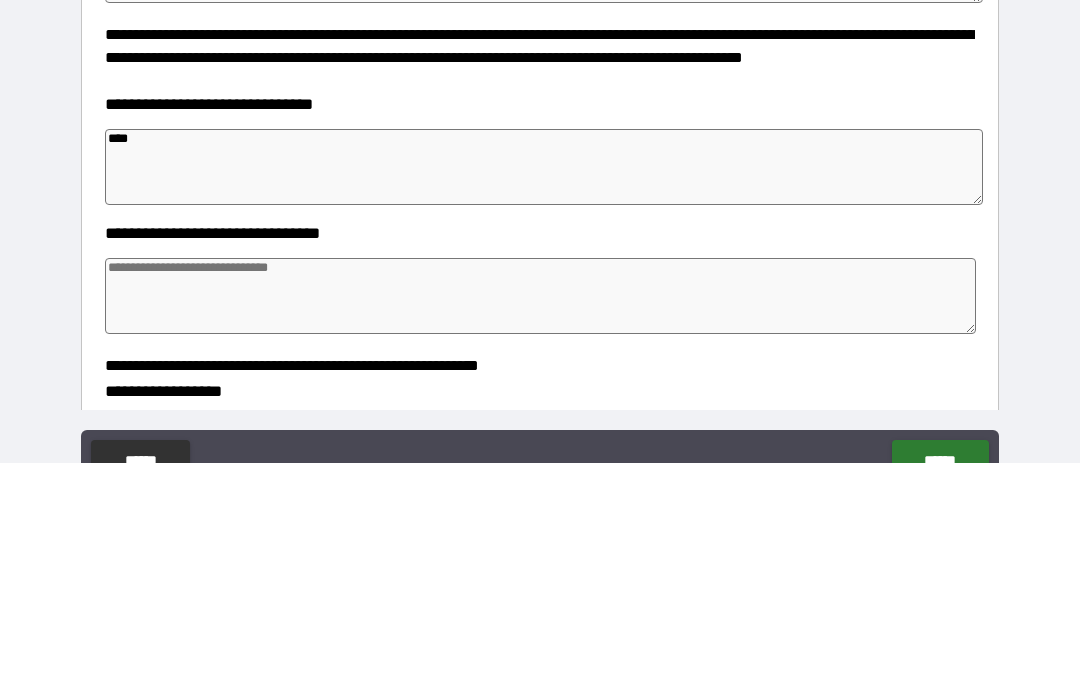 type on "*" 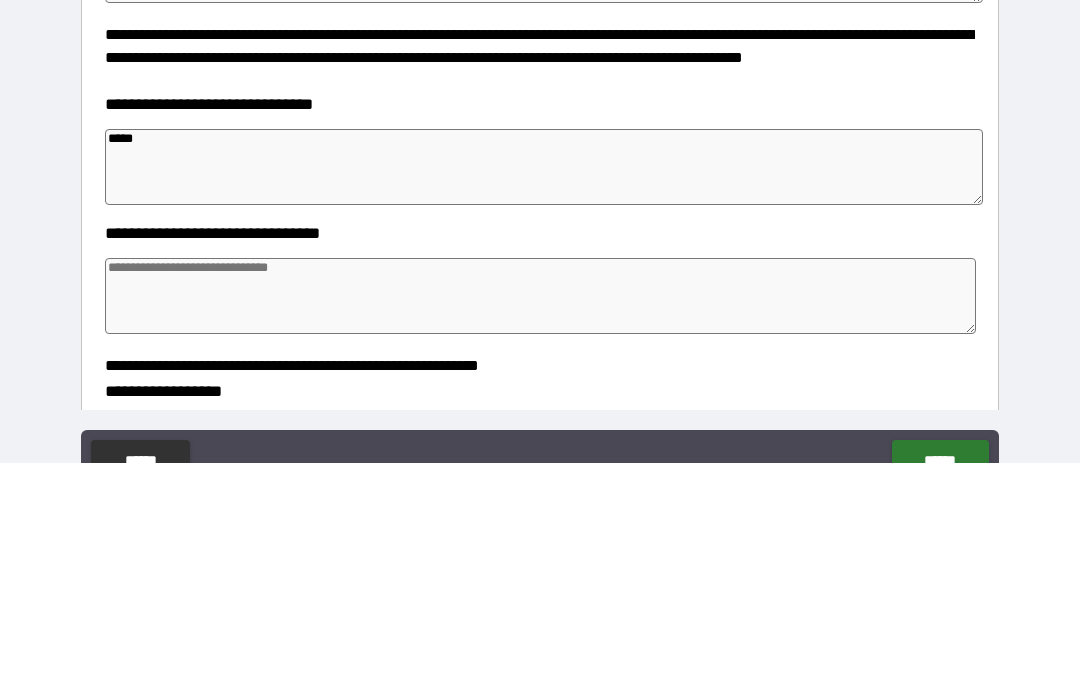 type on "*" 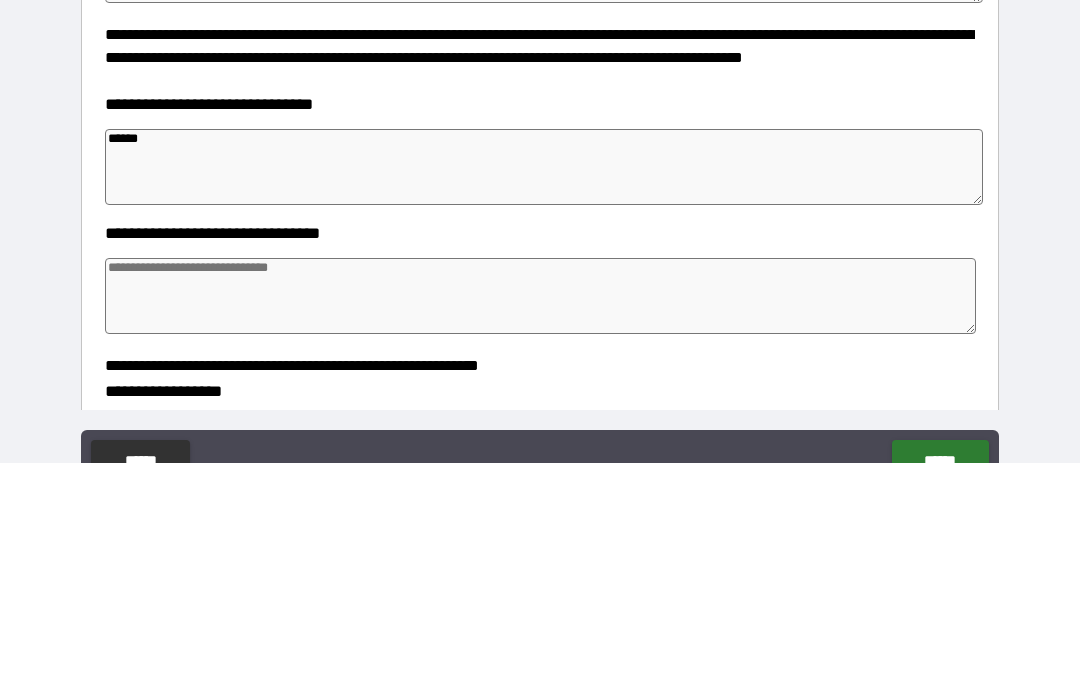 type on "*" 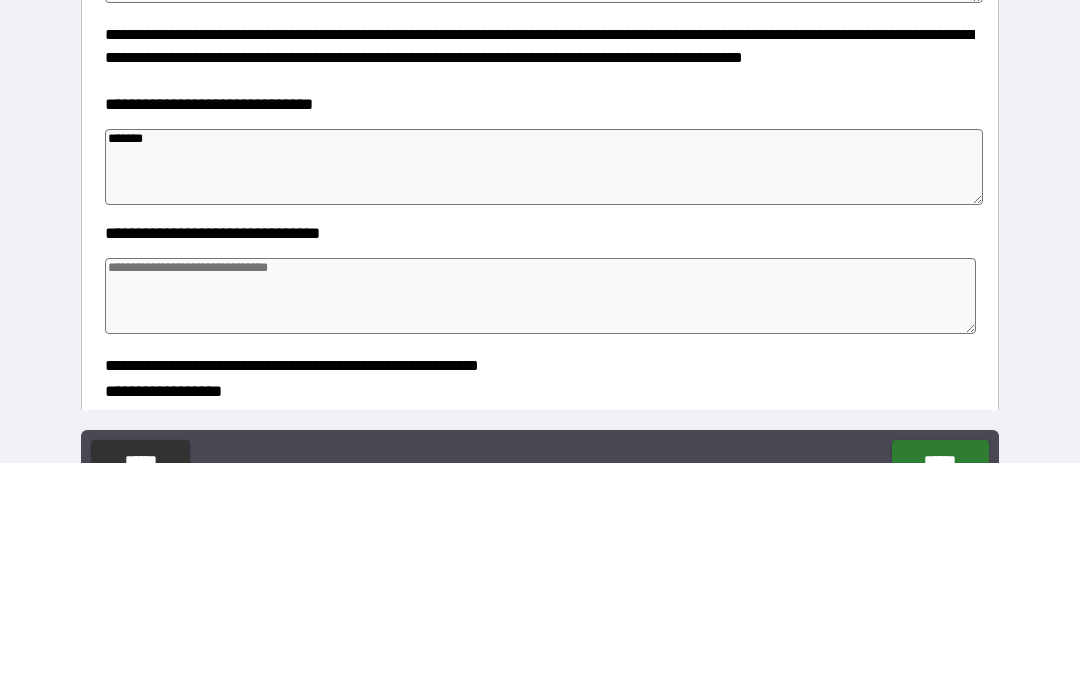 type on "*" 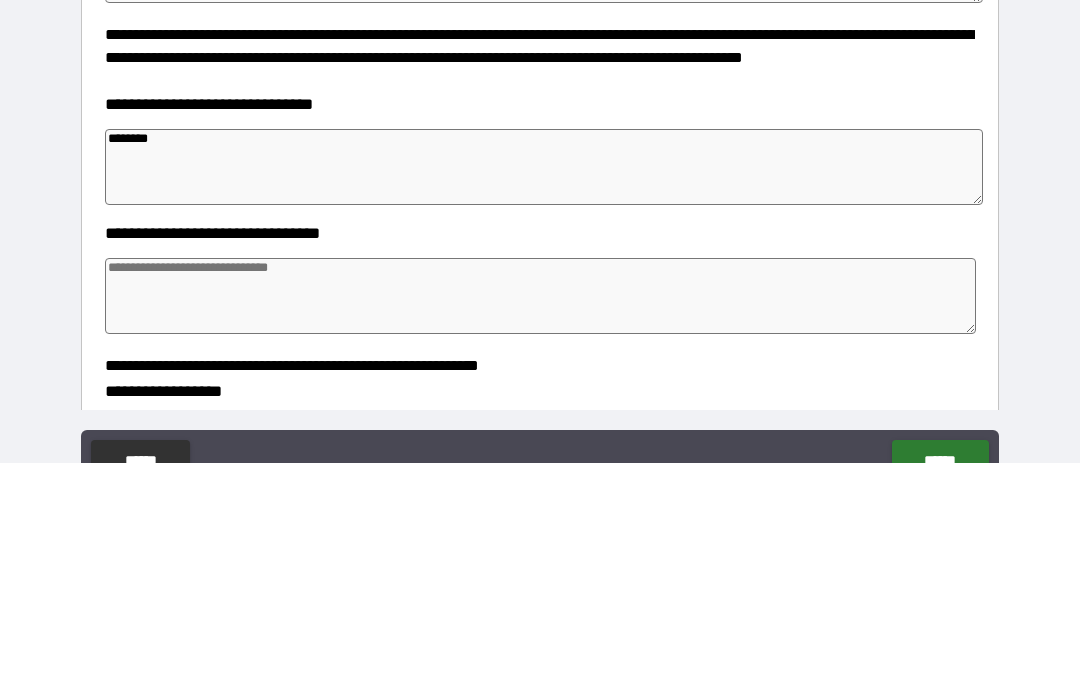 type on "*" 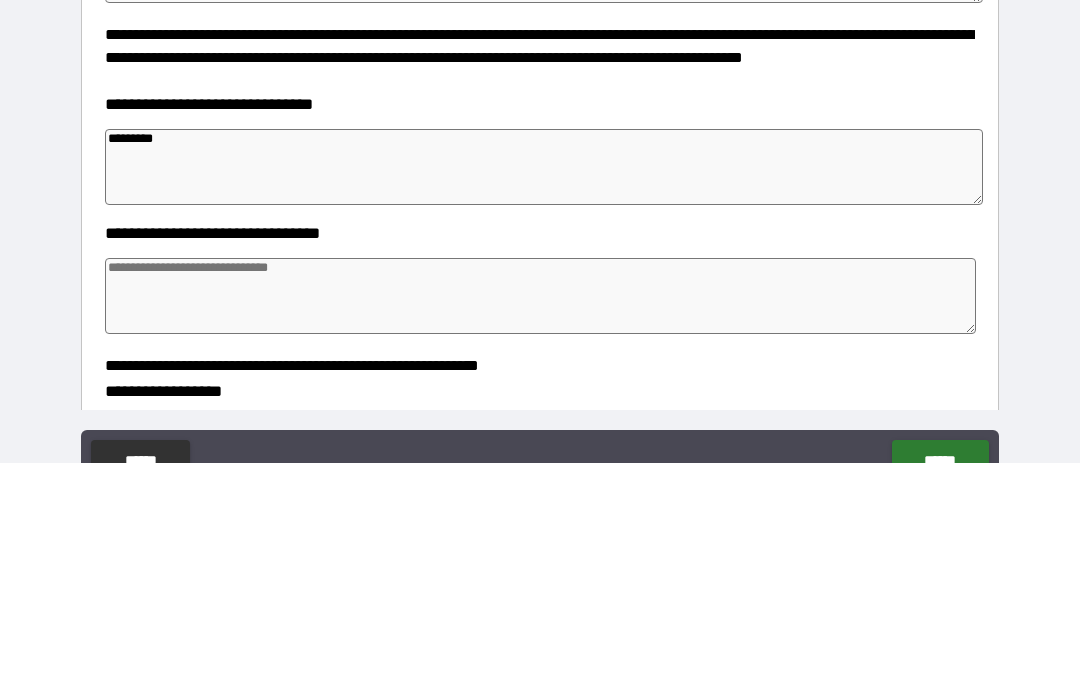 type on "*" 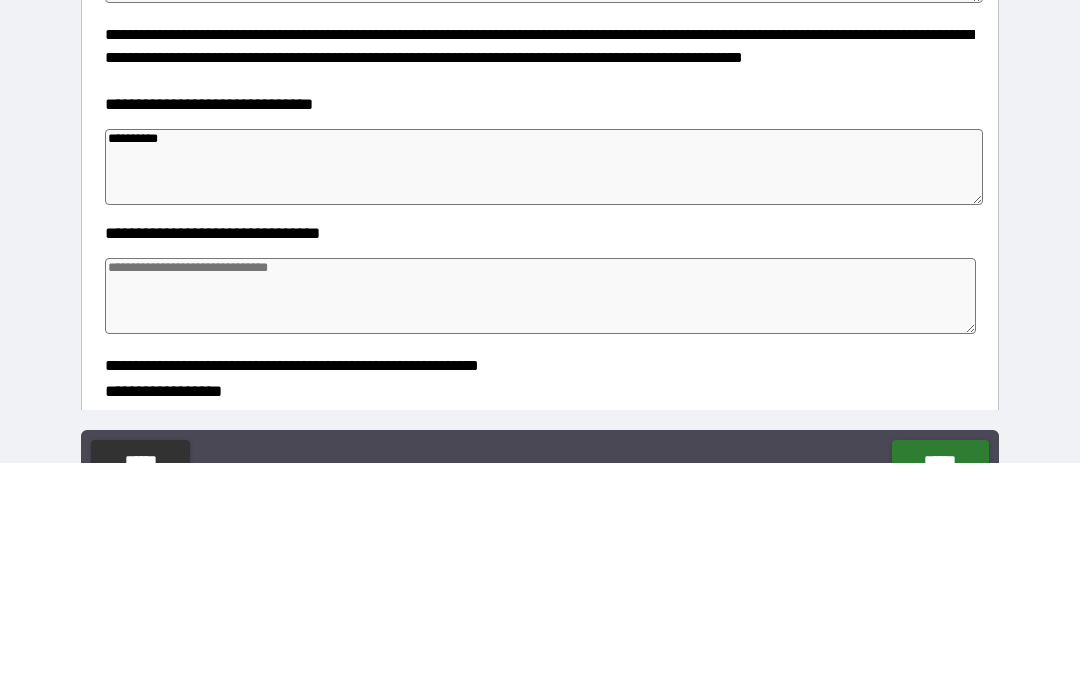 type 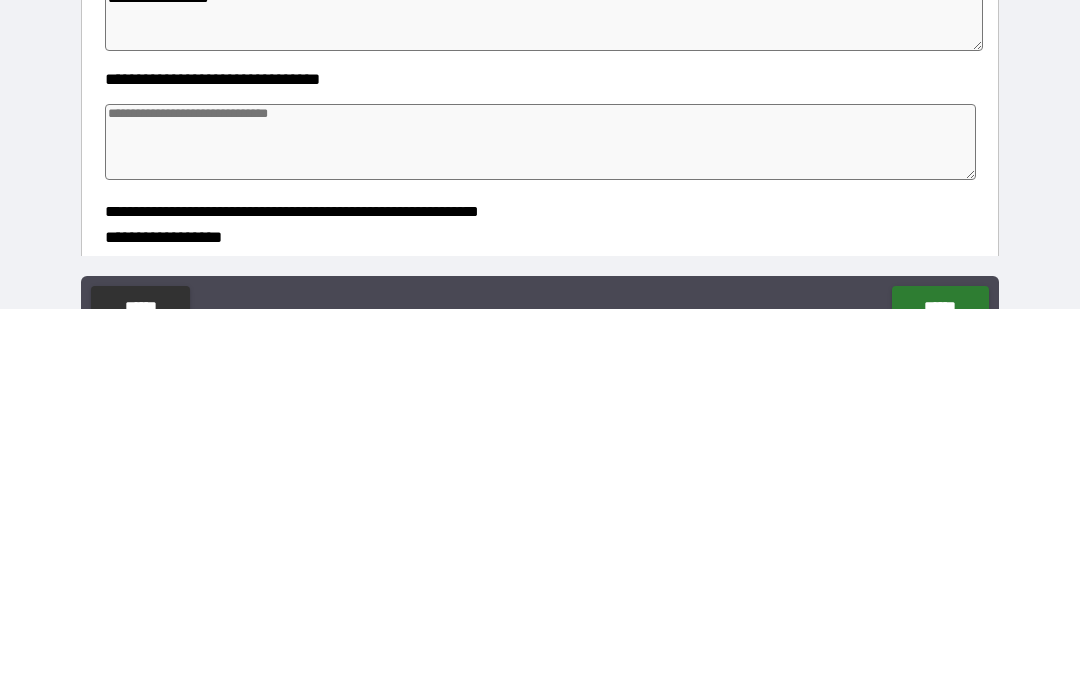 click at bounding box center (540, 523) 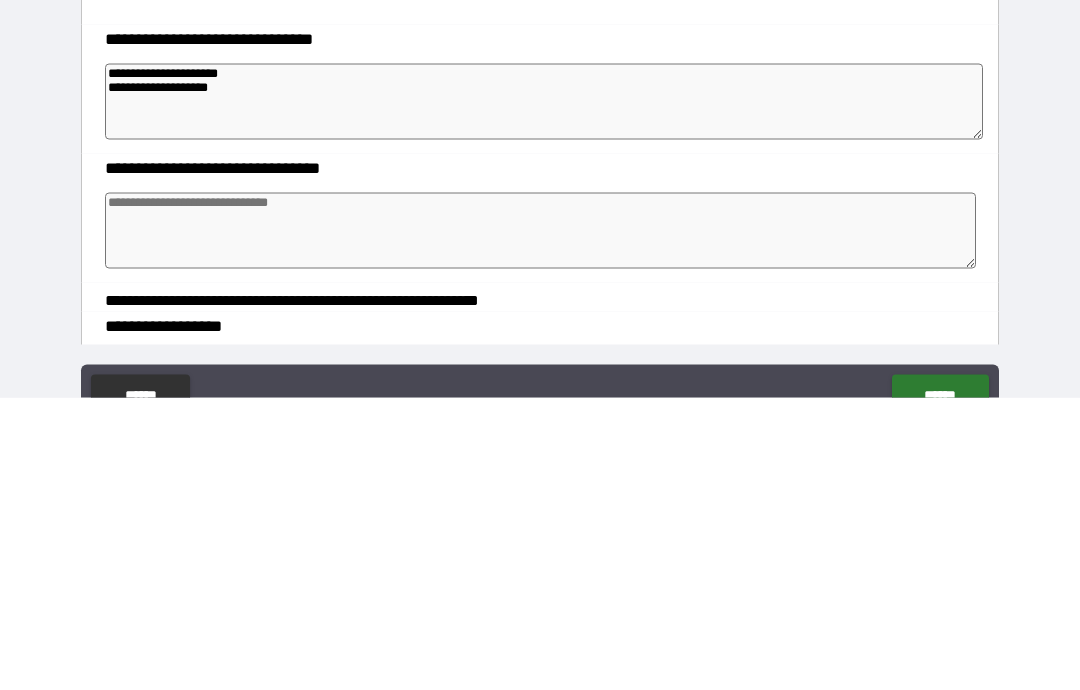 click on "**********" at bounding box center [544, 394] 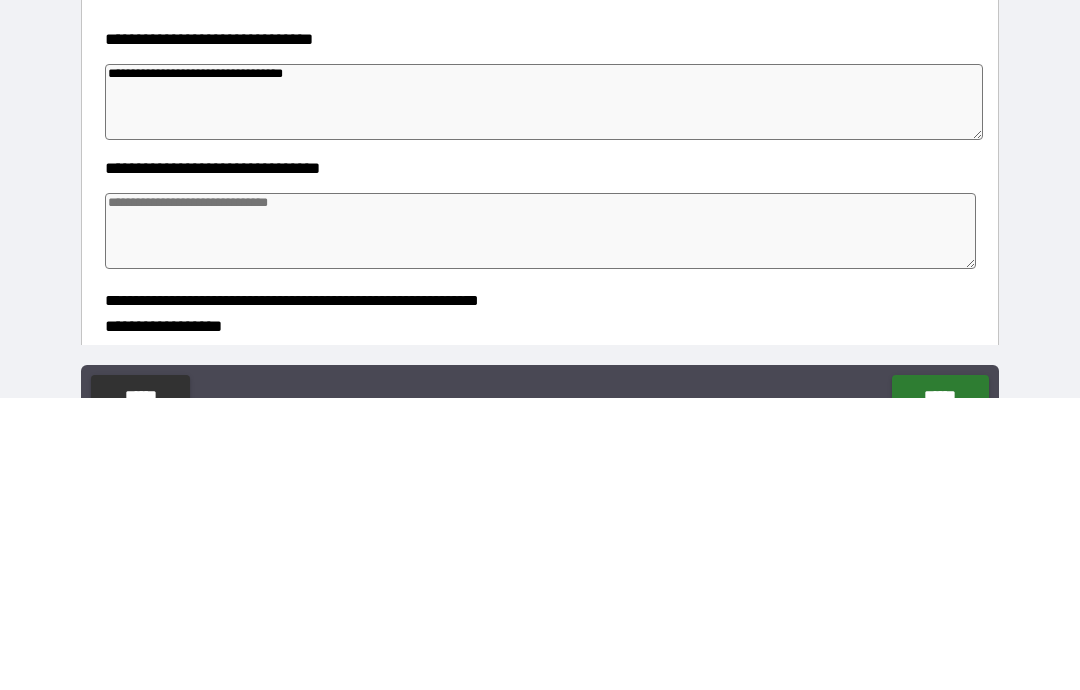 click at bounding box center (540, 523) 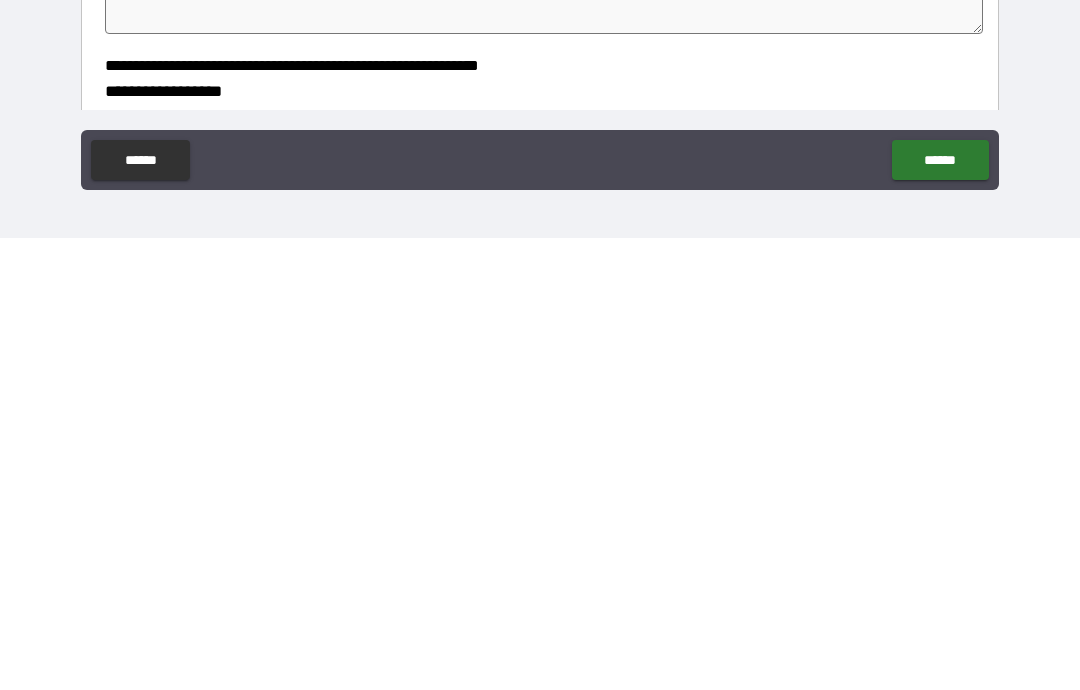 scroll, scrollTop: 80, scrollLeft: 0, axis: vertical 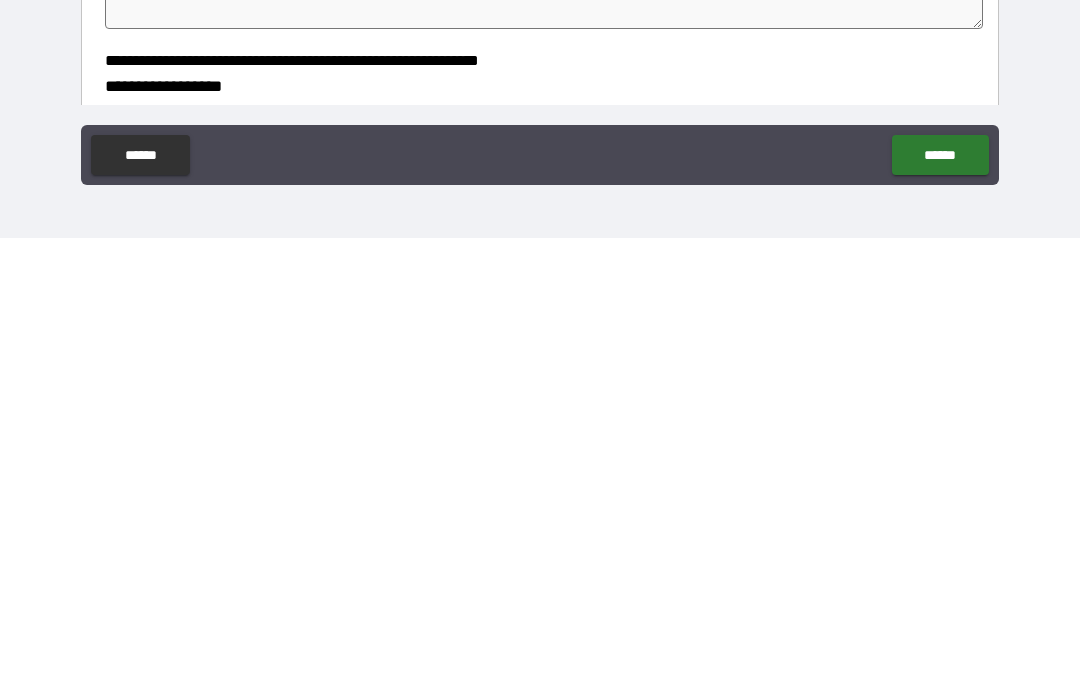 click on "**********" at bounding box center [540, 538] 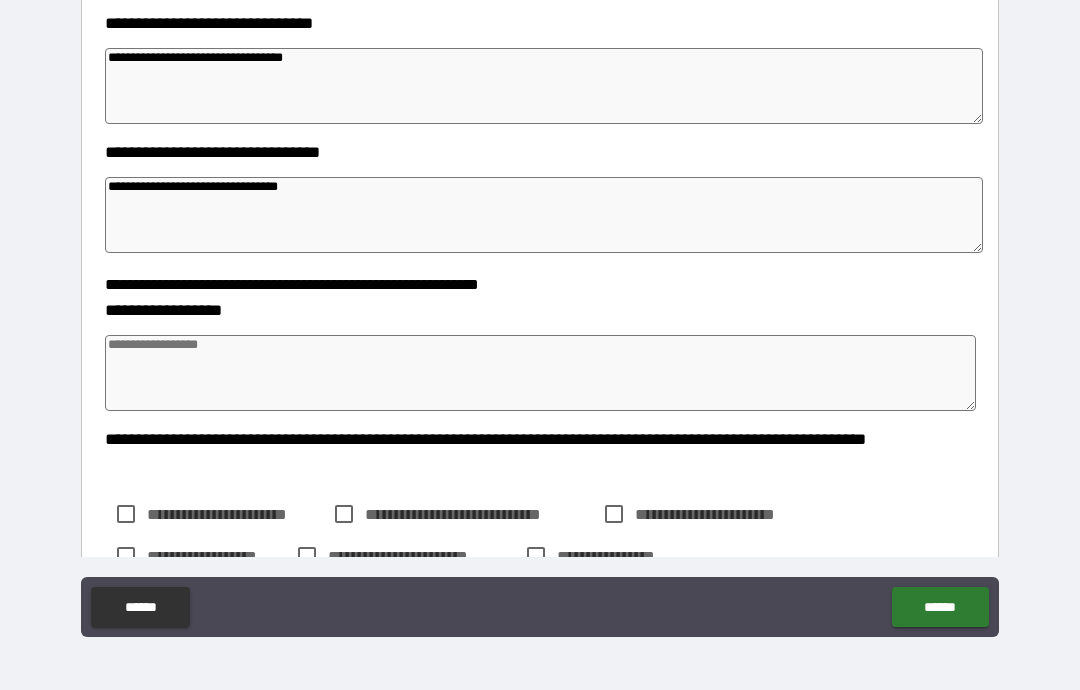 scroll, scrollTop: 532, scrollLeft: 0, axis: vertical 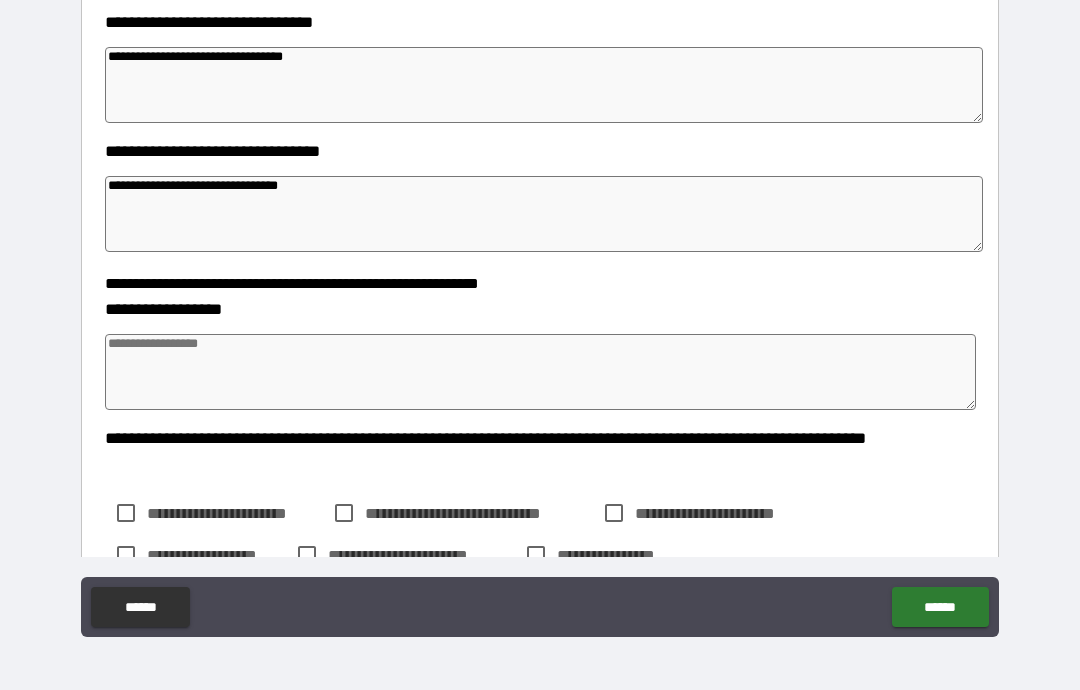 click at bounding box center [540, 372] 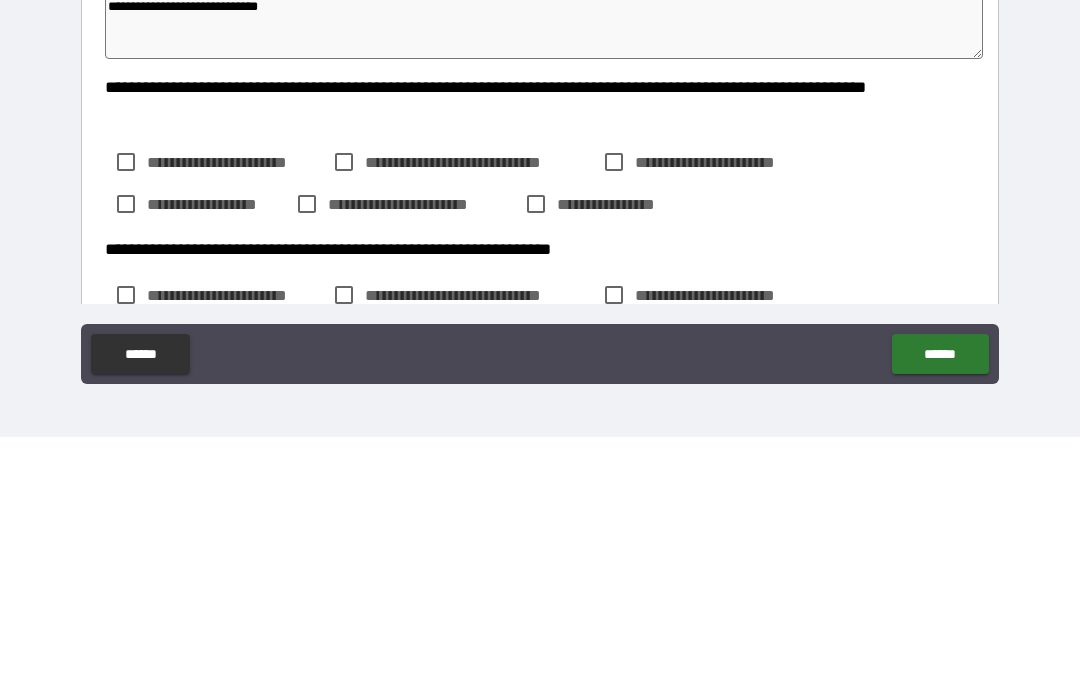 scroll, scrollTop: 635, scrollLeft: 0, axis: vertical 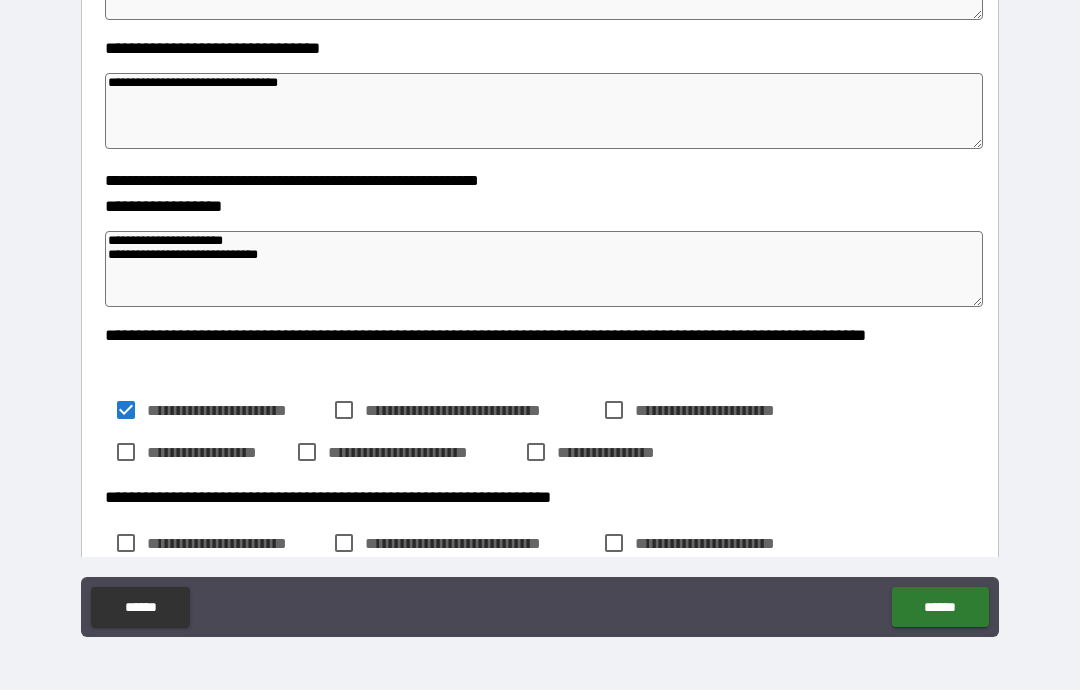 click on "**********" at bounding box center (479, 410) 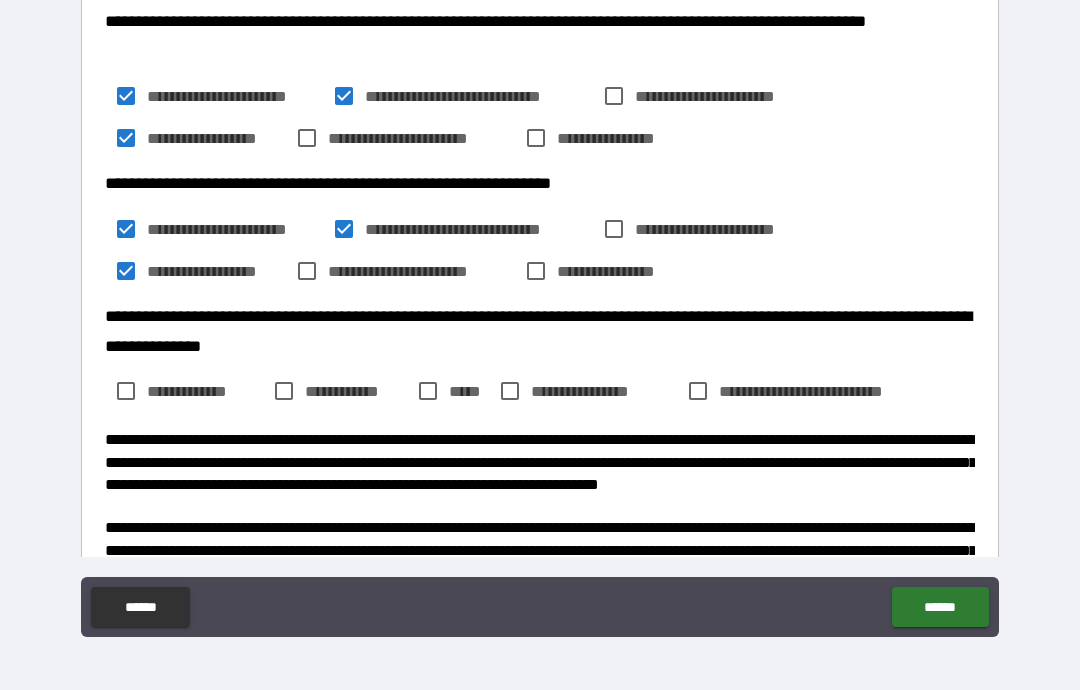 scroll, scrollTop: 948, scrollLeft: 0, axis: vertical 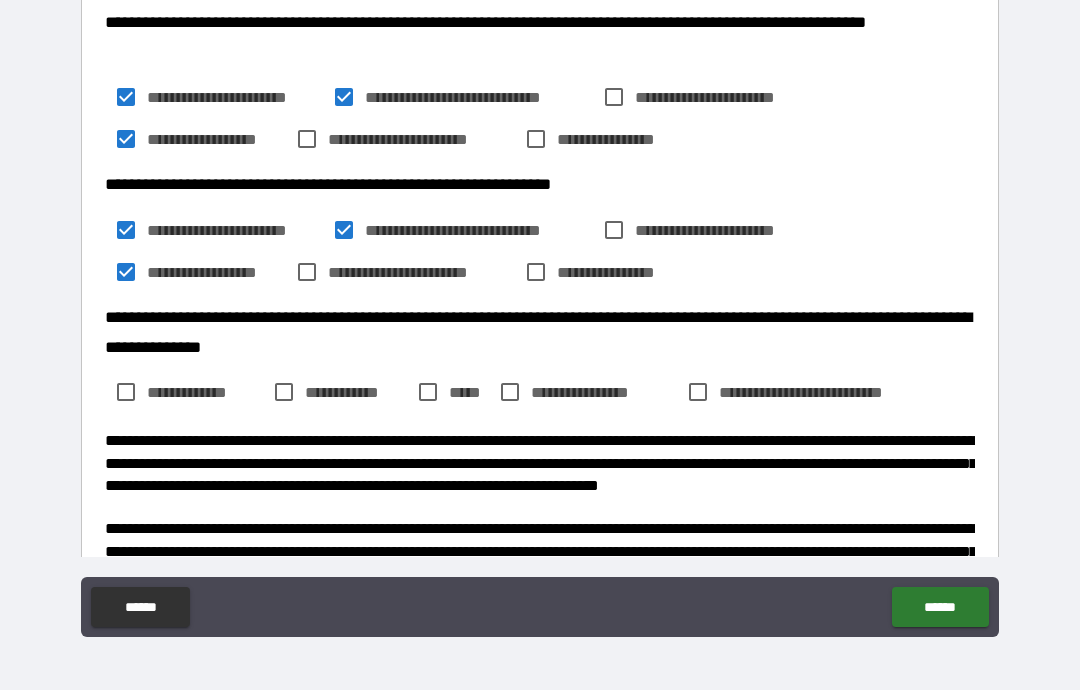 click on "**********" at bounding box center (630, 272) 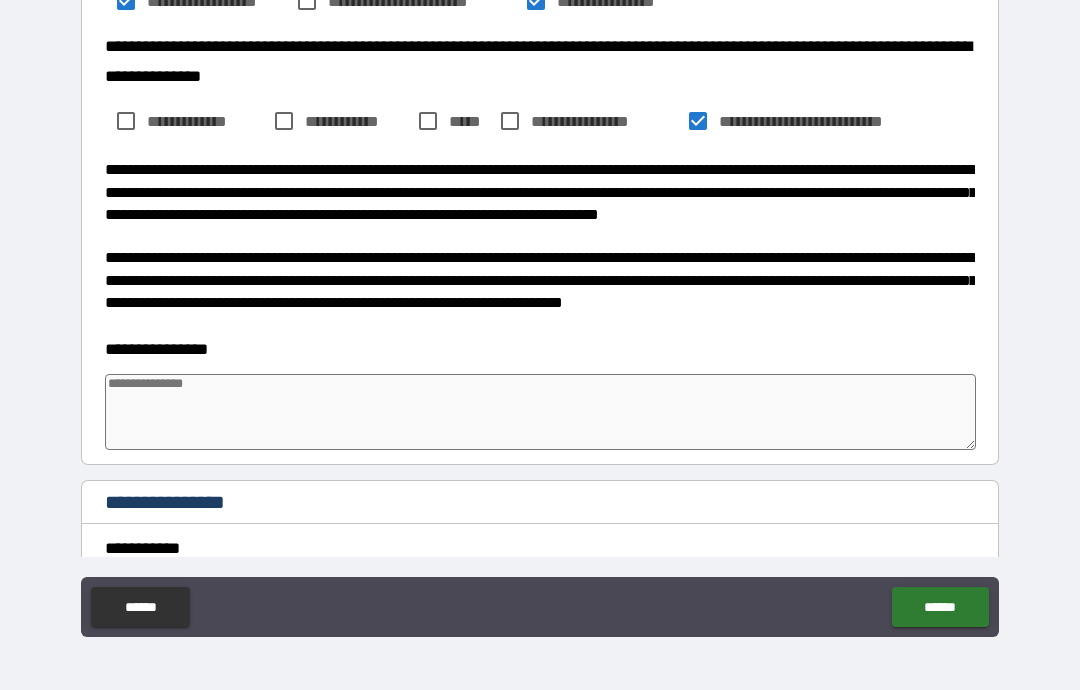 scroll, scrollTop: 1220, scrollLeft: 0, axis: vertical 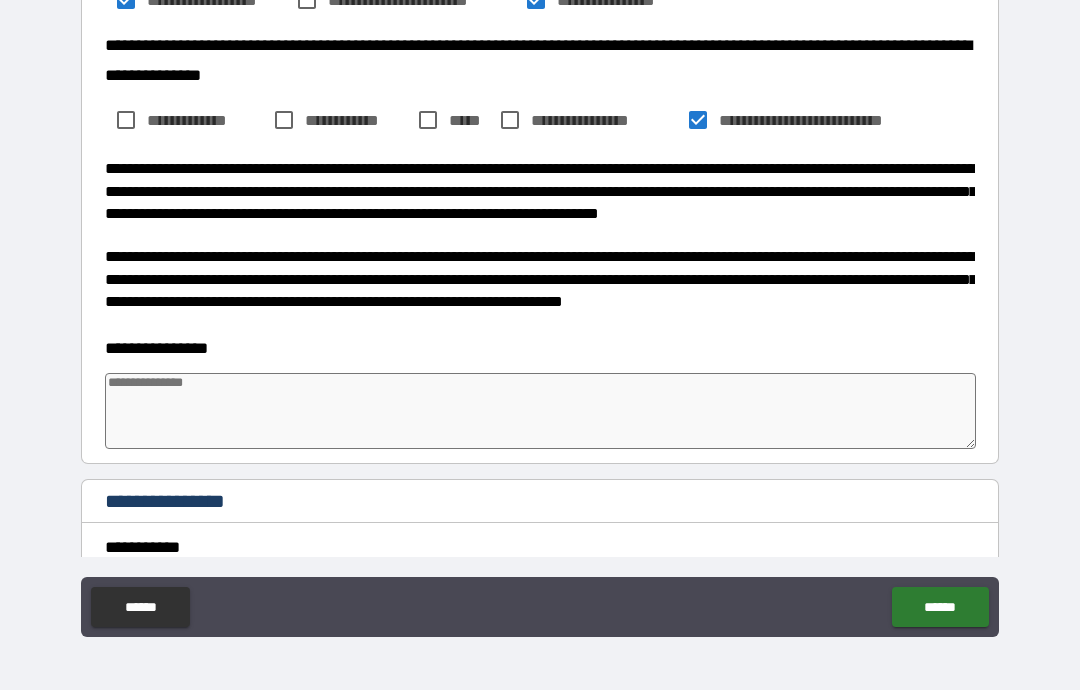click at bounding box center (540, 411) 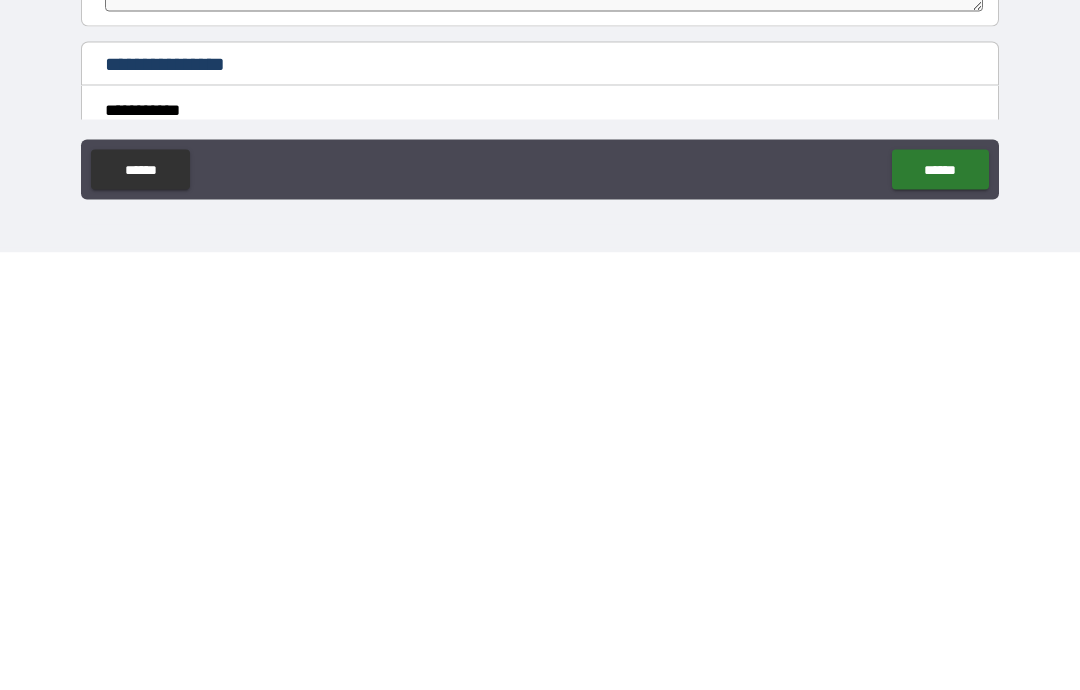 click on "**********" at bounding box center [180, 503] 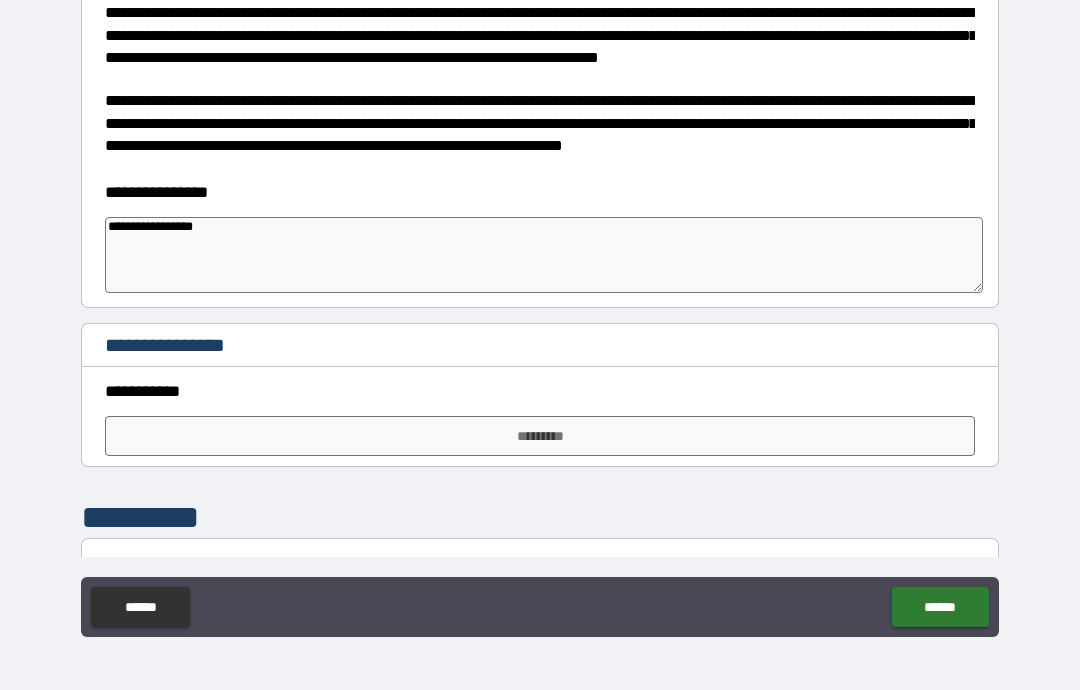 scroll, scrollTop: 1377, scrollLeft: 0, axis: vertical 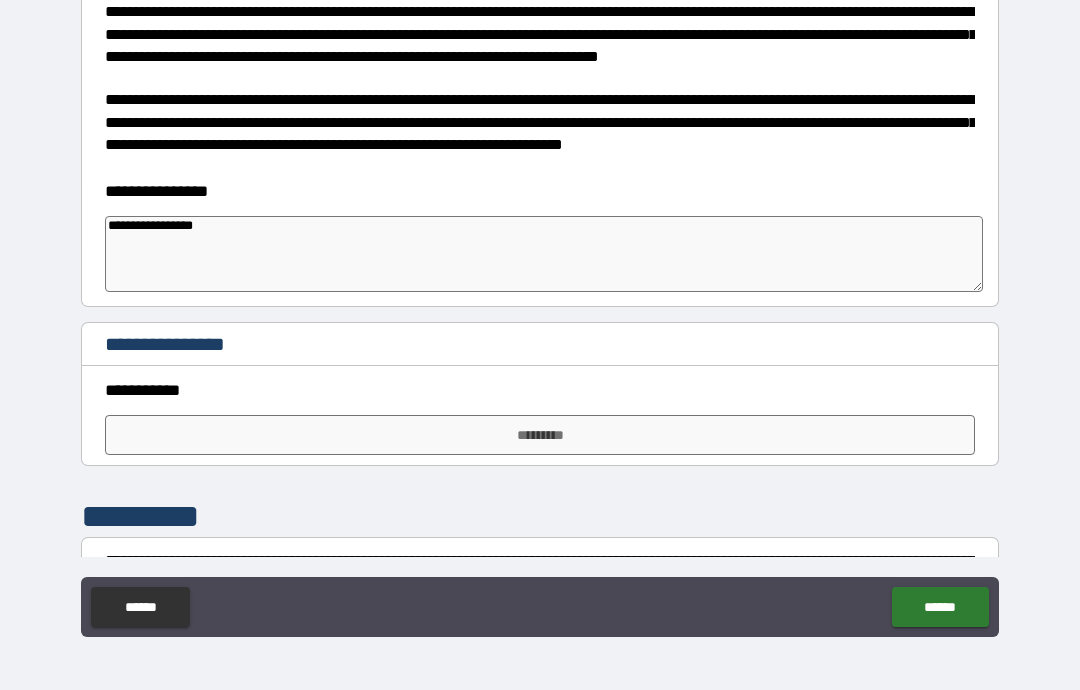 click on "*********" at bounding box center [540, 435] 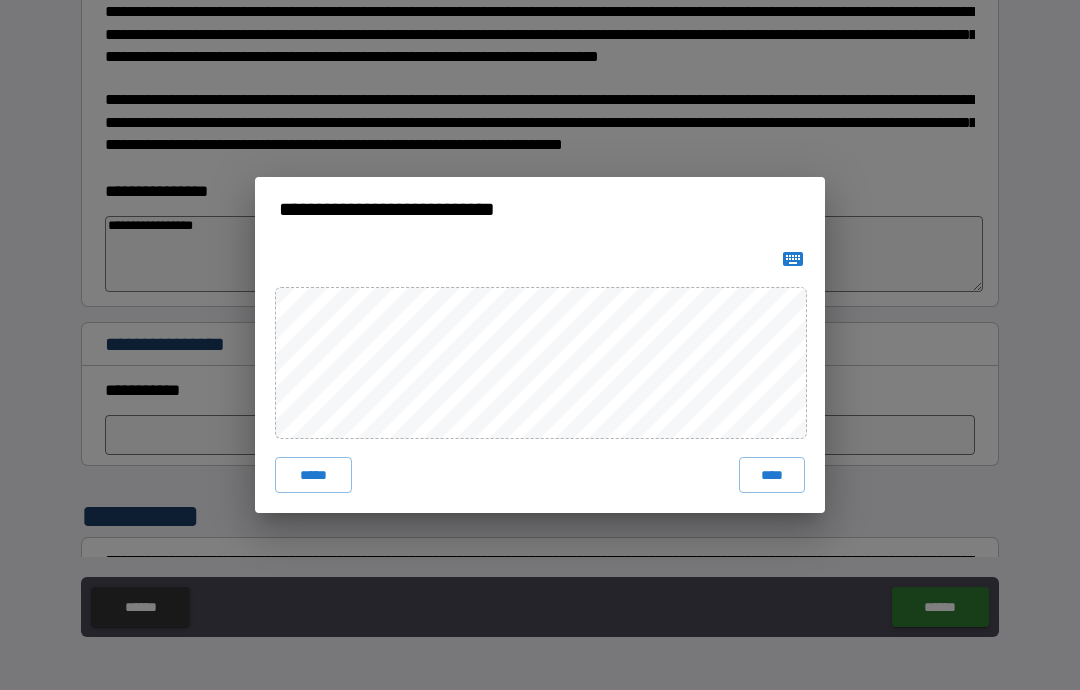 click on "****" at bounding box center [772, 475] 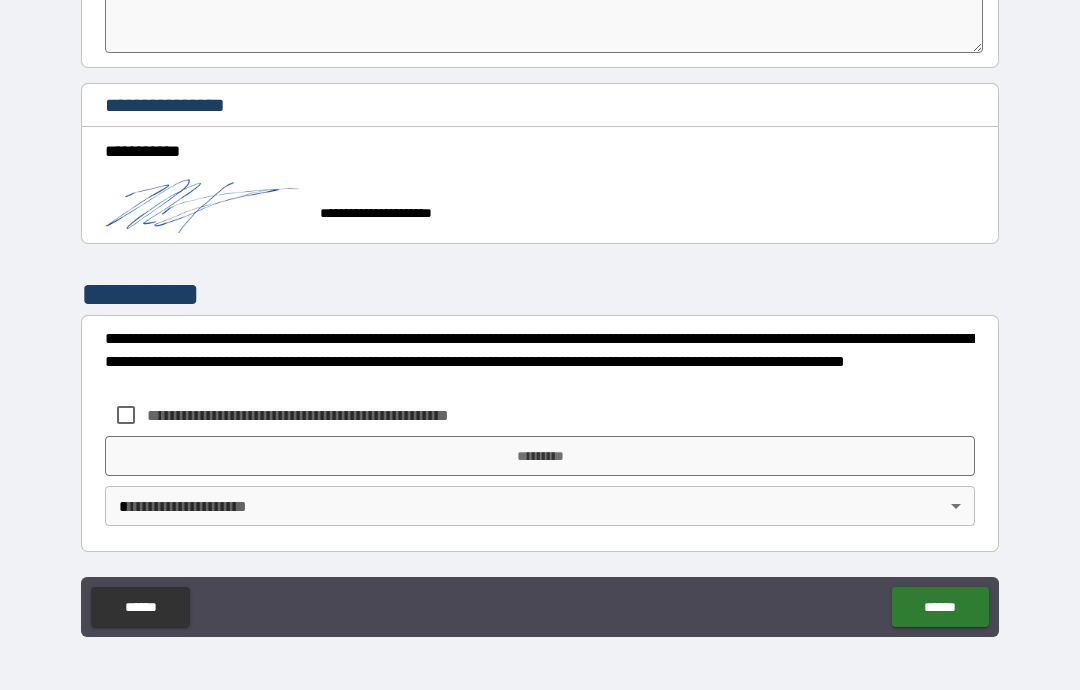 scroll, scrollTop: 1616, scrollLeft: 0, axis: vertical 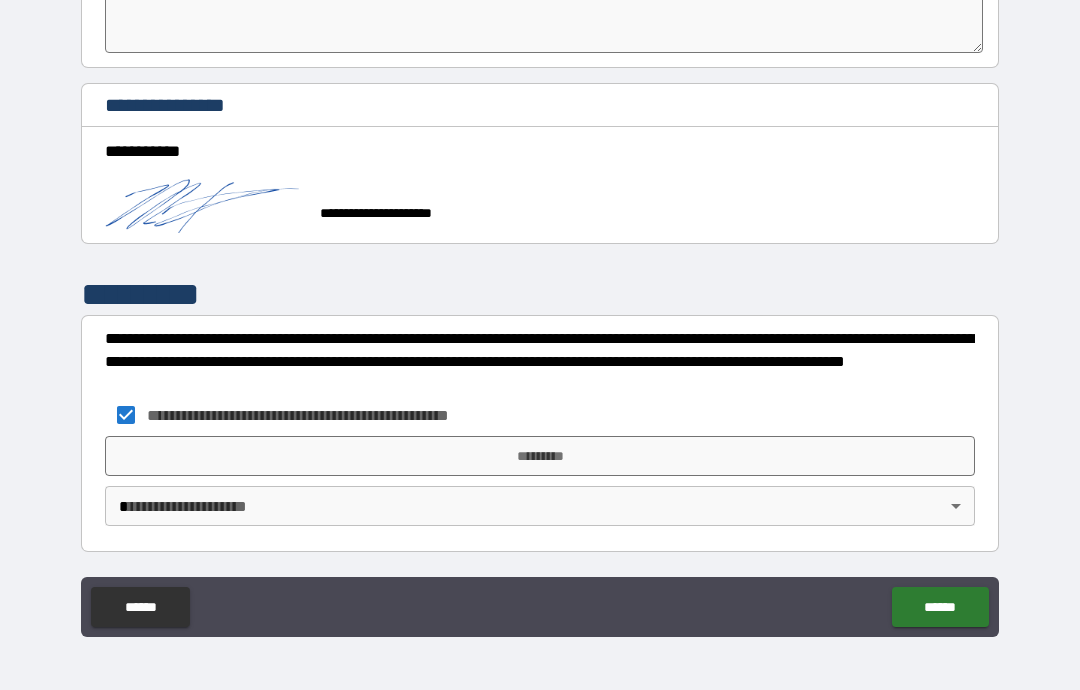 click on "*********" at bounding box center (540, 456) 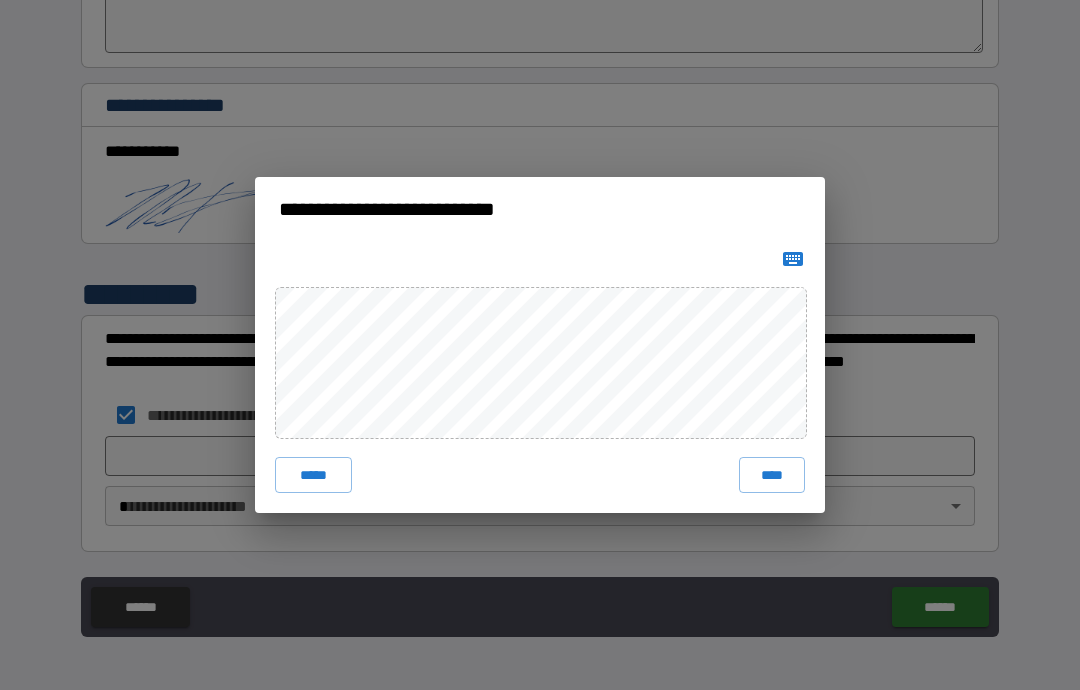 click on "****" at bounding box center [772, 475] 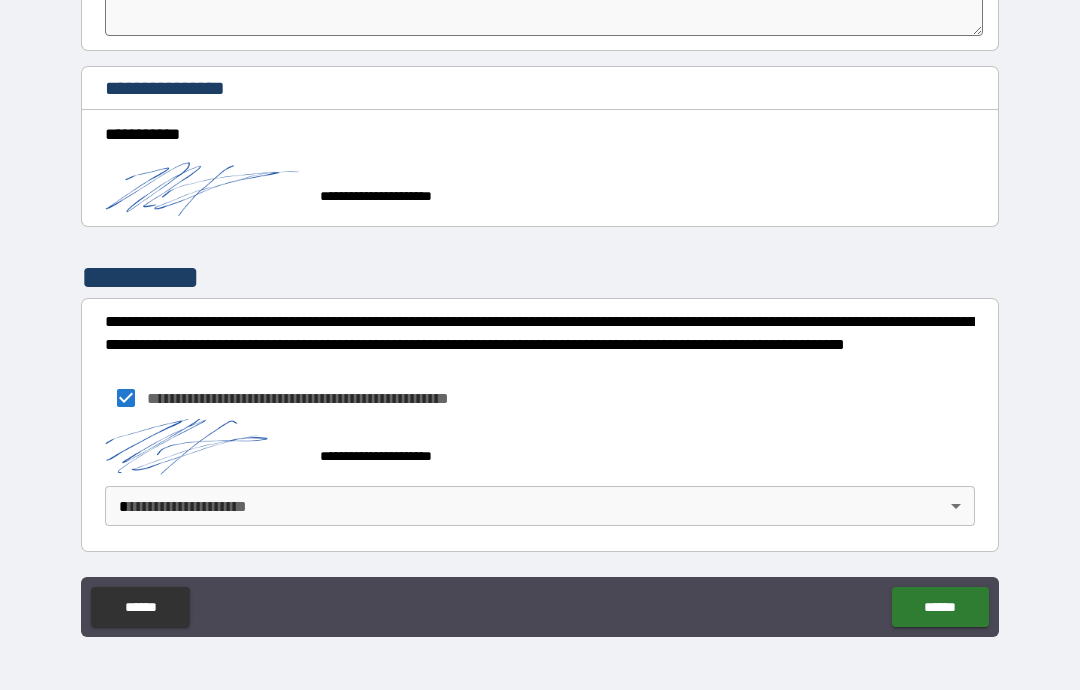 scroll, scrollTop: 1633, scrollLeft: 0, axis: vertical 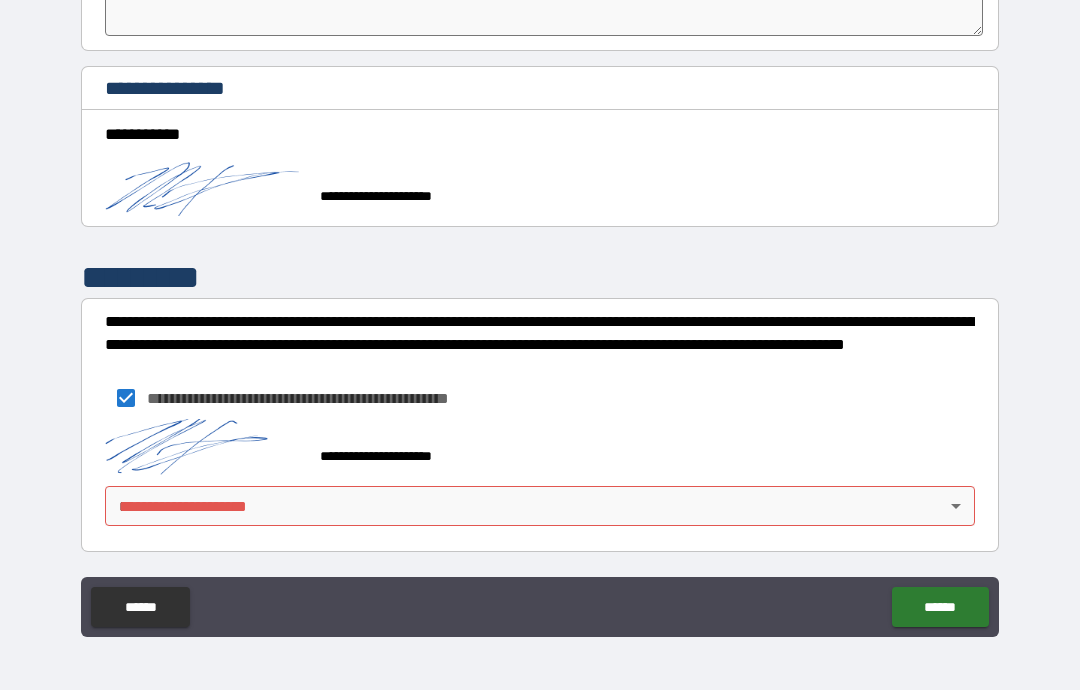 click on "**********" at bounding box center (540, 305) 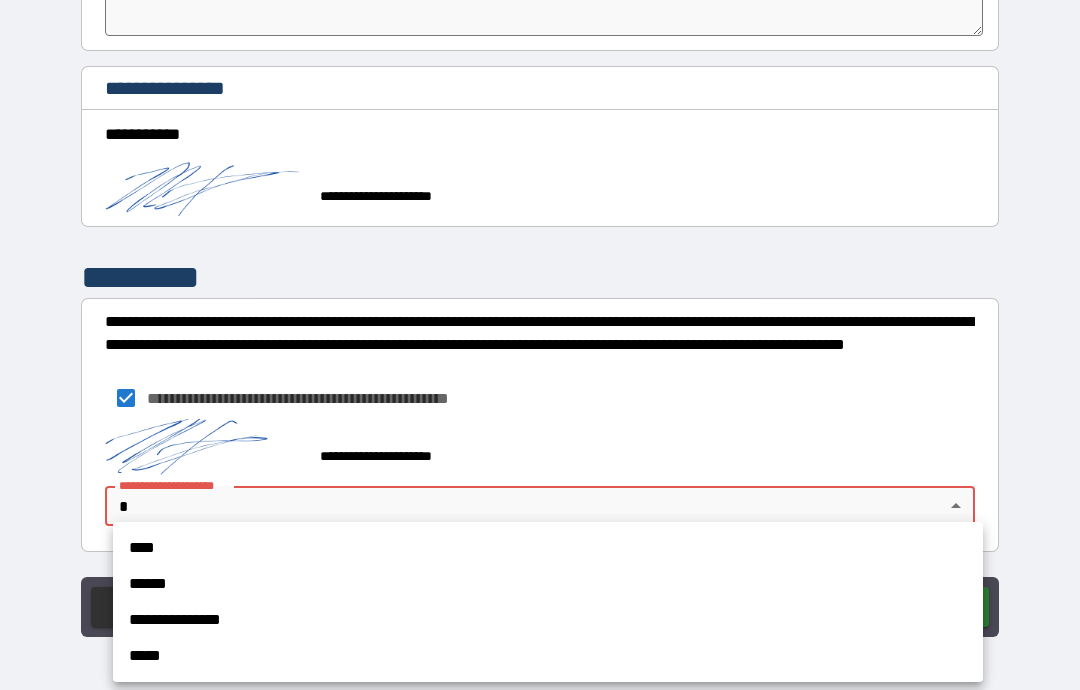 click on "**********" at bounding box center (548, 620) 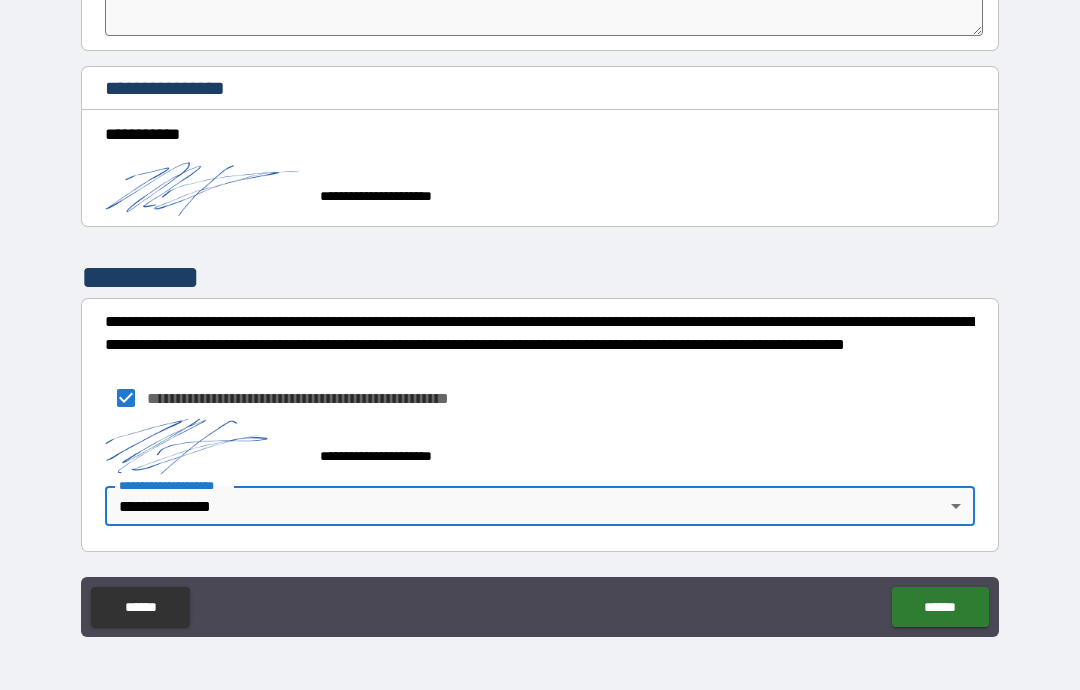 click on "******" at bounding box center (940, 607) 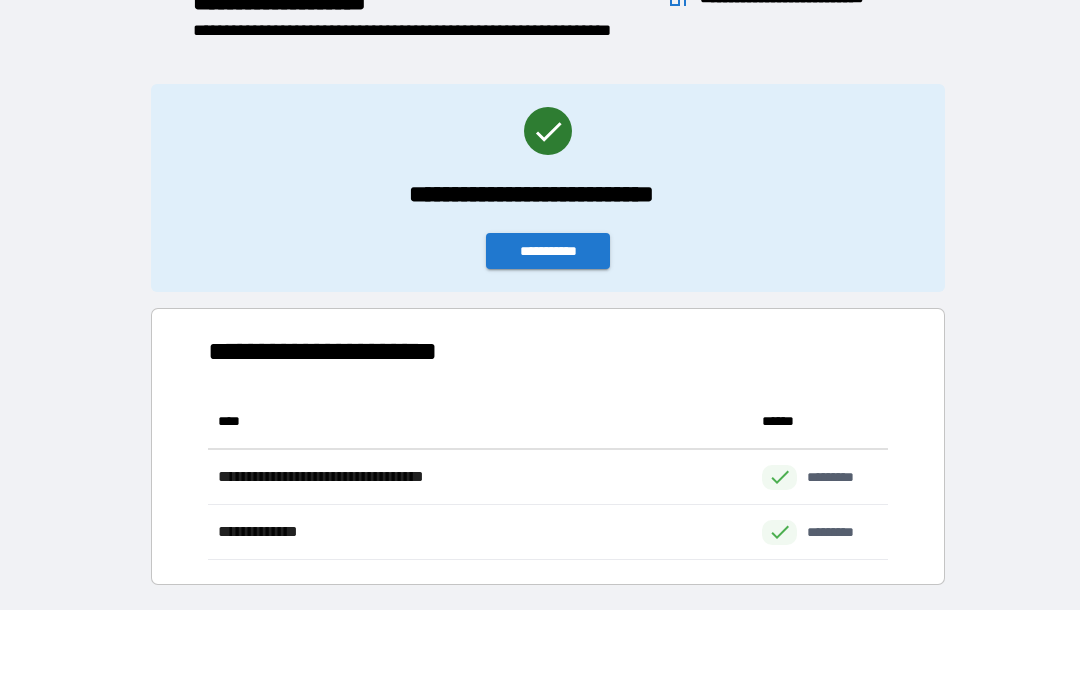 scroll, scrollTop: 1, scrollLeft: 1, axis: both 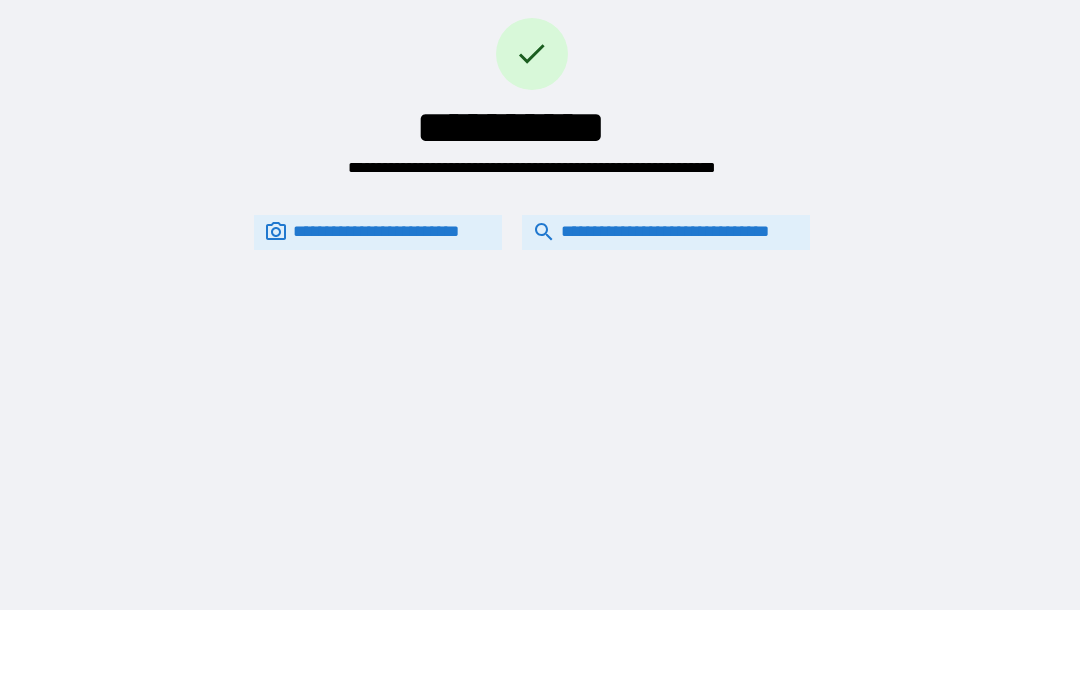 click on "**********" at bounding box center [666, 232] 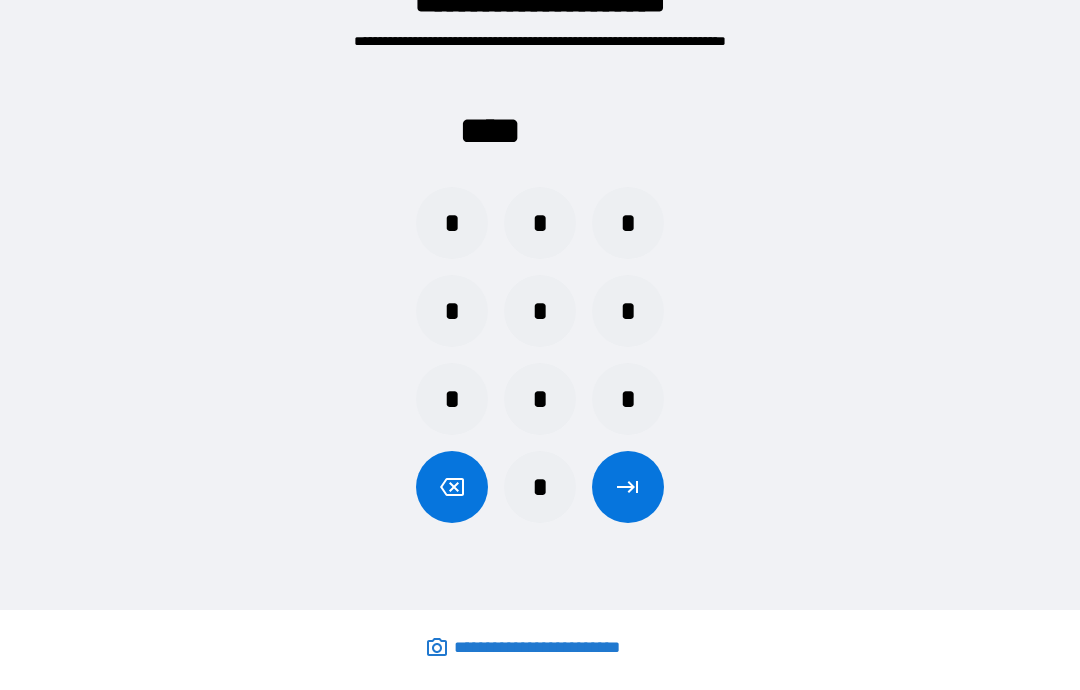 click on "*" at bounding box center (540, 223) 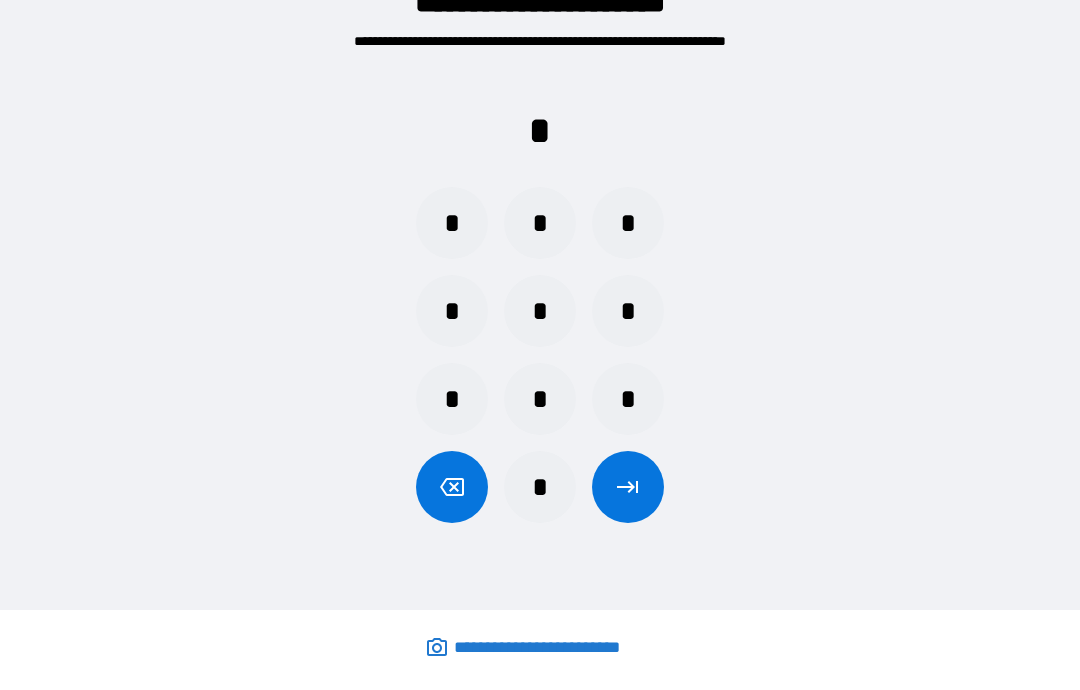 click on "*" at bounding box center [452, 311] 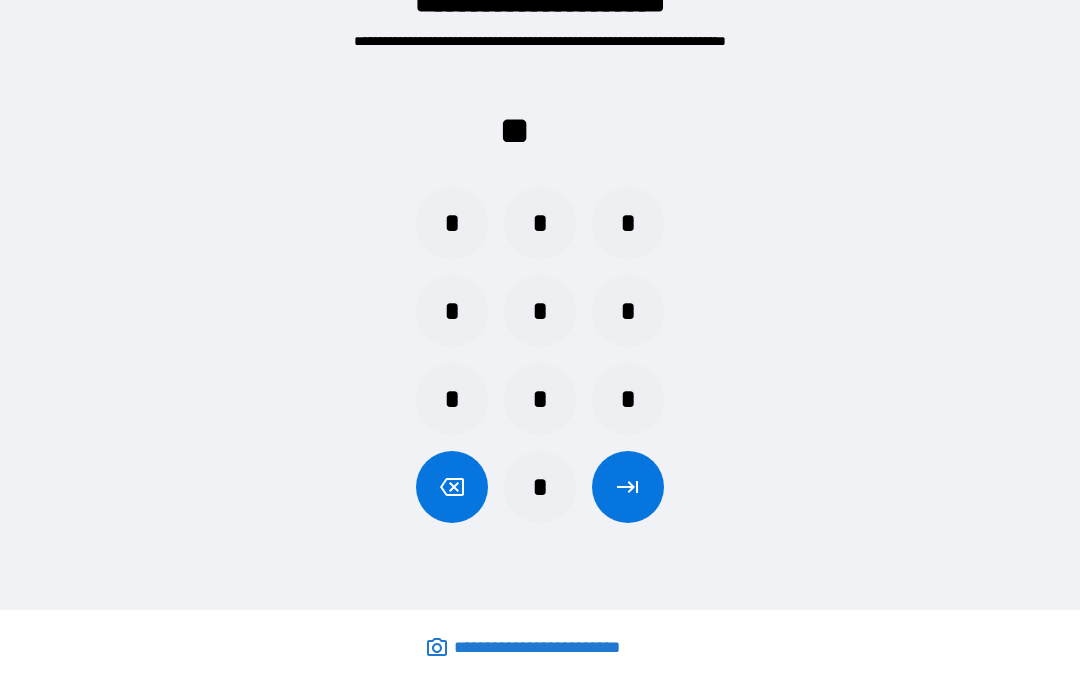 click on "*" at bounding box center [452, 399] 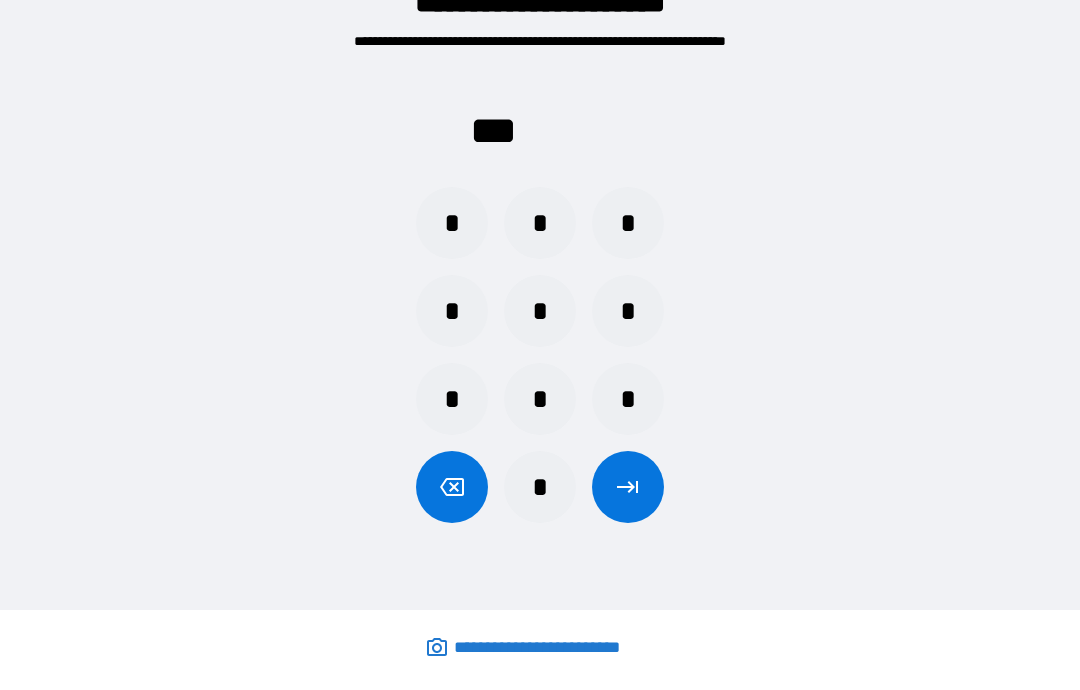 click on "*" at bounding box center (628, 223) 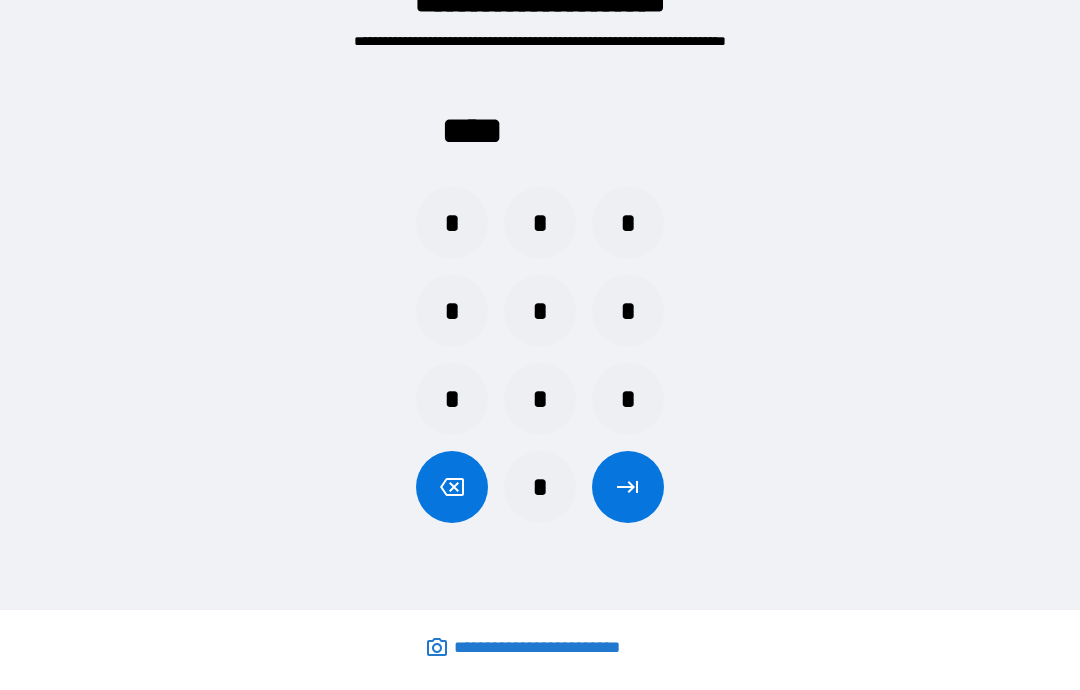 click at bounding box center (628, 487) 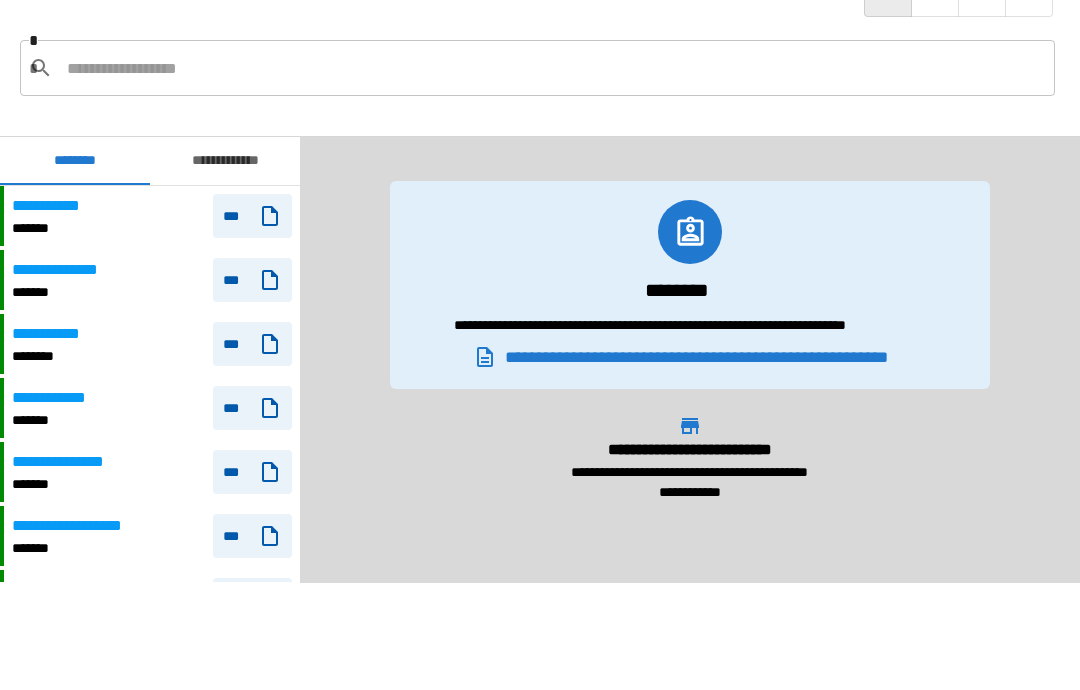 scroll, scrollTop: 120, scrollLeft: 0, axis: vertical 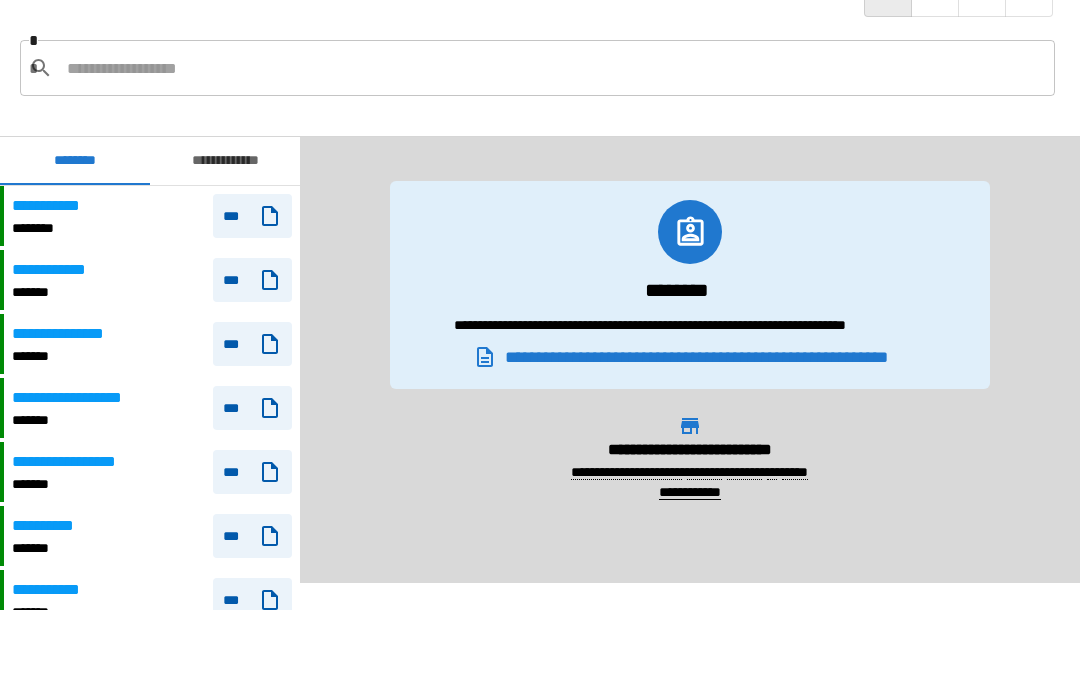 click on "**********" at bounding box center [225, 161] 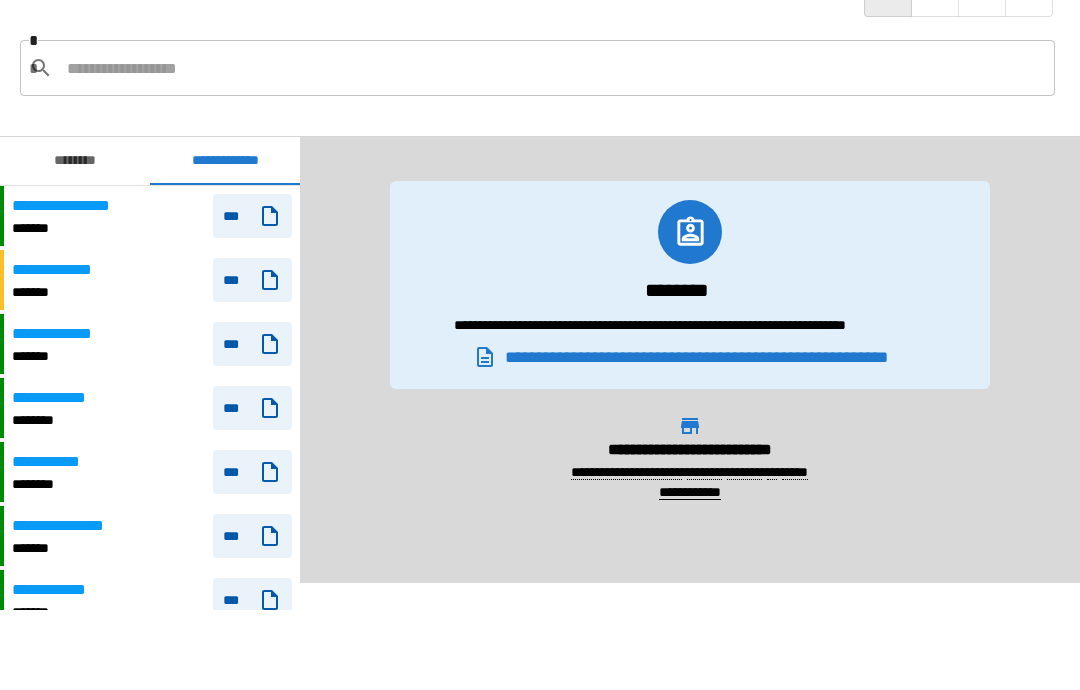 click 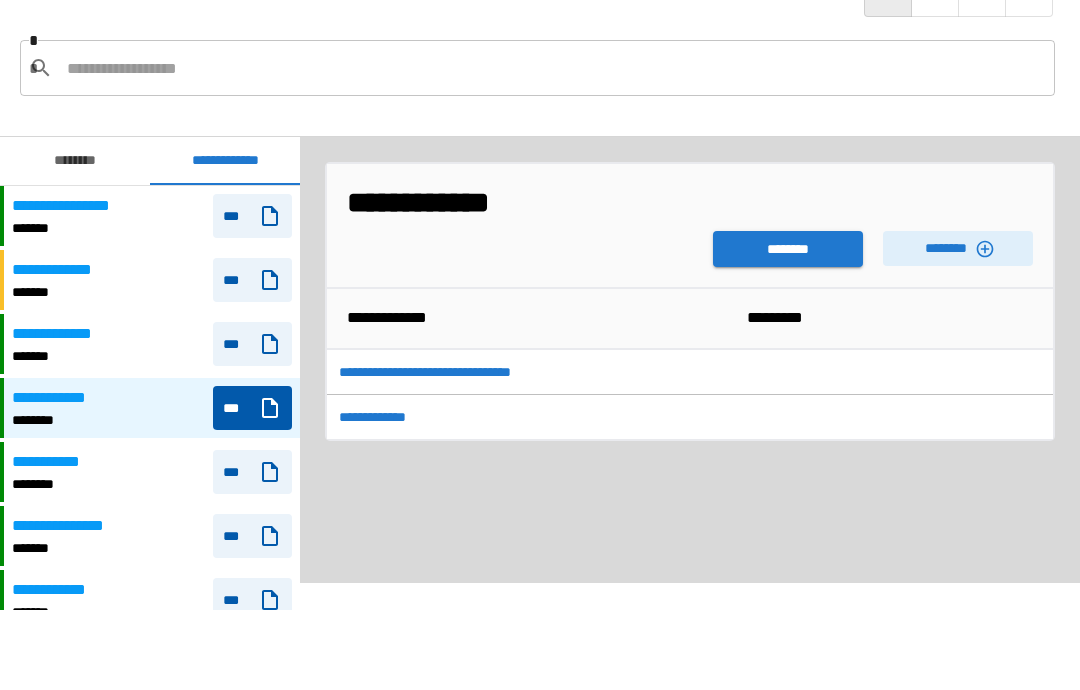 click on "********" at bounding box center [788, 249] 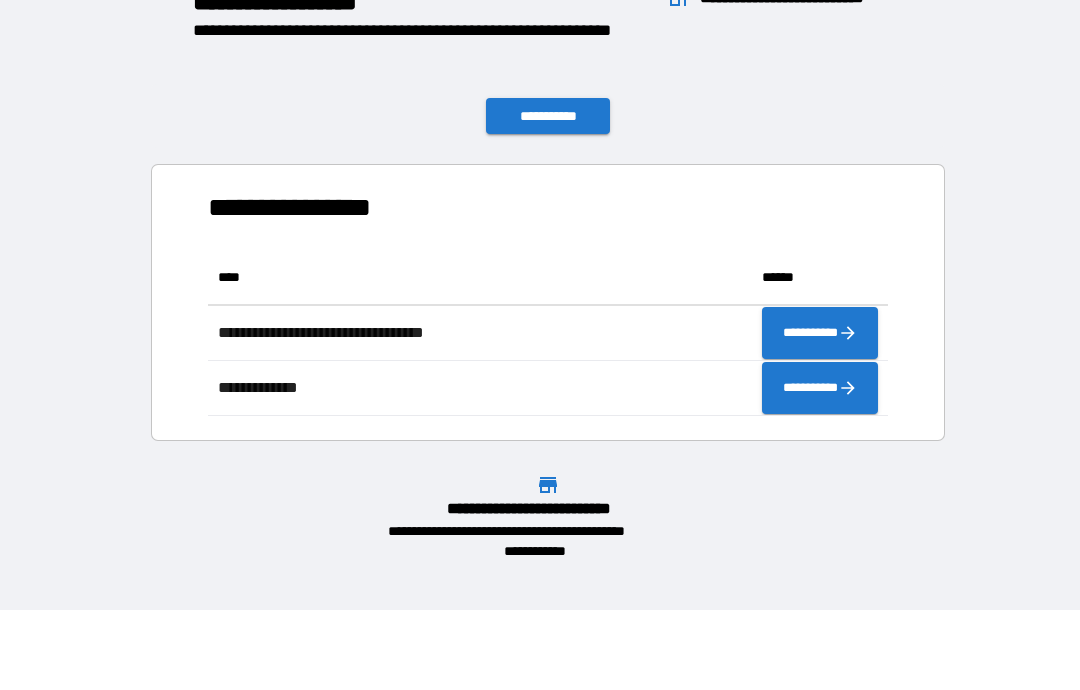 scroll, scrollTop: 166, scrollLeft: 680, axis: both 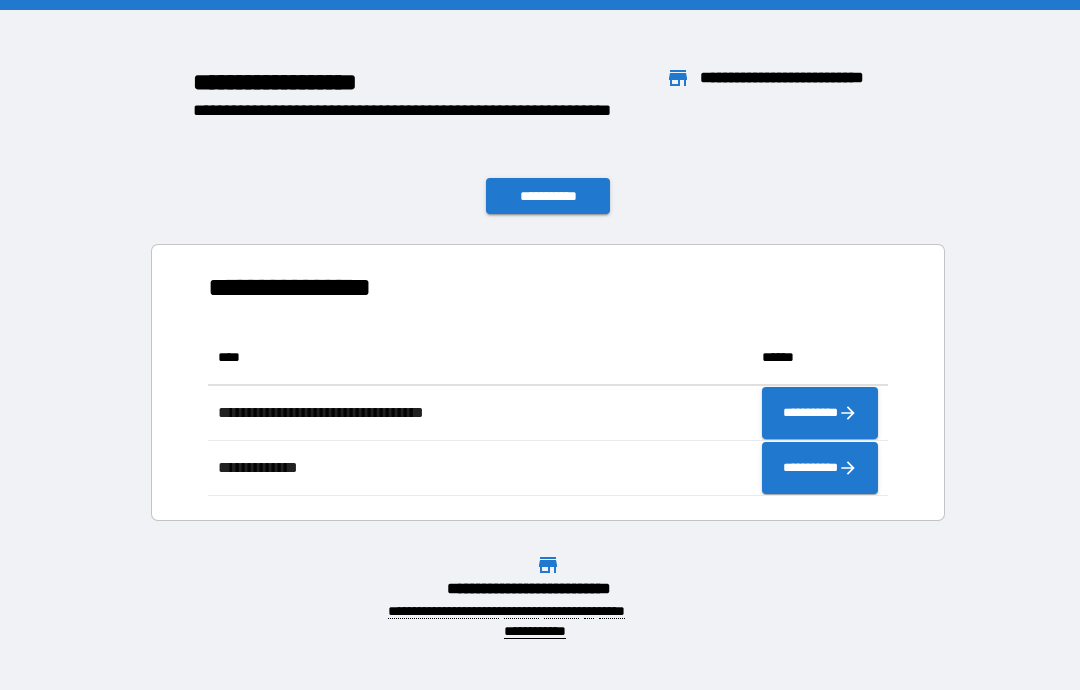 click on "**********" at bounding box center (548, 196) 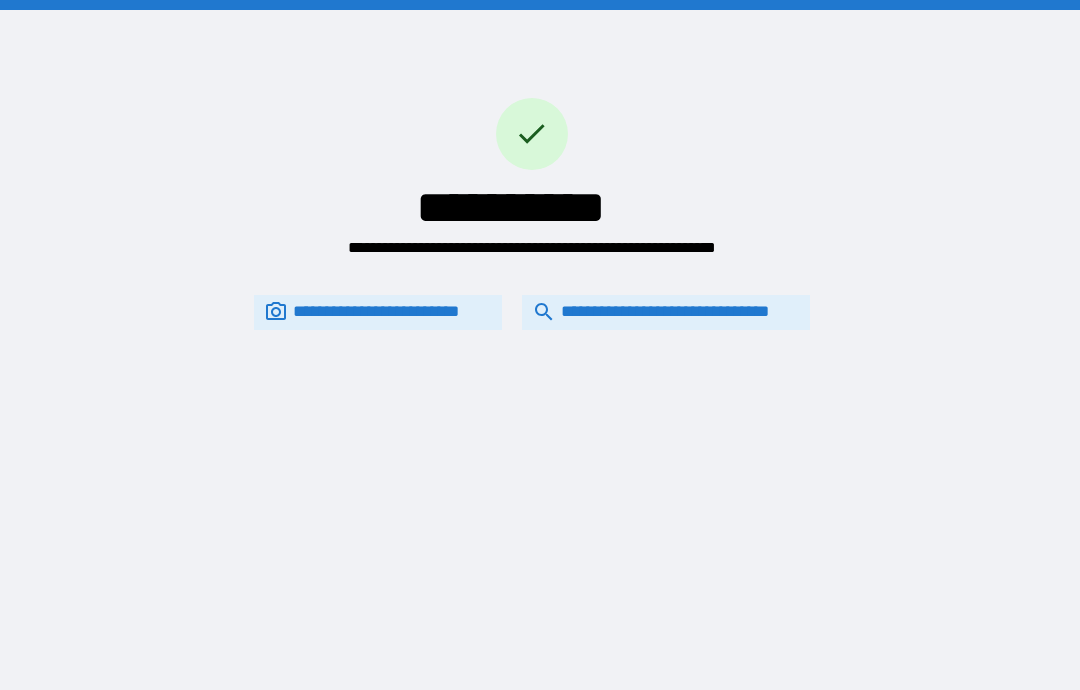 click on "**********" at bounding box center [666, 312] 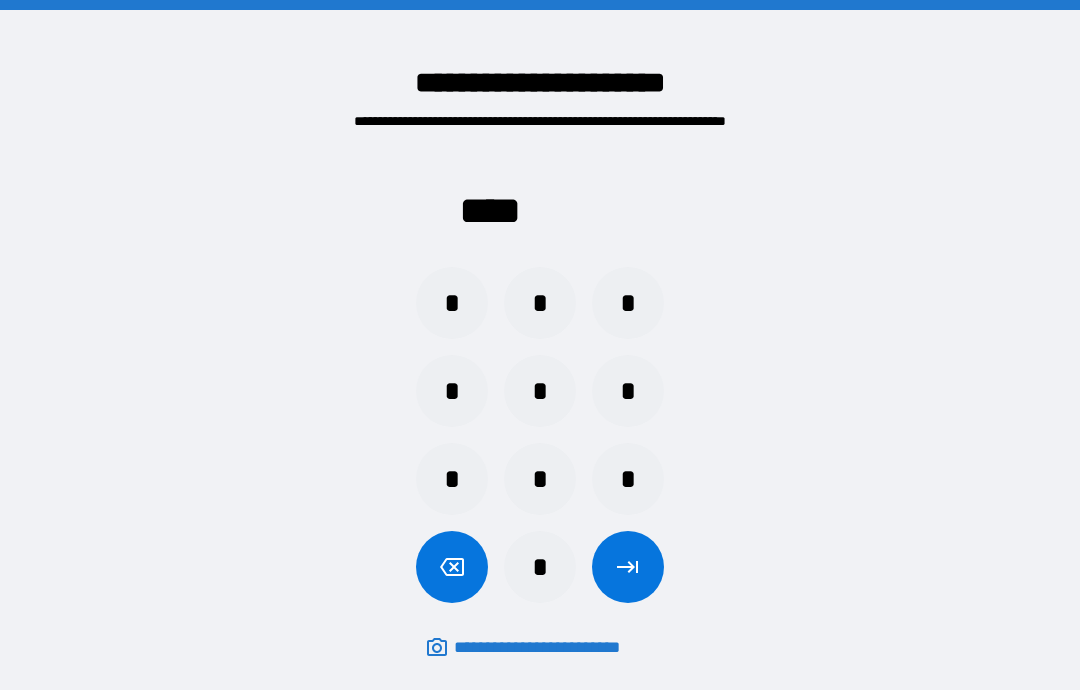 click on "*" at bounding box center (540, 303) 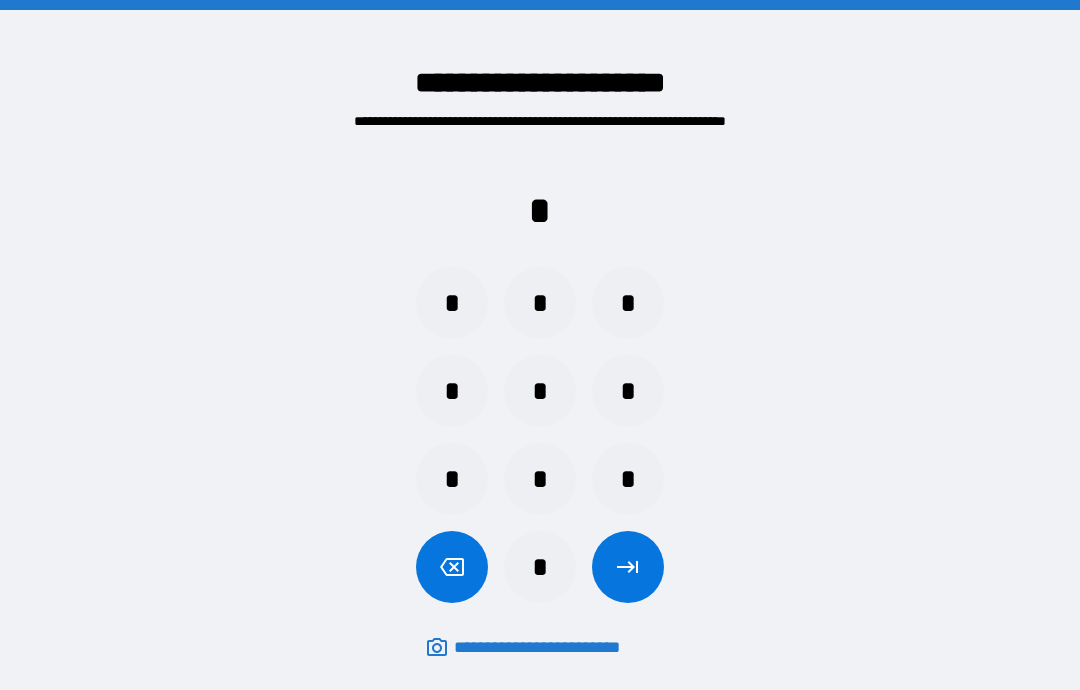 click on "*" at bounding box center (452, 391) 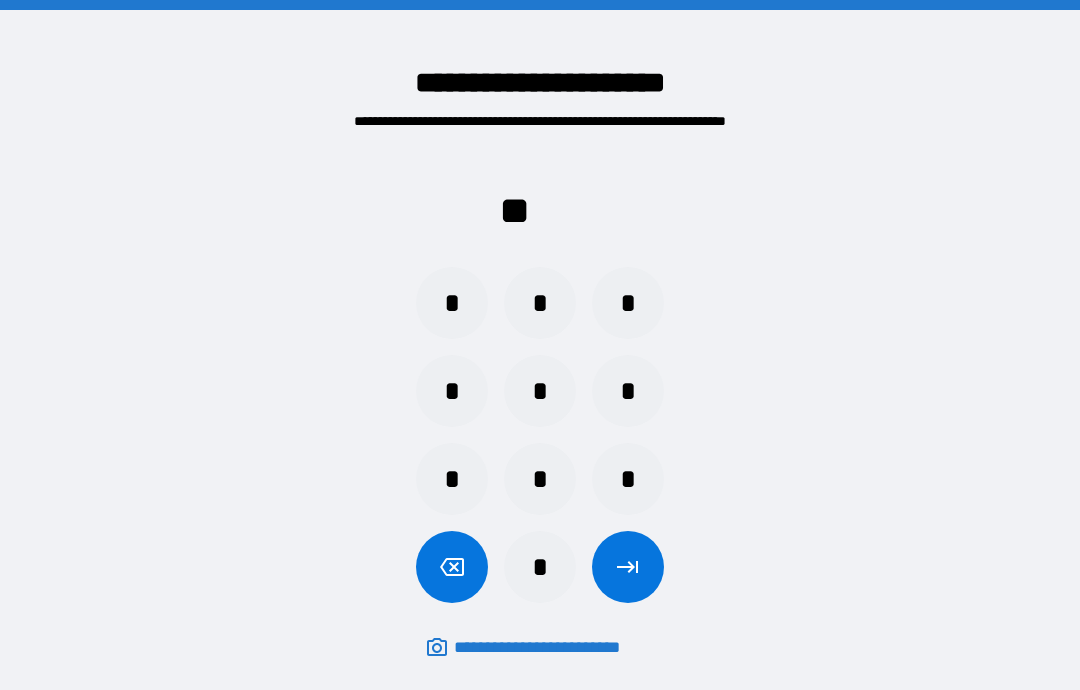 click on "*" at bounding box center [452, 479] 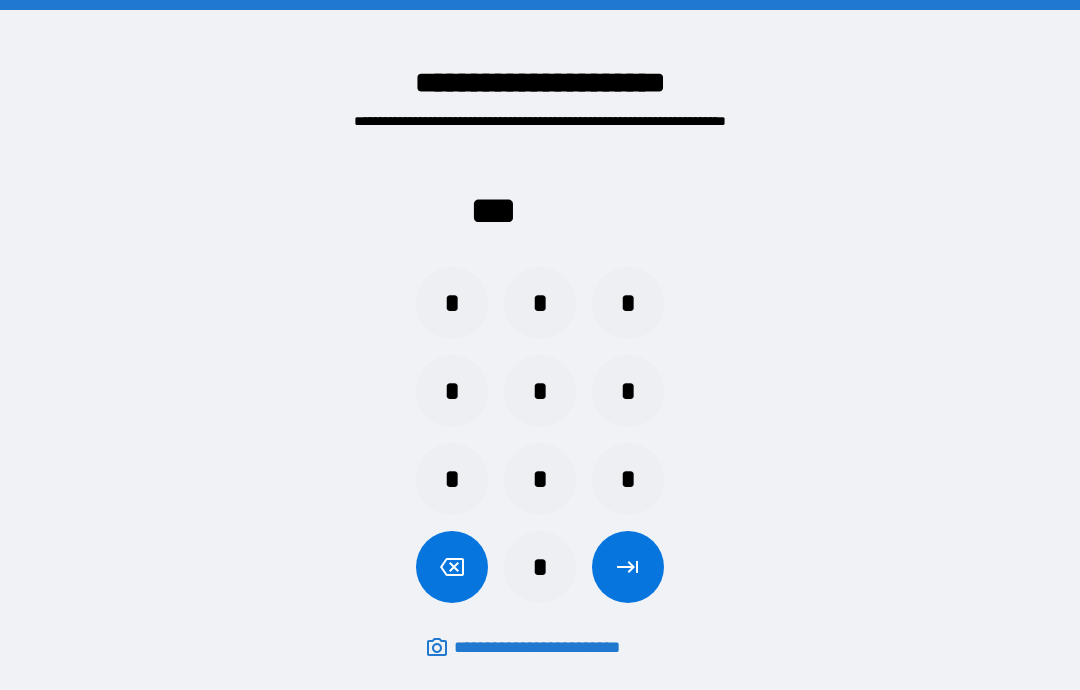 click on "*" at bounding box center [628, 303] 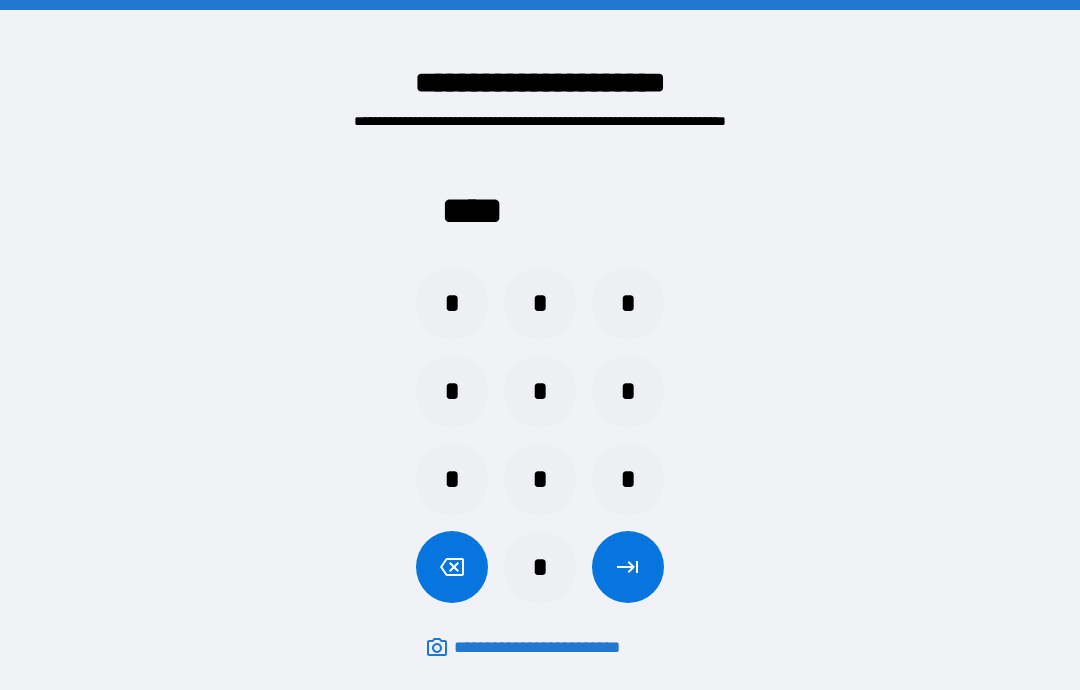 click 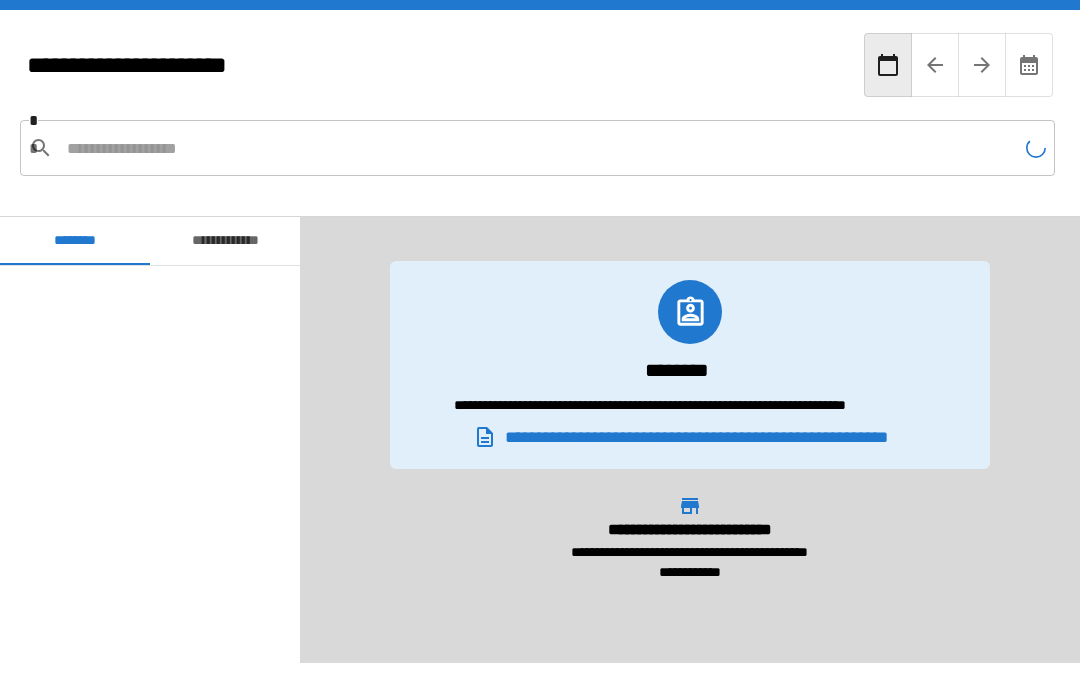 scroll, scrollTop: 120, scrollLeft: 0, axis: vertical 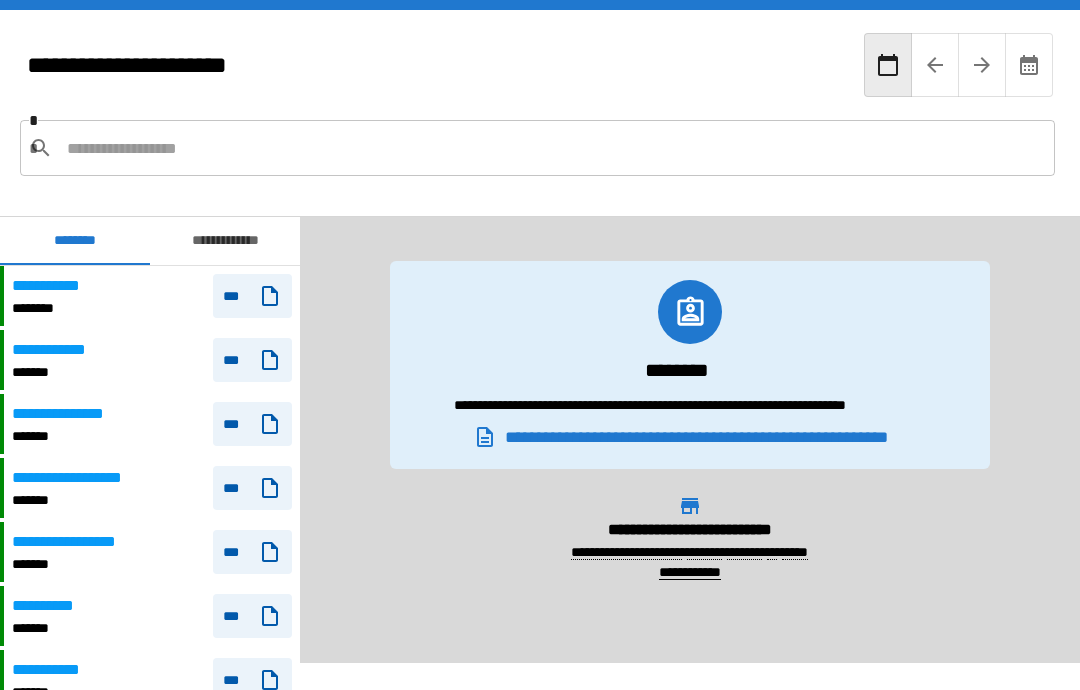 click on "**********" at bounding box center (225, 241) 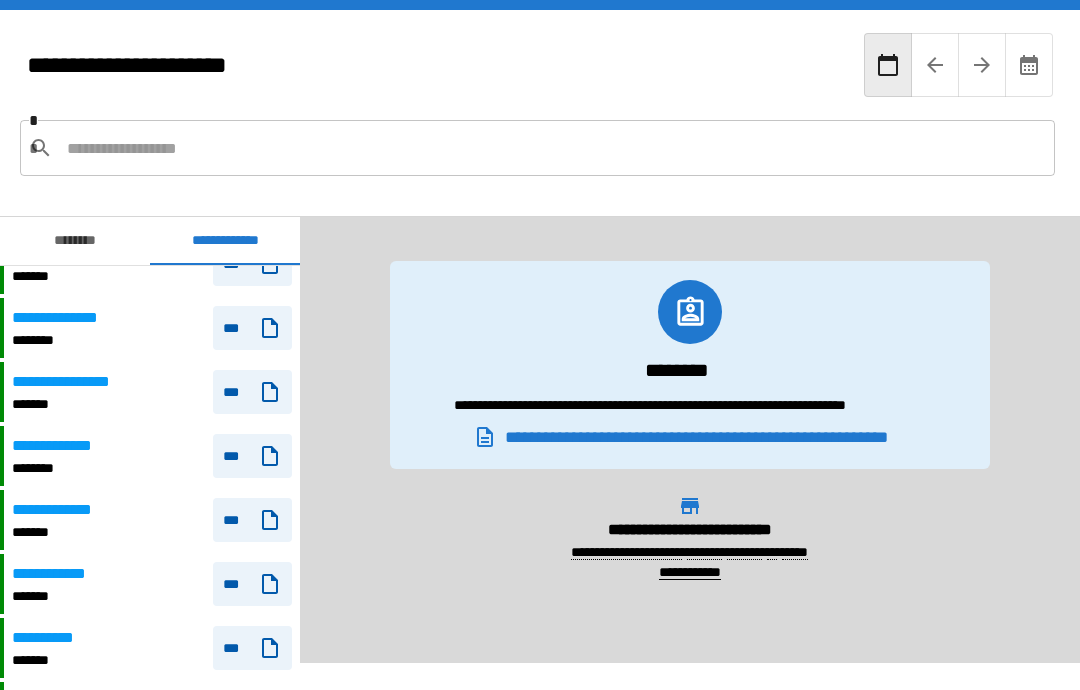 scroll, scrollTop: 872, scrollLeft: 0, axis: vertical 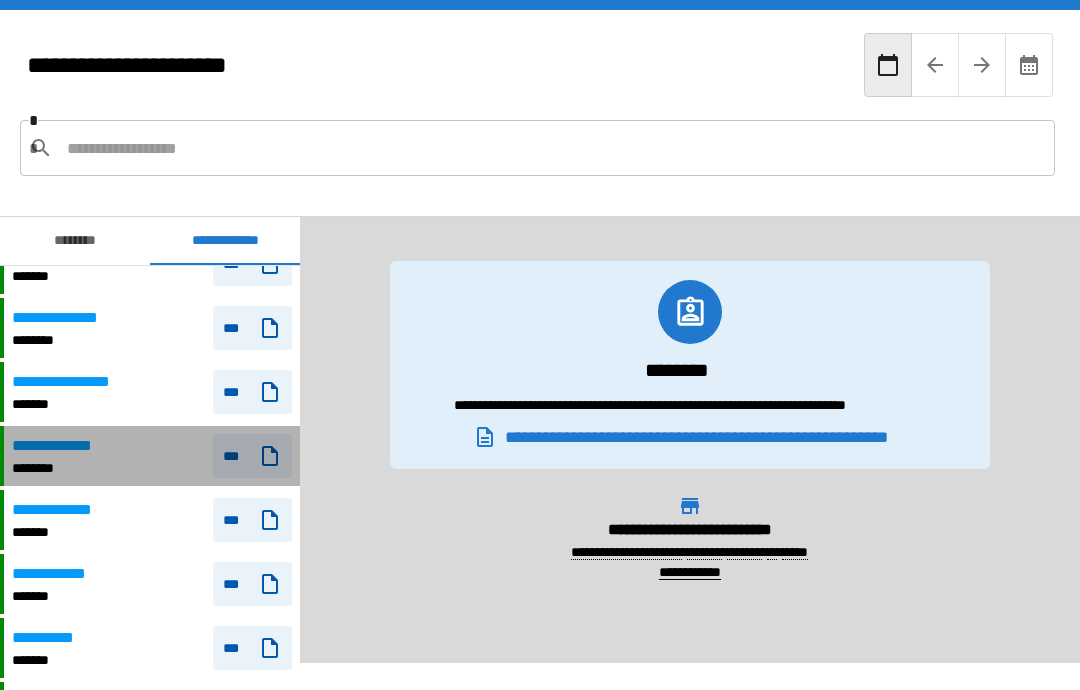 click 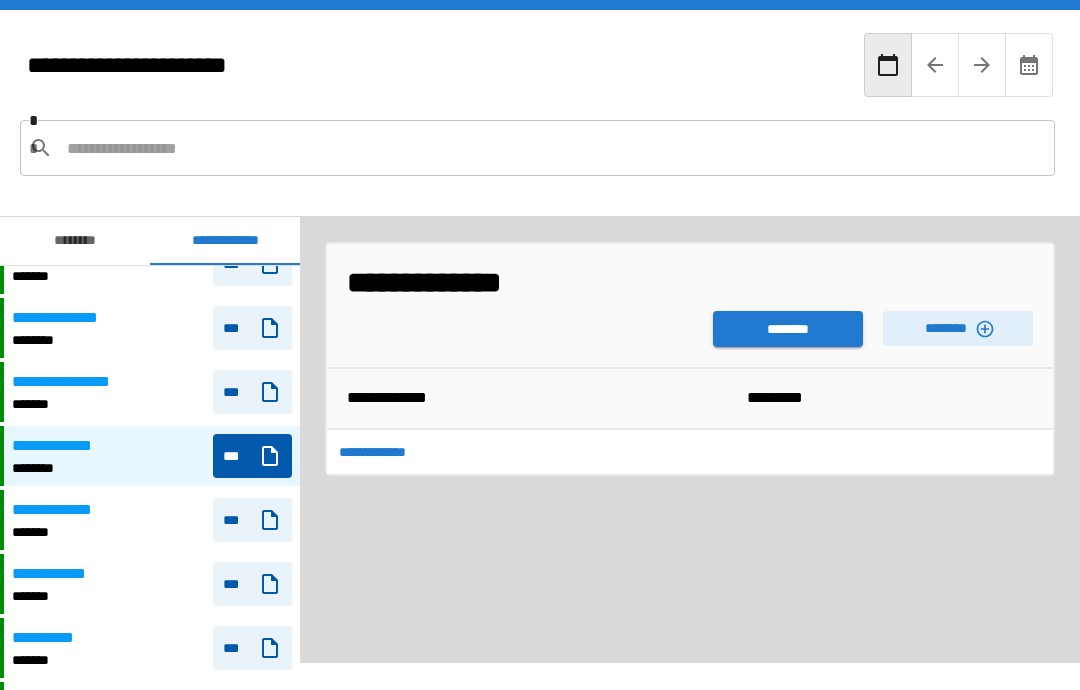 click on "********" at bounding box center (788, 329) 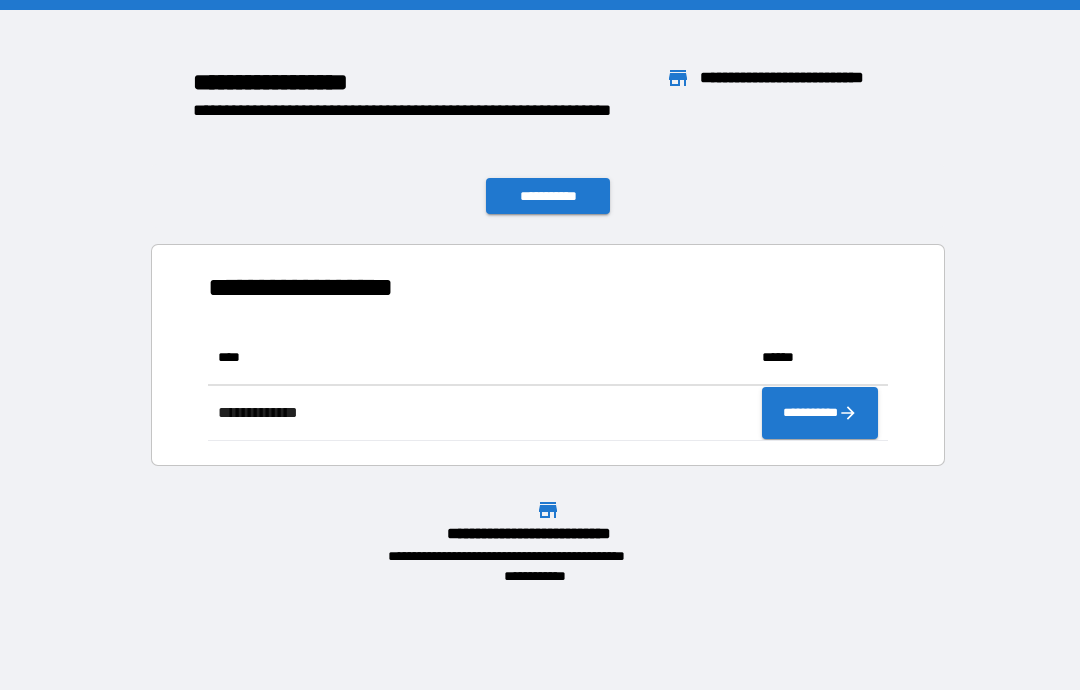 scroll, scrollTop: 1, scrollLeft: 1, axis: both 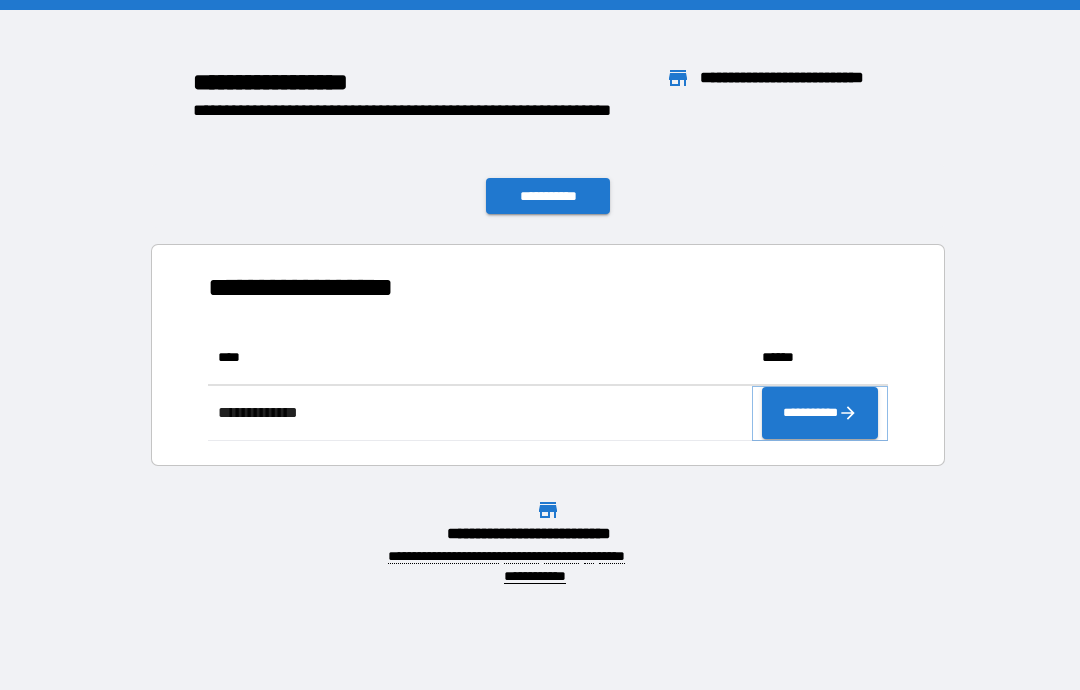 click on "**********" at bounding box center (820, 413) 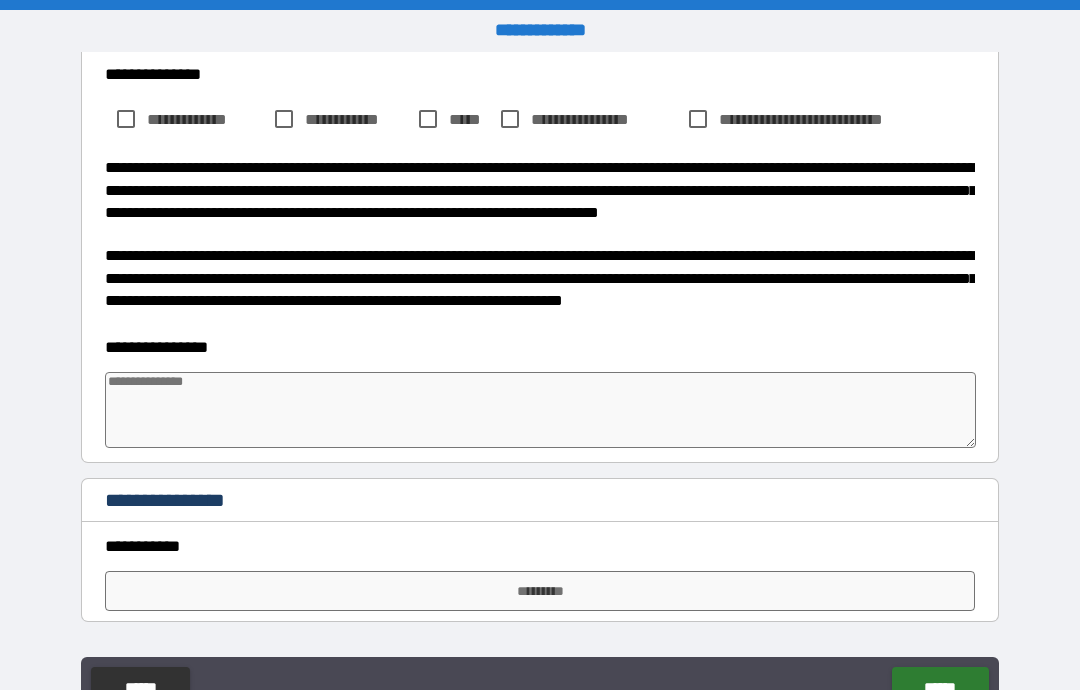 scroll, scrollTop: 1298, scrollLeft: 0, axis: vertical 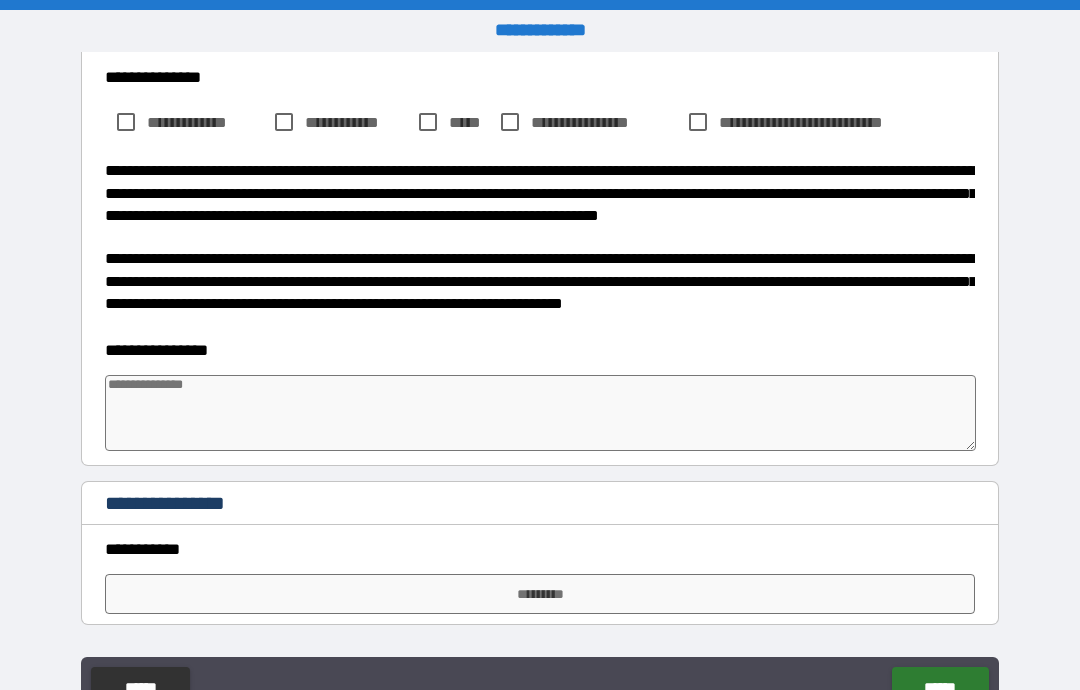 click at bounding box center (540, 413) 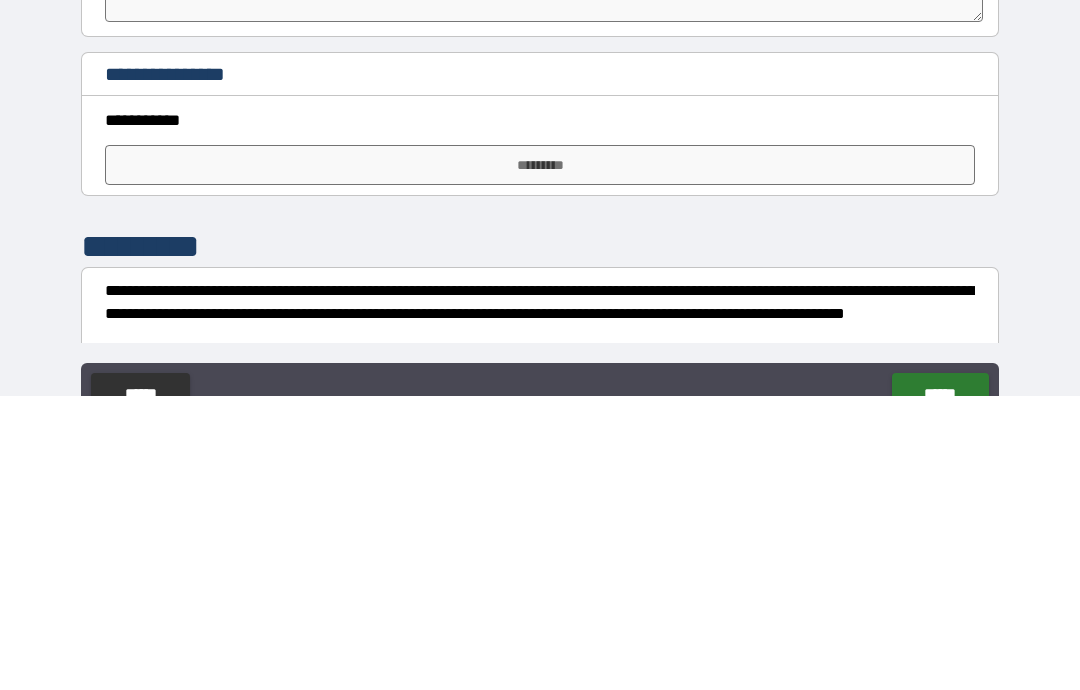 scroll, scrollTop: 1435, scrollLeft: 0, axis: vertical 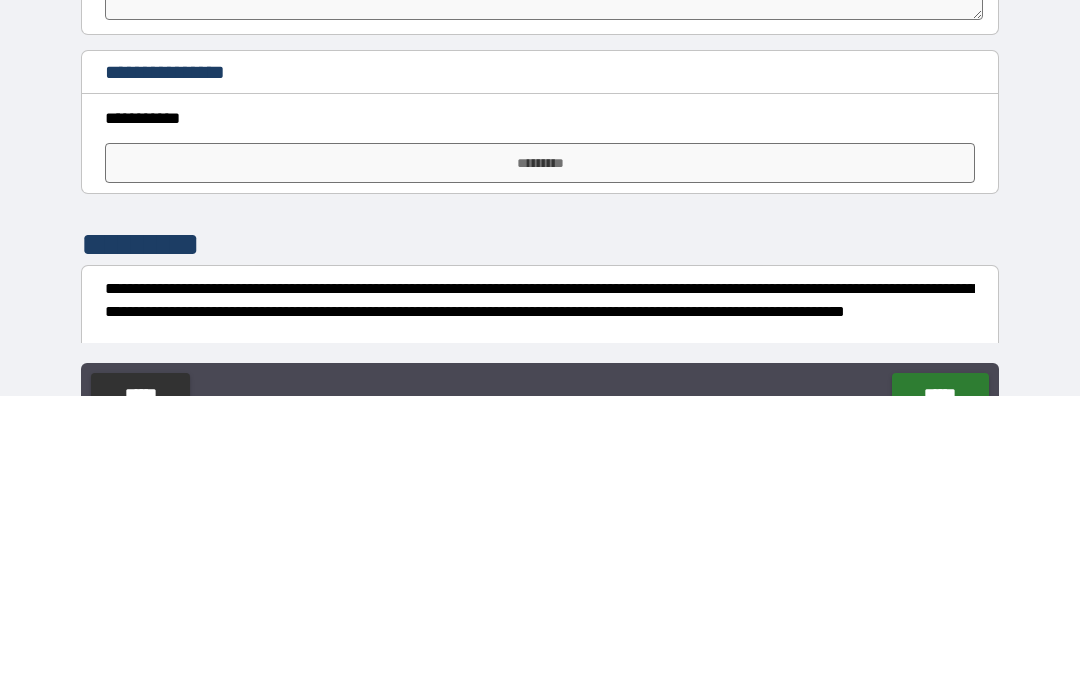 click on "*********" at bounding box center [540, 457] 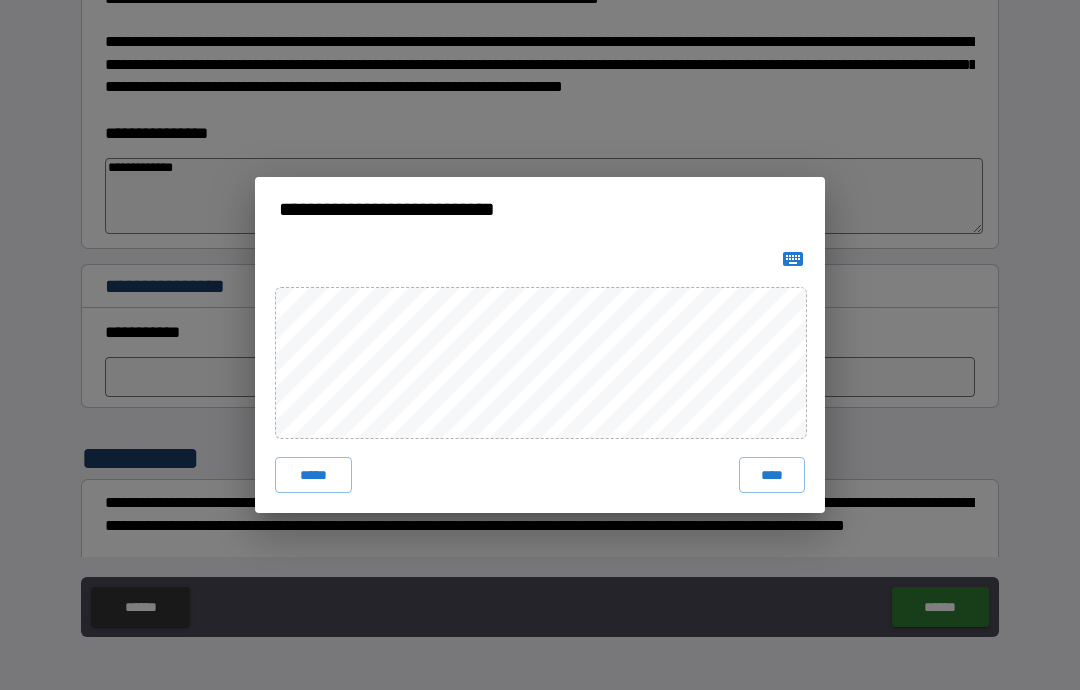 click on "****" at bounding box center [772, 475] 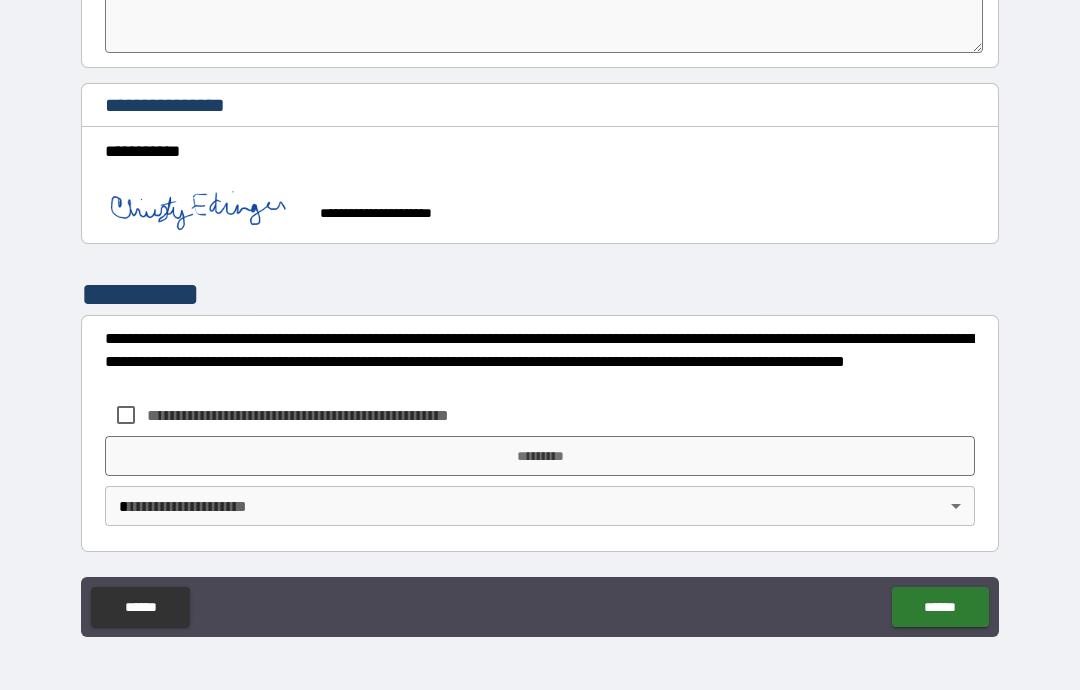 scroll, scrollTop: 1616, scrollLeft: 0, axis: vertical 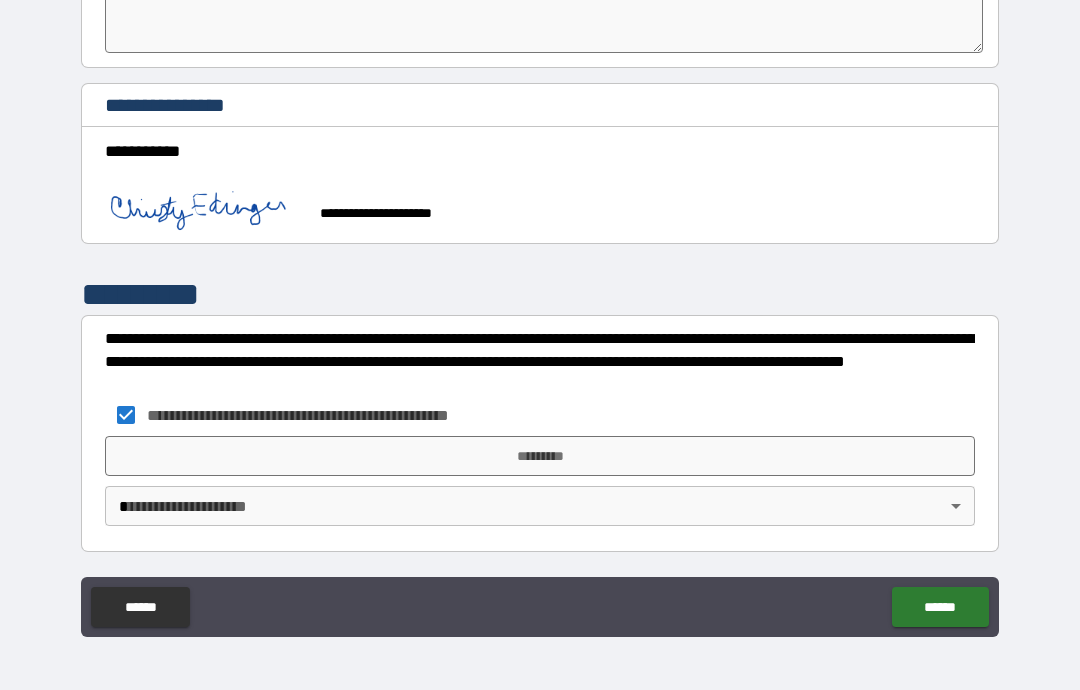 click on "**********" at bounding box center (540, 305) 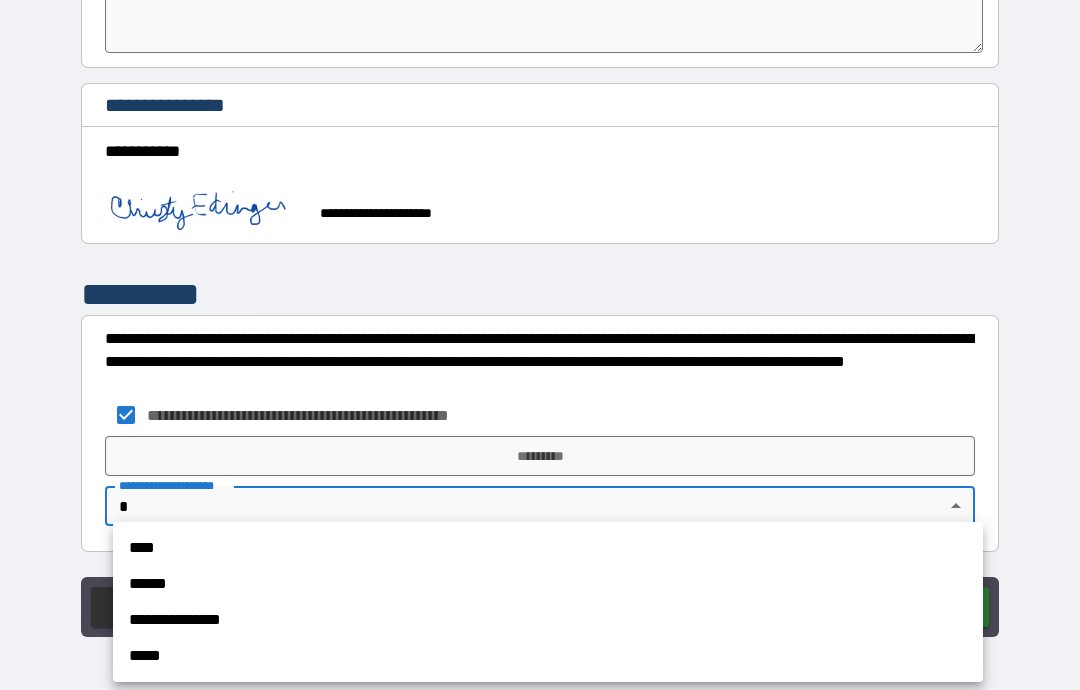 click on "**********" at bounding box center [548, 620] 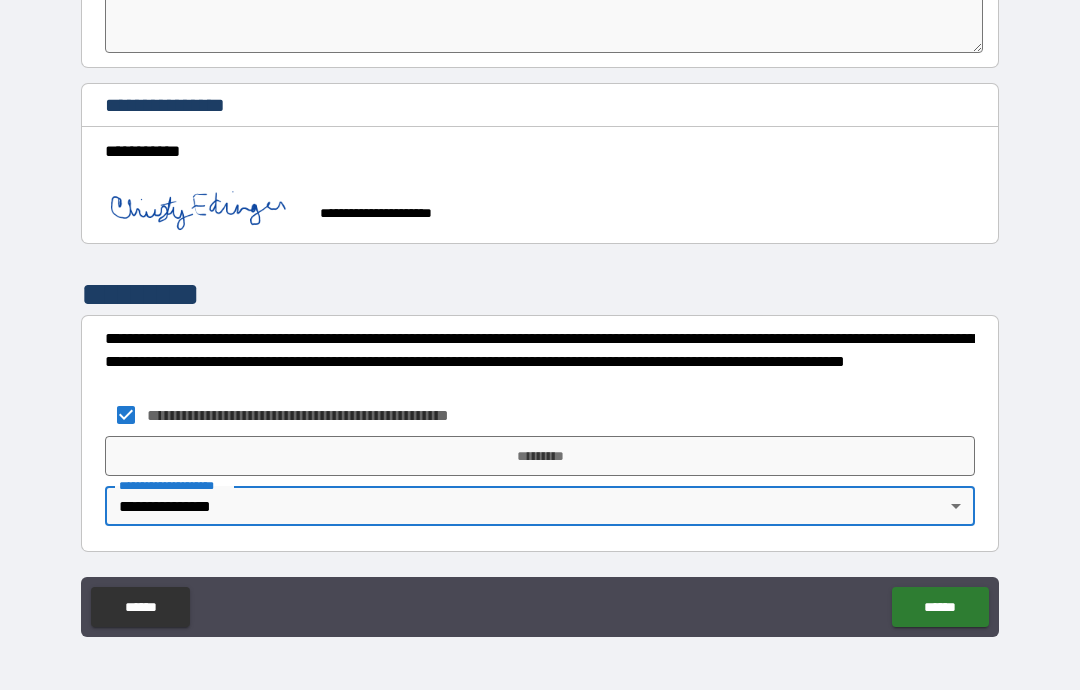 click on "*********" at bounding box center [540, 456] 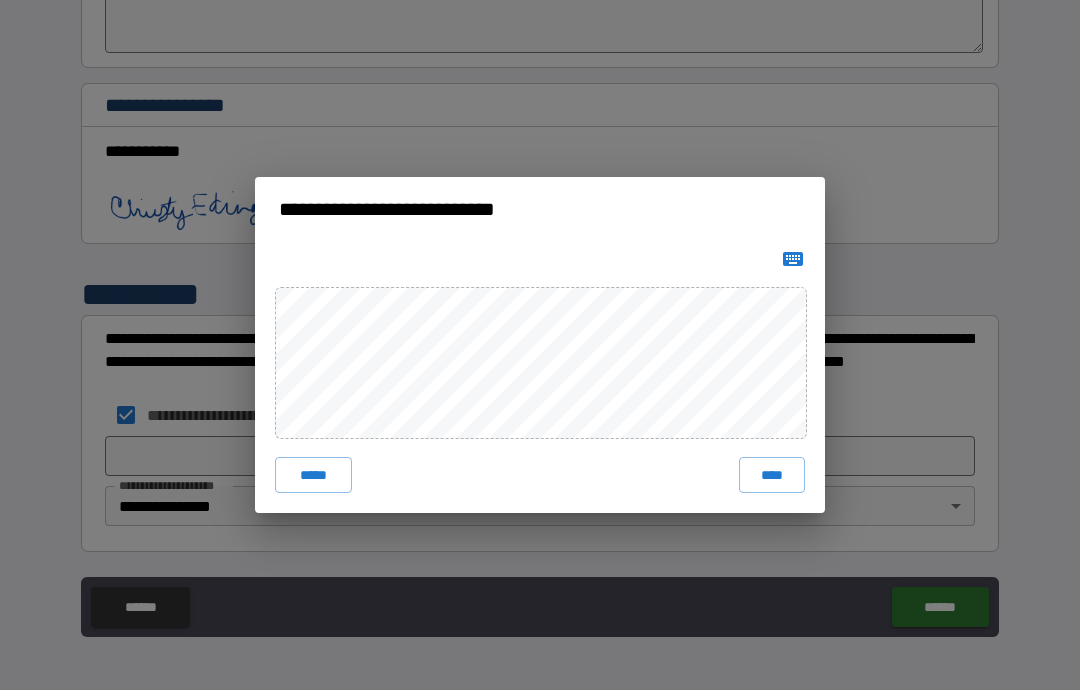 click on "****" at bounding box center [772, 475] 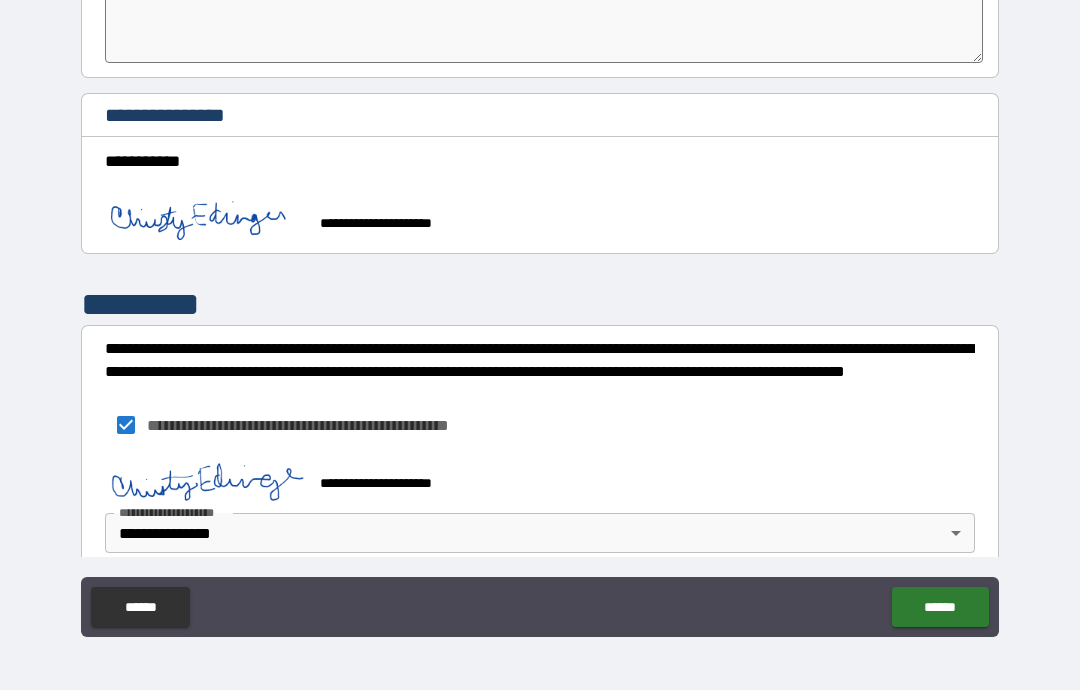 click on "******" at bounding box center (940, 607) 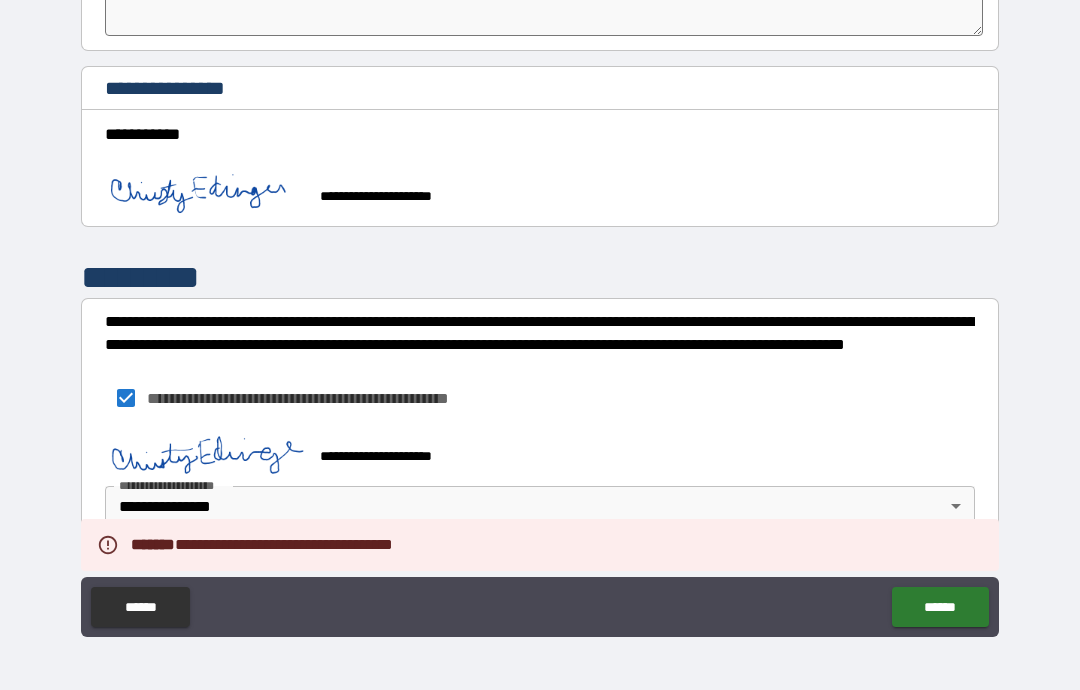 scroll, scrollTop: 1633, scrollLeft: 0, axis: vertical 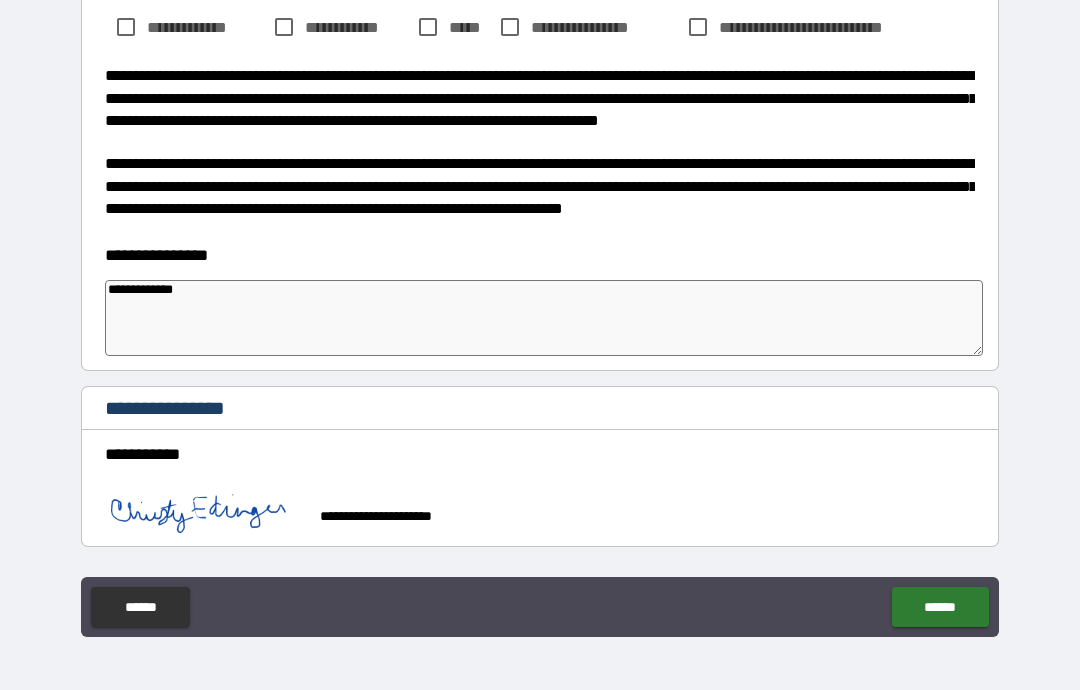 click on "******" 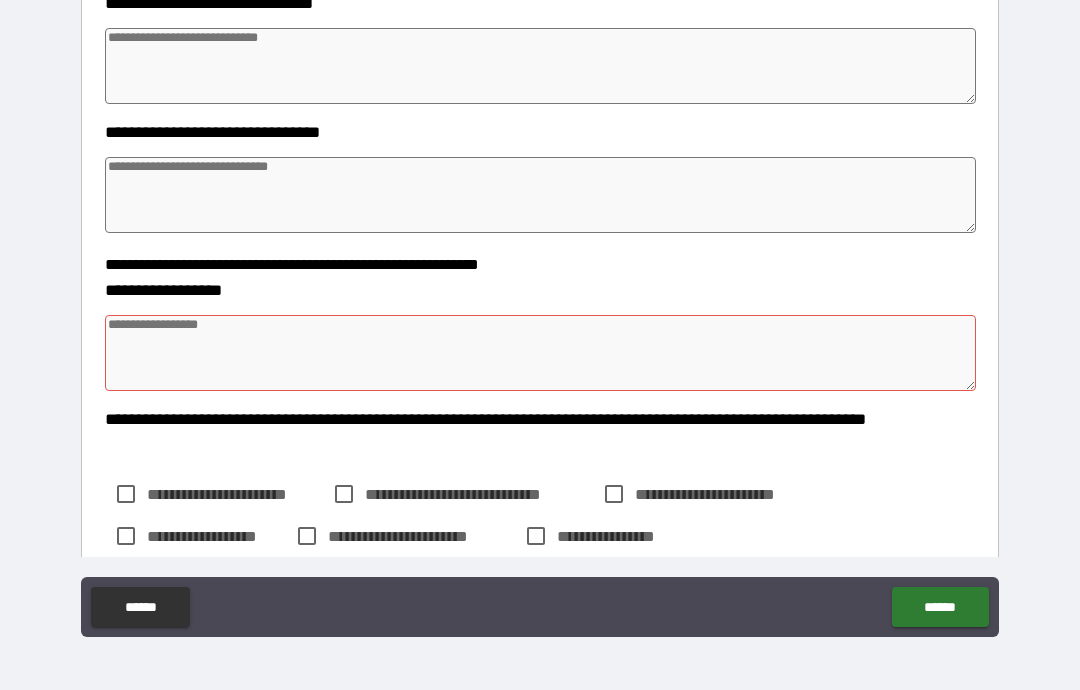 scroll, scrollTop: 543, scrollLeft: 0, axis: vertical 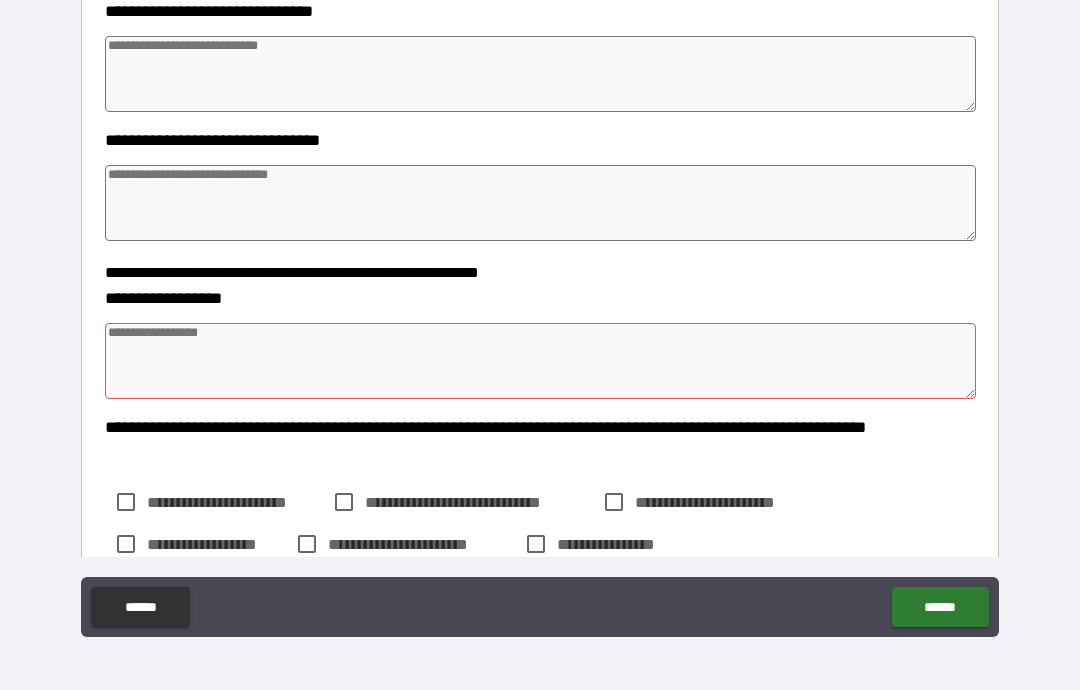 click at bounding box center [540, 361] 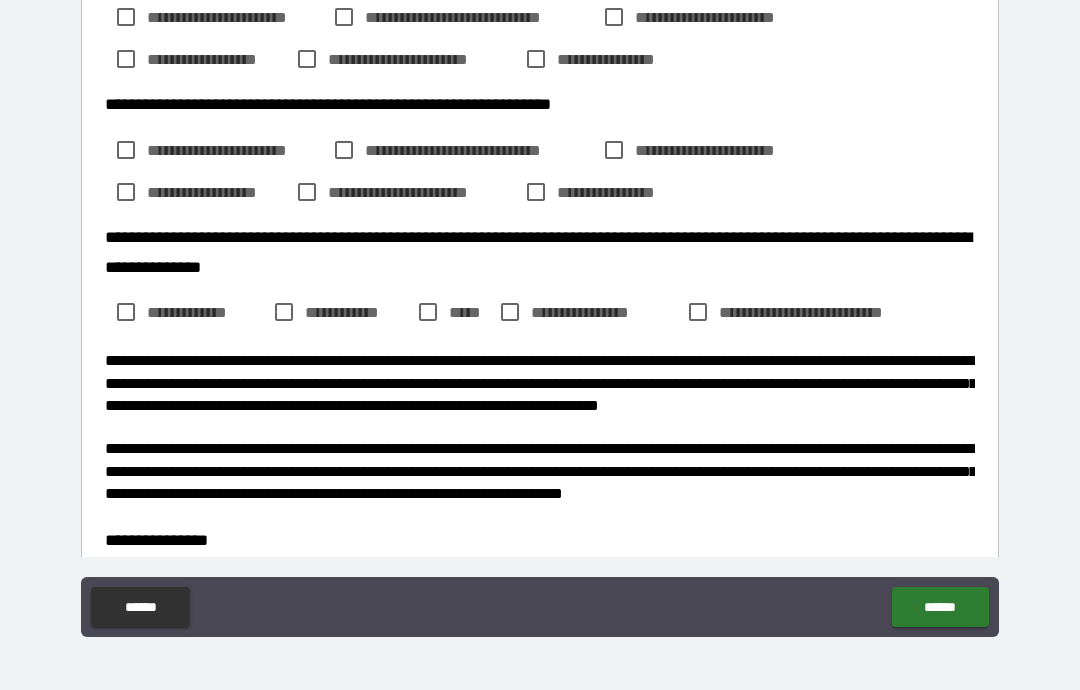 scroll, scrollTop: 1037, scrollLeft: 0, axis: vertical 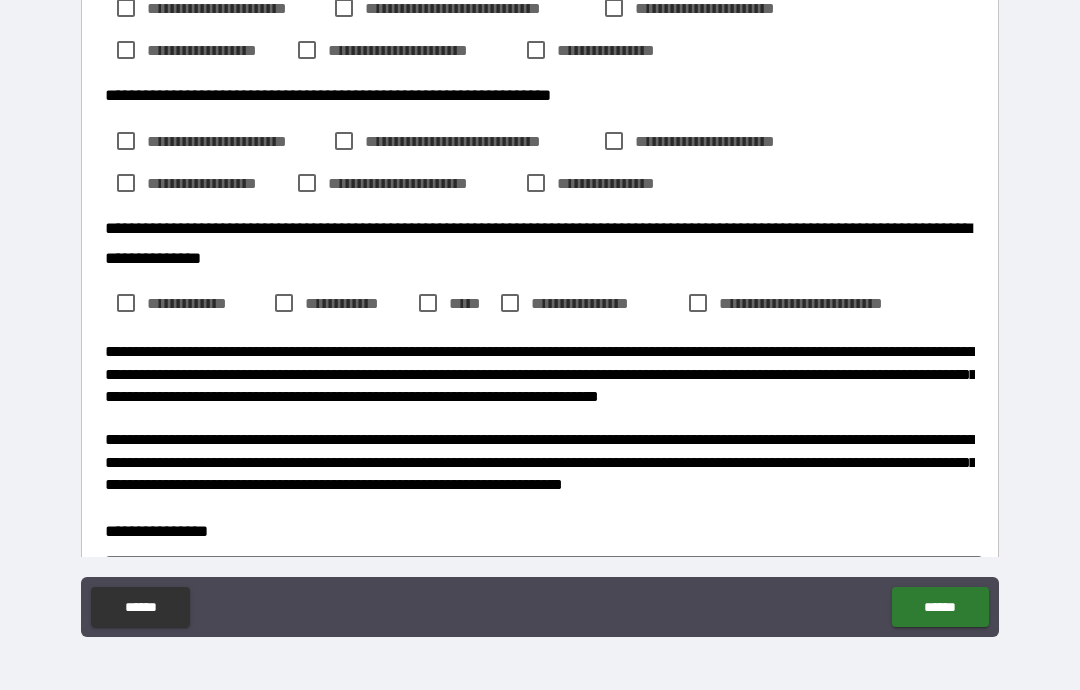 click on "******" at bounding box center (940, 607) 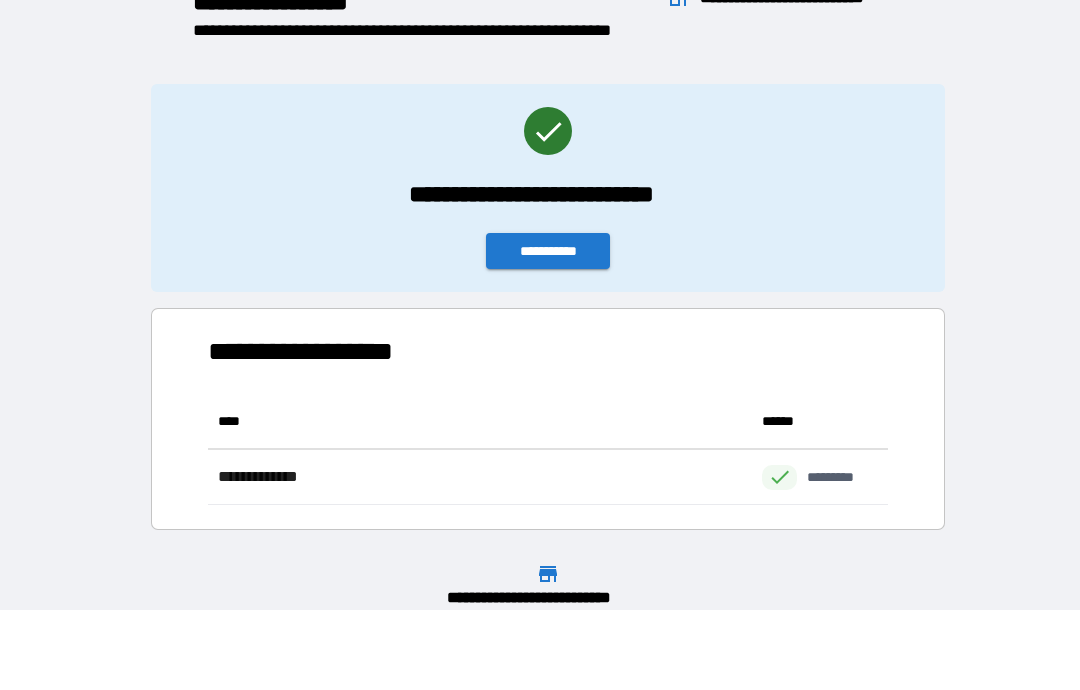scroll, scrollTop: 111, scrollLeft: 680, axis: both 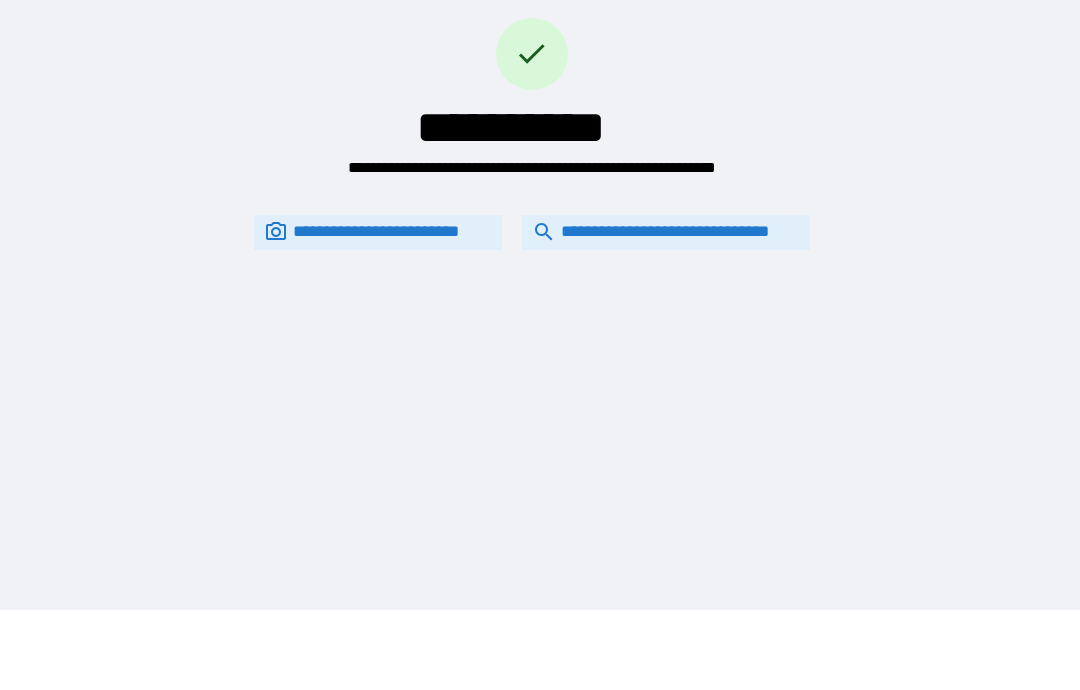click on "**********" at bounding box center [666, 232] 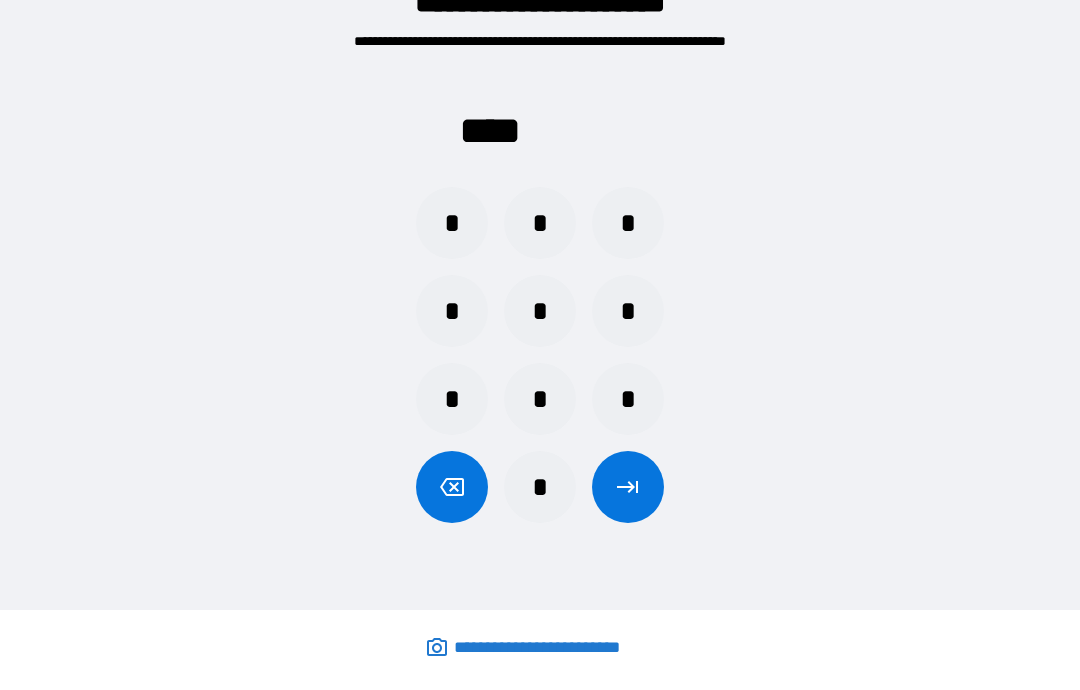 click on "*" at bounding box center [540, 223] 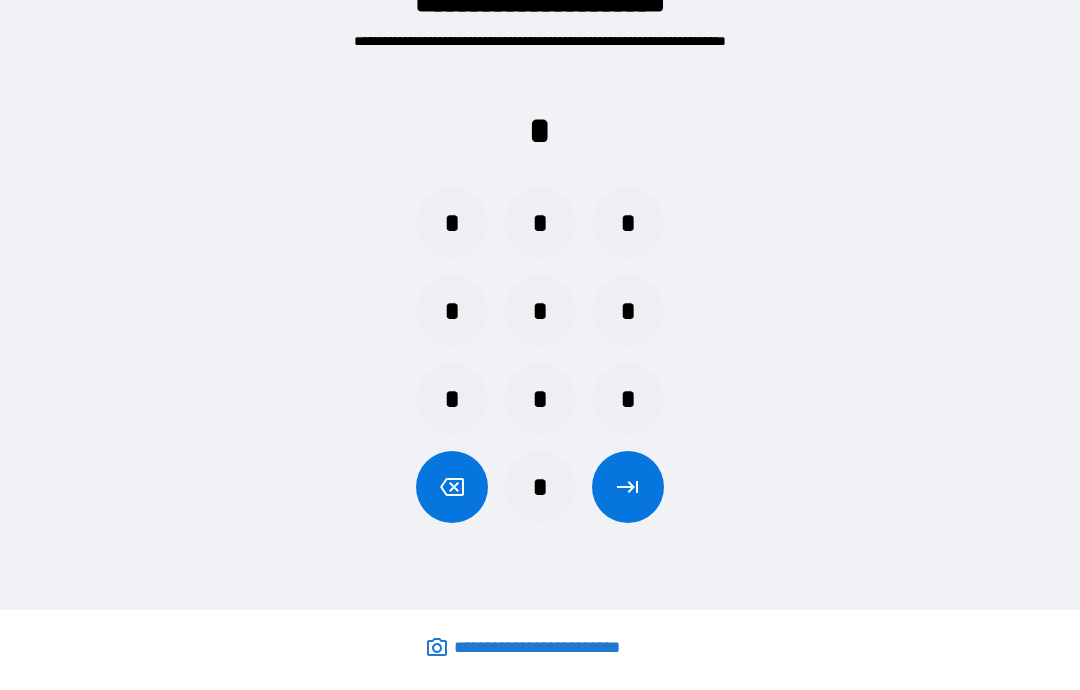 click on "*" at bounding box center (452, 311) 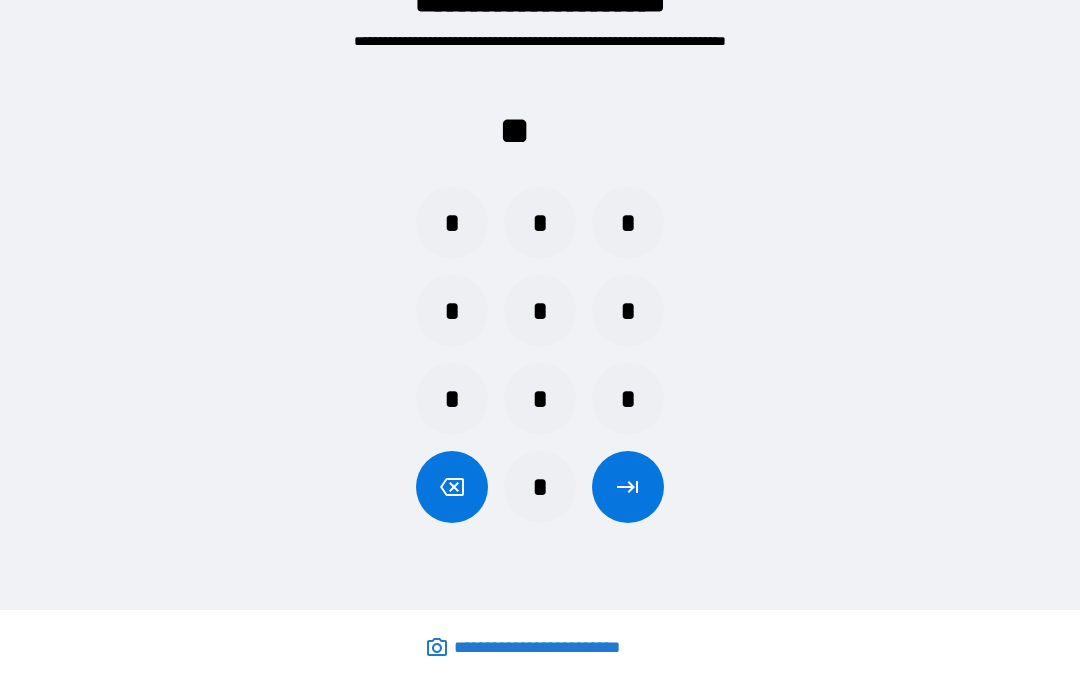 click on "*" at bounding box center [452, 399] 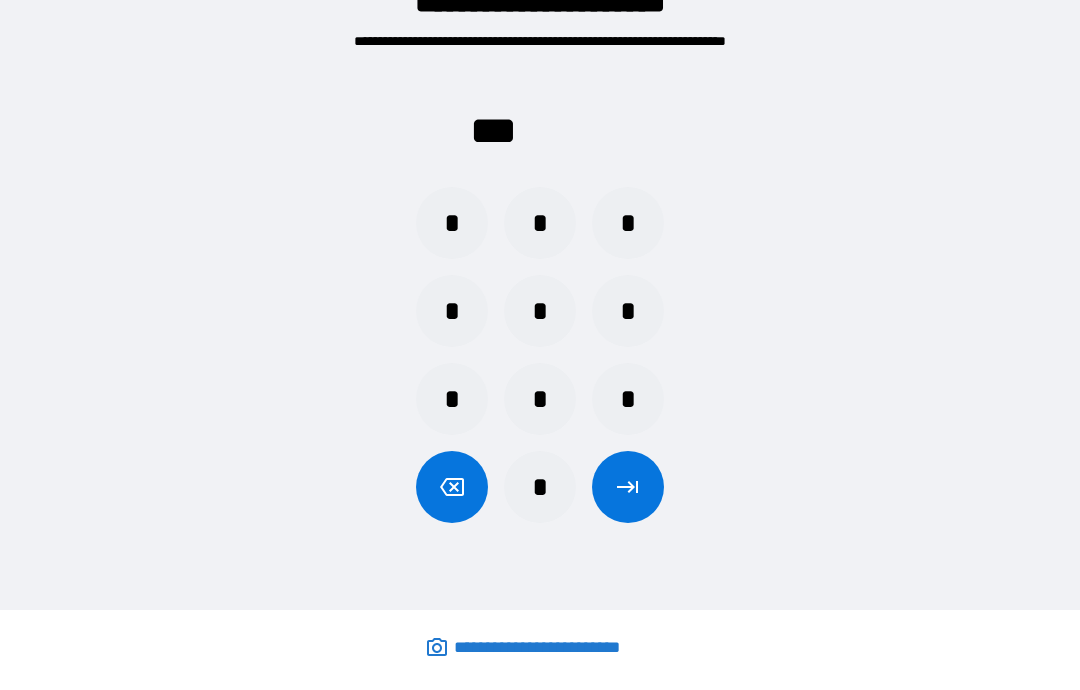 click on "*" at bounding box center (628, 223) 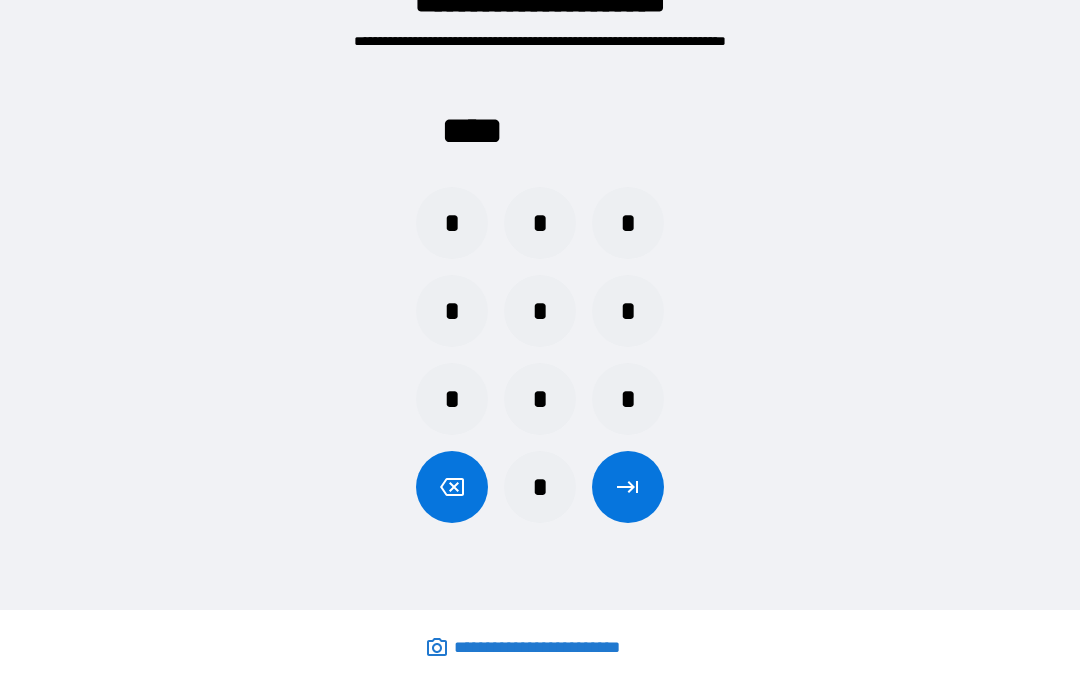 click at bounding box center (628, 487) 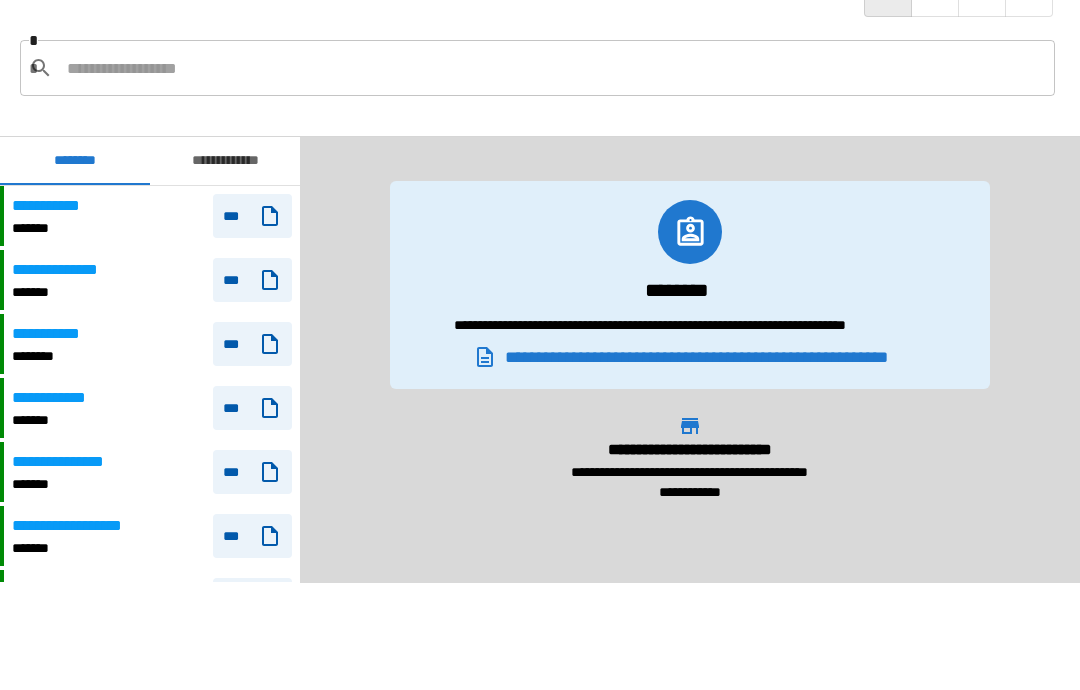 scroll, scrollTop: 120, scrollLeft: 0, axis: vertical 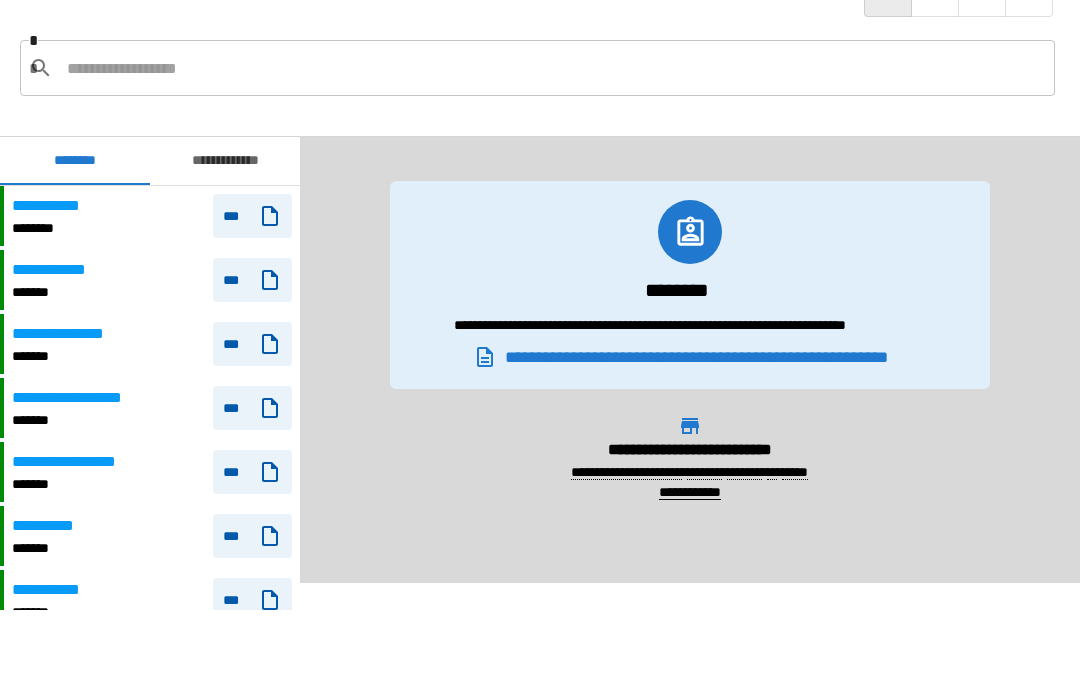 click at bounding box center [553, 68] 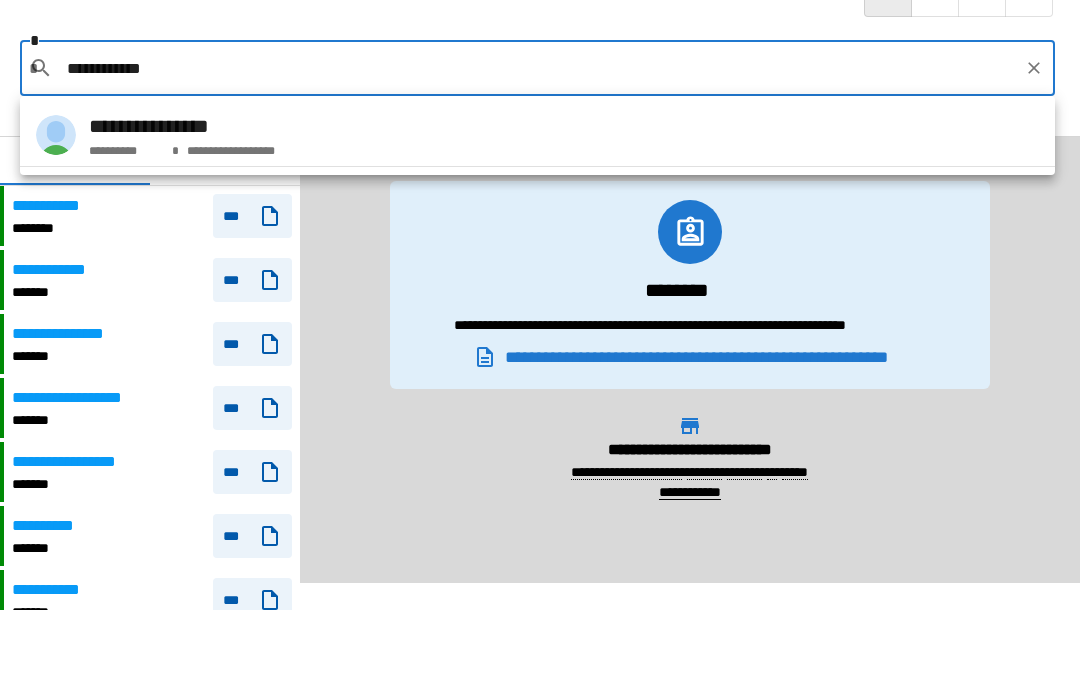 click on "**********" at bounding box center [182, 126] 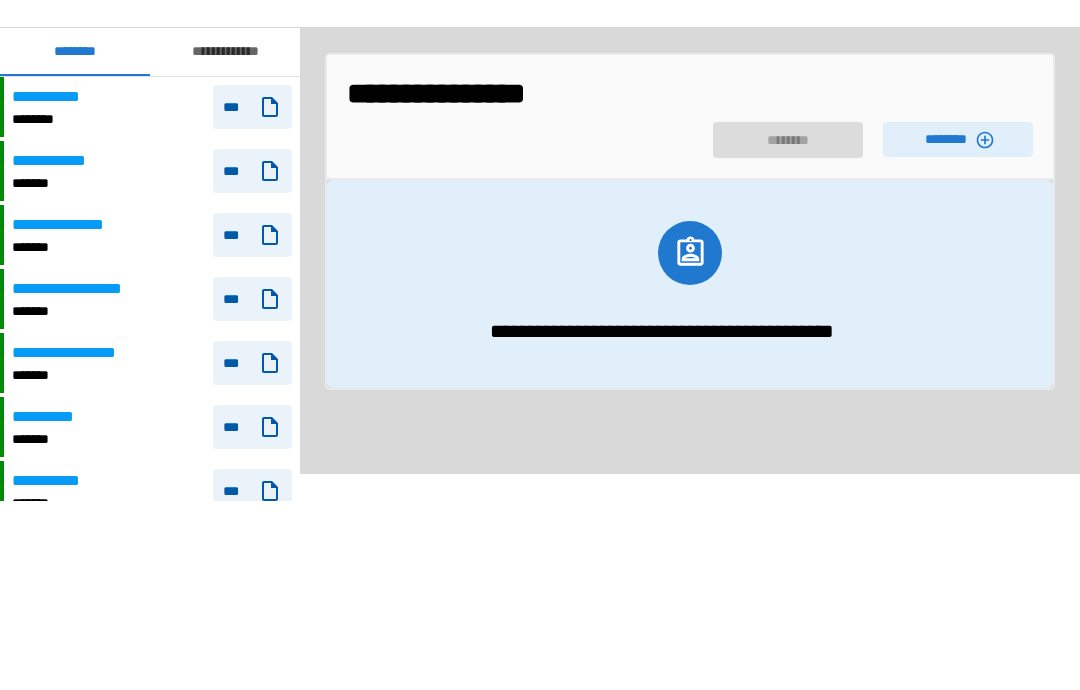 click on "********" at bounding box center [958, 248] 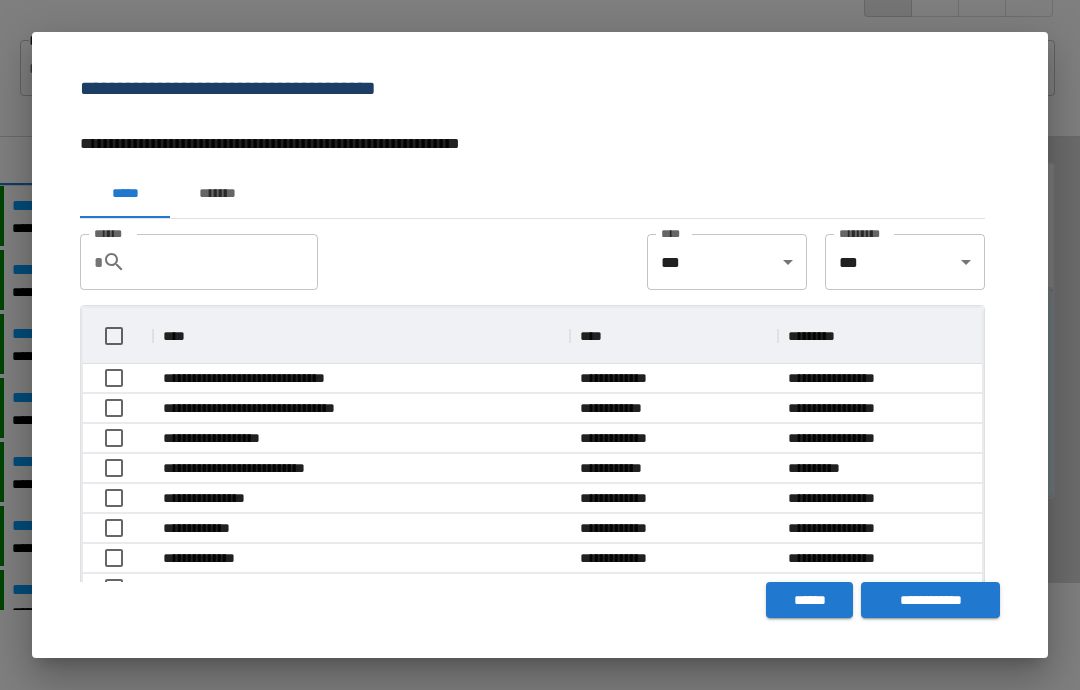 scroll, scrollTop: 296, scrollLeft: 899, axis: both 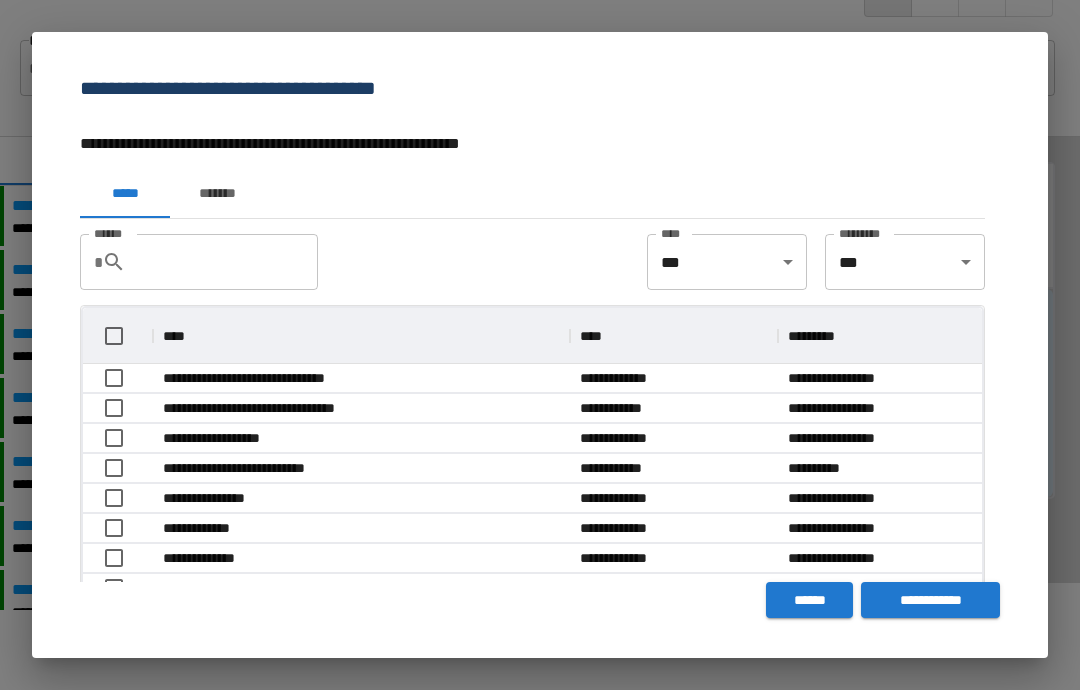 click on "*******" at bounding box center (217, 194) 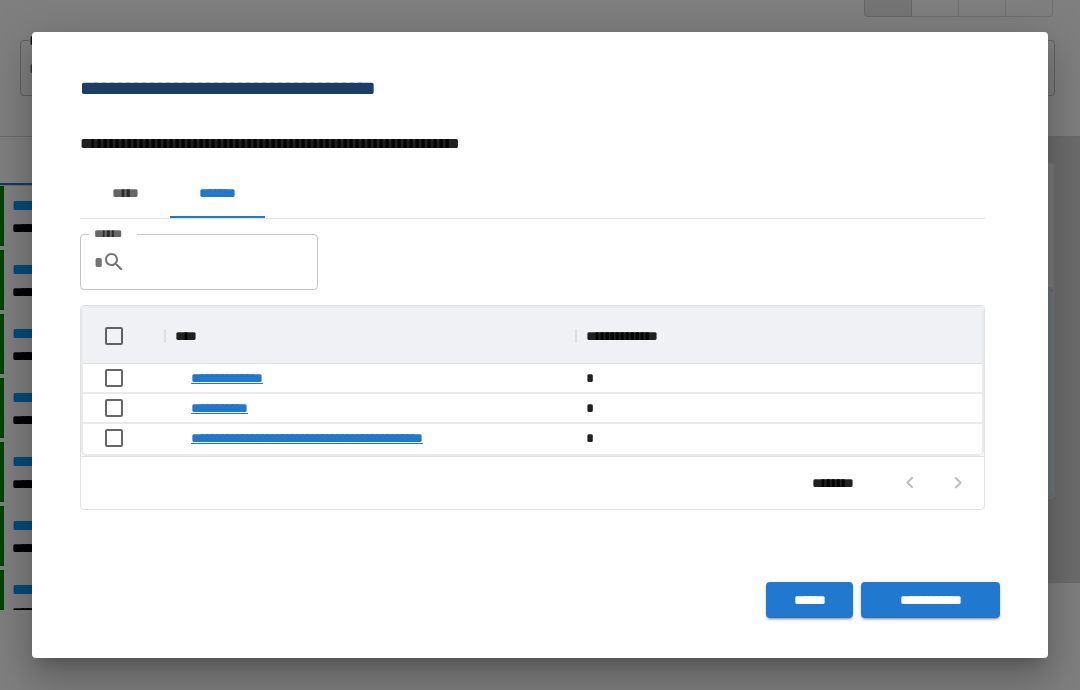 scroll, scrollTop: 146, scrollLeft: 899, axis: both 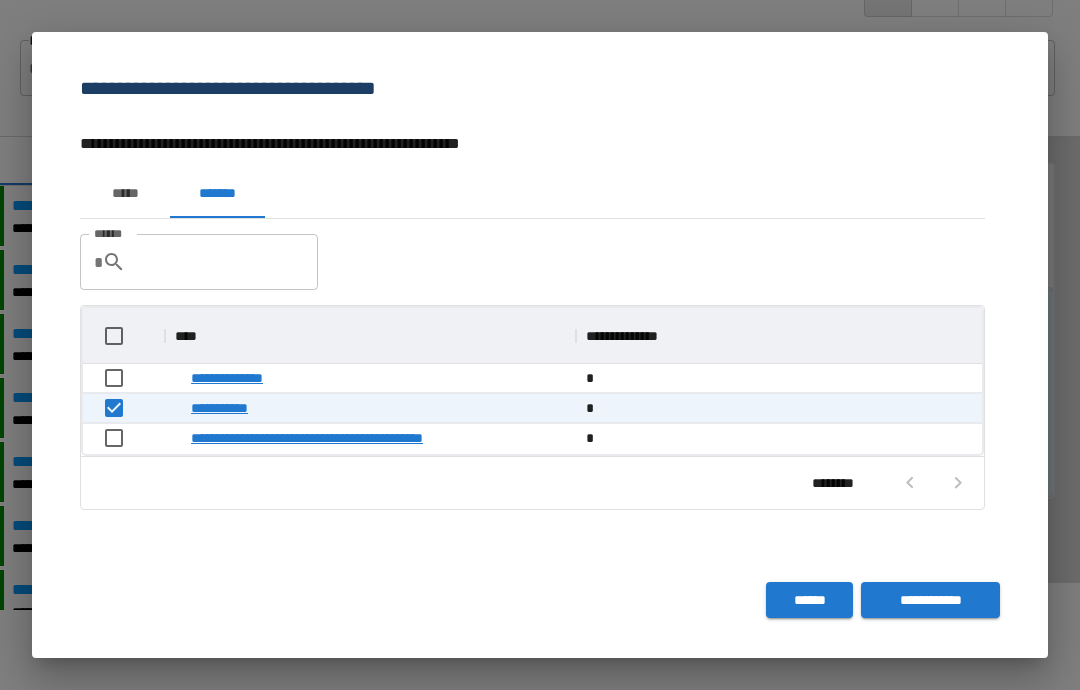 click on "**********" at bounding box center (930, 600) 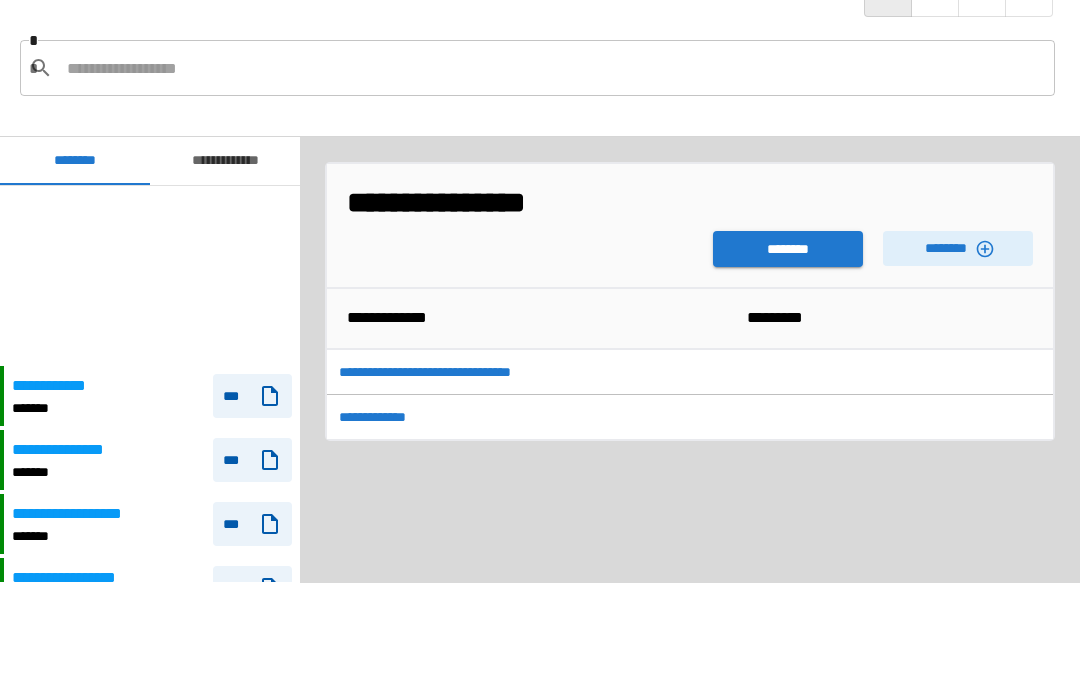 scroll, scrollTop: 180, scrollLeft: 0, axis: vertical 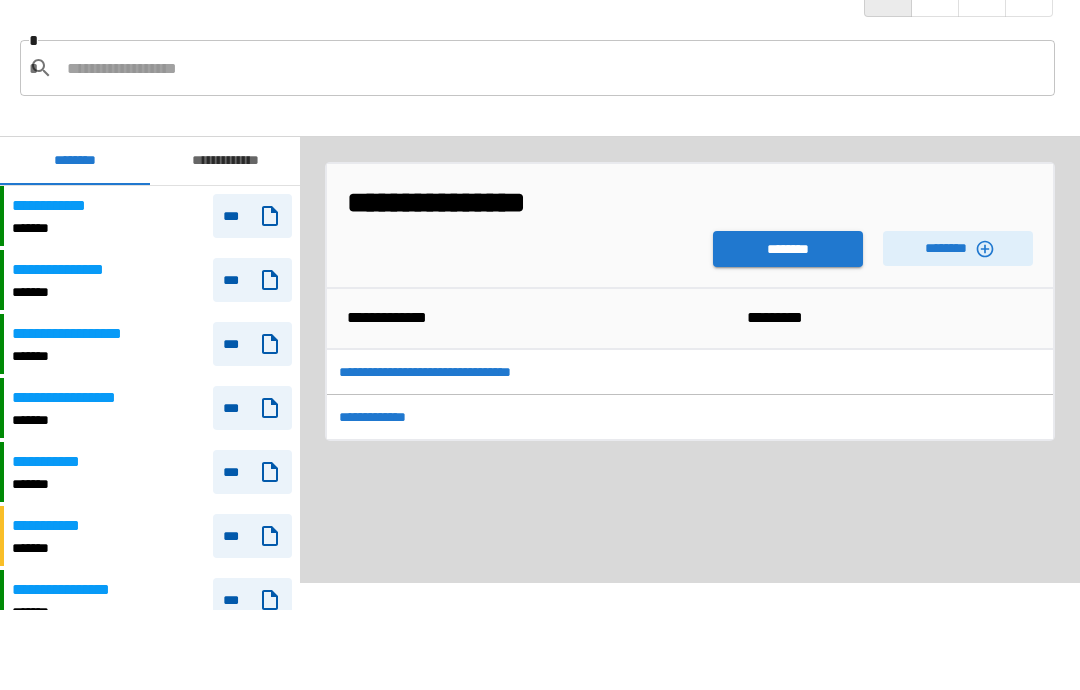 click on "********" at bounding box center (788, 249) 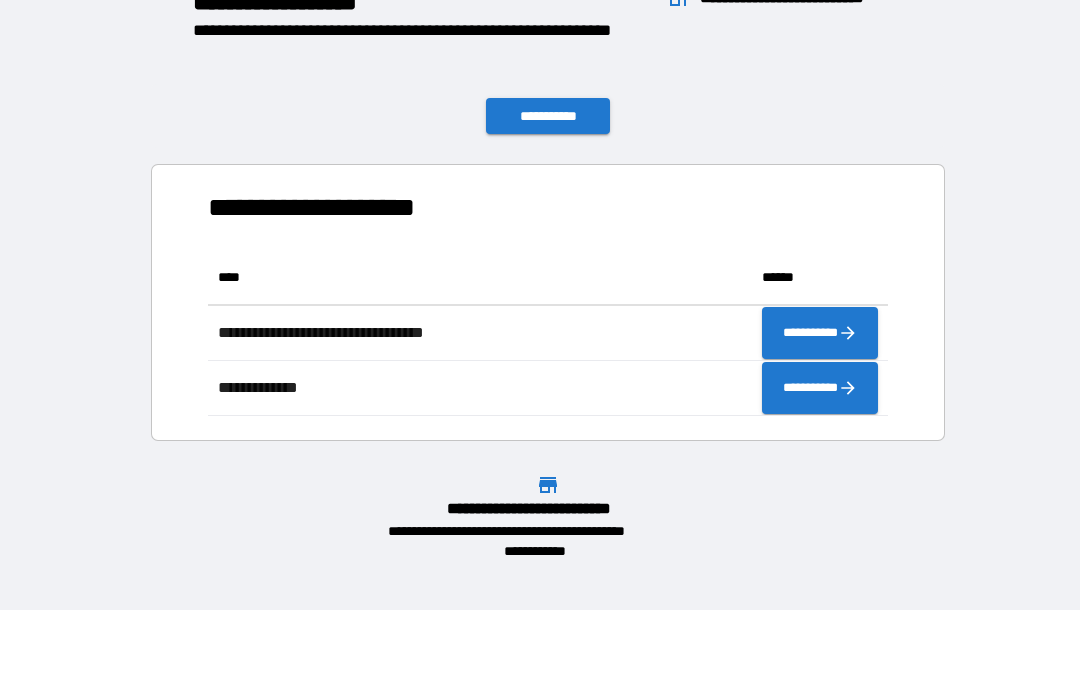 scroll, scrollTop: 1, scrollLeft: 1, axis: both 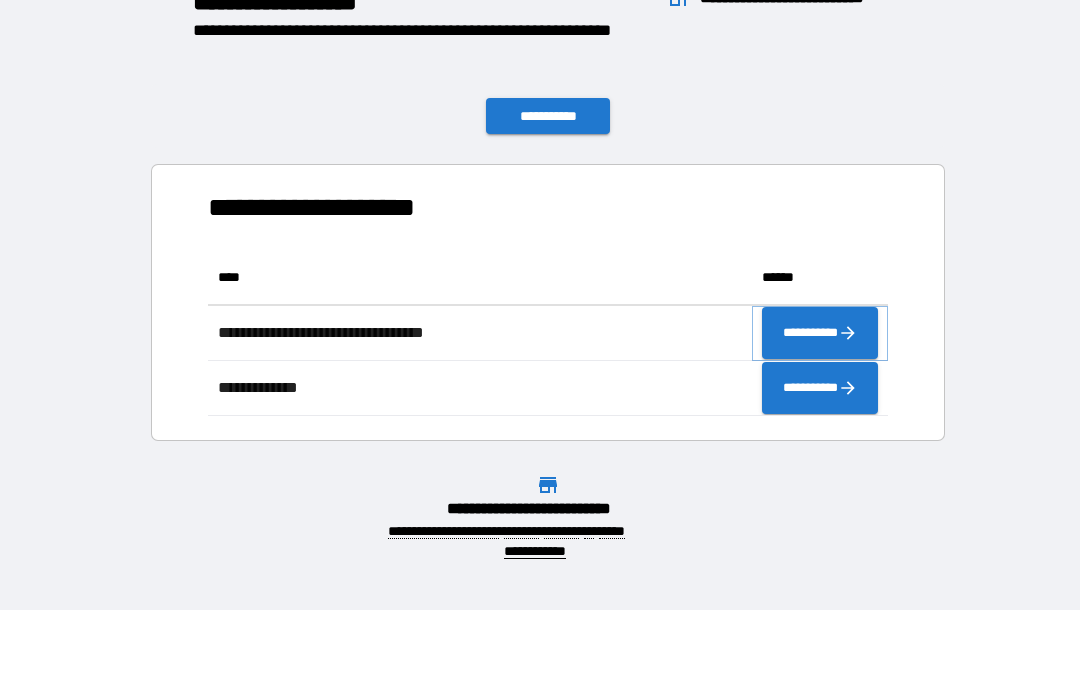 click 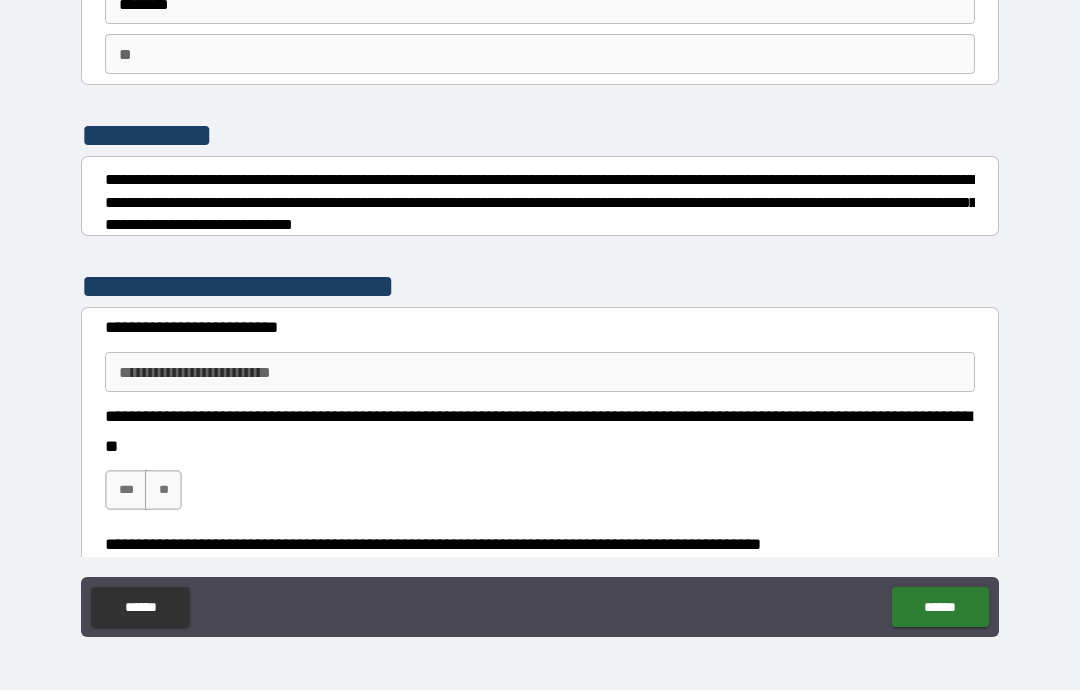 scroll, scrollTop: 133, scrollLeft: 0, axis: vertical 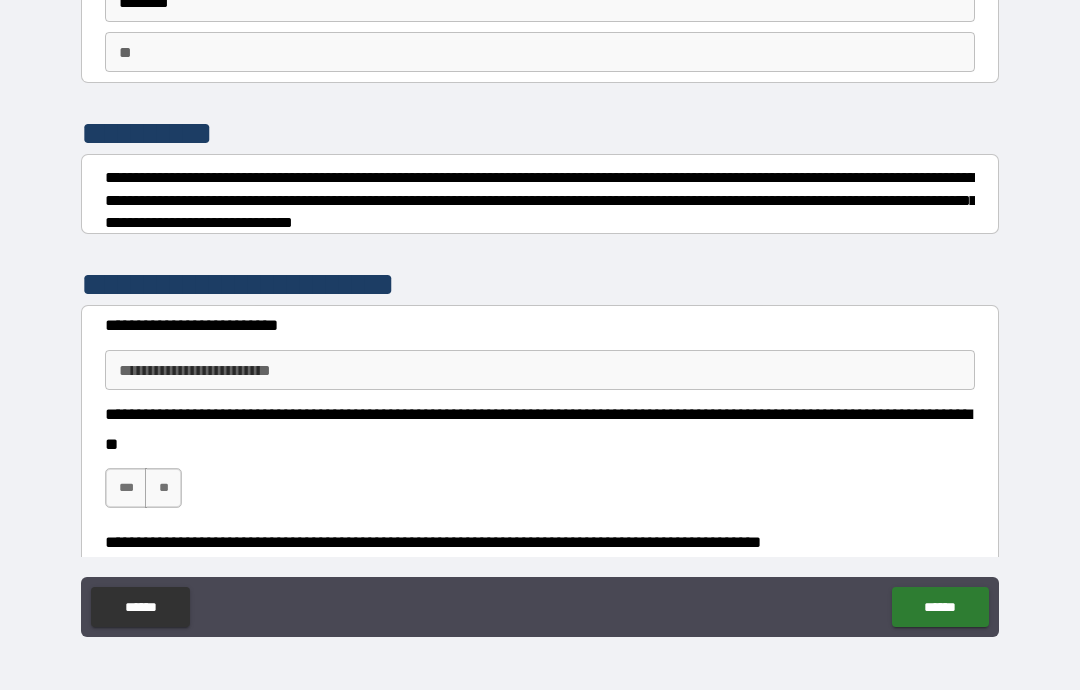 click on "**********" at bounding box center [540, 370] 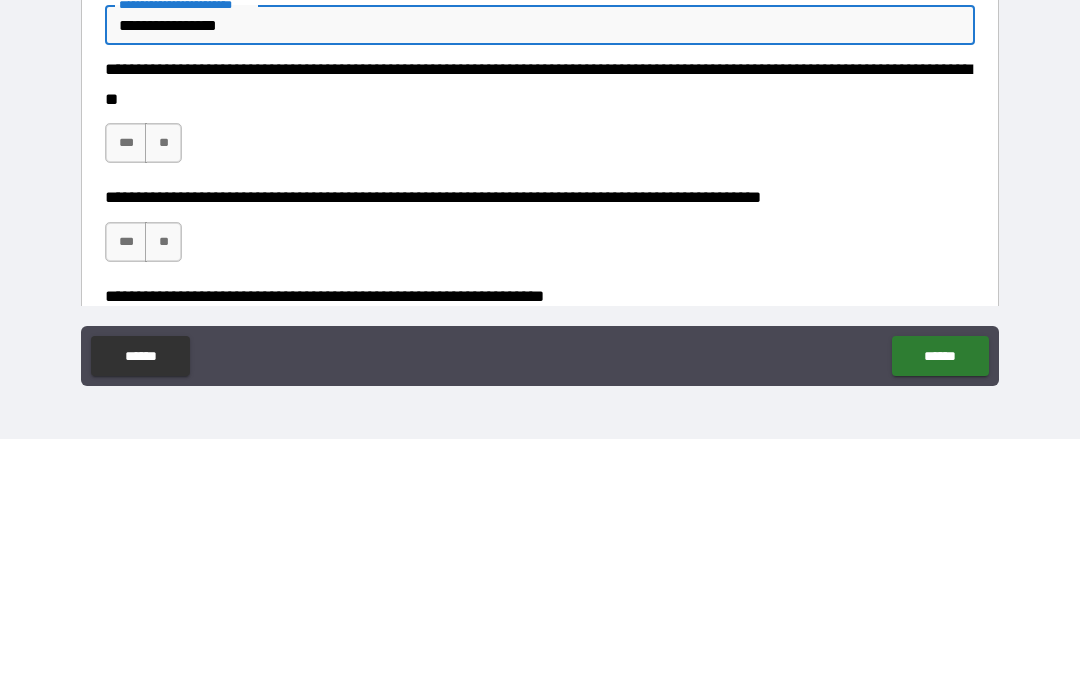 scroll, scrollTop: 241, scrollLeft: 0, axis: vertical 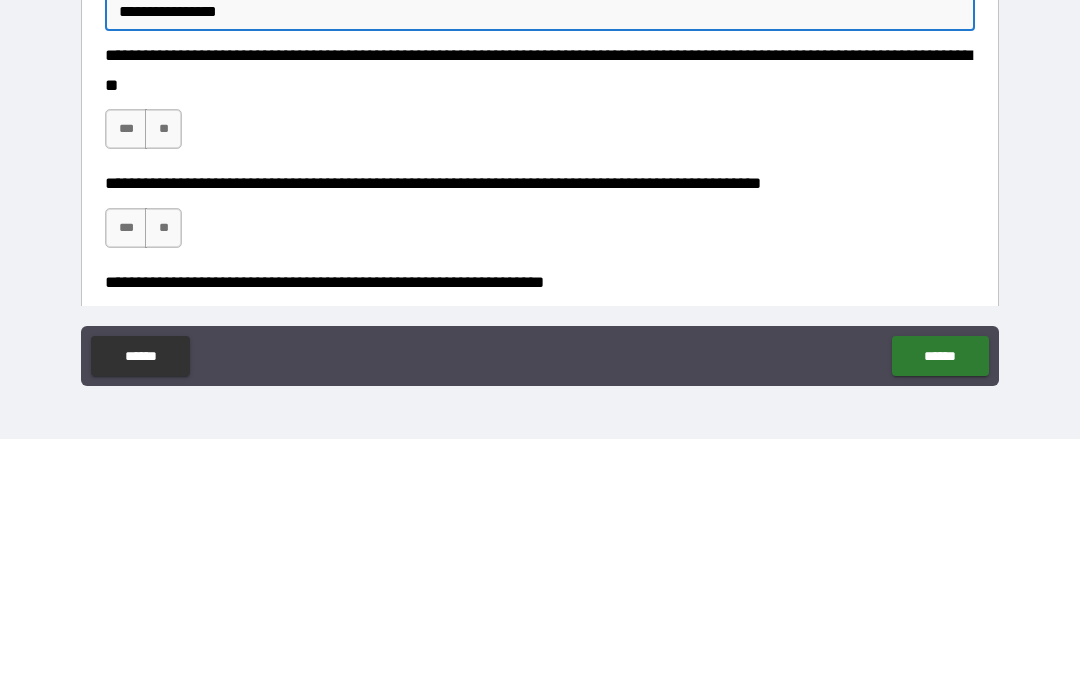 click on "***" at bounding box center [126, 380] 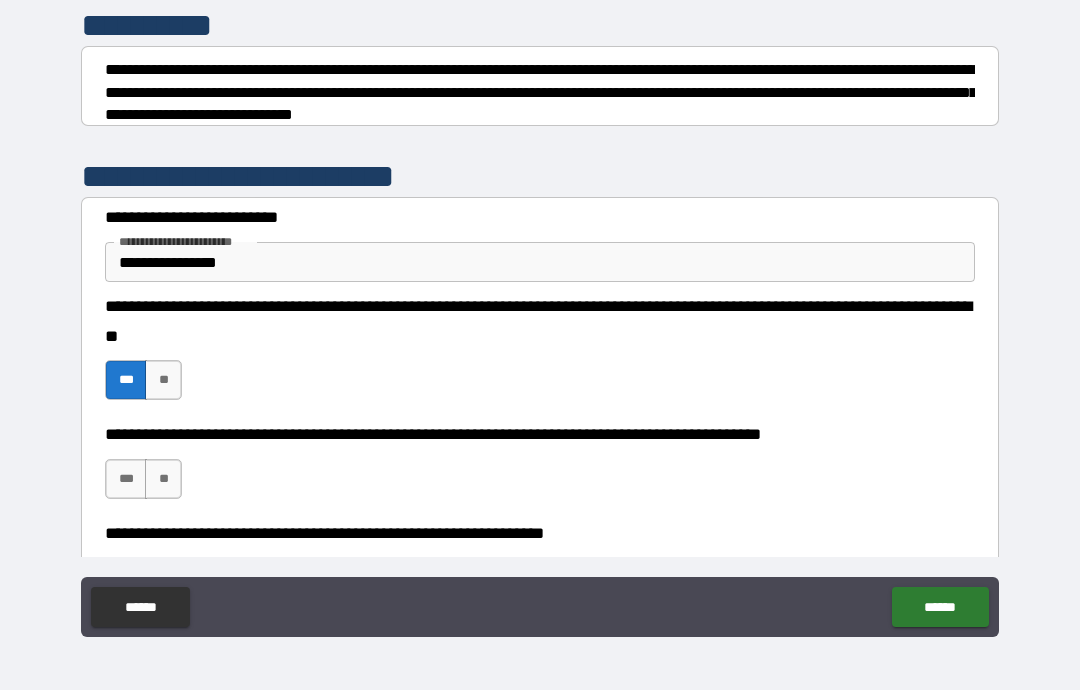 click on "***" at bounding box center (126, 479) 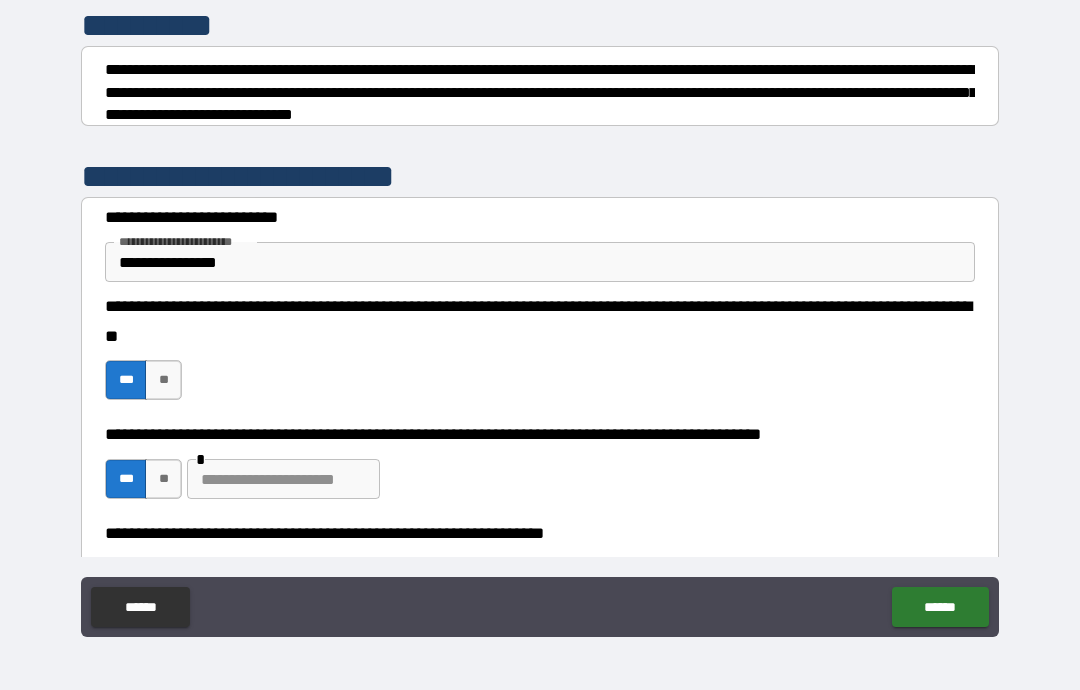 click at bounding box center [283, 479] 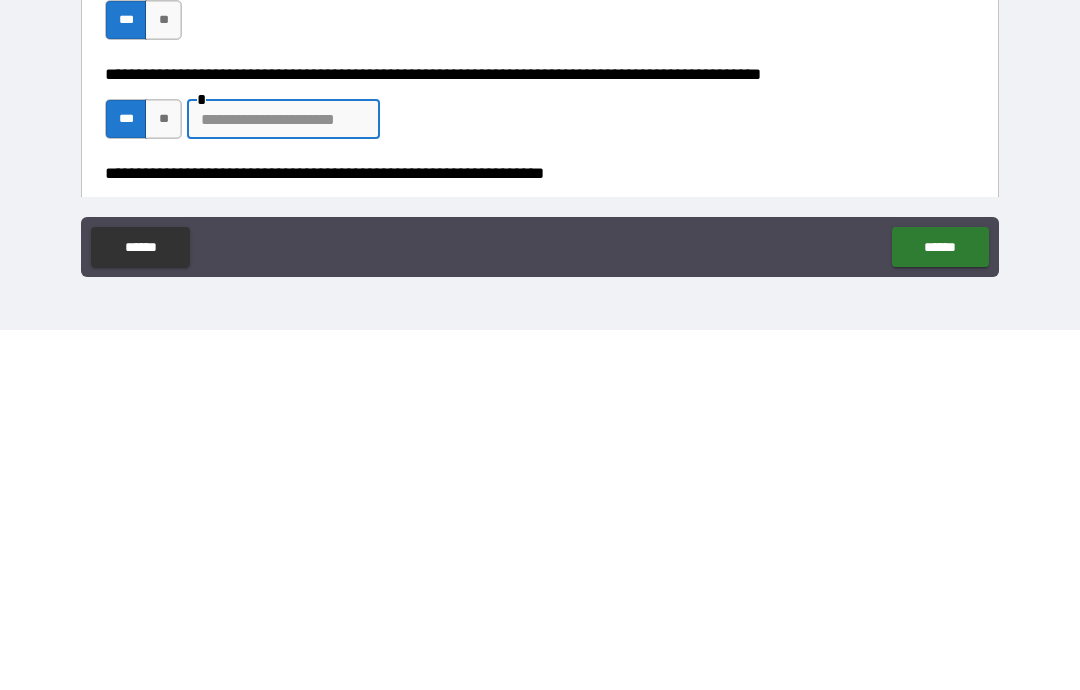click on "**" at bounding box center (163, 479) 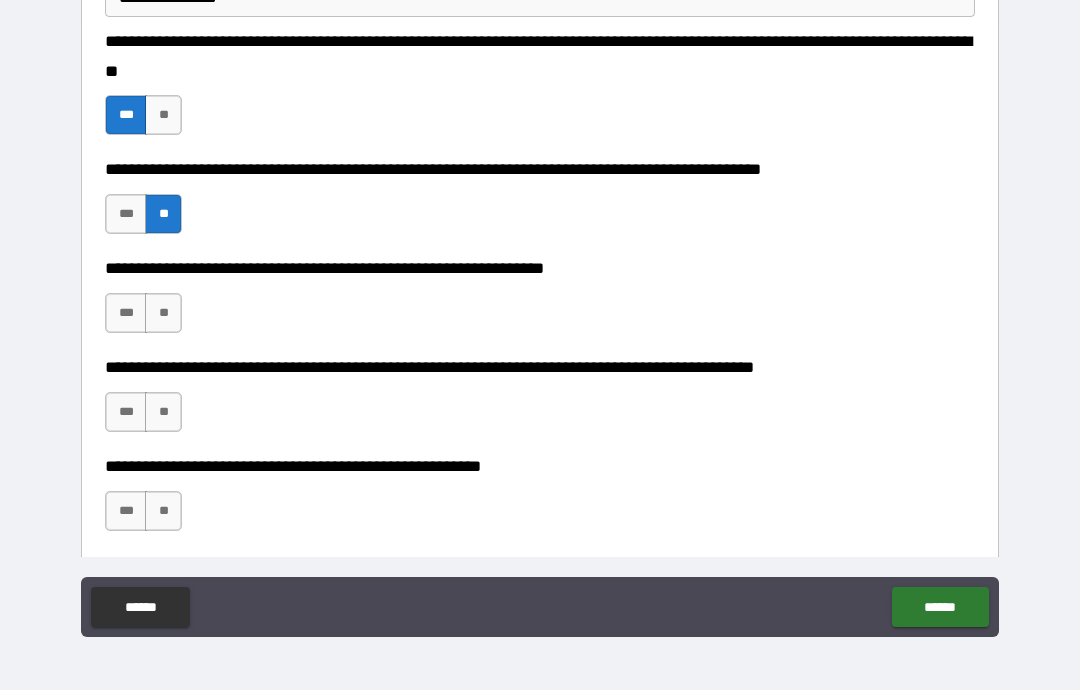 scroll, scrollTop: 507, scrollLeft: 0, axis: vertical 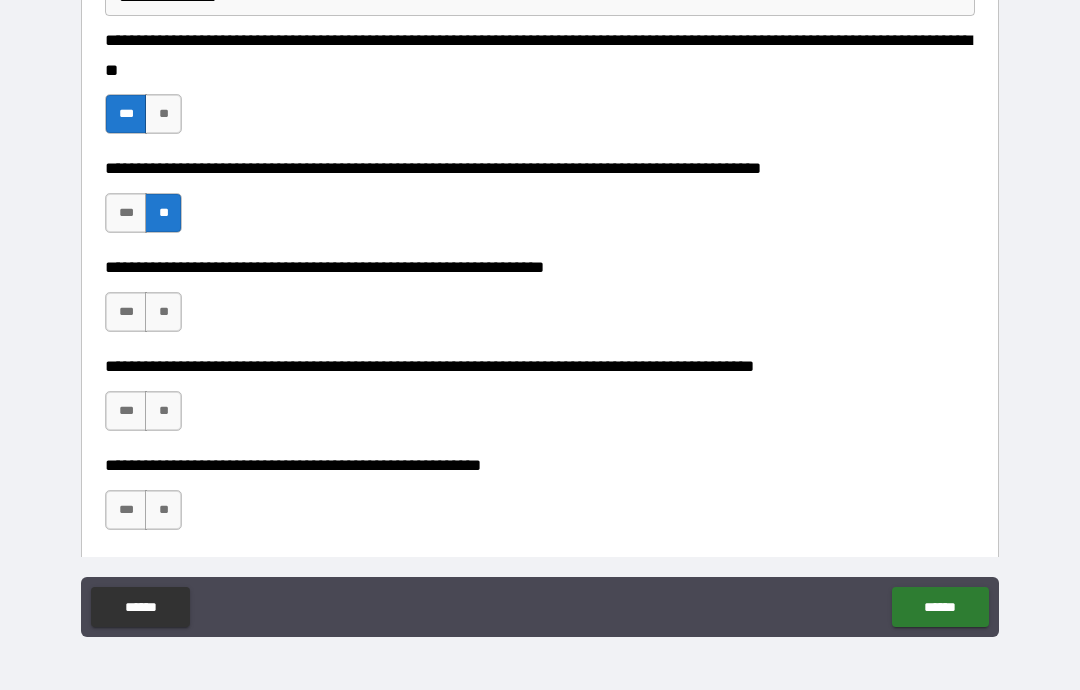 click on "**" at bounding box center [163, 312] 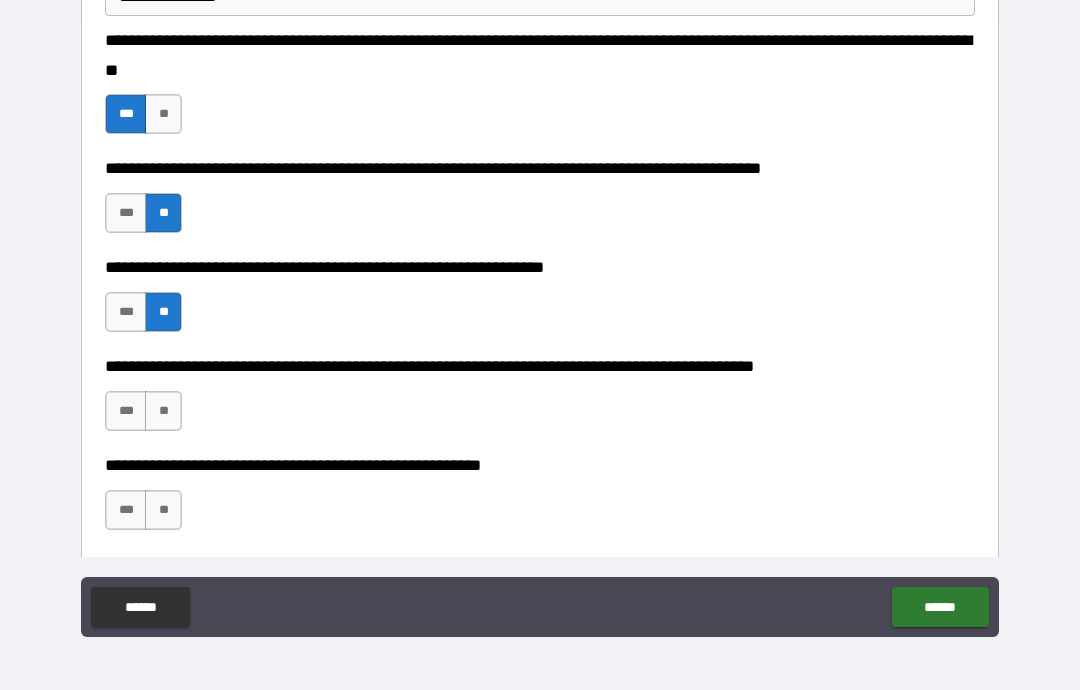 click on "**" at bounding box center [163, 411] 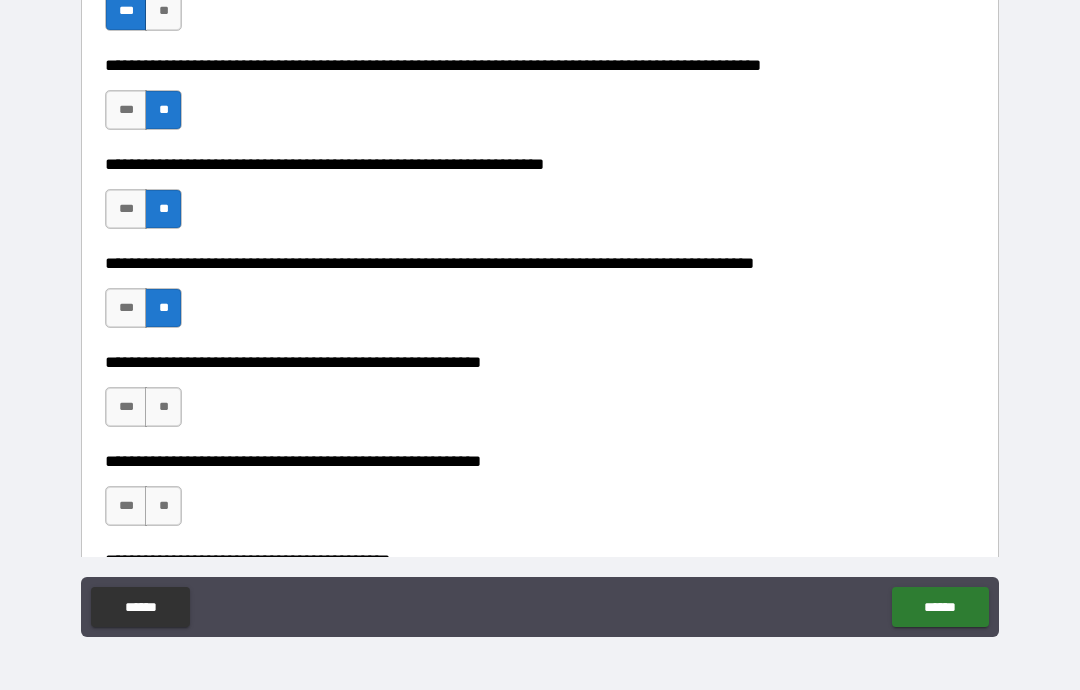 scroll, scrollTop: 625, scrollLeft: 0, axis: vertical 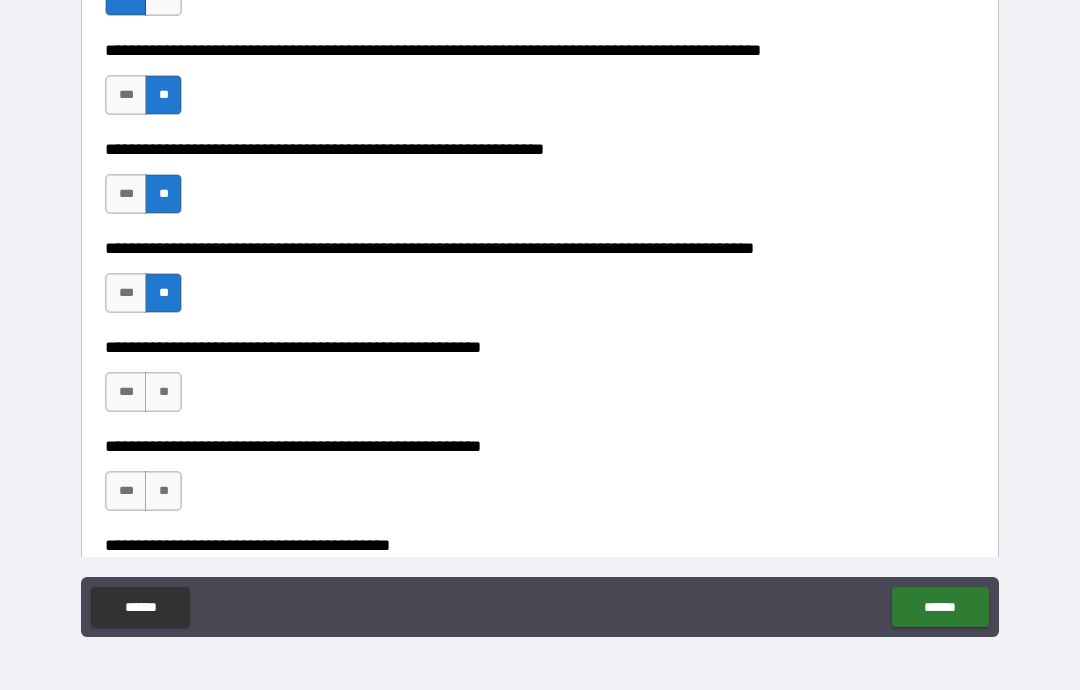 click on "**" at bounding box center (163, 392) 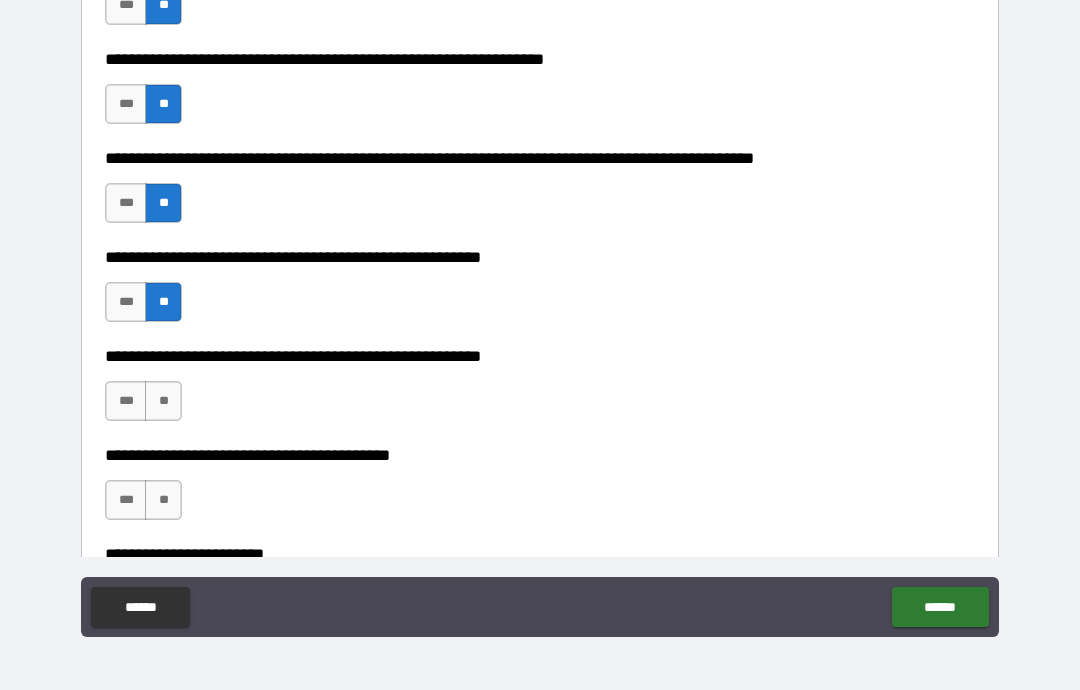 scroll, scrollTop: 752, scrollLeft: 0, axis: vertical 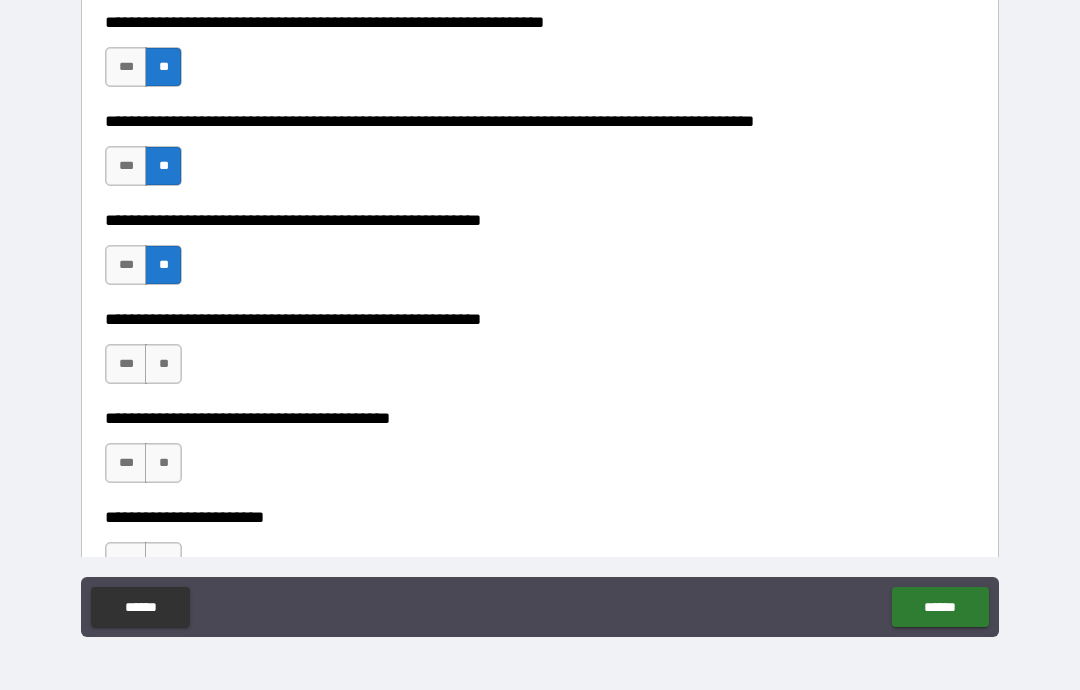 click on "***" at bounding box center [126, 364] 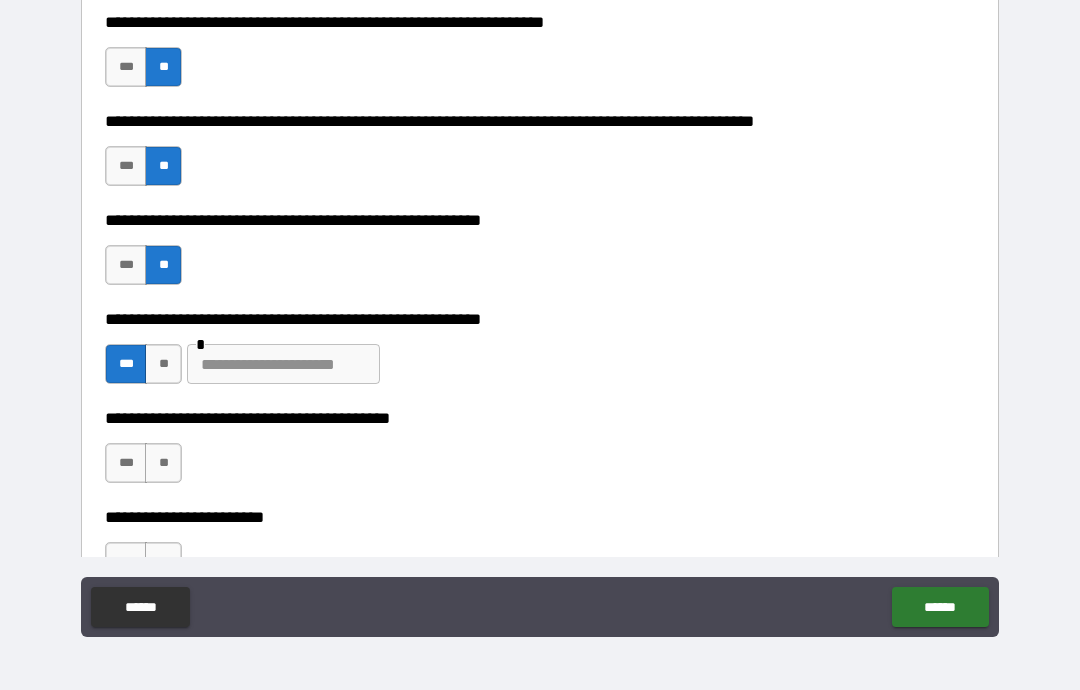 click at bounding box center (283, 364) 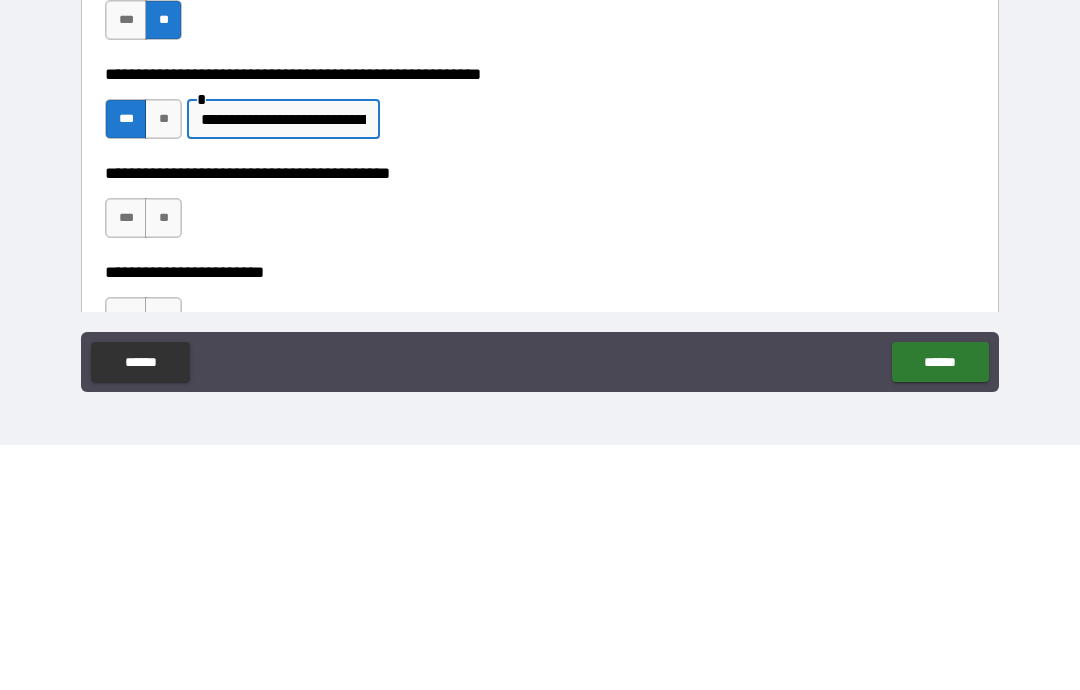 click on "***" at bounding box center (126, 463) 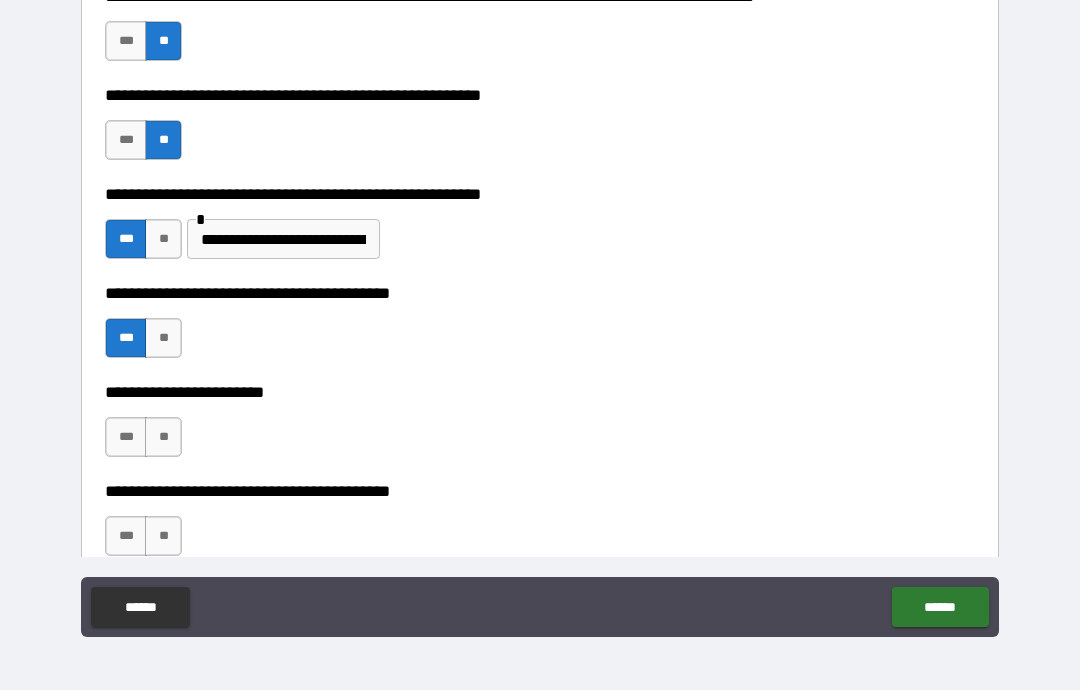 scroll, scrollTop: 896, scrollLeft: 0, axis: vertical 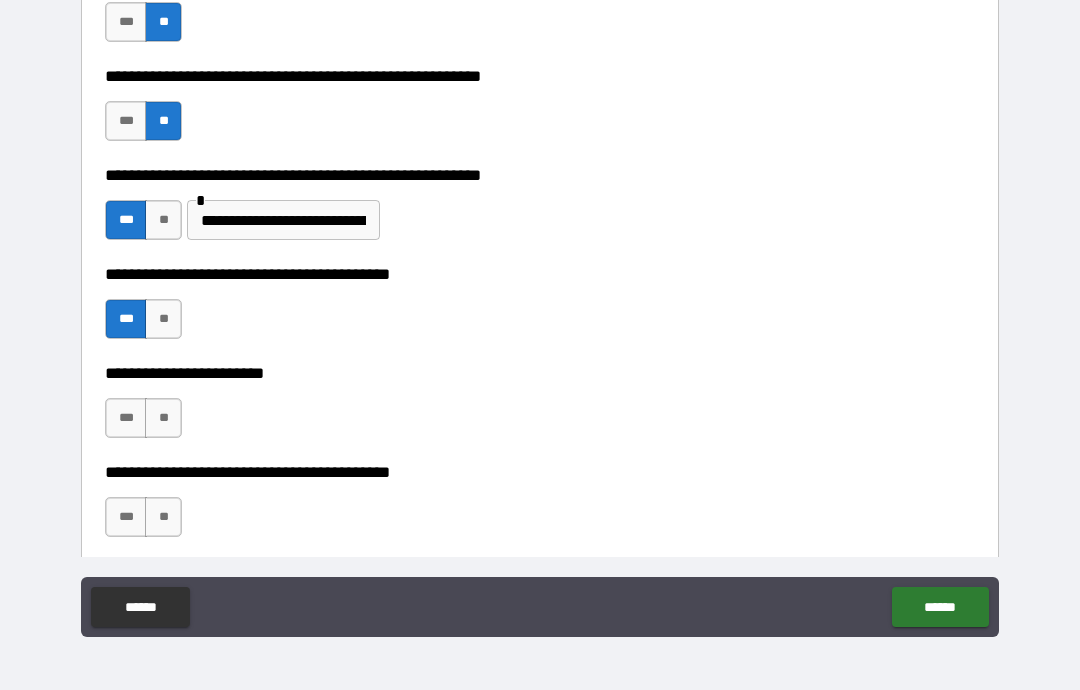 click on "**" at bounding box center (163, 418) 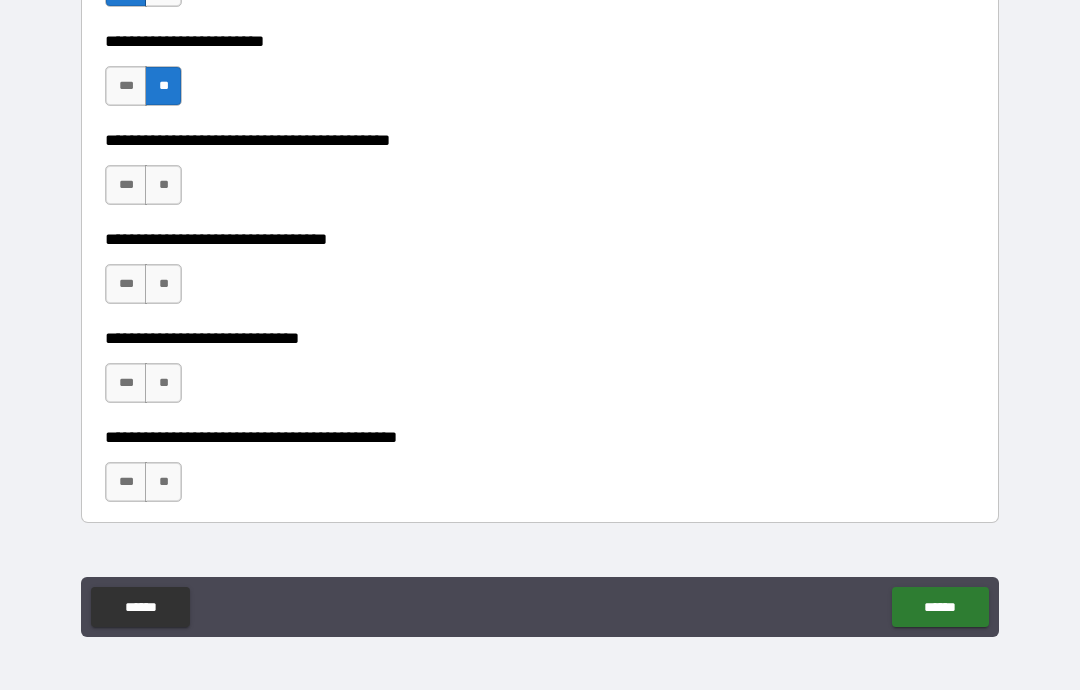 scroll, scrollTop: 1230, scrollLeft: 0, axis: vertical 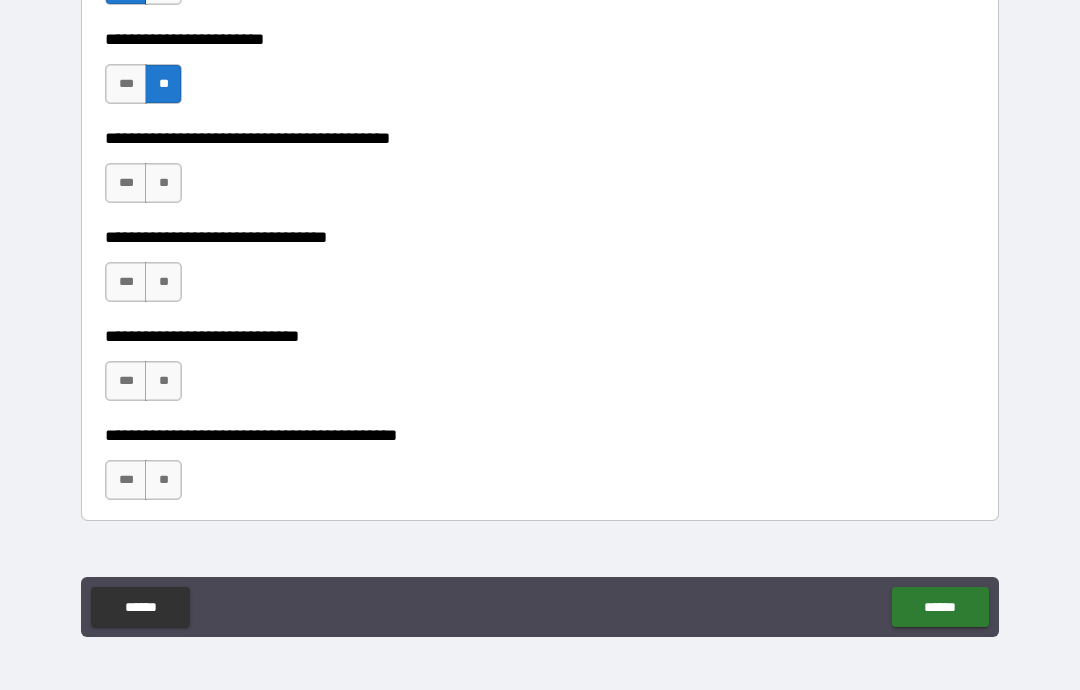 click on "**" at bounding box center [163, 183] 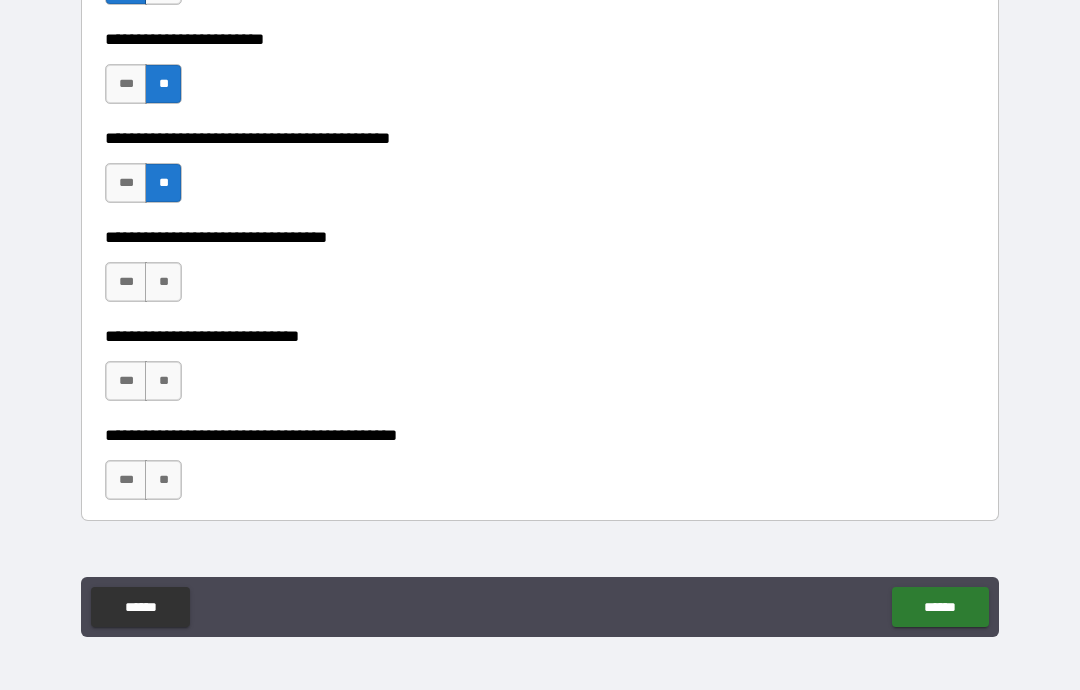 click on "**" at bounding box center (163, 282) 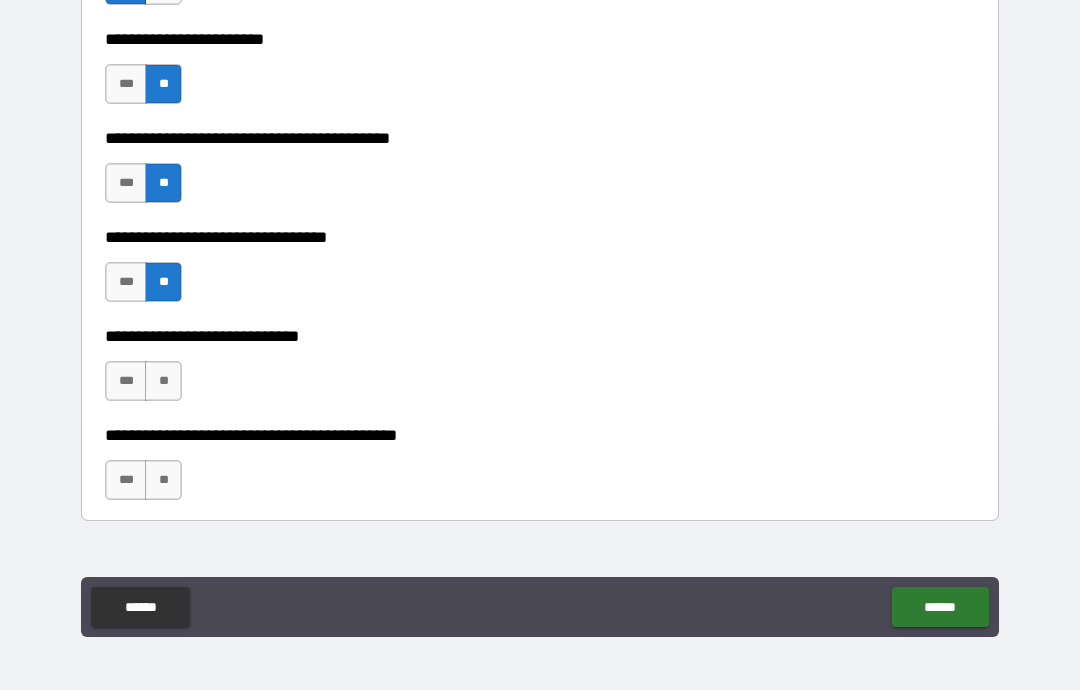 click on "**" at bounding box center (163, 381) 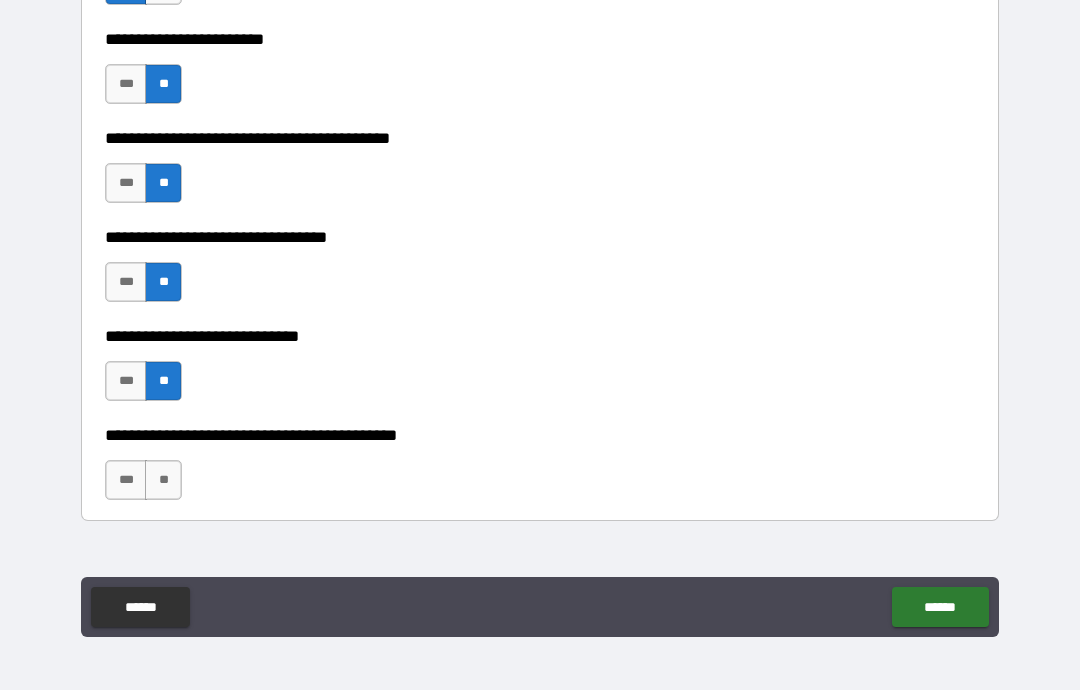 click on "**" at bounding box center [163, 480] 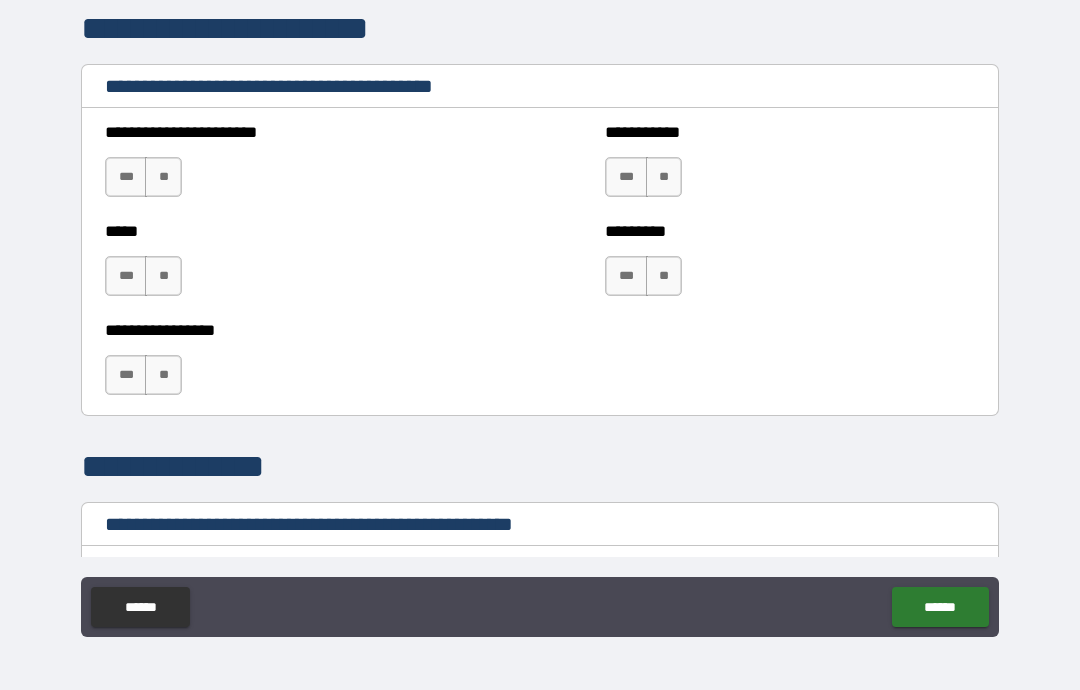 scroll, scrollTop: 1775, scrollLeft: 0, axis: vertical 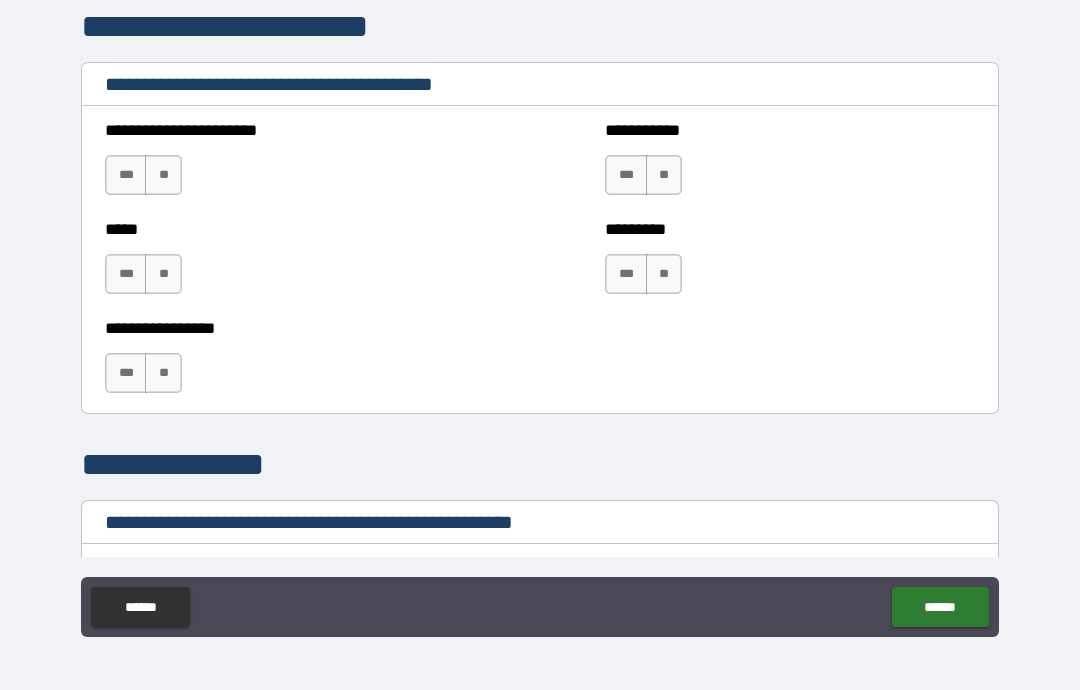 click on "**" at bounding box center [163, 175] 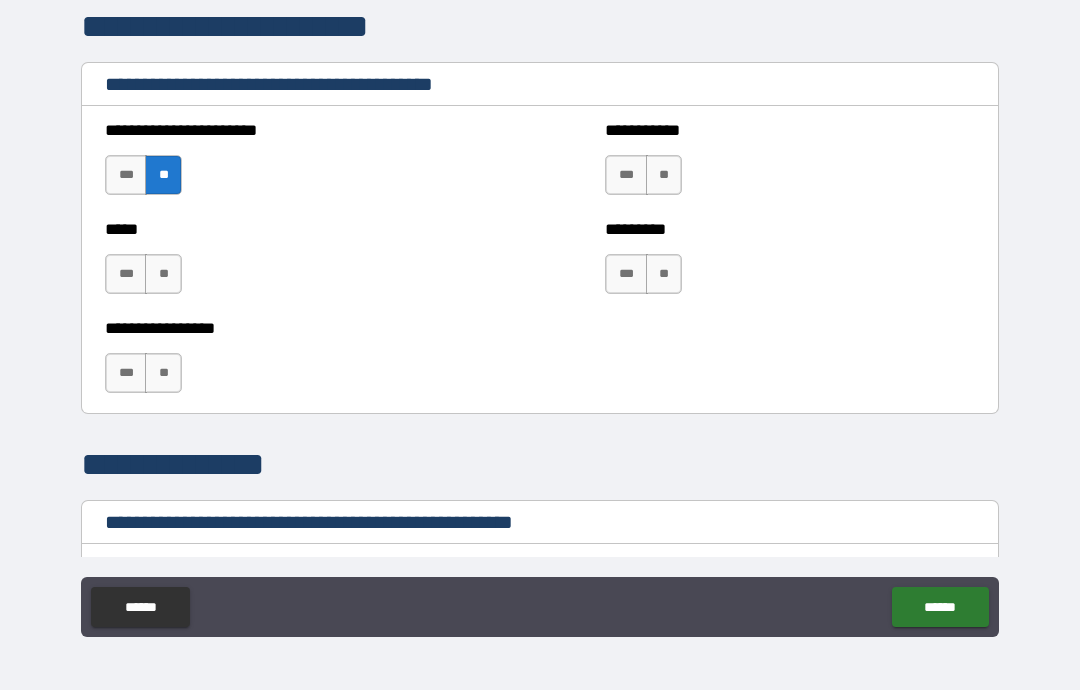 click on "**" at bounding box center (163, 274) 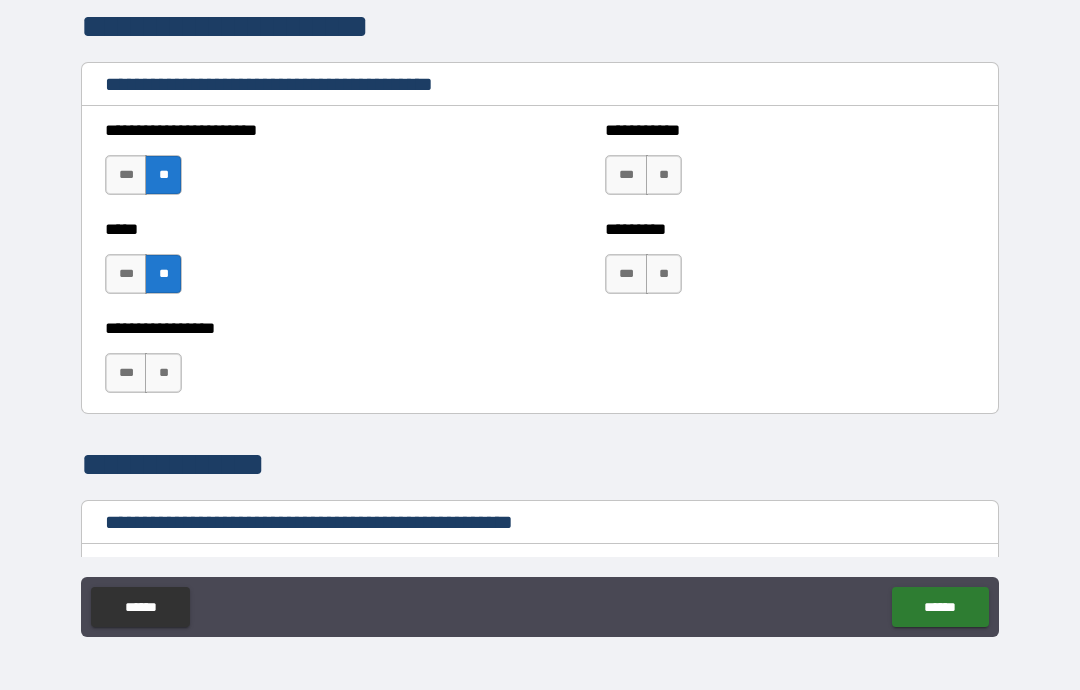 click on "**" at bounding box center (163, 373) 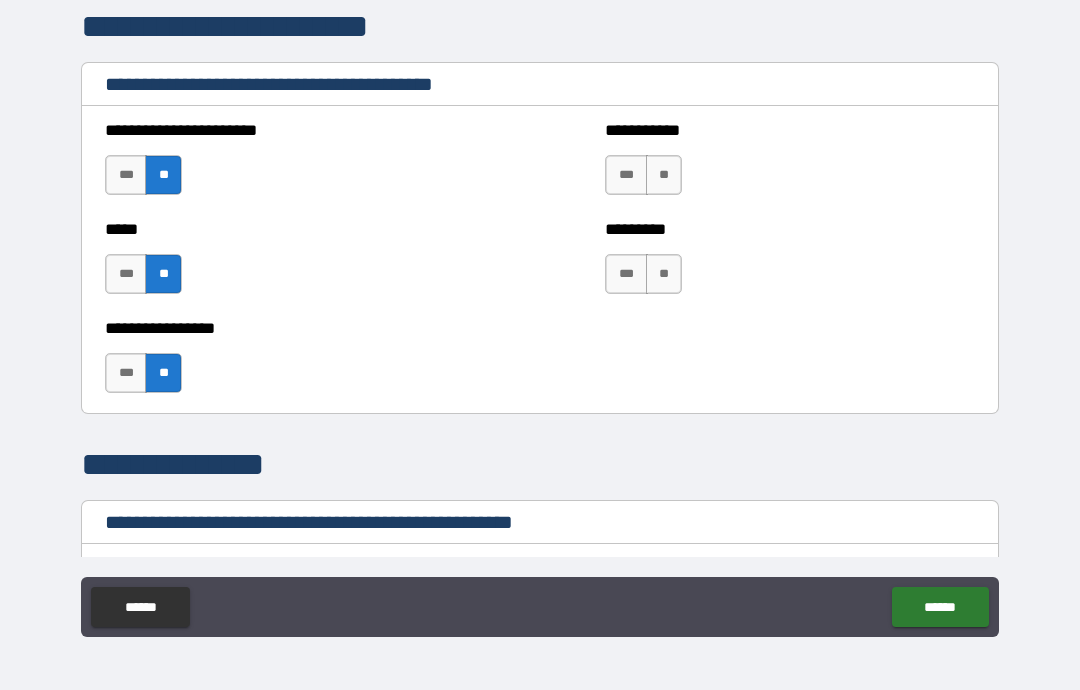 click on "**" at bounding box center [664, 175] 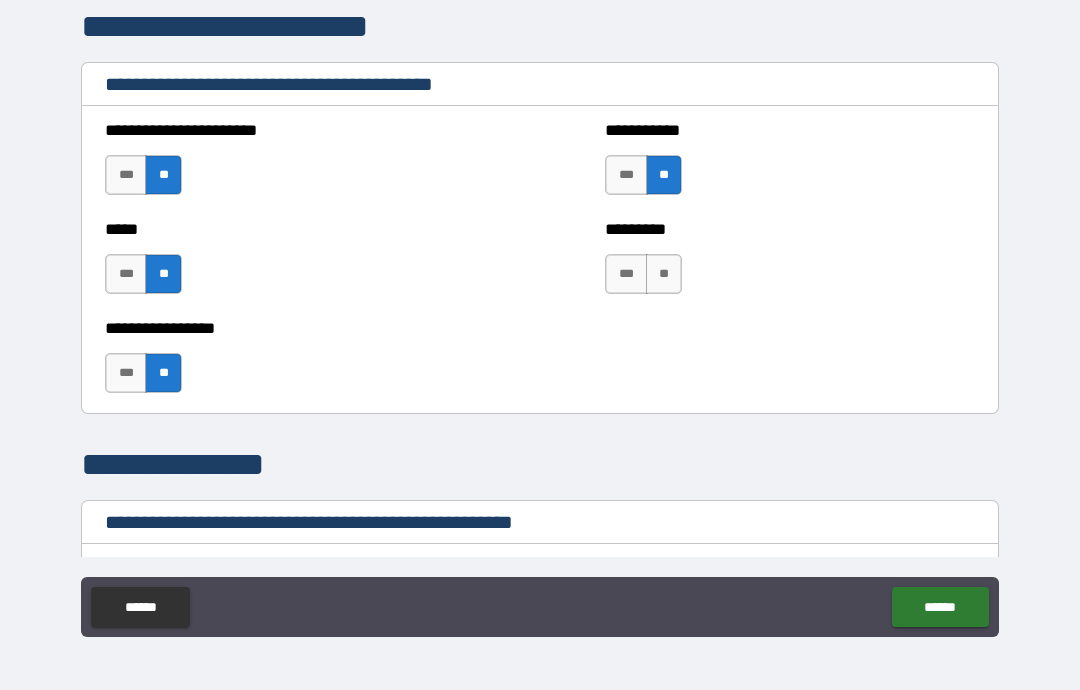 click on "**" at bounding box center [664, 274] 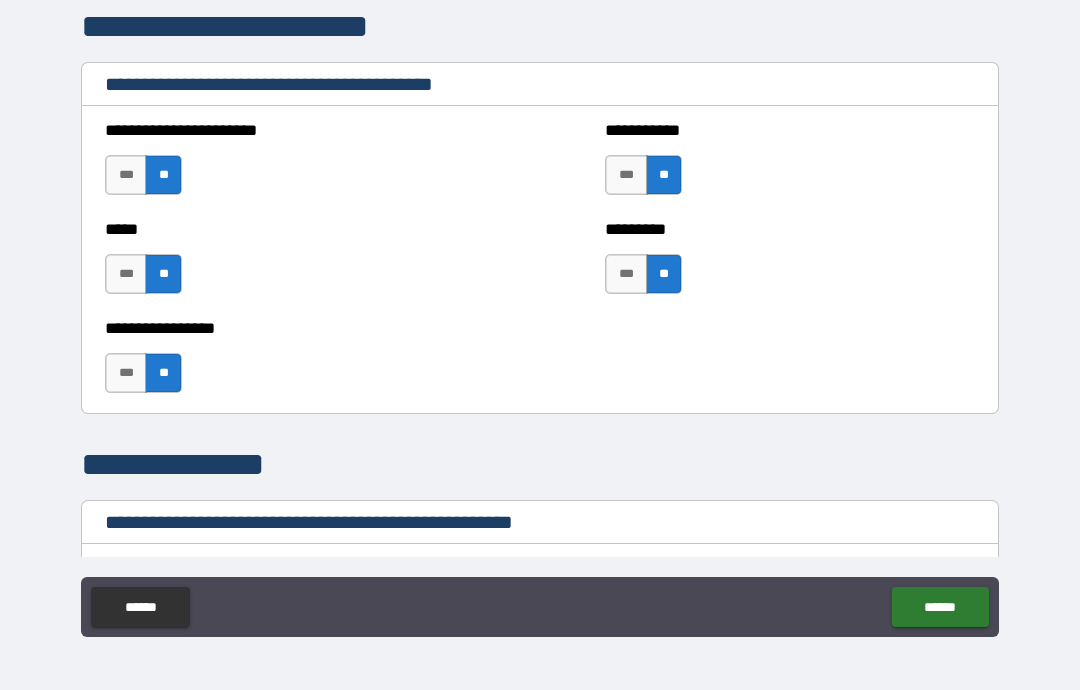 click on "***" at bounding box center (126, 373) 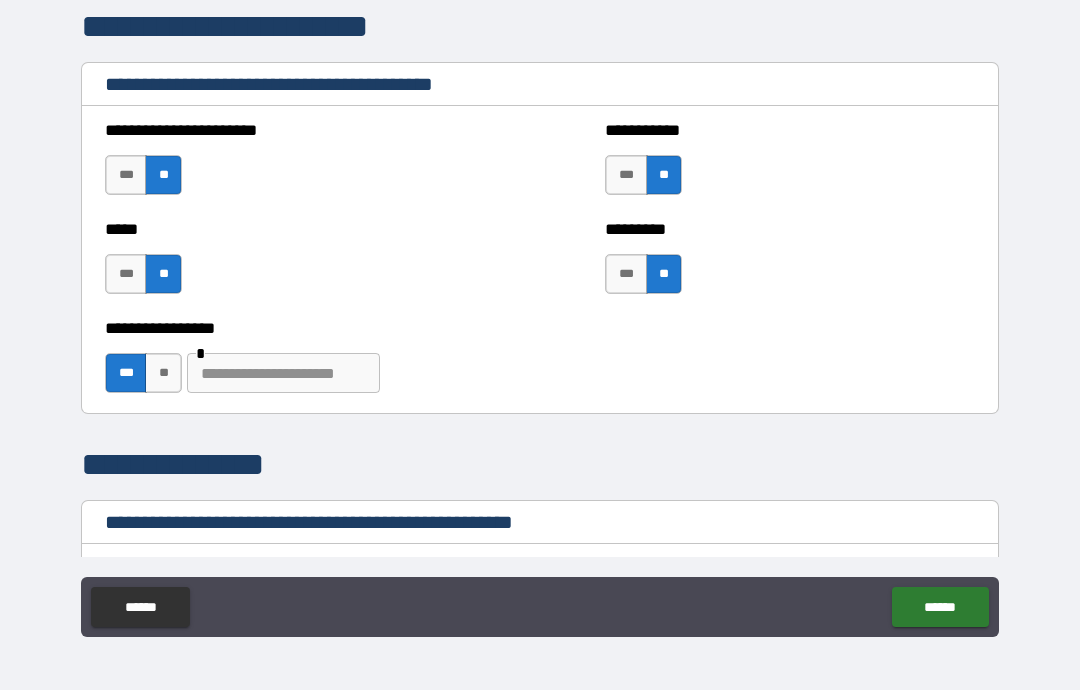 click at bounding box center (283, 373) 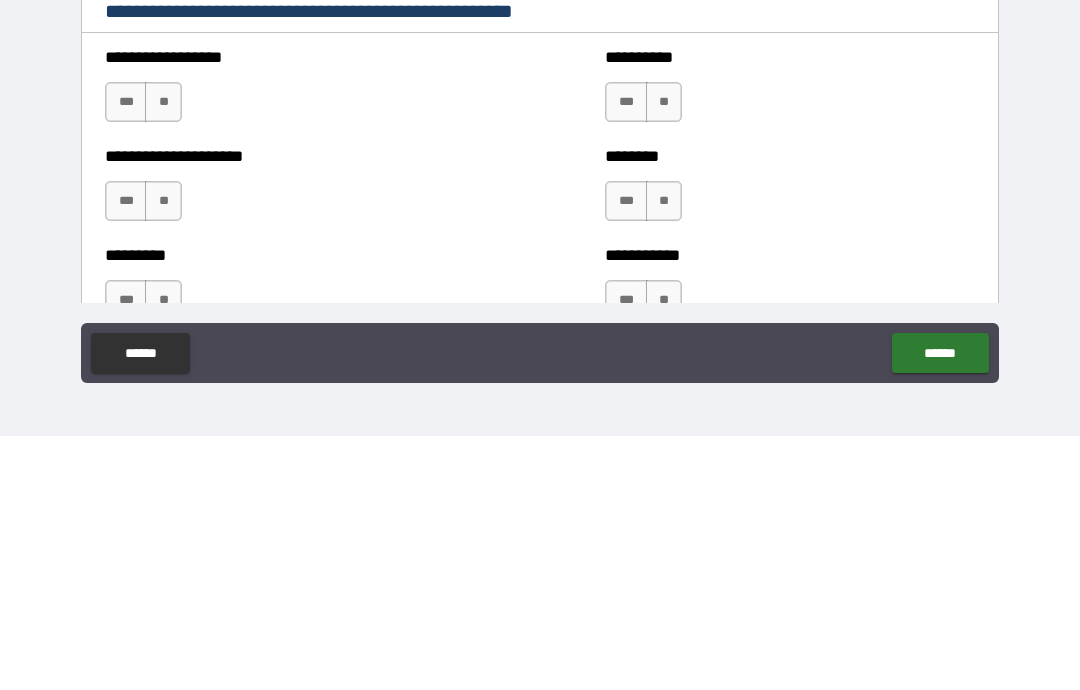scroll, scrollTop: 2027, scrollLeft: 0, axis: vertical 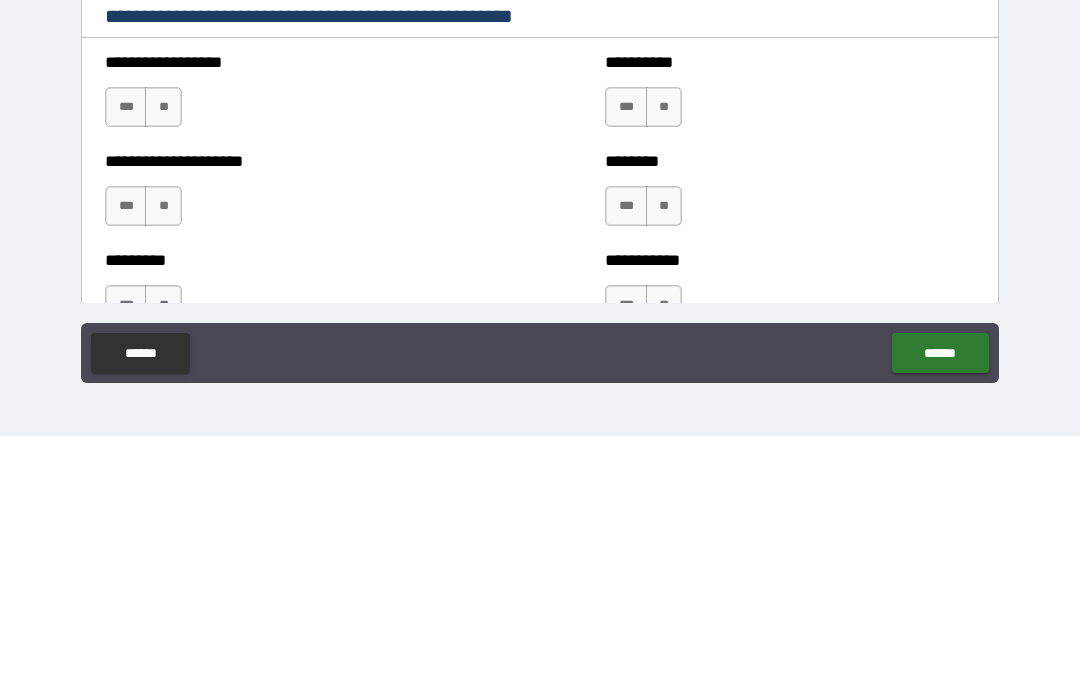click on "**" at bounding box center [163, 361] 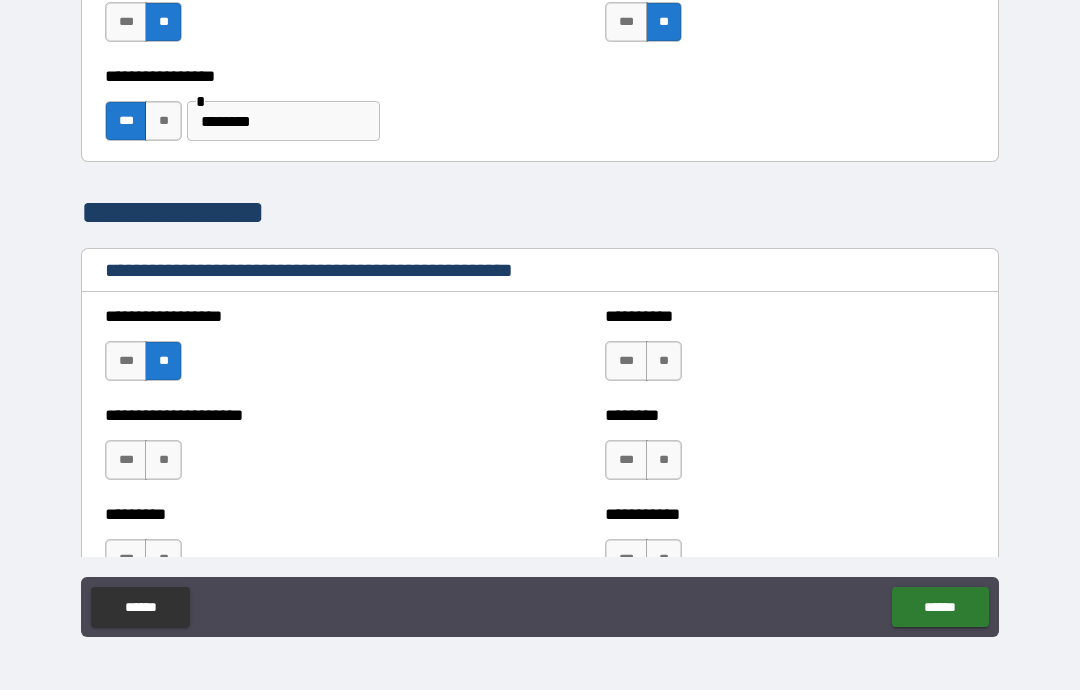click on "**********" at bounding box center (192, 212) 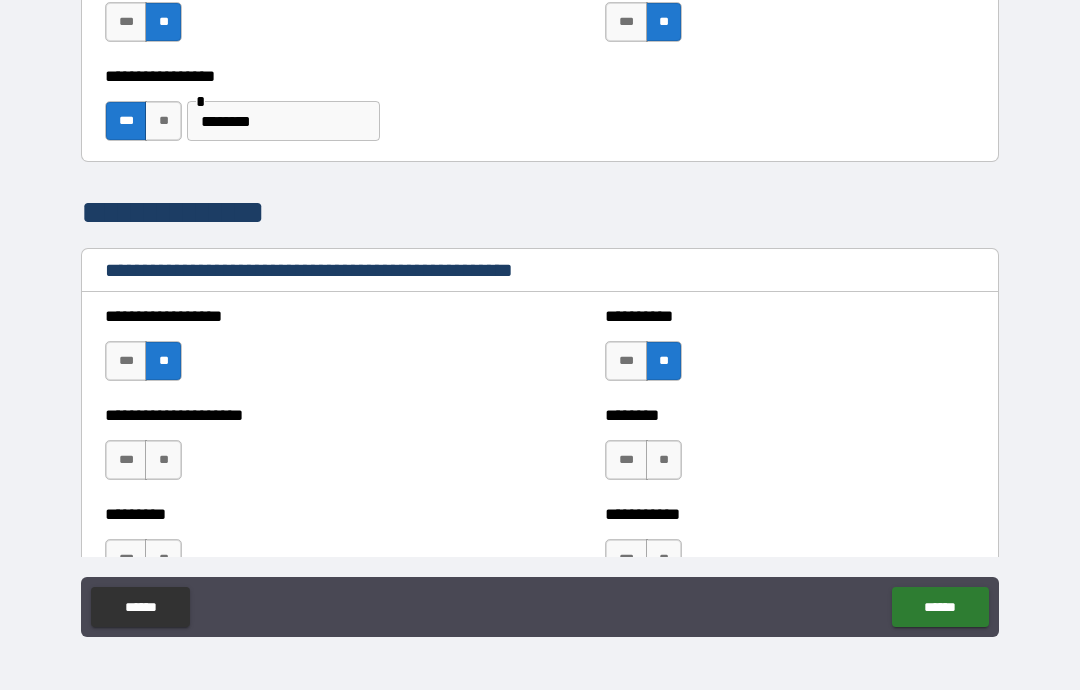 click on "**" at bounding box center (664, 460) 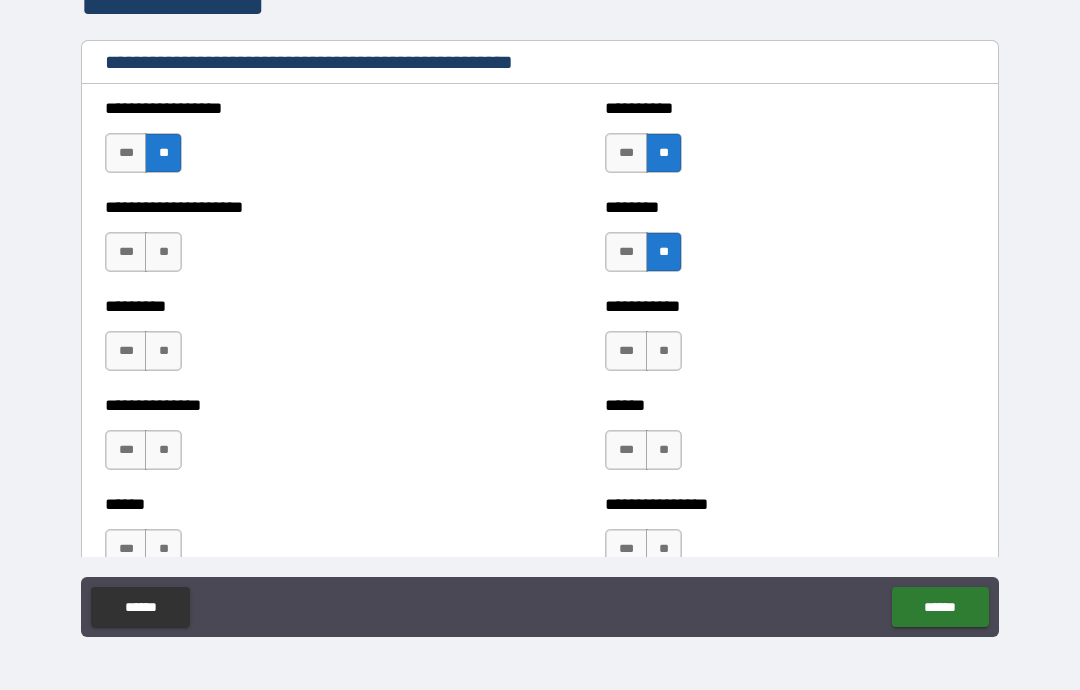 scroll, scrollTop: 2339, scrollLeft: 0, axis: vertical 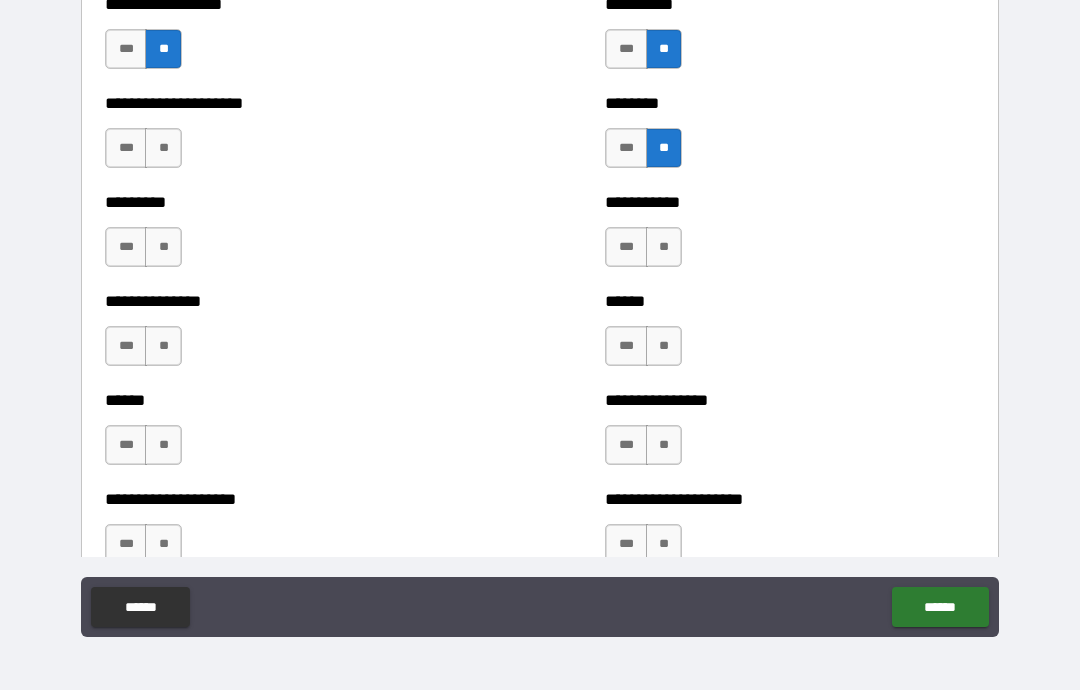 click on "**" at bounding box center [664, 247] 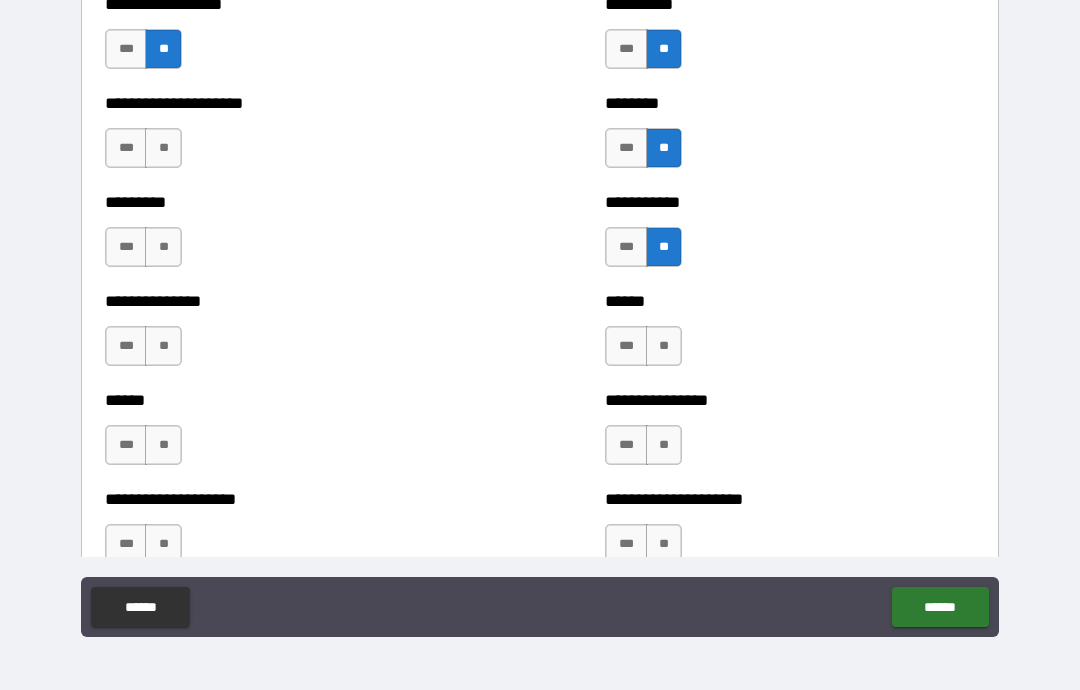 click on "**" at bounding box center [664, 346] 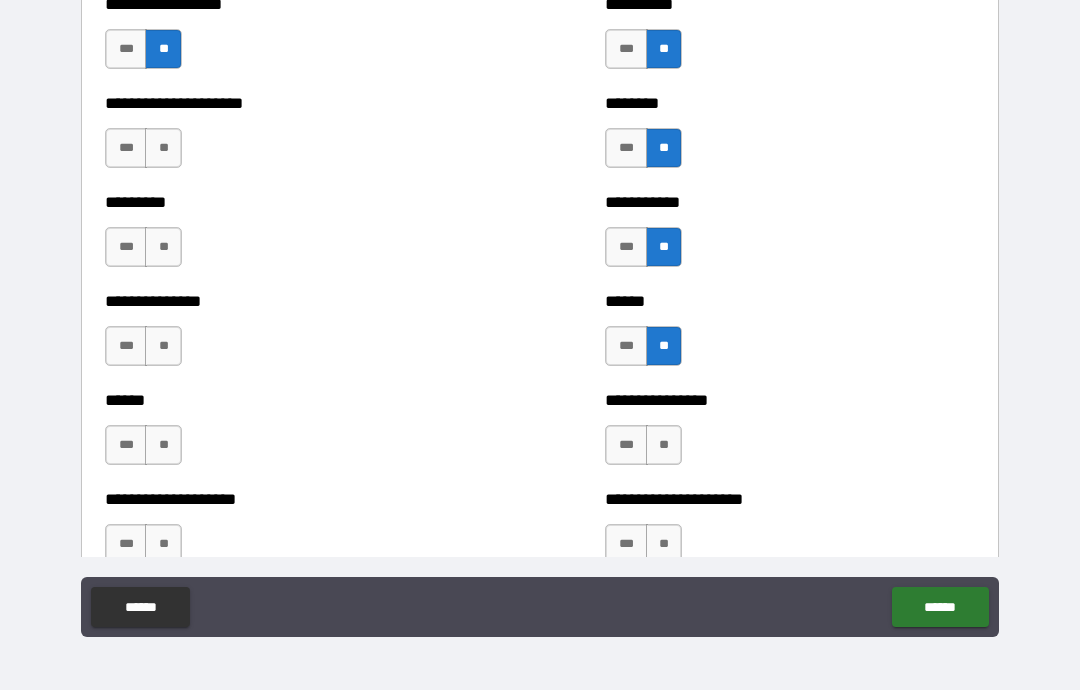 click on "**" at bounding box center [664, 445] 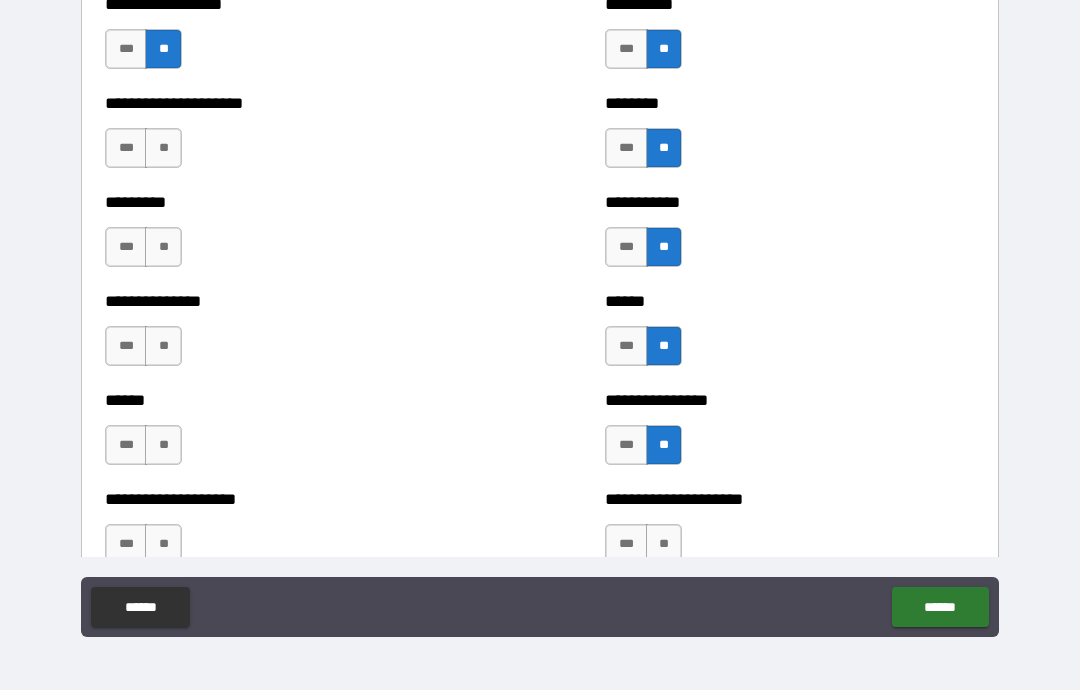 click on "**" at bounding box center (163, 445) 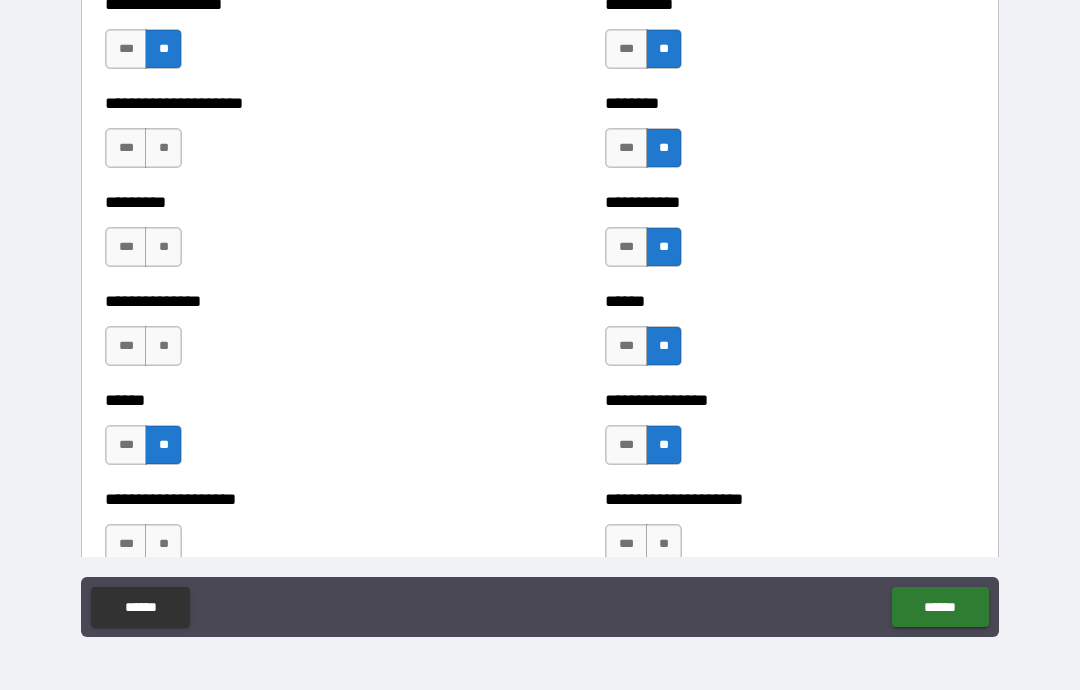 click on "**" at bounding box center (163, 346) 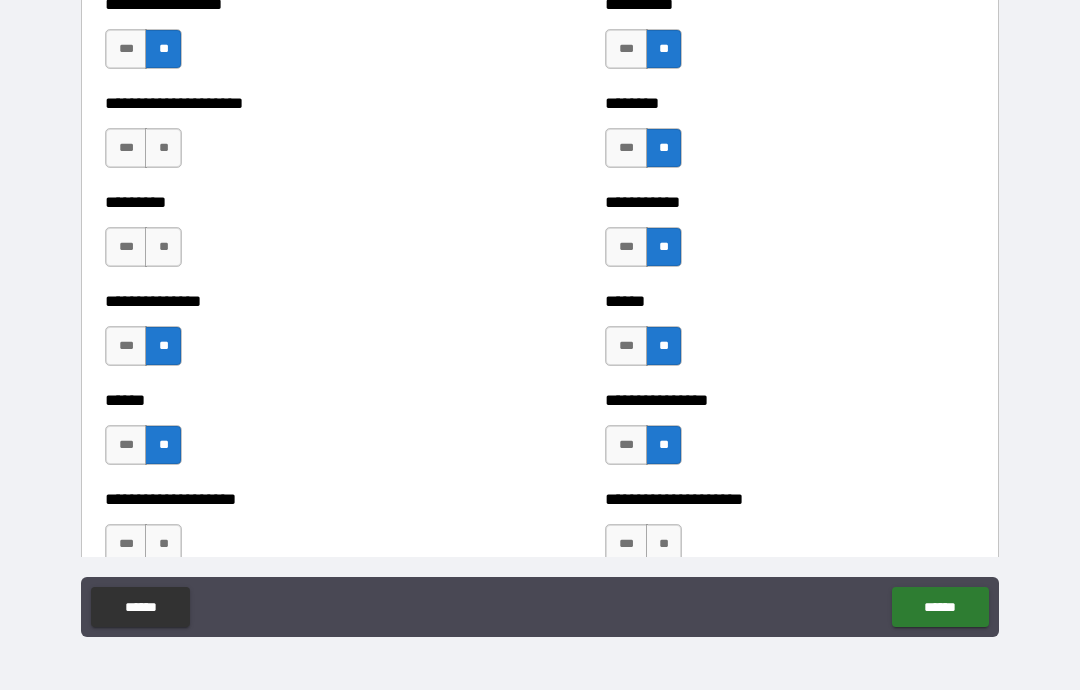 click on "**" at bounding box center (163, 247) 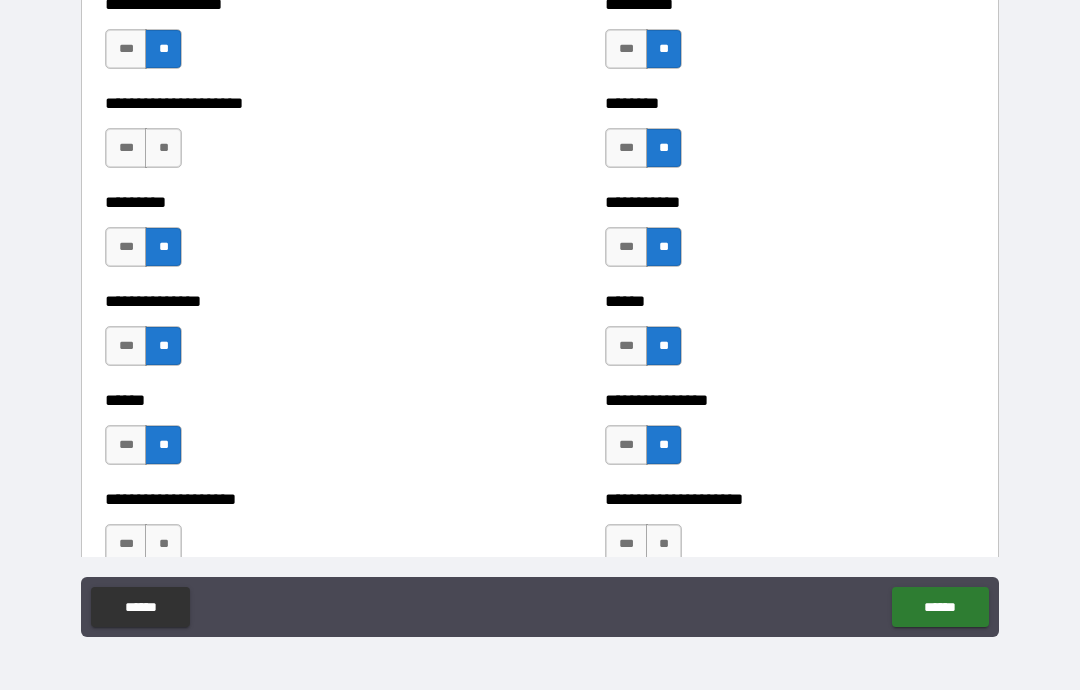 click on "**" at bounding box center [163, 148] 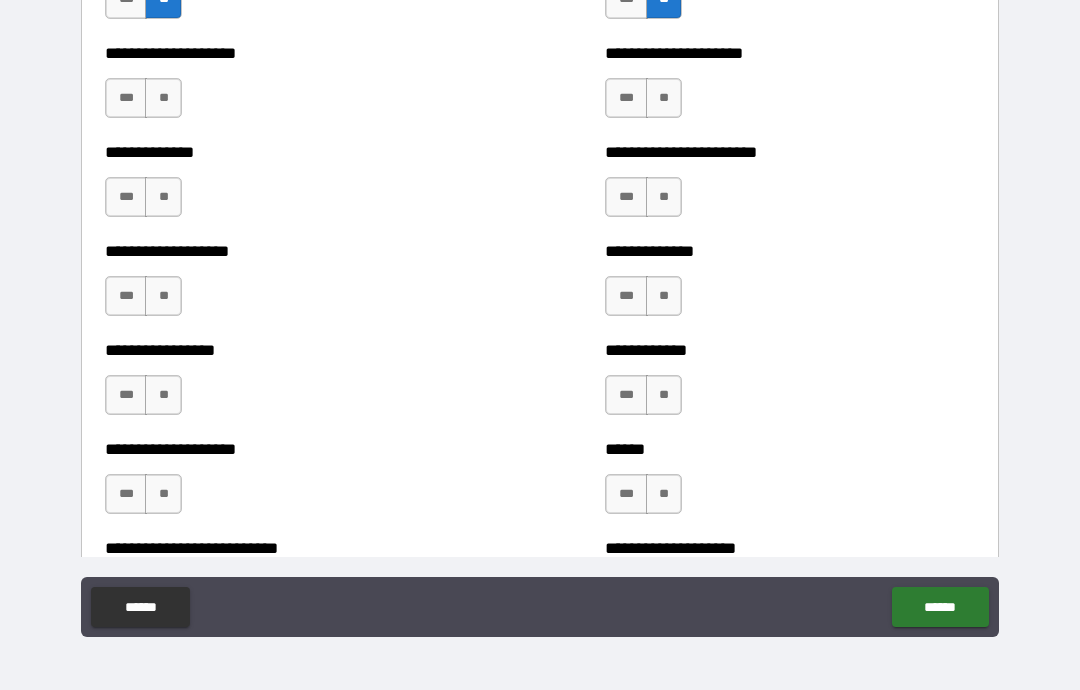 scroll, scrollTop: 2796, scrollLeft: 0, axis: vertical 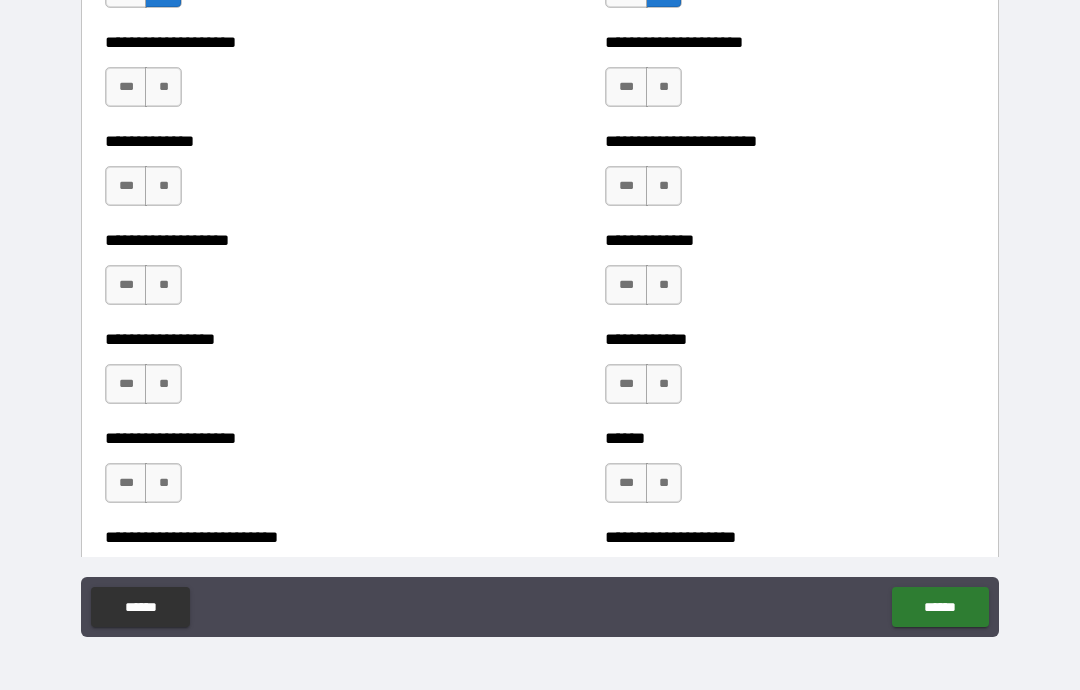 click on "**" at bounding box center [163, 87] 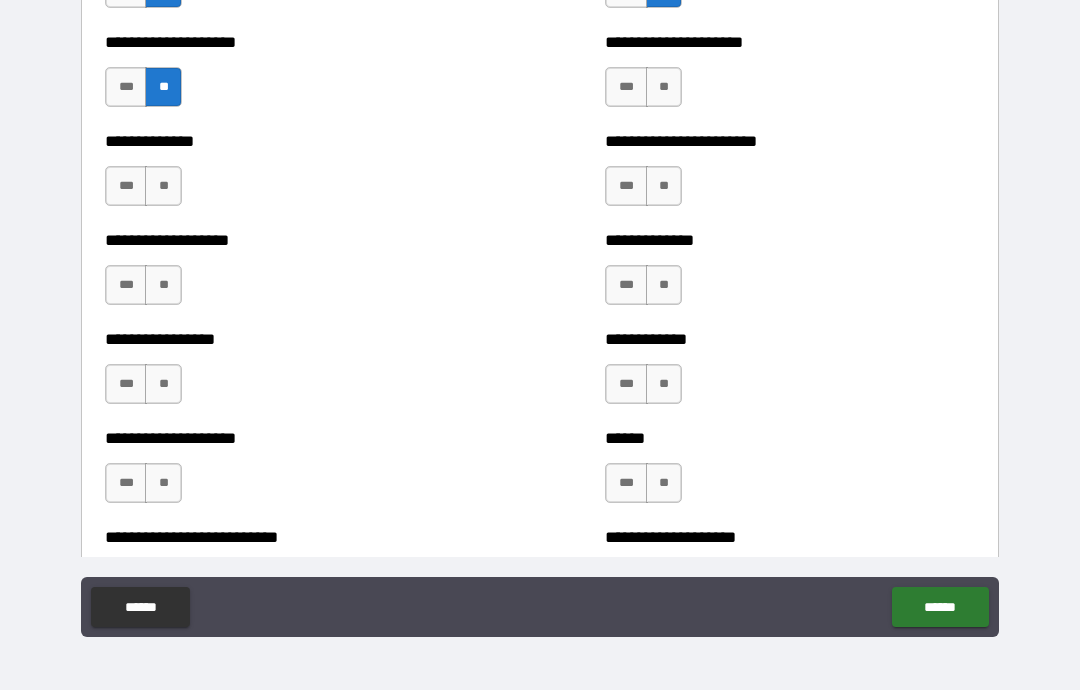 click on "**" at bounding box center [163, 186] 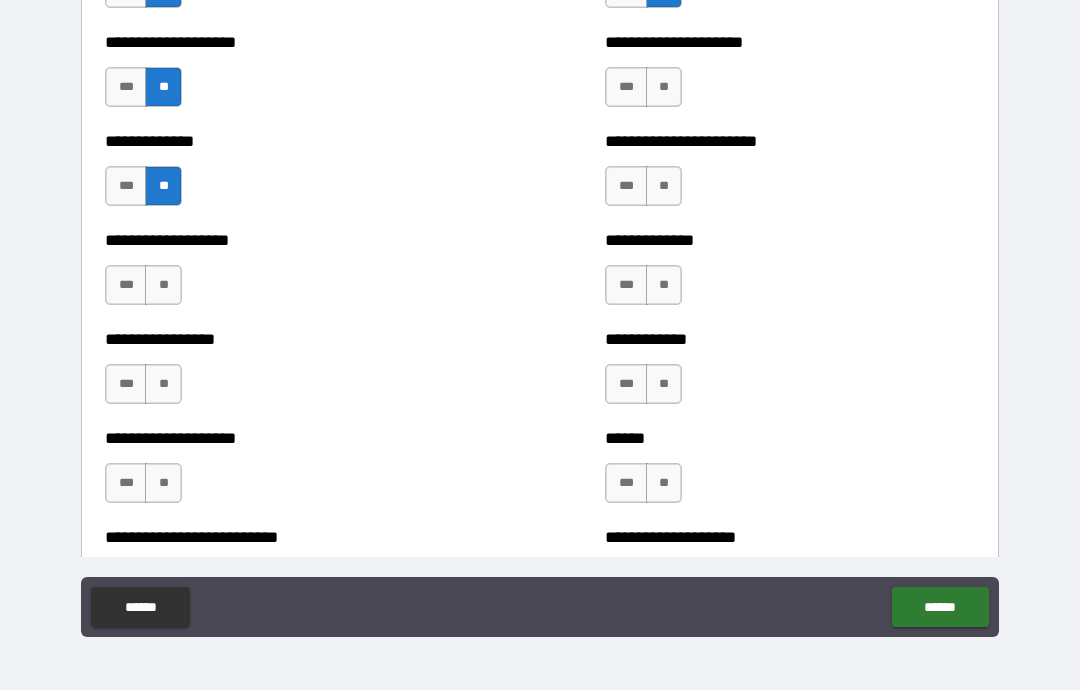 click on "**" at bounding box center (163, 285) 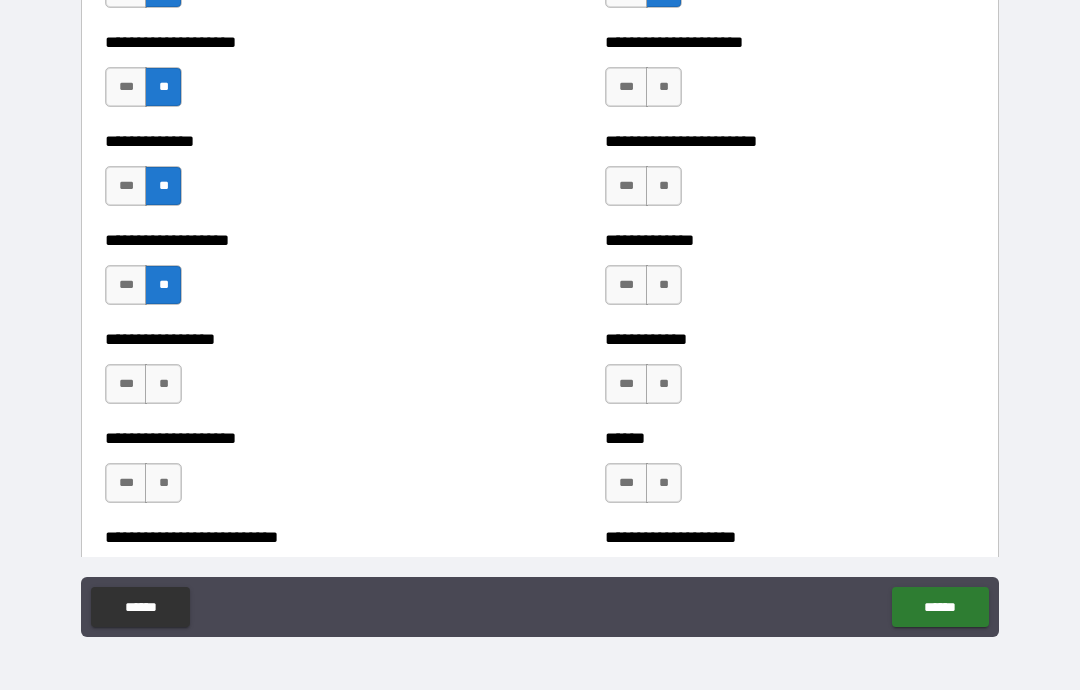 click on "**" at bounding box center [163, 384] 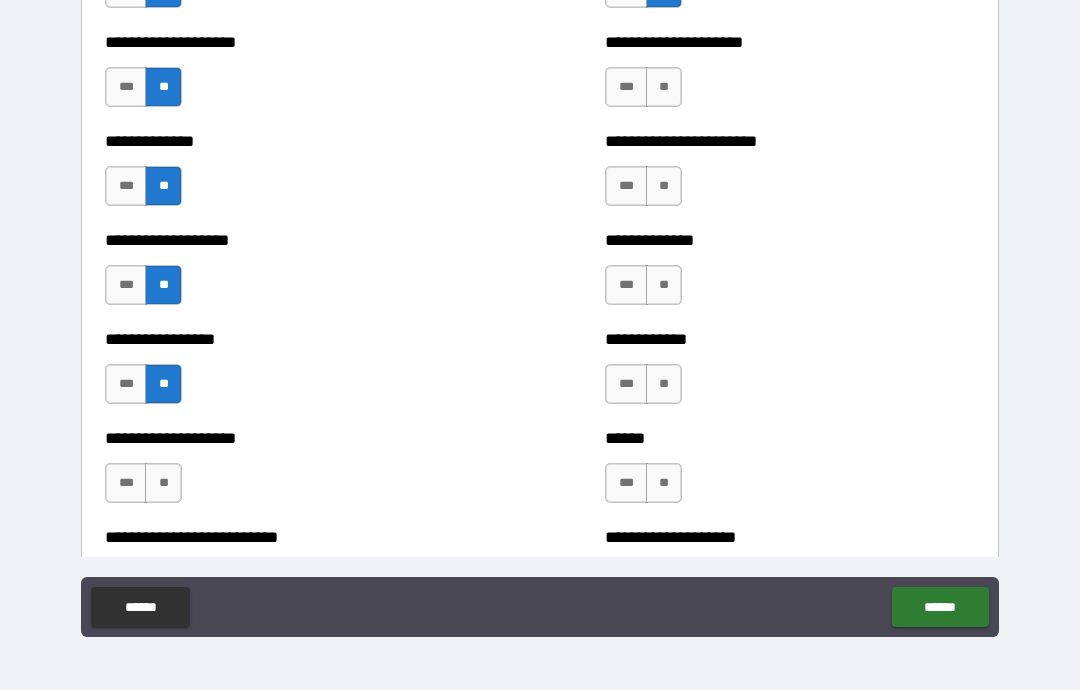 click on "**" at bounding box center [163, 483] 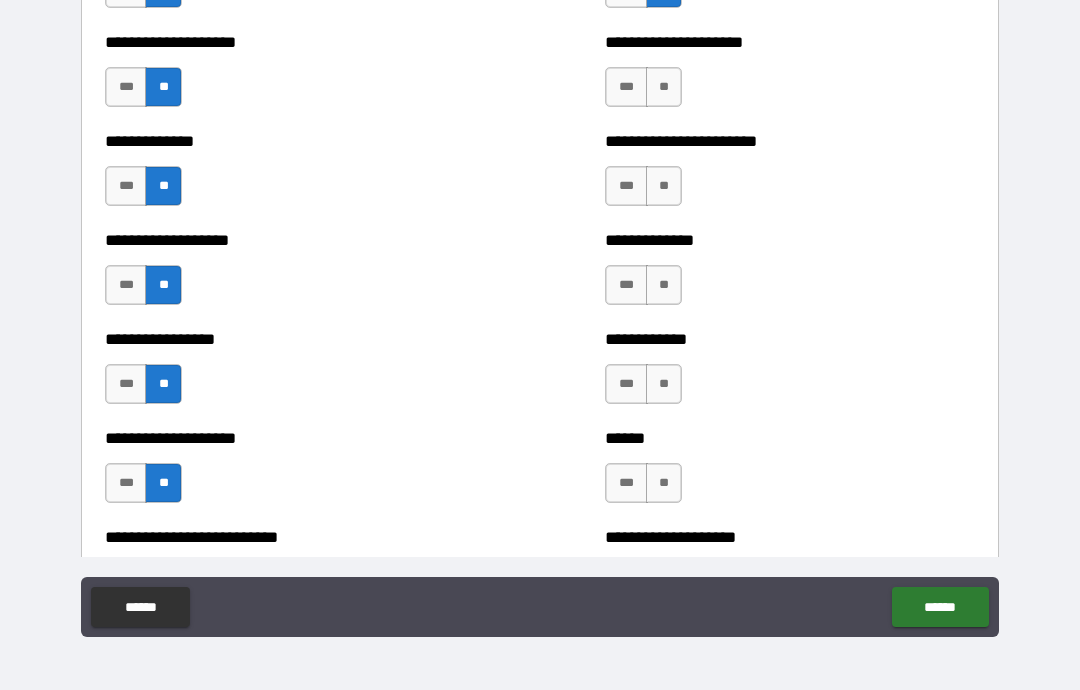 click on "**" at bounding box center (664, 483) 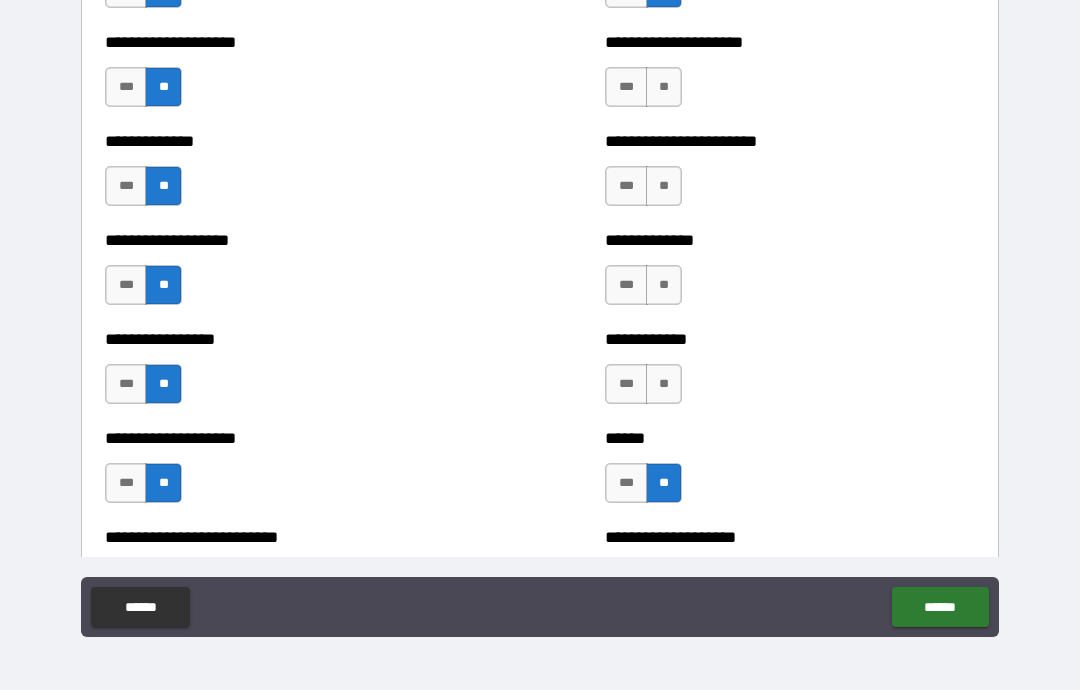click on "**" at bounding box center (664, 384) 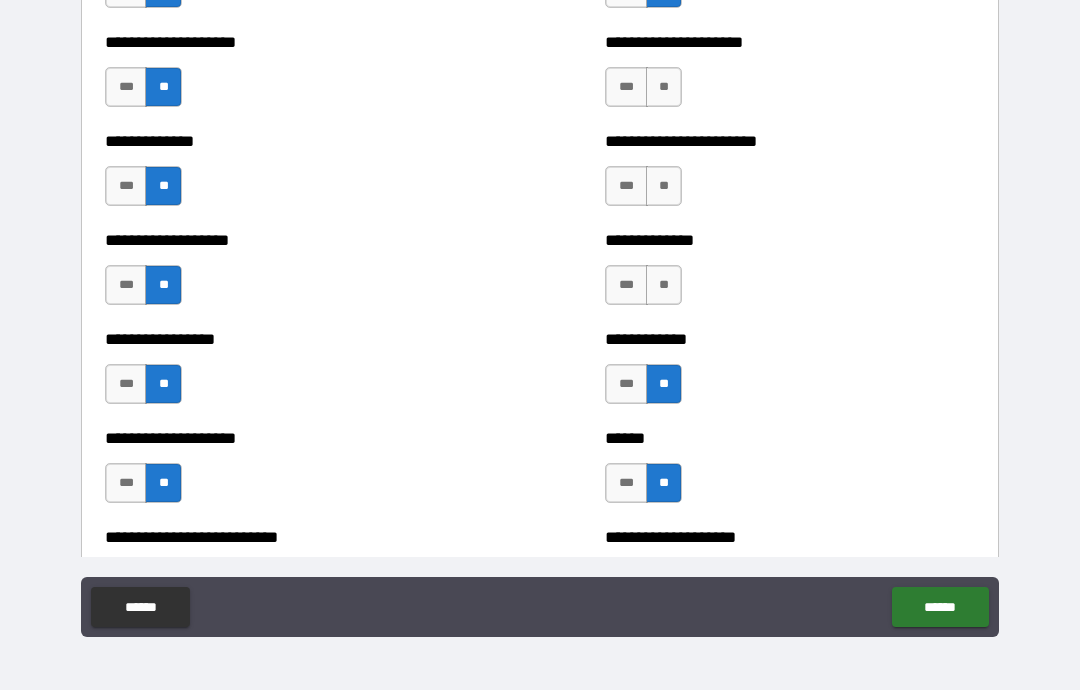 click on "**" at bounding box center (664, 285) 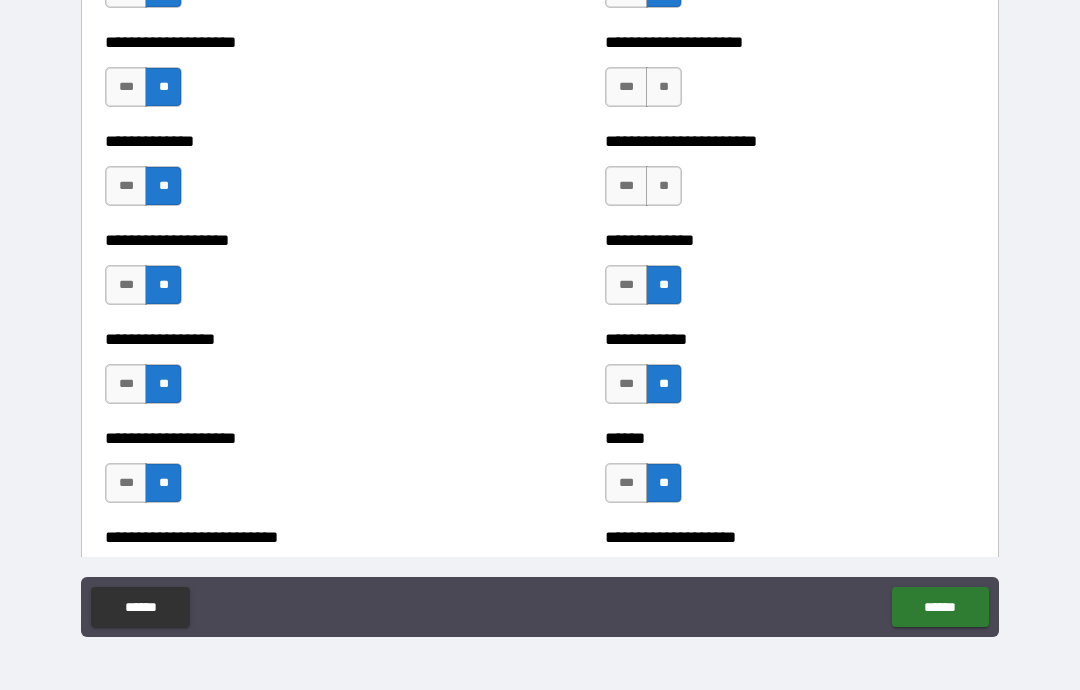 click on "**" at bounding box center (664, 186) 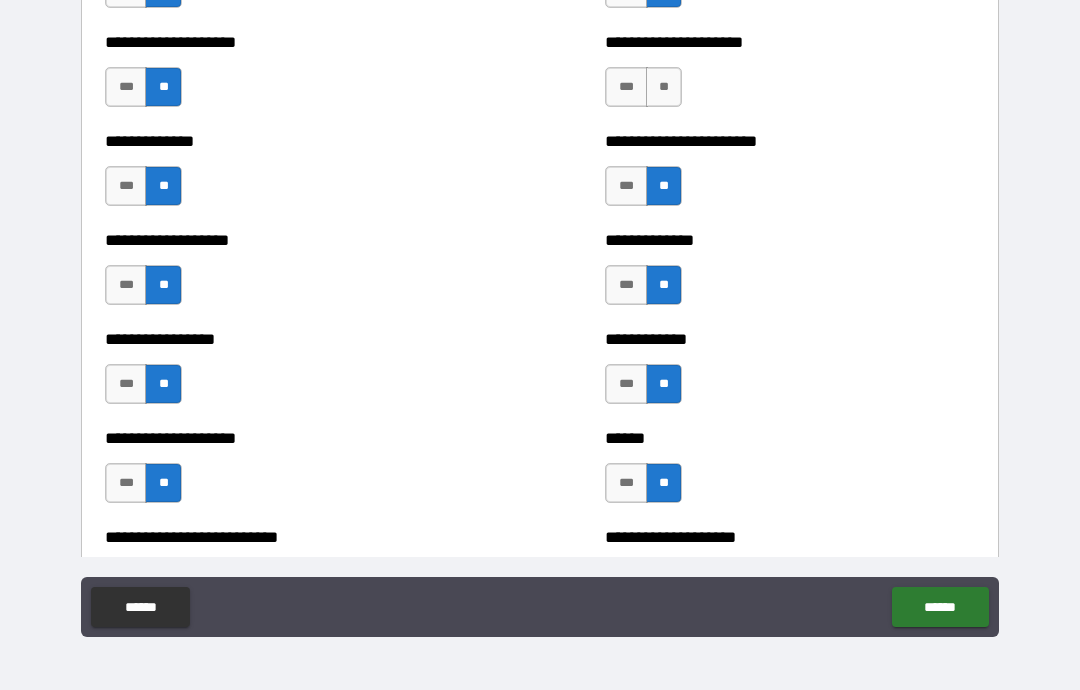 click on "**" at bounding box center [664, 87] 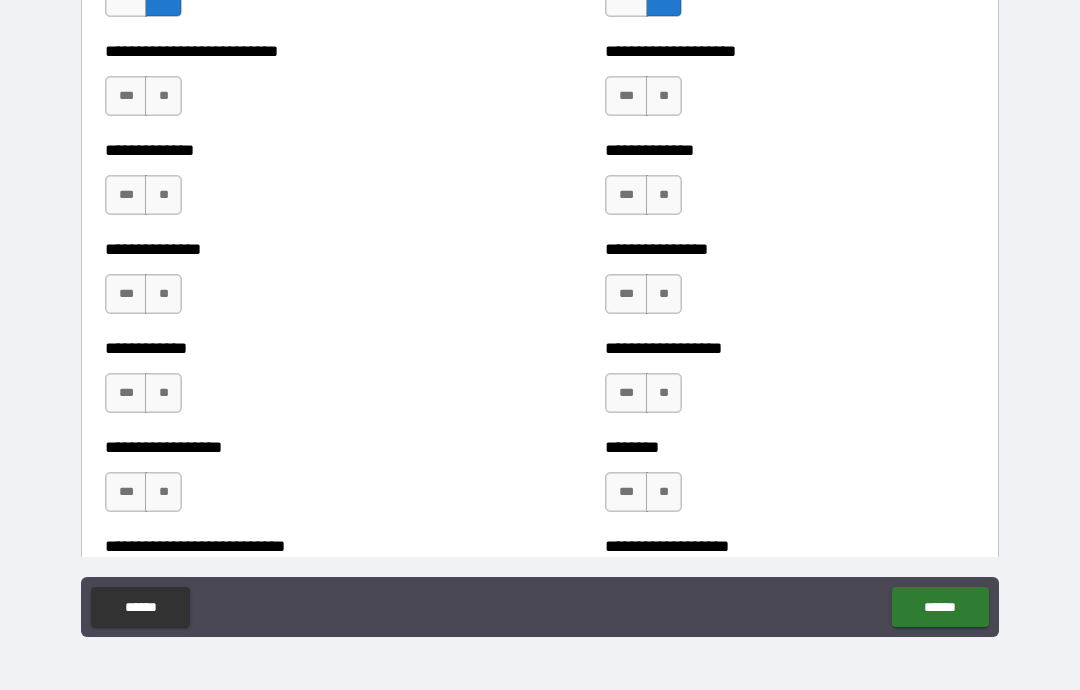 scroll, scrollTop: 3288, scrollLeft: 0, axis: vertical 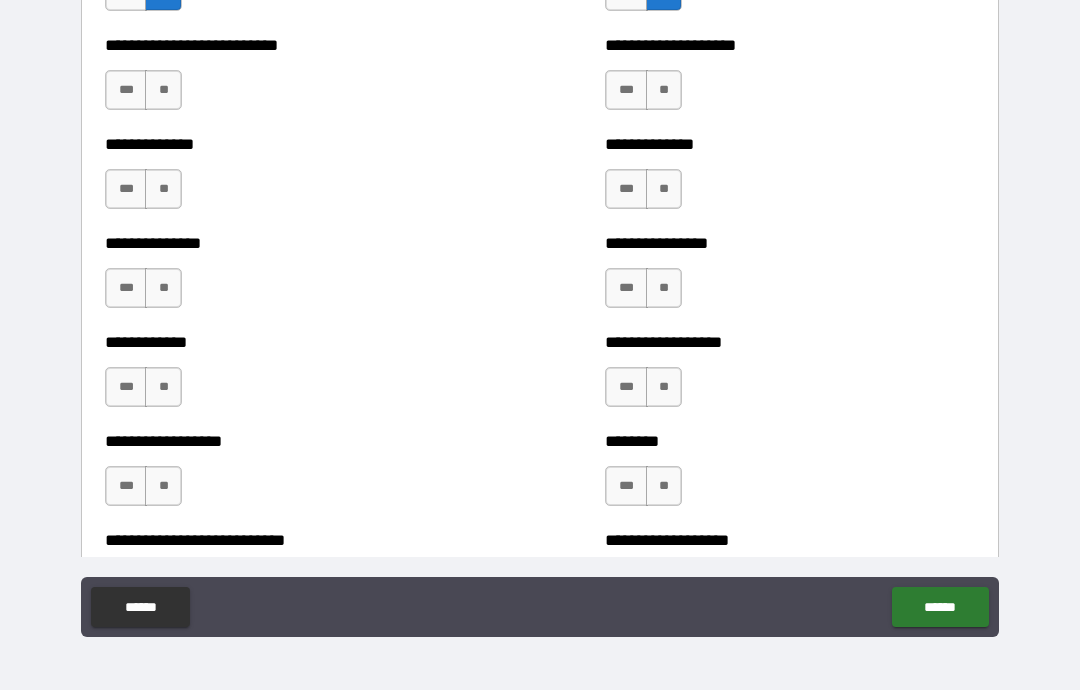 click on "**" at bounding box center (163, 90) 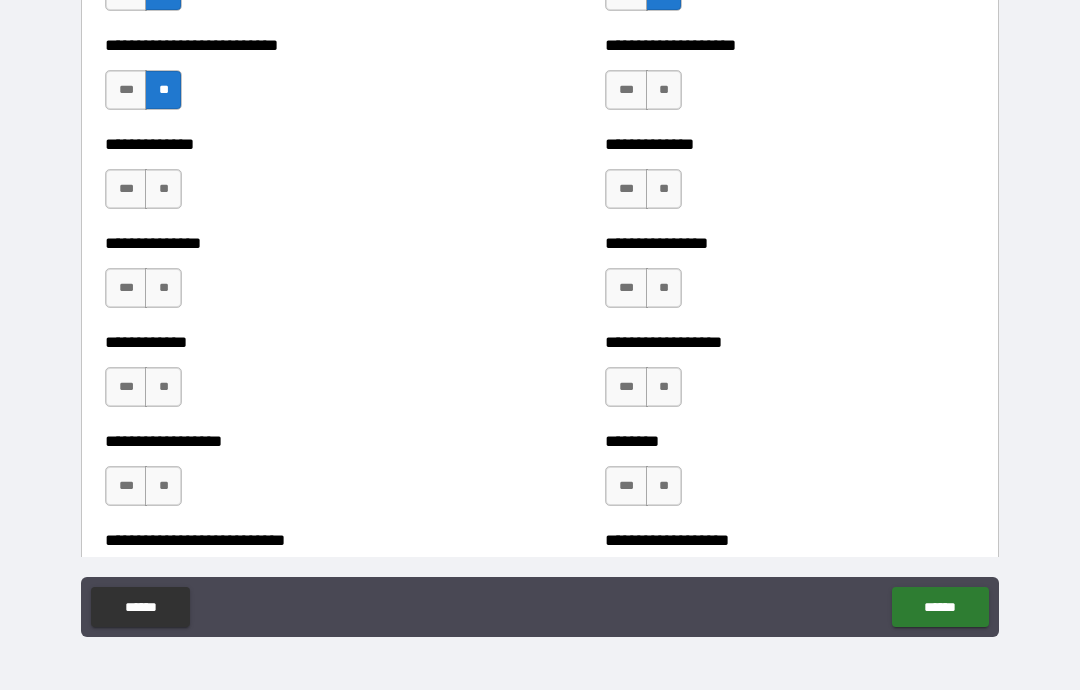 click on "**" at bounding box center (163, 189) 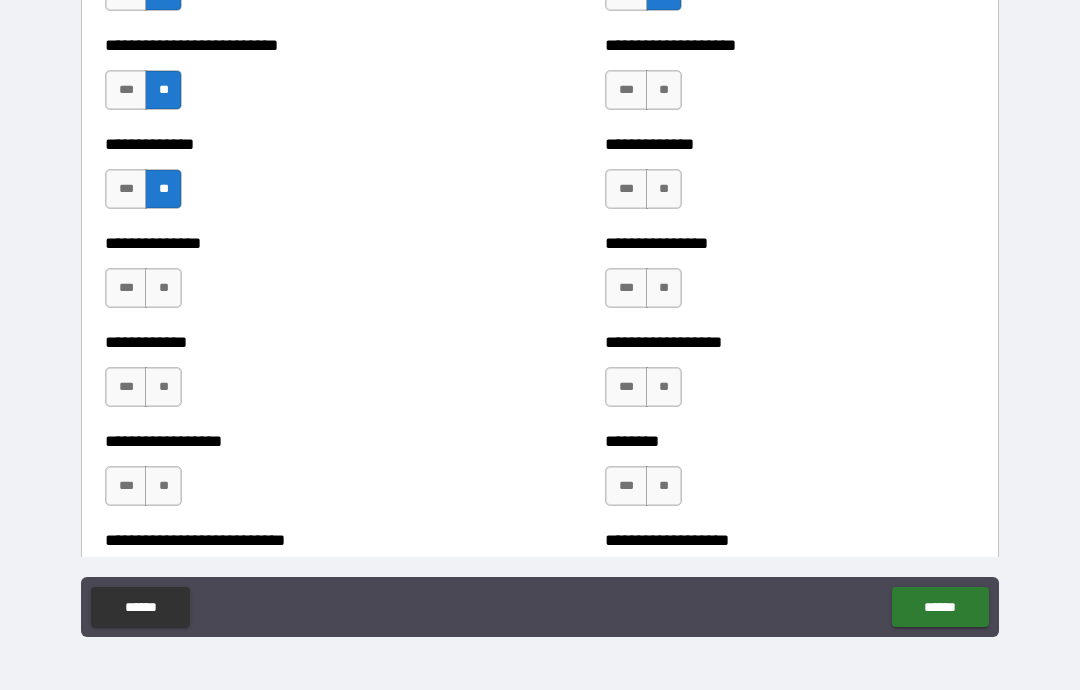 click on "**" at bounding box center [163, 288] 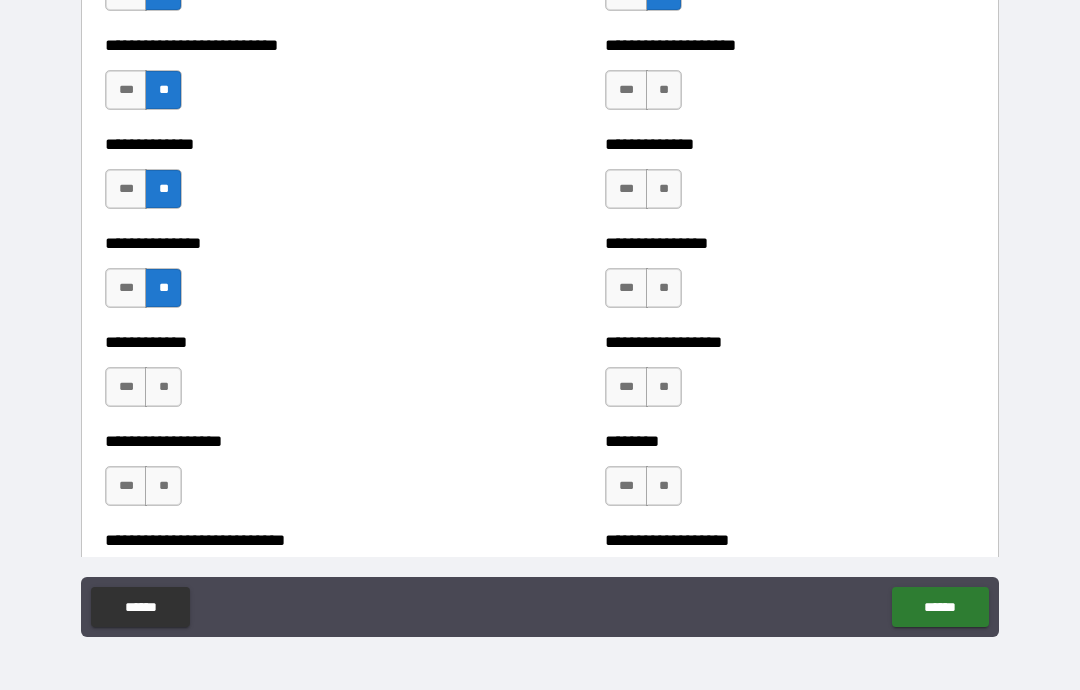 click on "**" at bounding box center [163, 387] 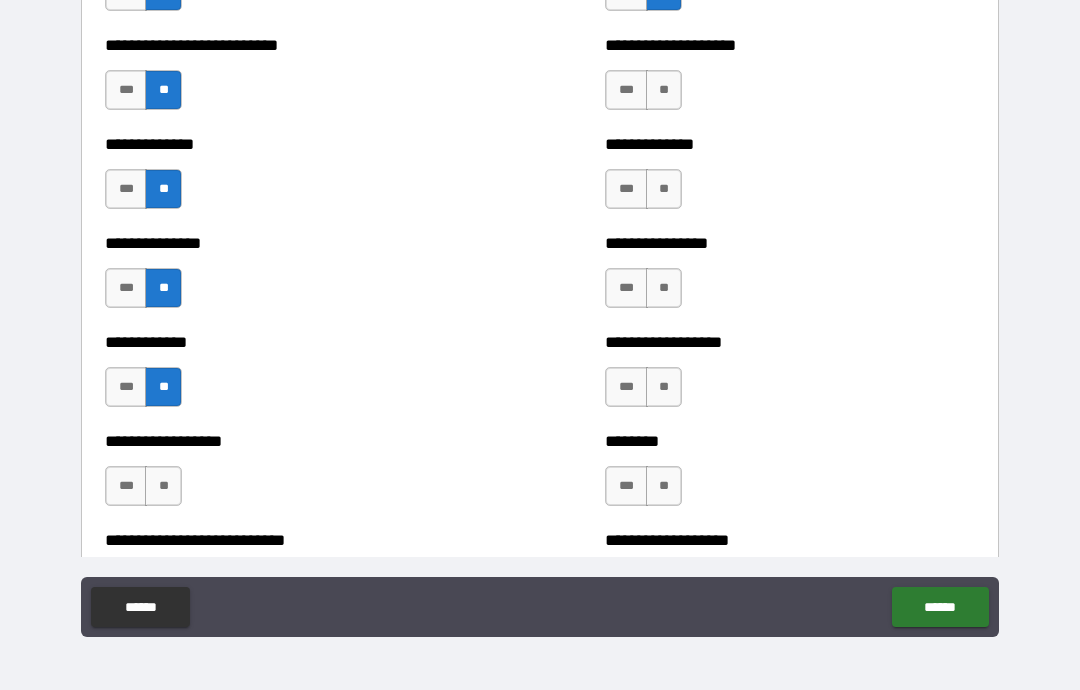 click on "**" at bounding box center [163, 486] 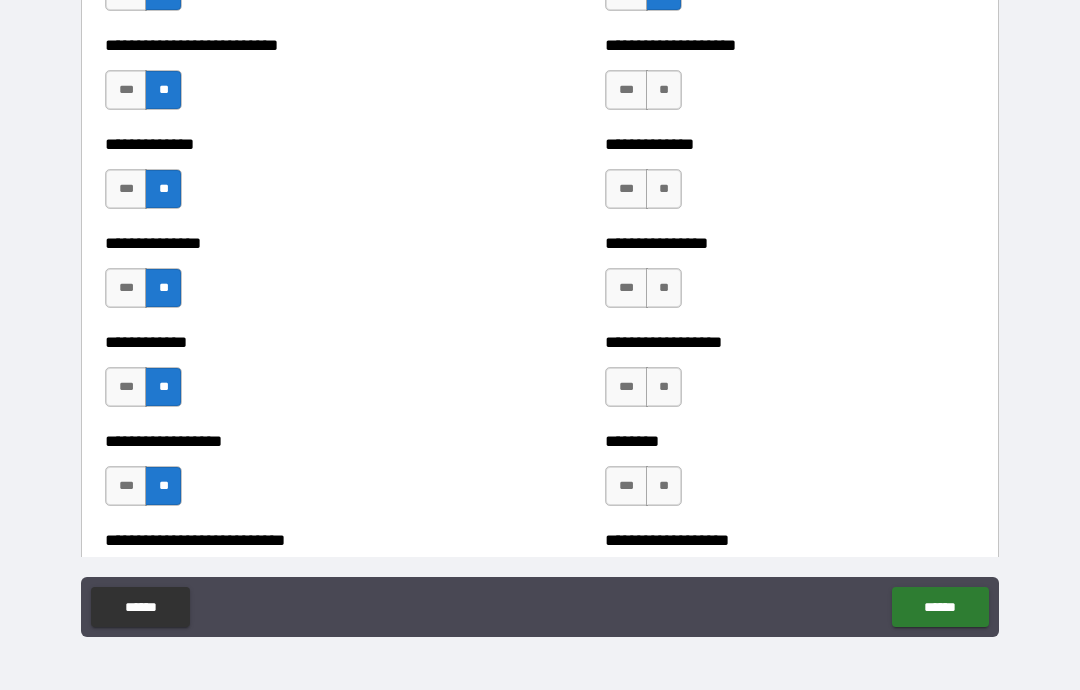 click on "**" at bounding box center [664, 486] 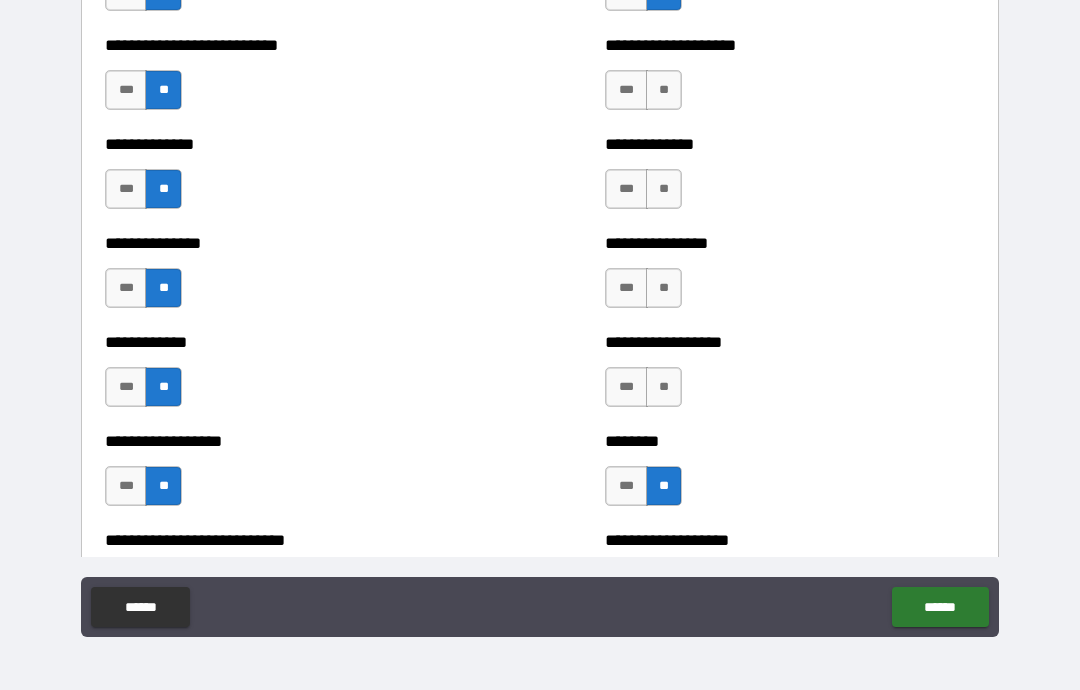 click on "*** **" at bounding box center (643, 387) 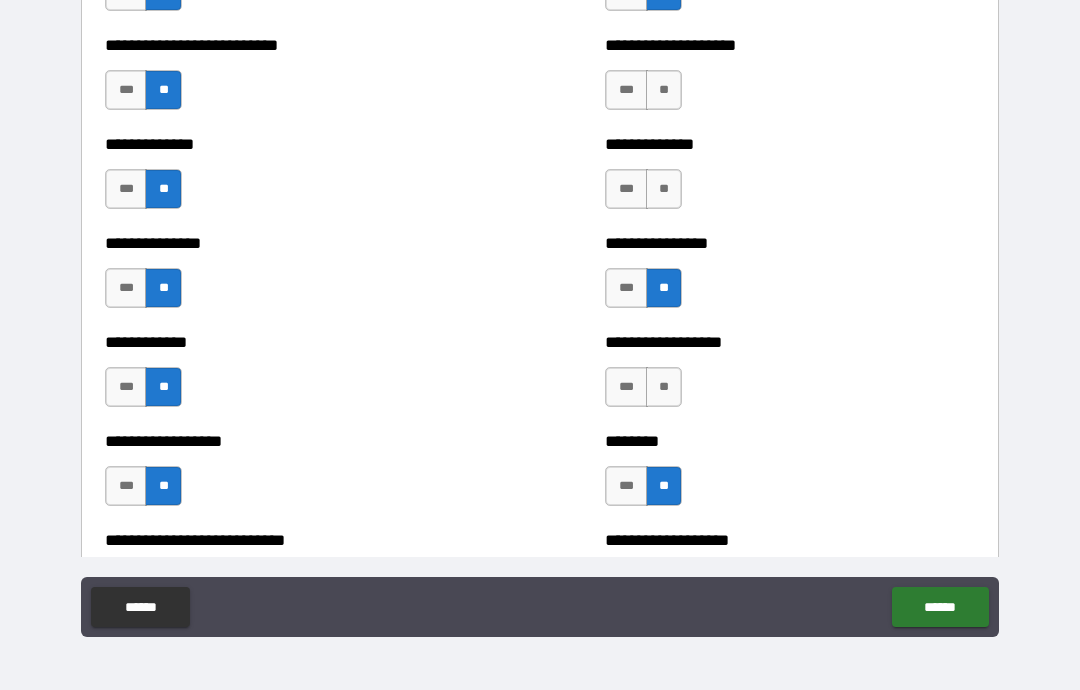 click on "**" at bounding box center (664, 189) 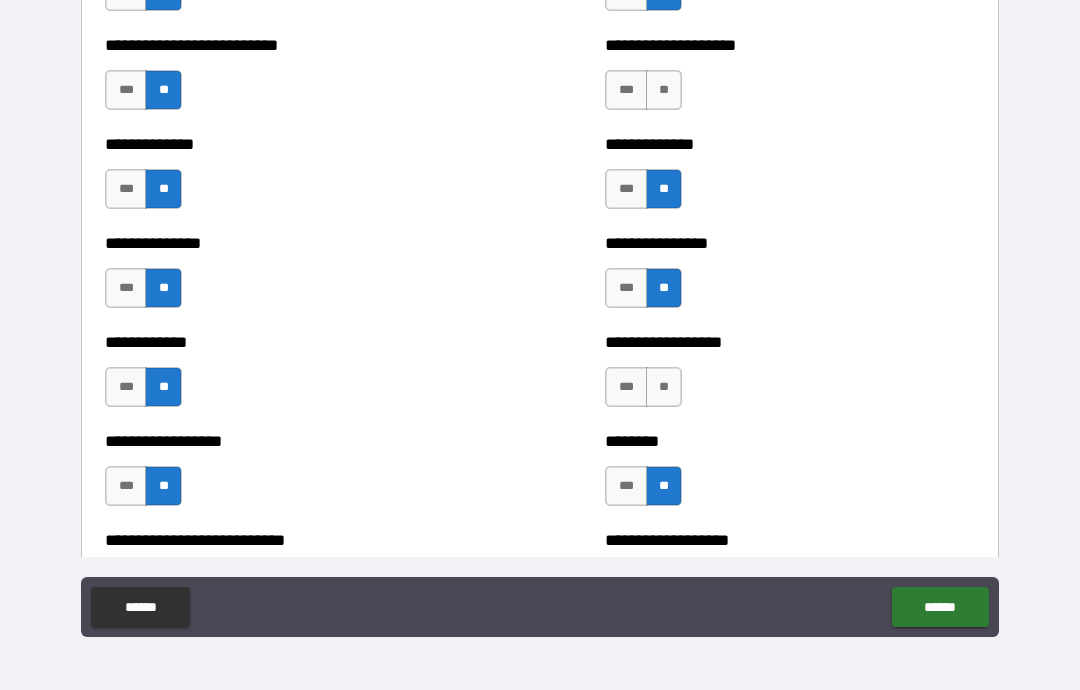 click on "**" at bounding box center [664, 90] 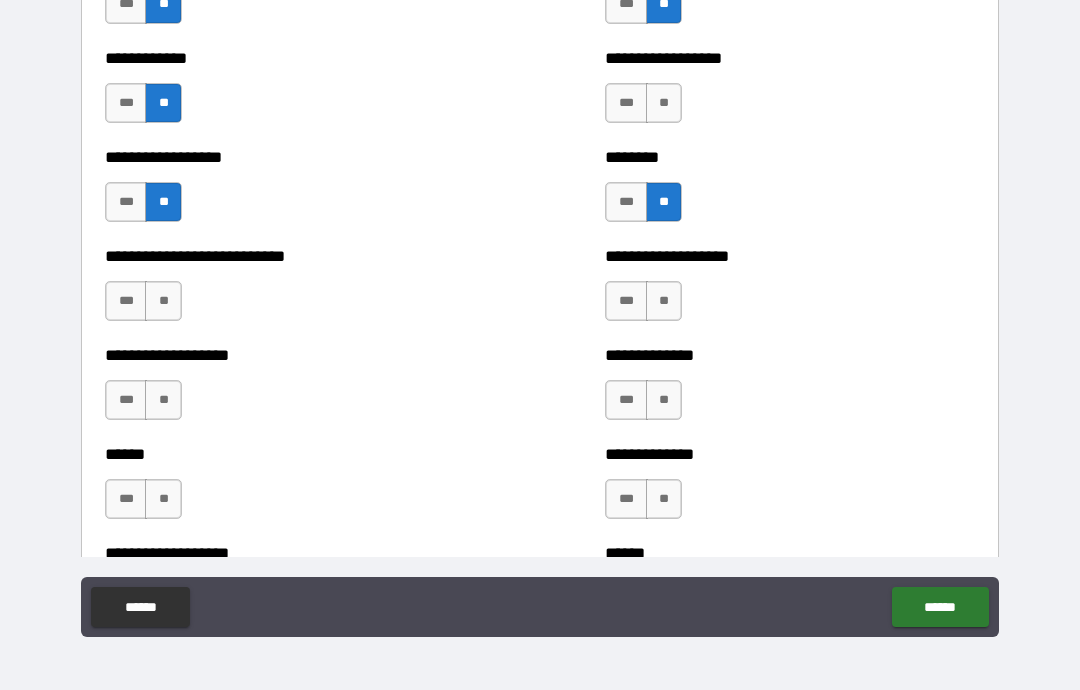 scroll, scrollTop: 3636, scrollLeft: 0, axis: vertical 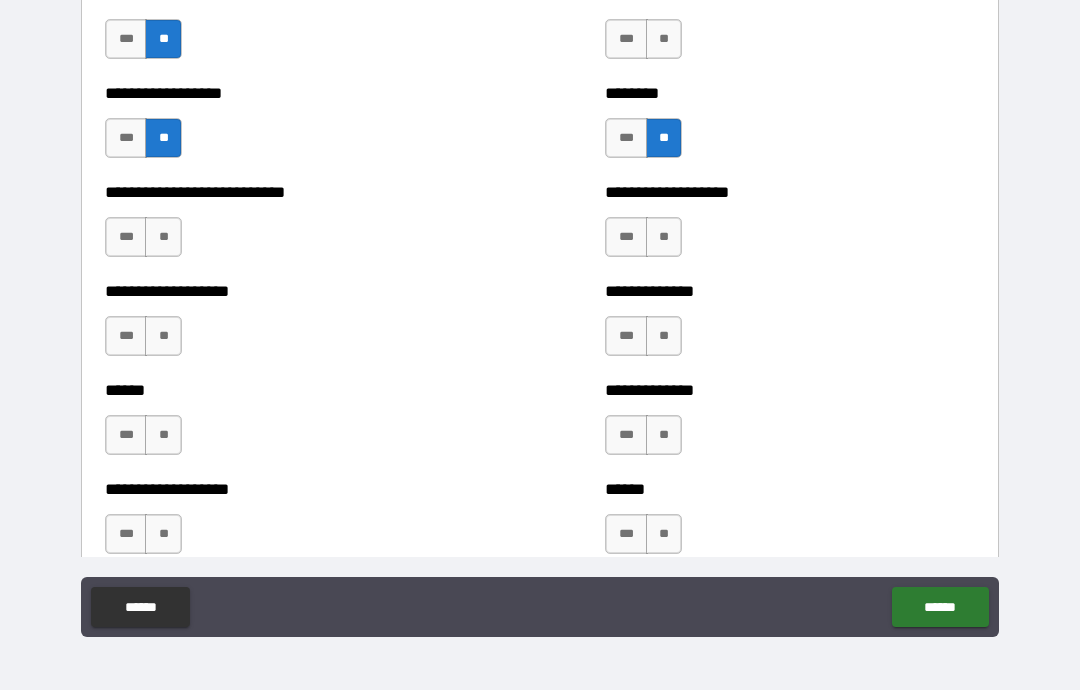 click on "**" at bounding box center [163, 237] 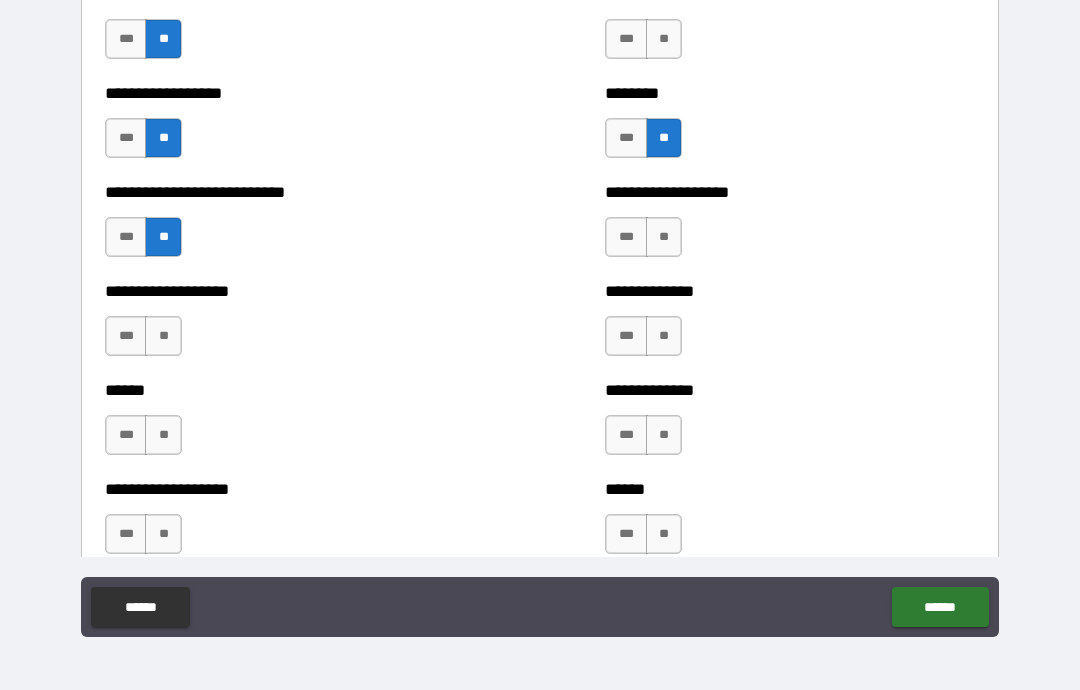 click on "**" at bounding box center [163, 336] 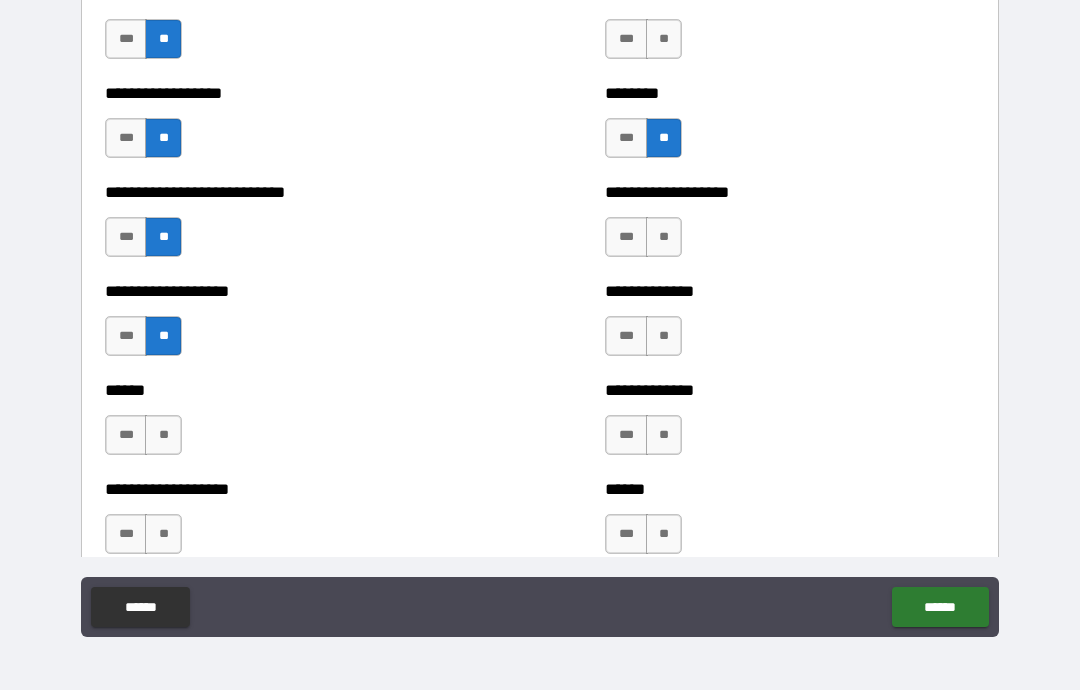 click on "**" at bounding box center (163, 435) 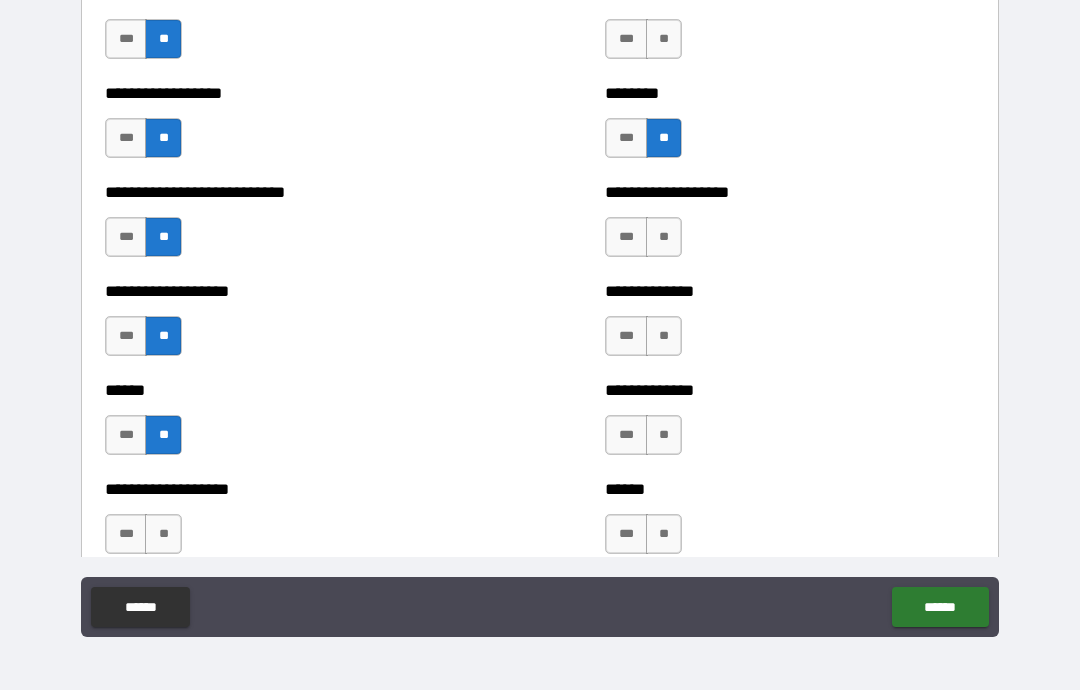 click on "**" at bounding box center [163, 534] 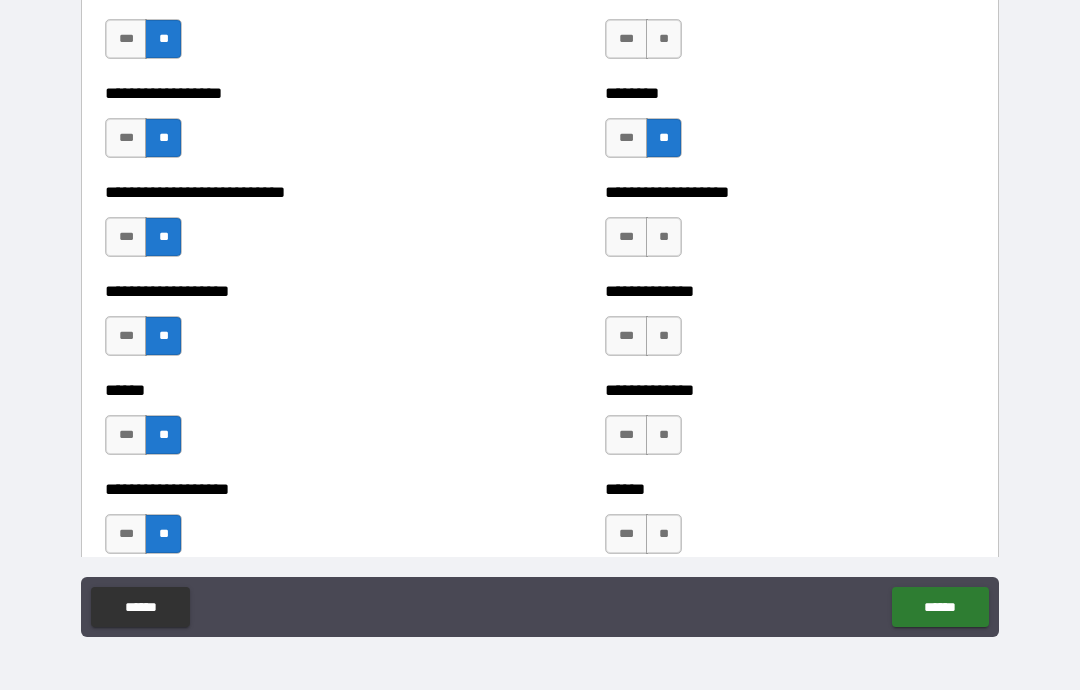 click on "**" at bounding box center (664, 237) 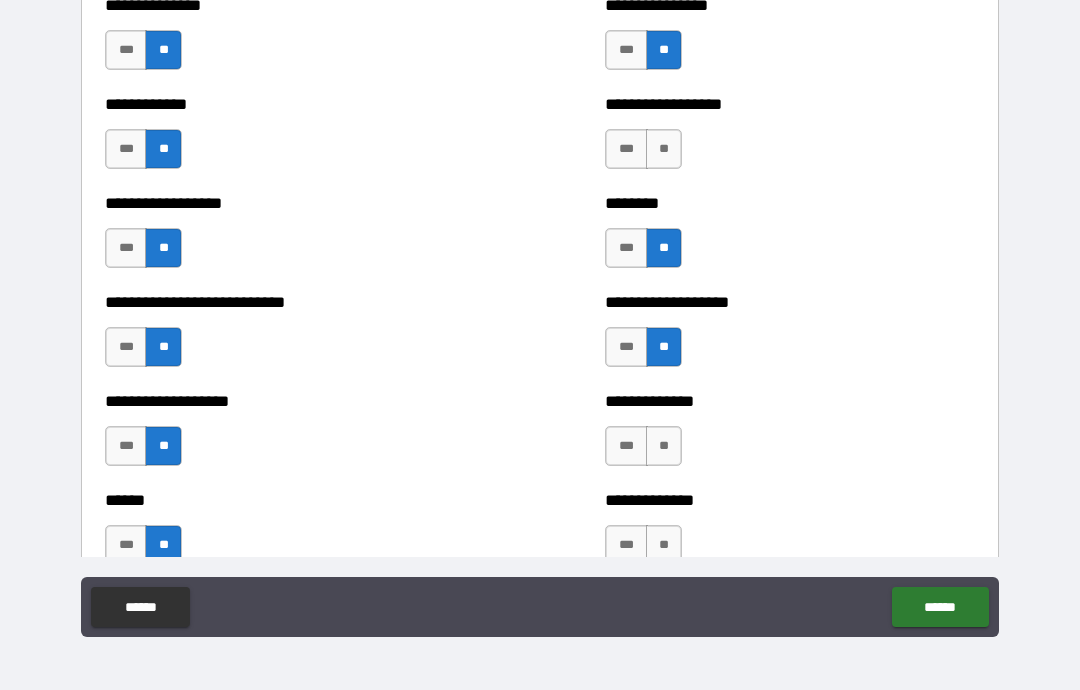 scroll, scrollTop: 3527, scrollLeft: 0, axis: vertical 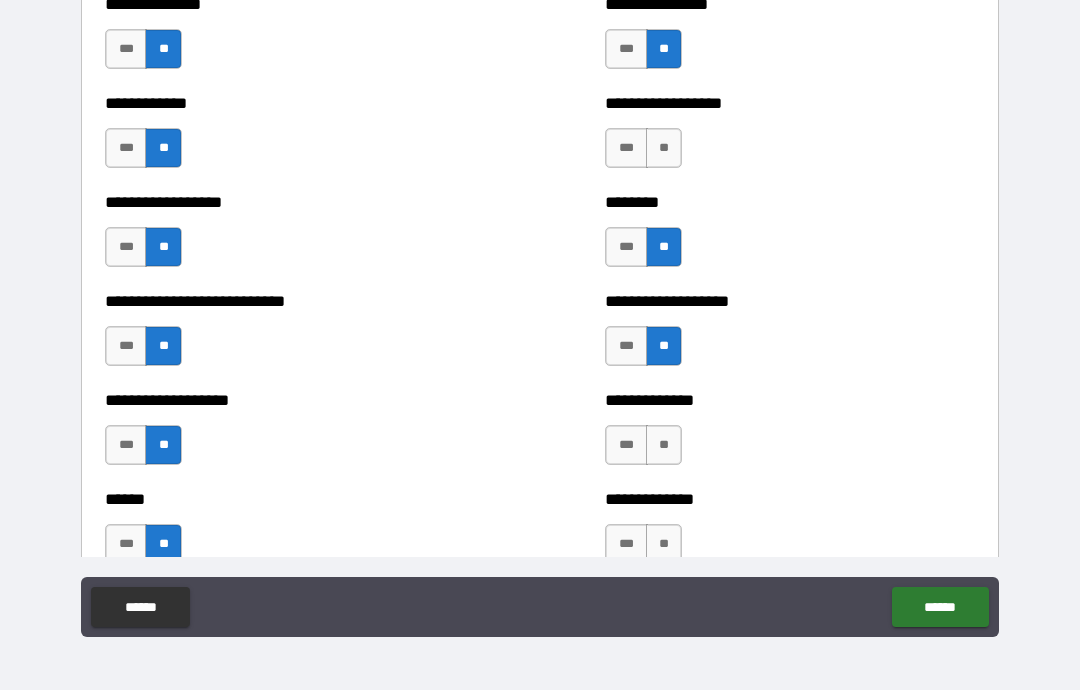 click on "**" at bounding box center [664, 148] 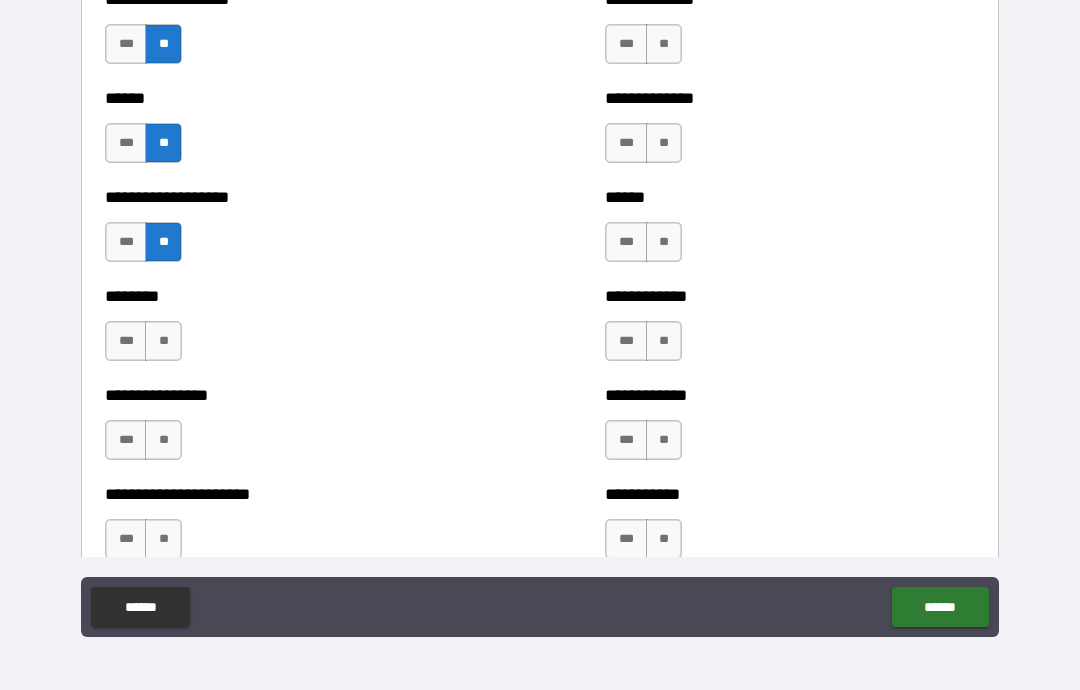 scroll, scrollTop: 3931, scrollLeft: 0, axis: vertical 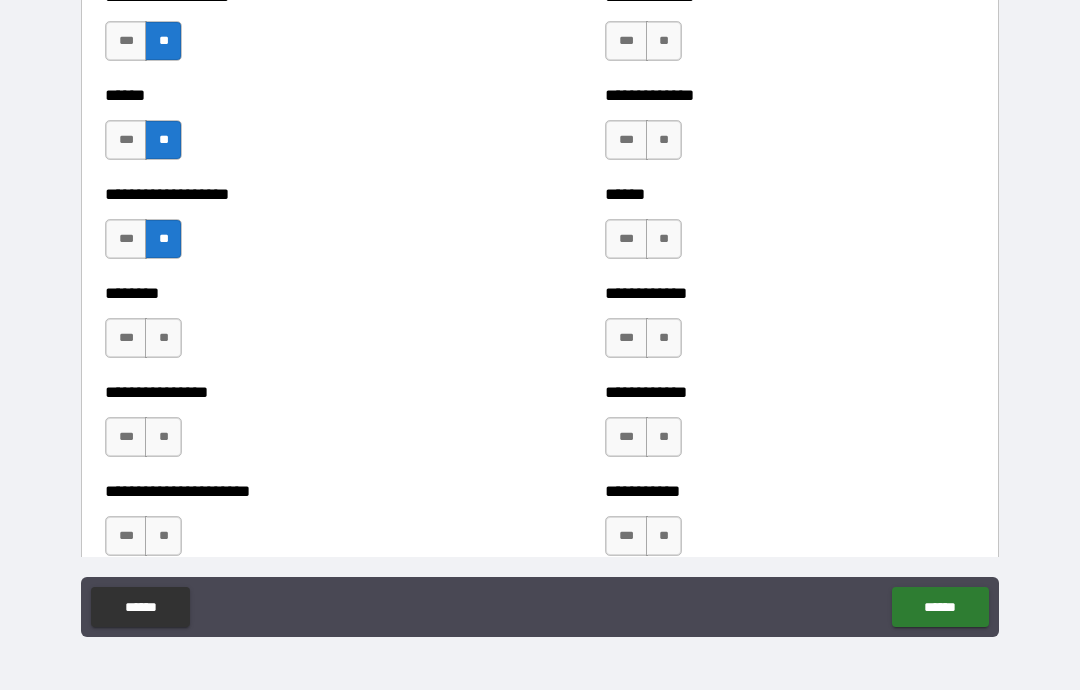 click on "**" at bounding box center (664, 41) 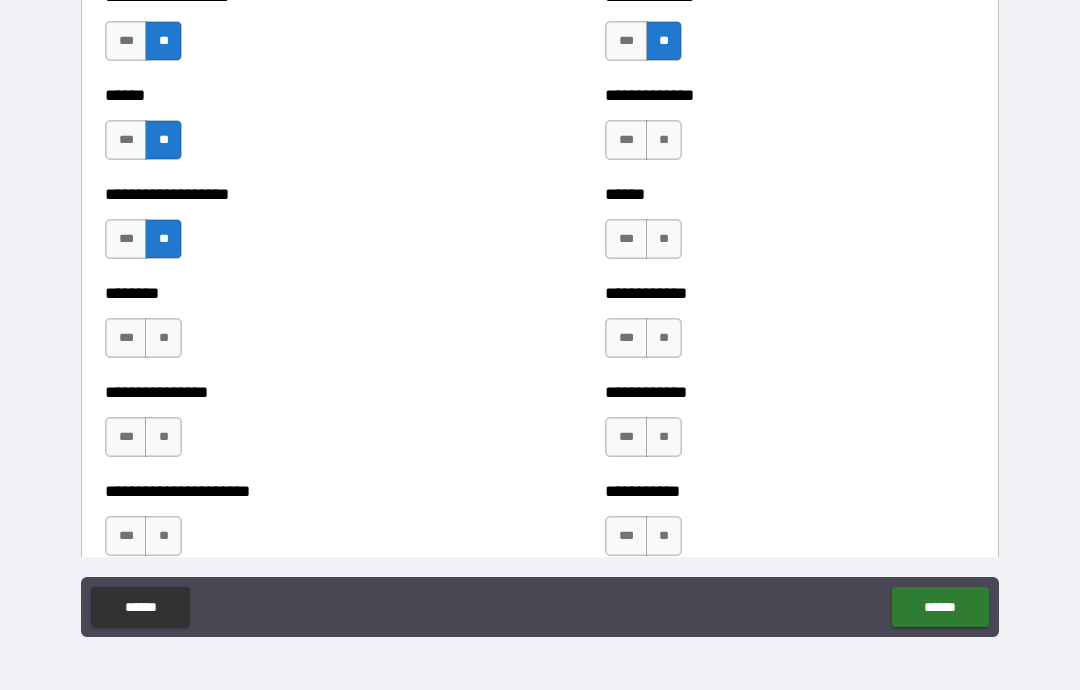 click on "**" at bounding box center (664, 140) 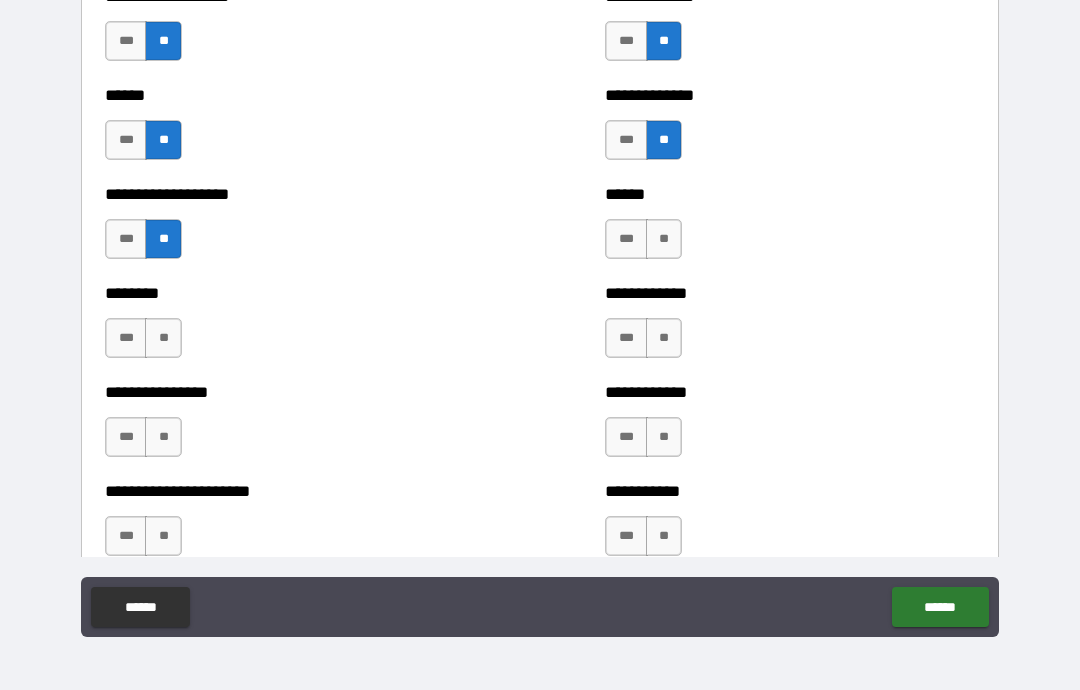 click on "**" at bounding box center (664, 239) 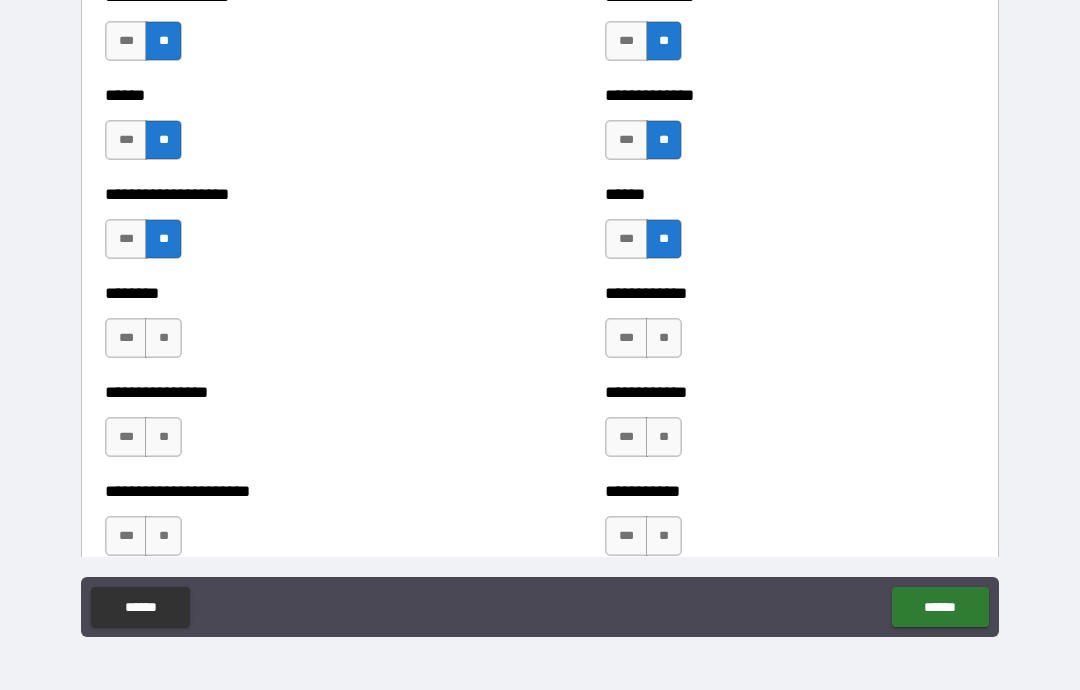 click on "**" at bounding box center [664, 338] 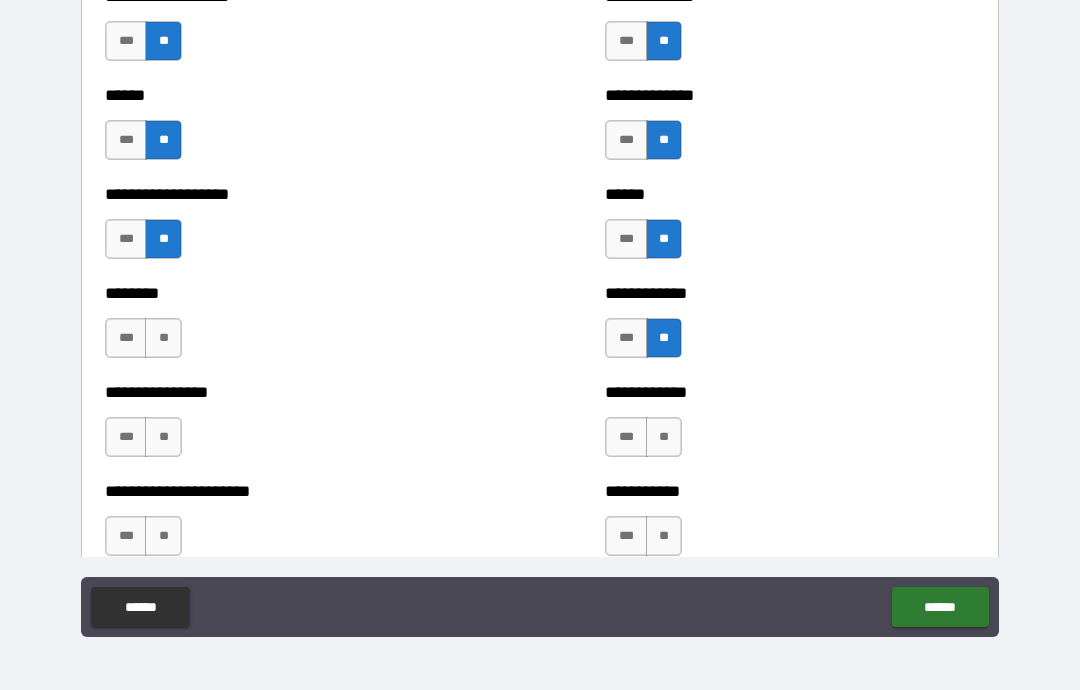 click on "**" at bounding box center (664, 437) 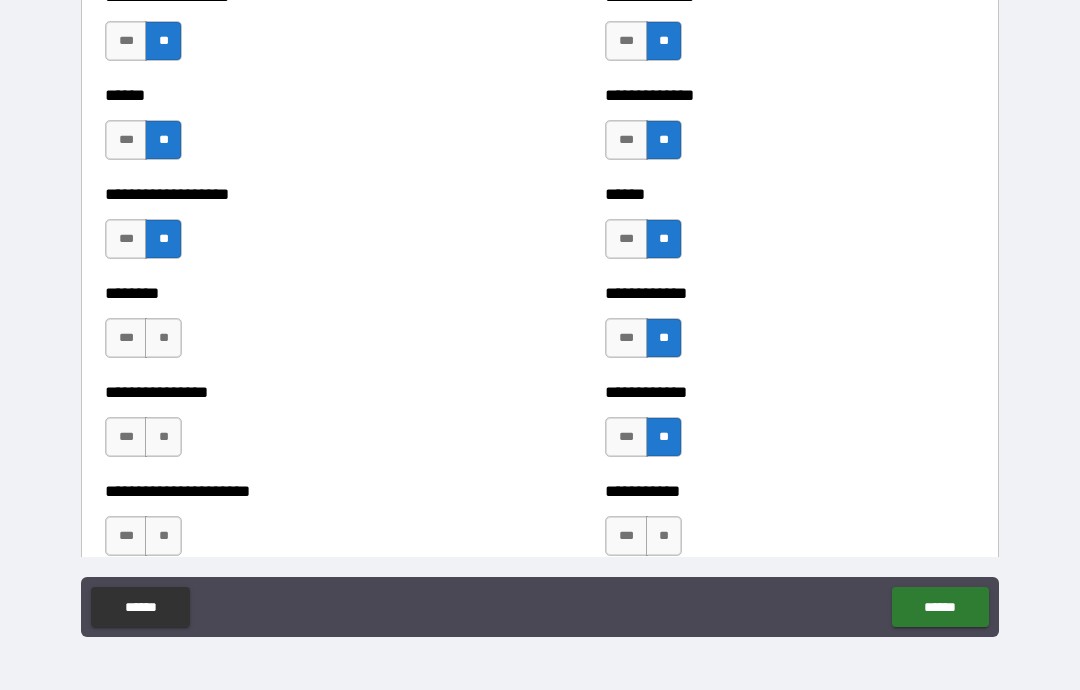click on "**" at bounding box center [664, 536] 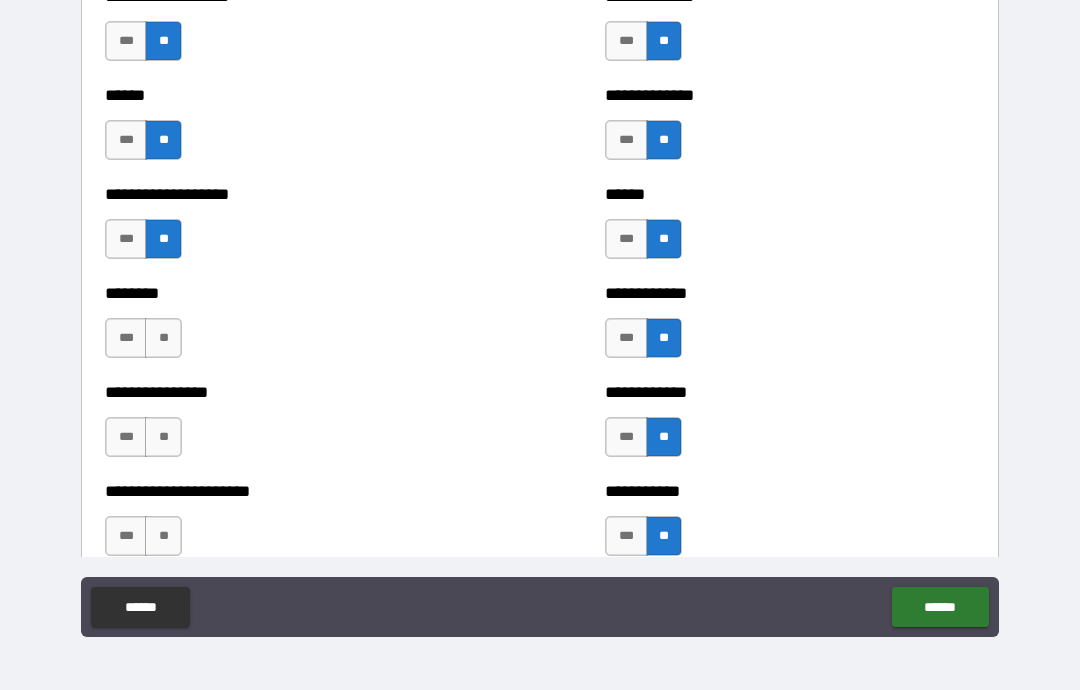 click on "**" at bounding box center [163, 536] 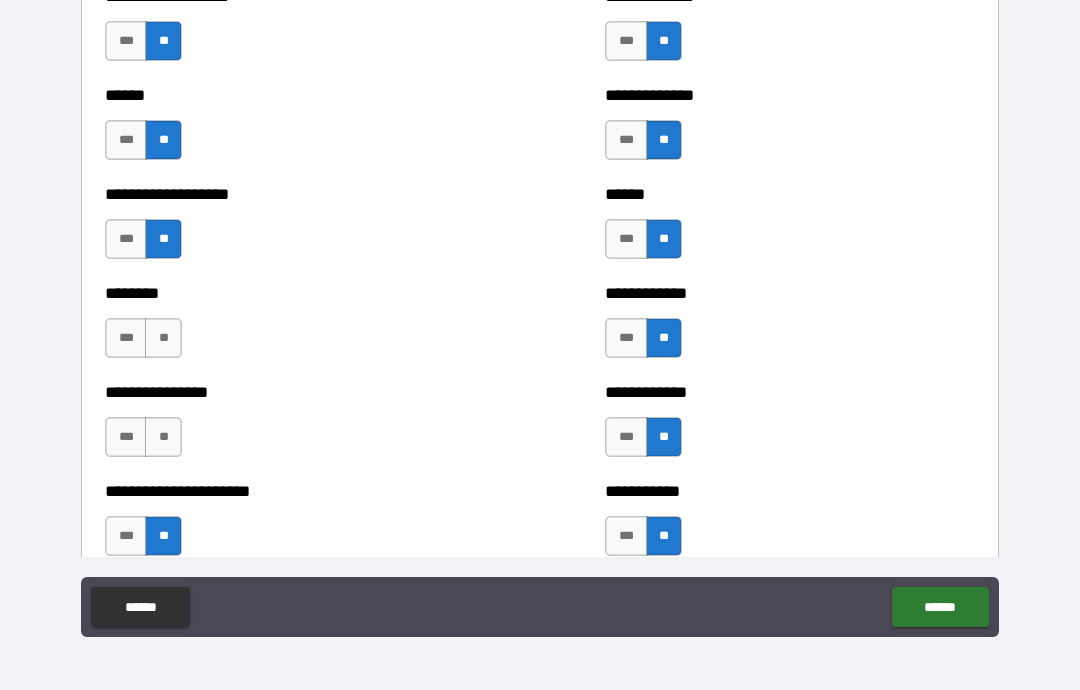 click on "**" at bounding box center [163, 437] 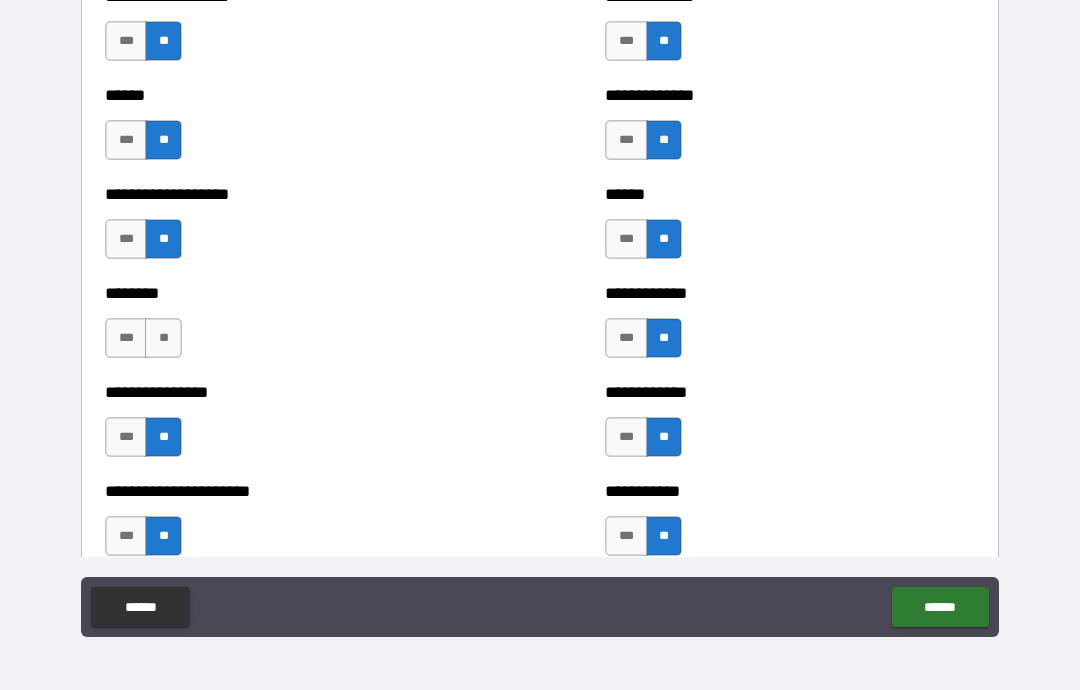 click on "**" at bounding box center (163, 338) 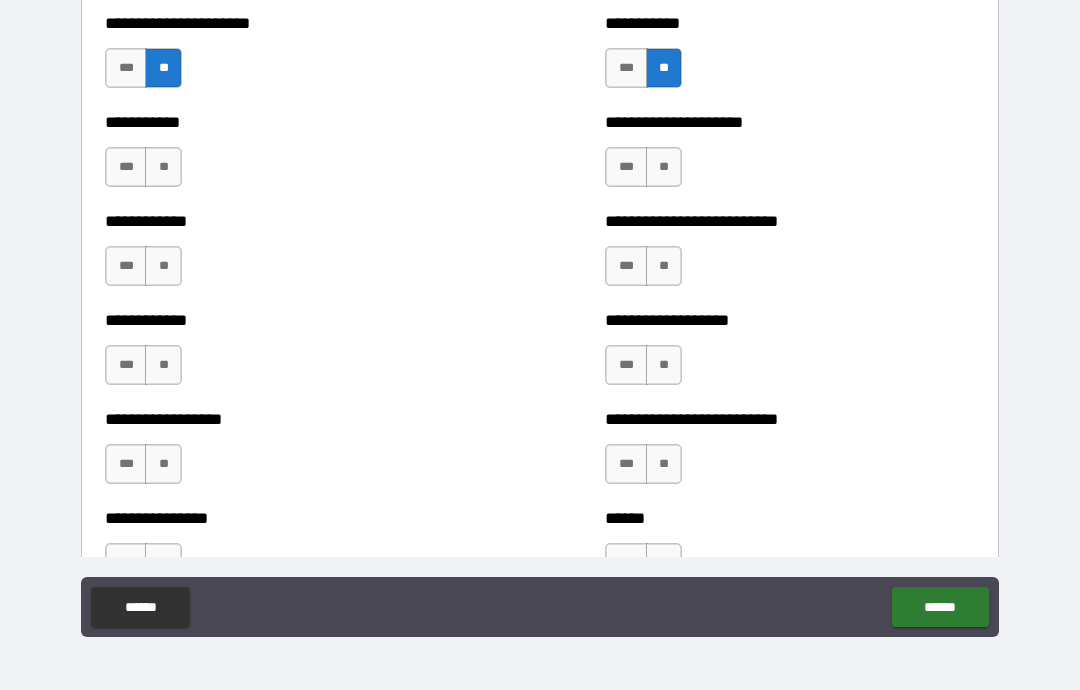 scroll, scrollTop: 4398, scrollLeft: 0, axis: vertical 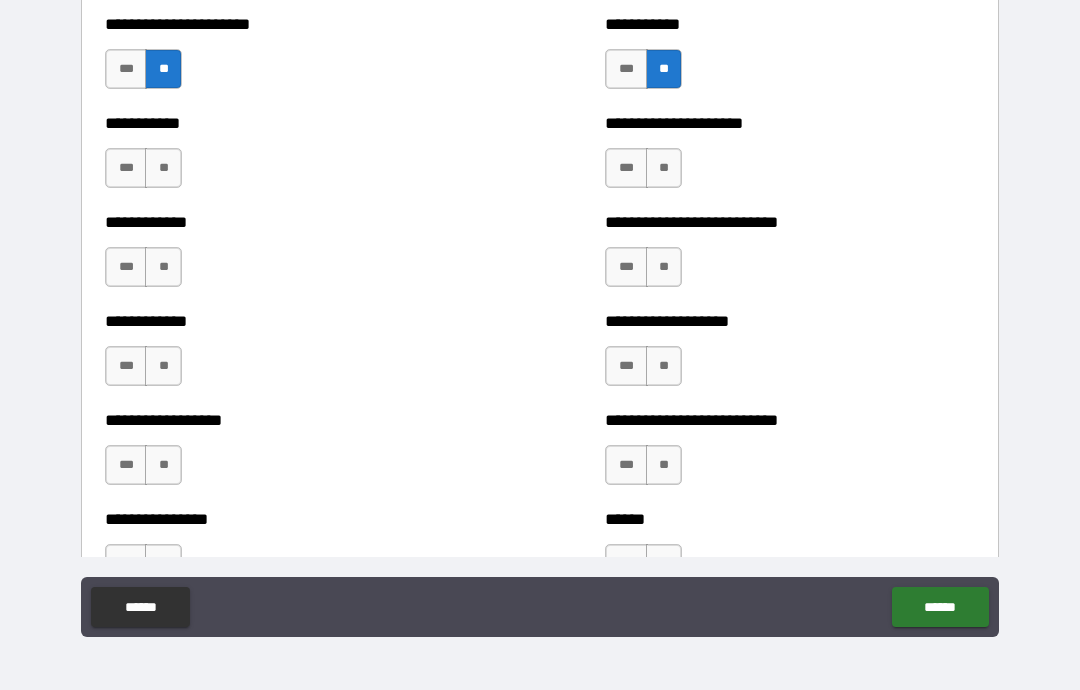 click on "**" at bounding box center [163, 168] 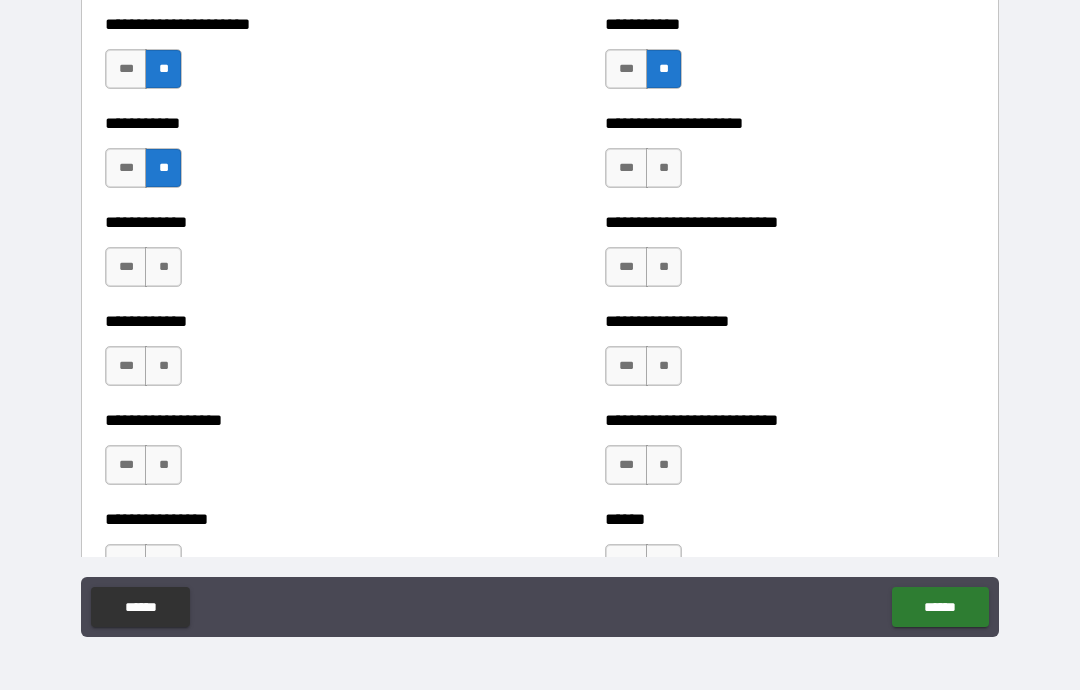 click on "**" at bounding box center [163, 267] 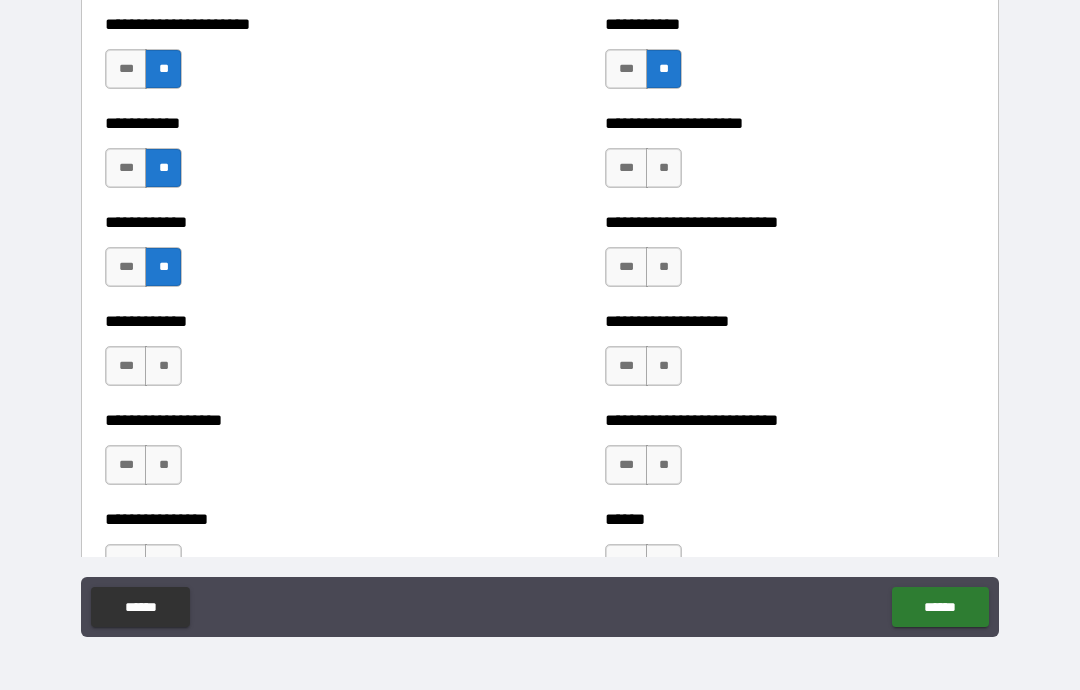 click on "**" at bounding box center (163, 366) 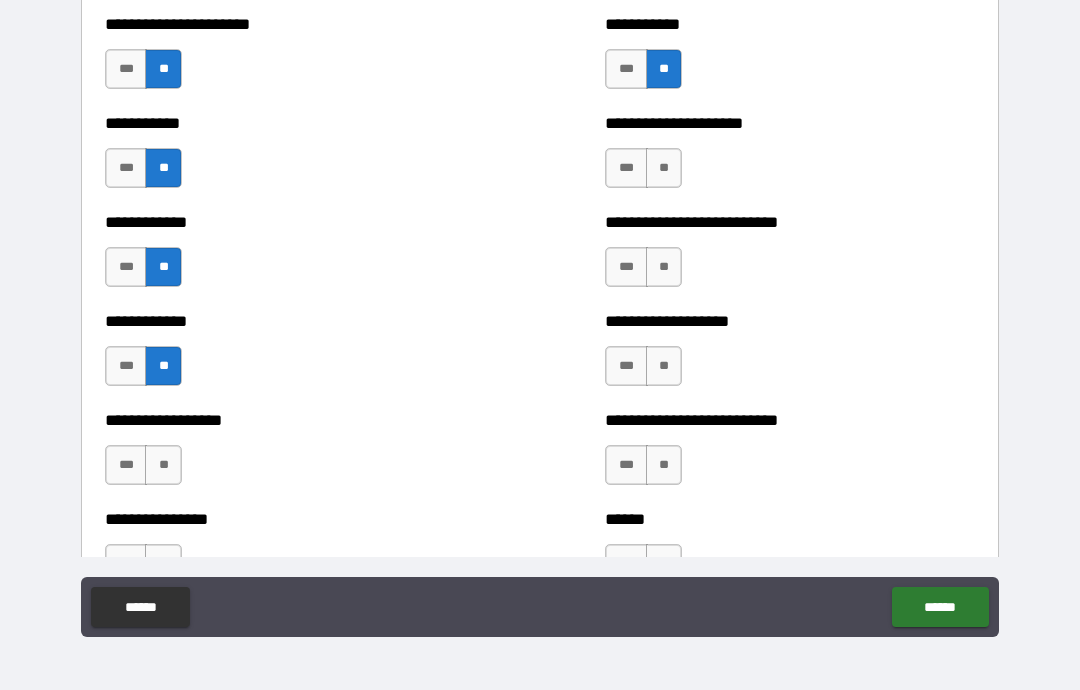 click on "**" at bounding box center (163, 465) 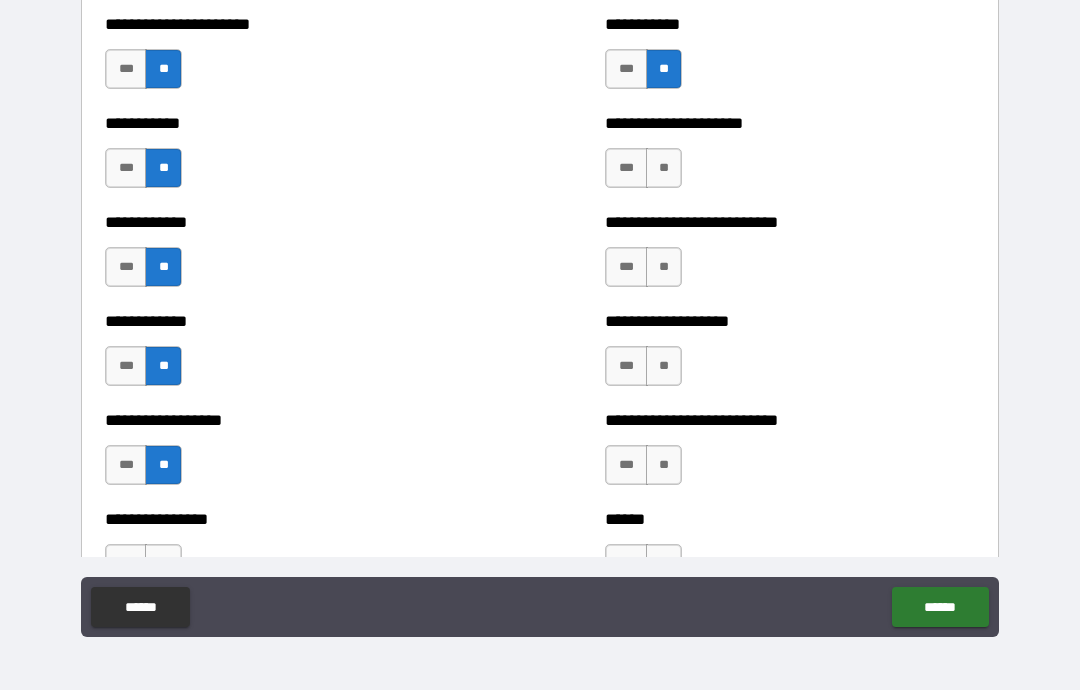 click on "**" at bounding box center [664, 168] 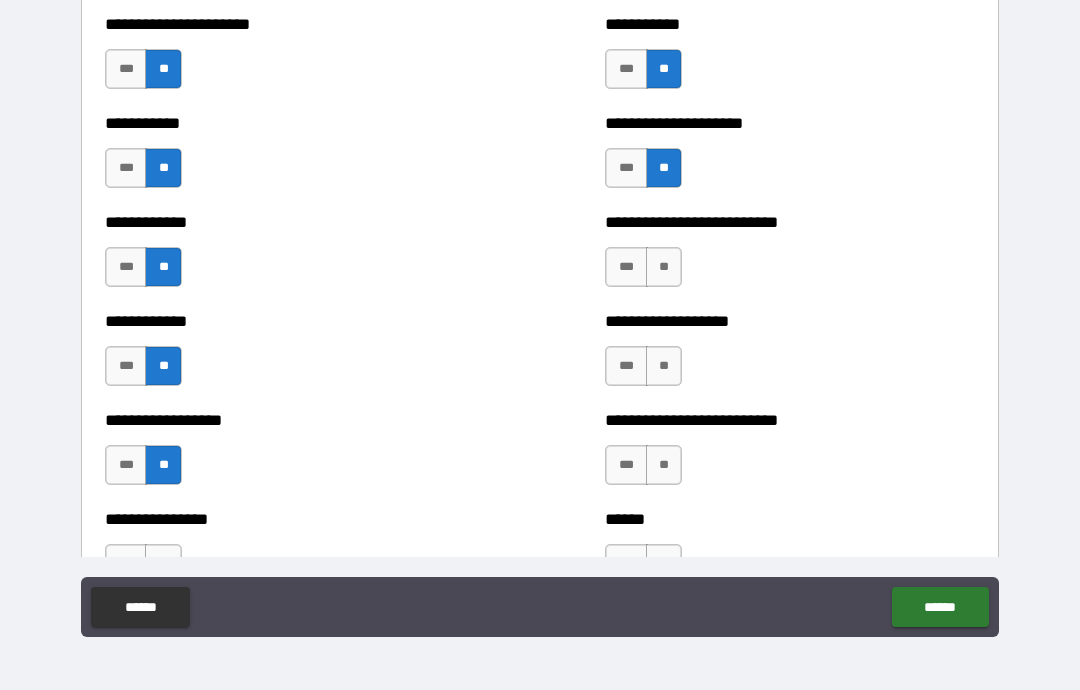 click on "**" at bounding box center [664, 267] 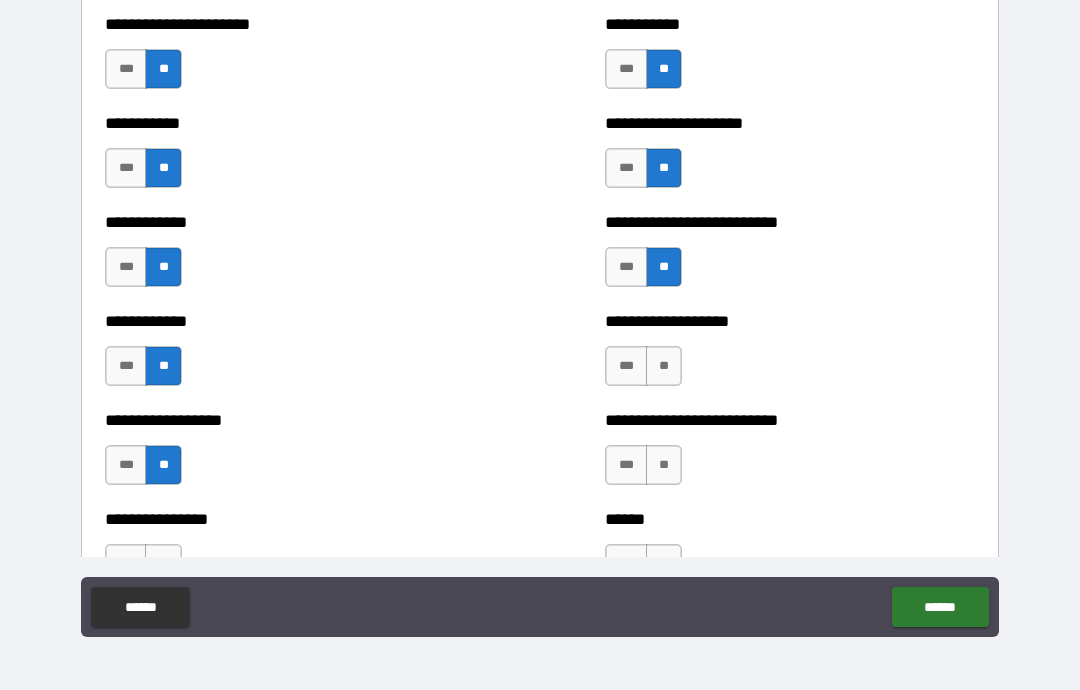 click on "**" at bounding box center (664, 366) 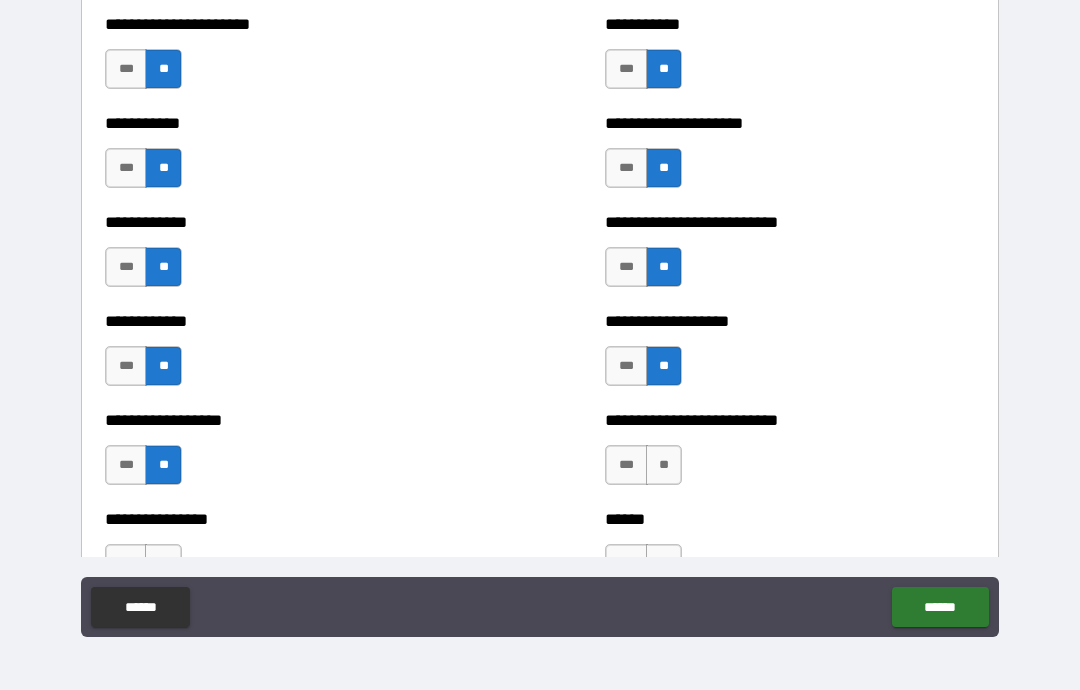 click on "**" at bounding box center [664, 465] 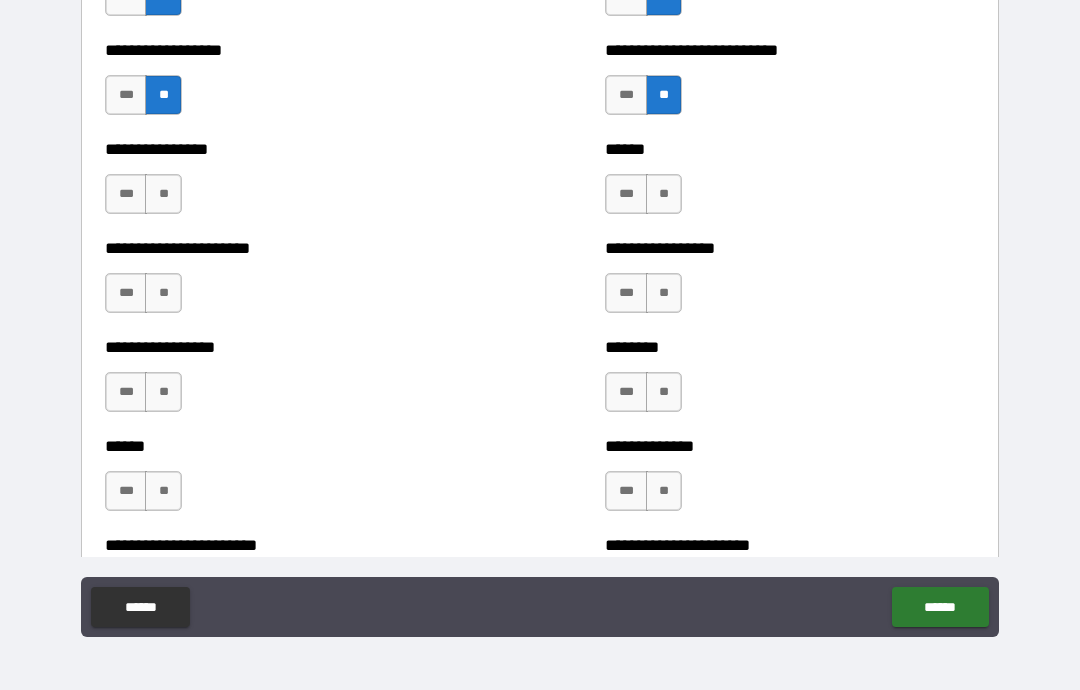 scroll, scrollTop: 4797, scrollLeft: 0, axis: vertical 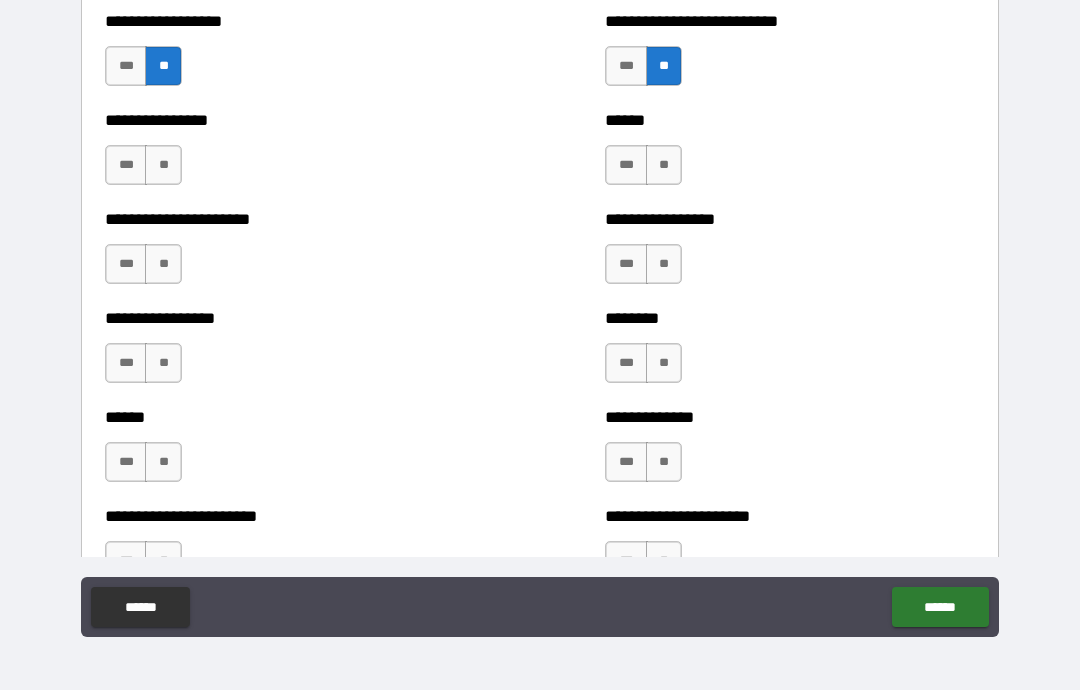click on "**" at bounding box center (664, 165) 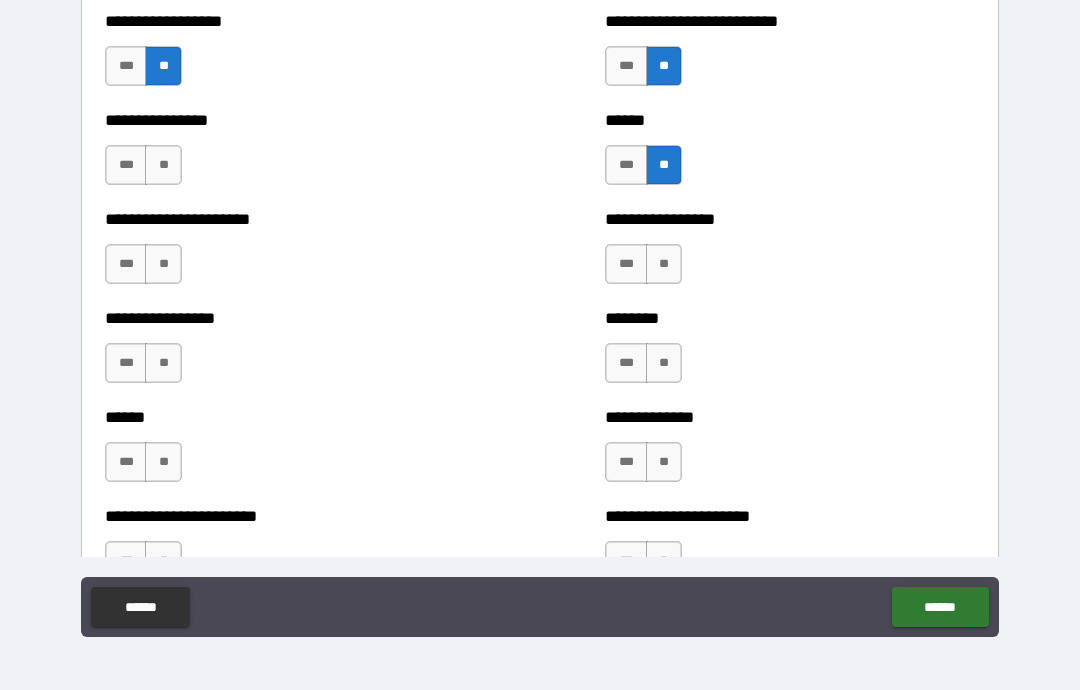 click on "**" at bounding box center (664, 264) 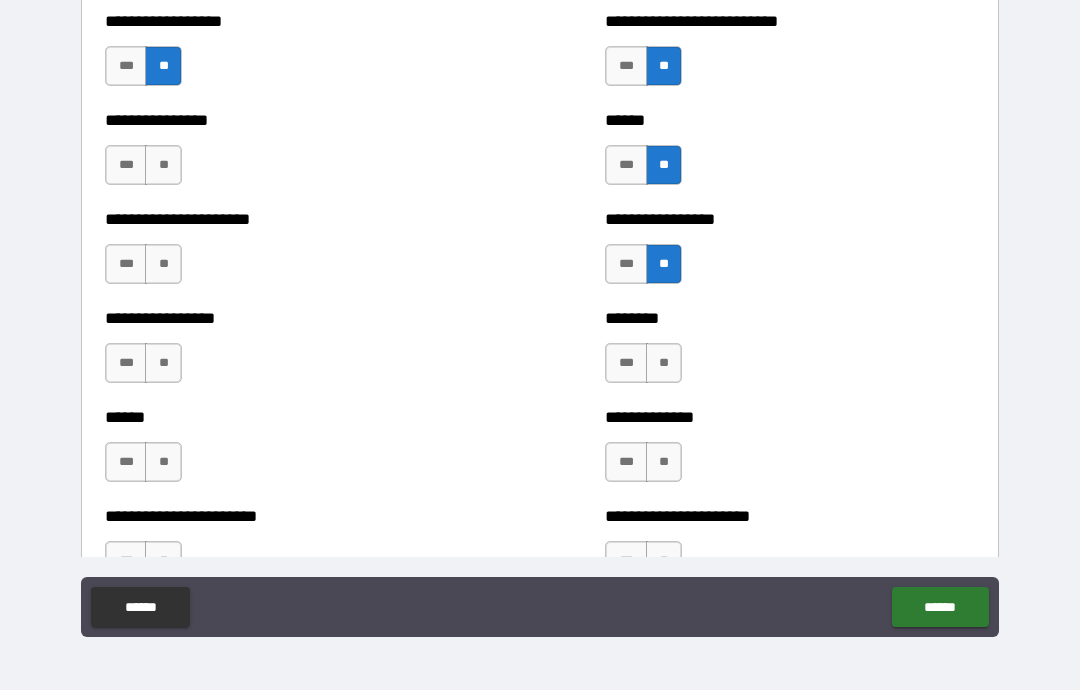 click on "**" at bounding box center [664, 363] 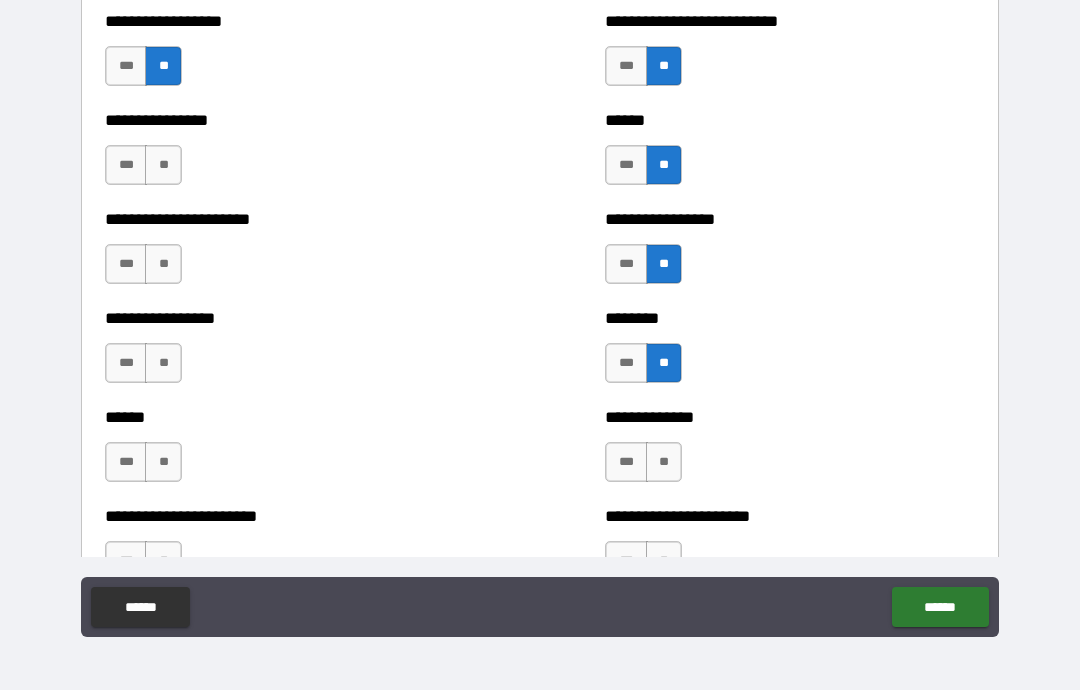 click on "**" at bounding box center [664, 462] 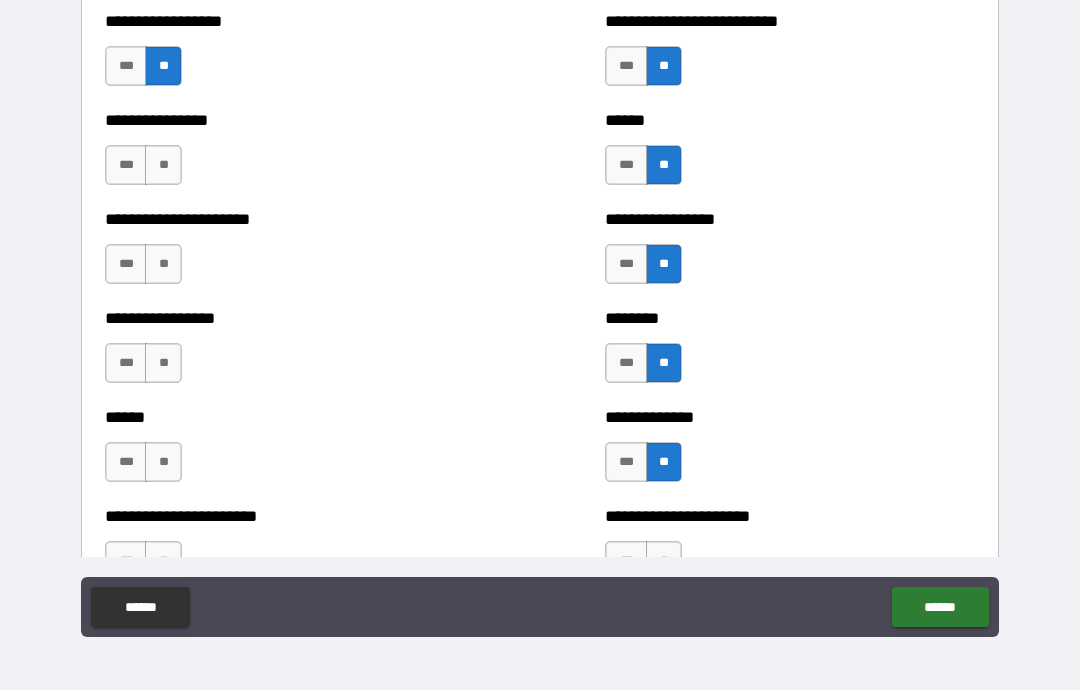 click on "**" at bounding box center [163, 363] 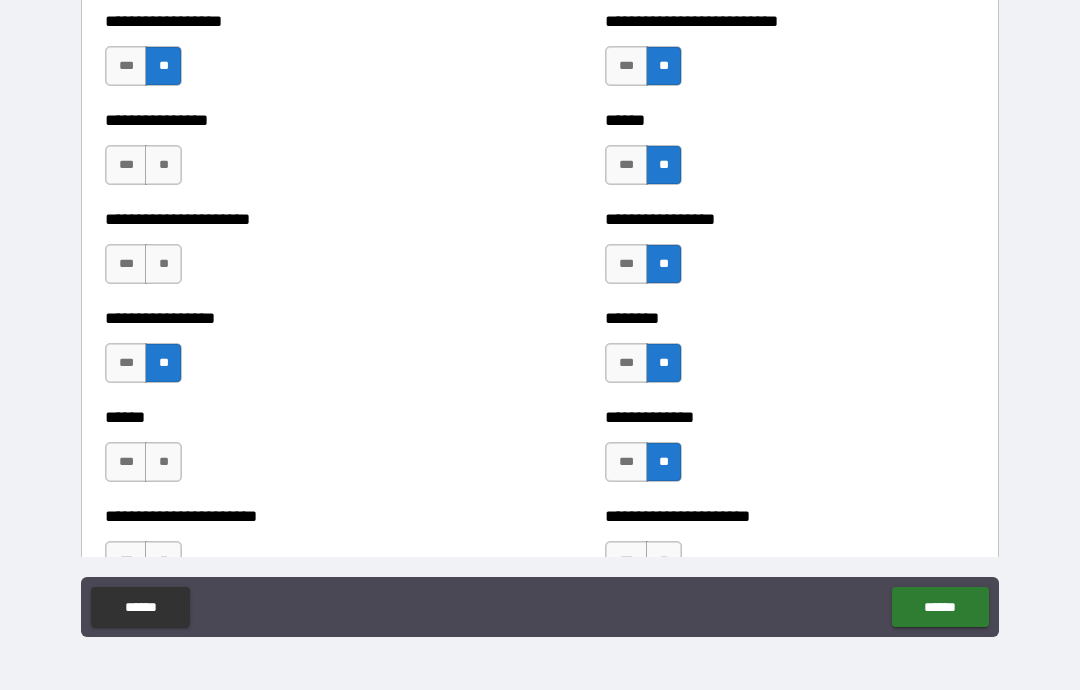 click on "**" at bounding box center [163, 264] 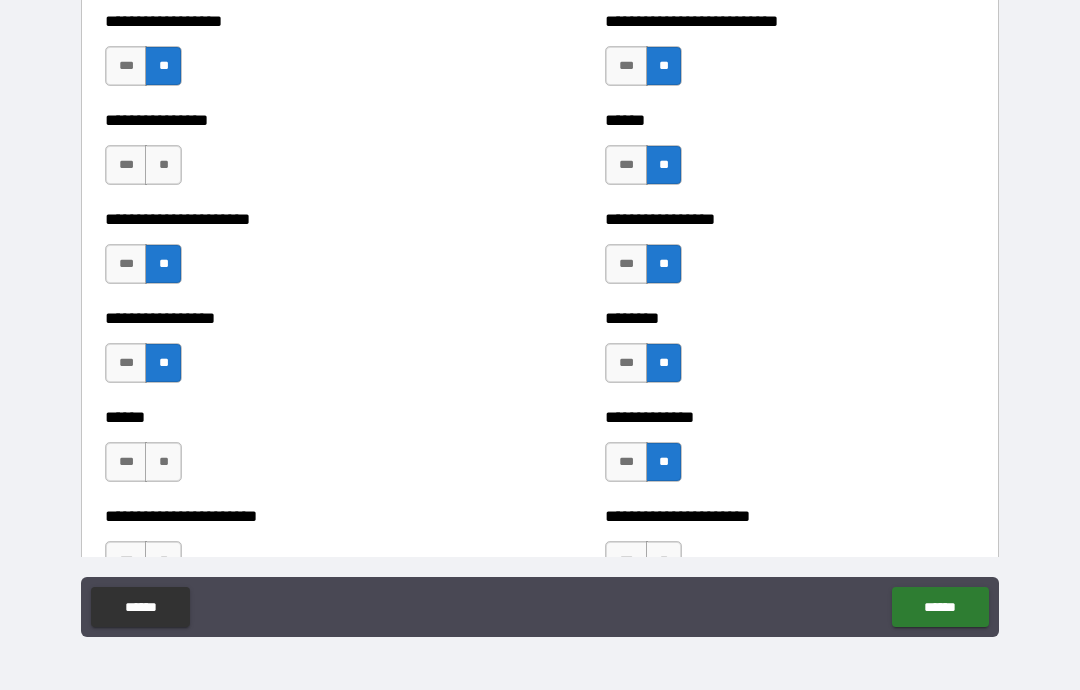click on "**" at bounding box center [163, 165] 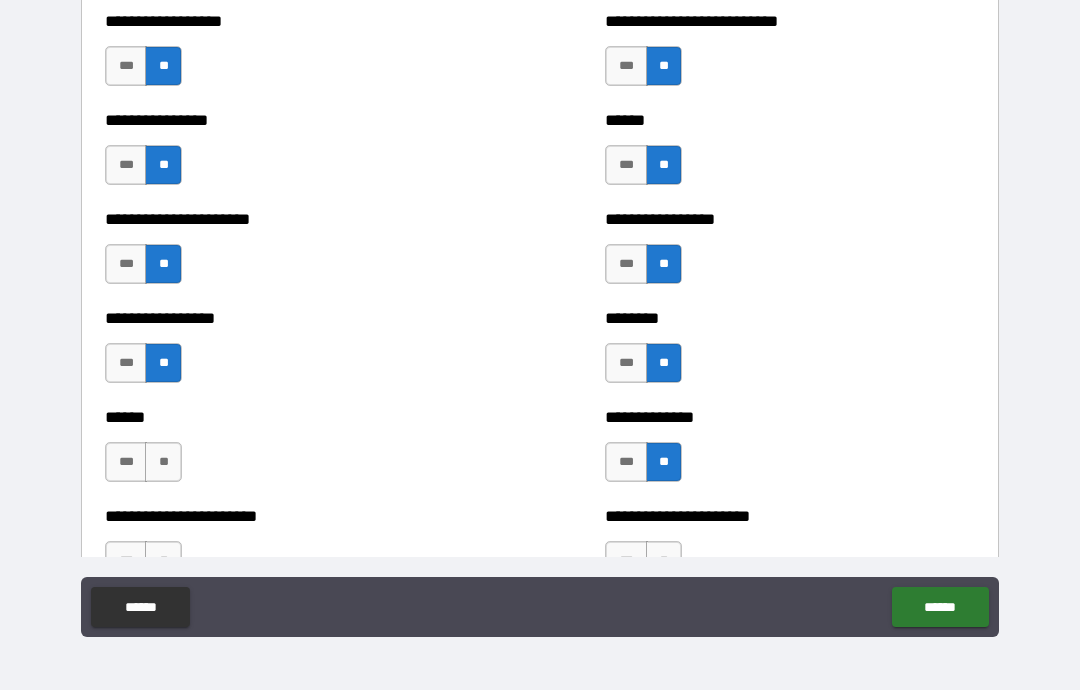click on "**" at bounding box center [163, 462] 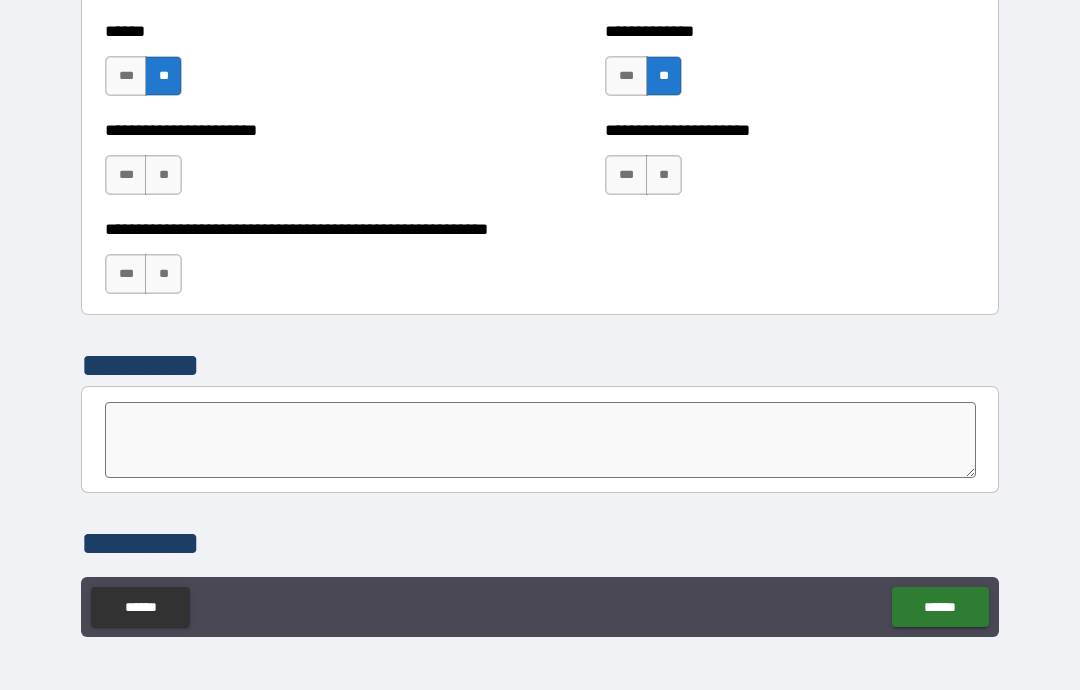 scroll, scrollTop: 5191, scrollLeft: 0, axis: vertical 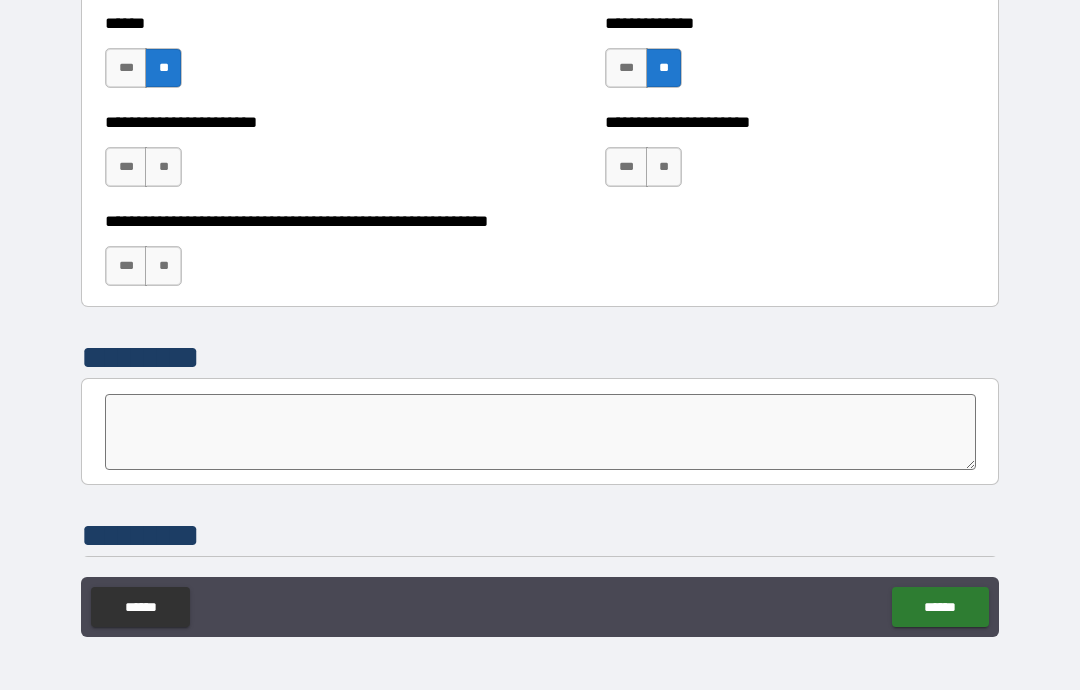 click on "**" at bounding box center [163, 167] 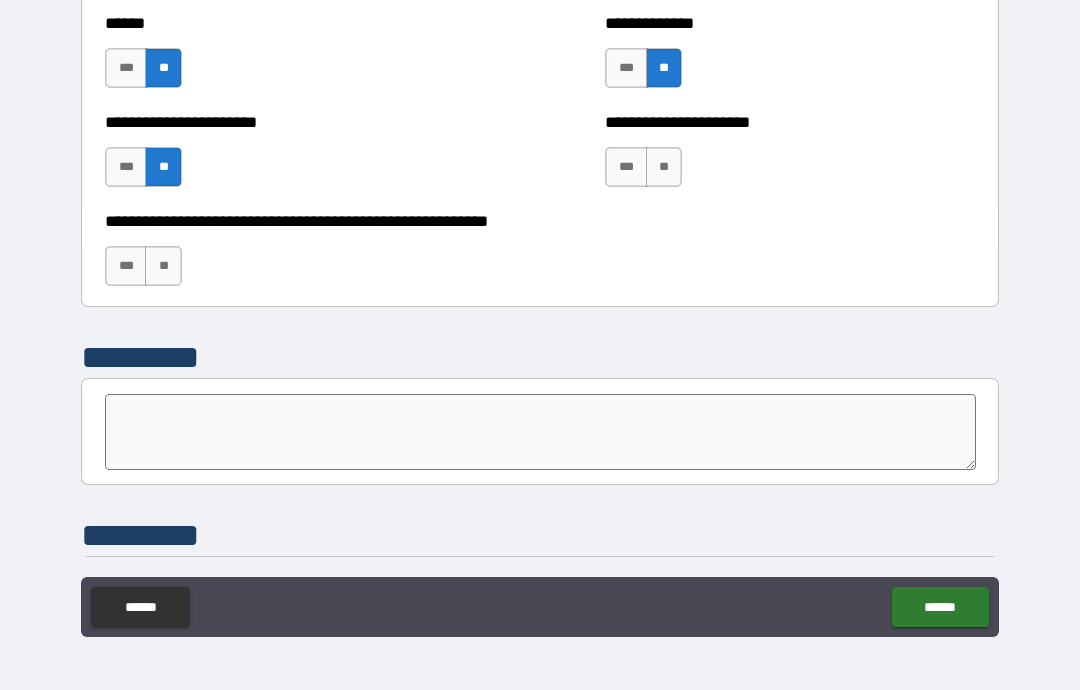 click on "**" at bounding box center (163, 266) 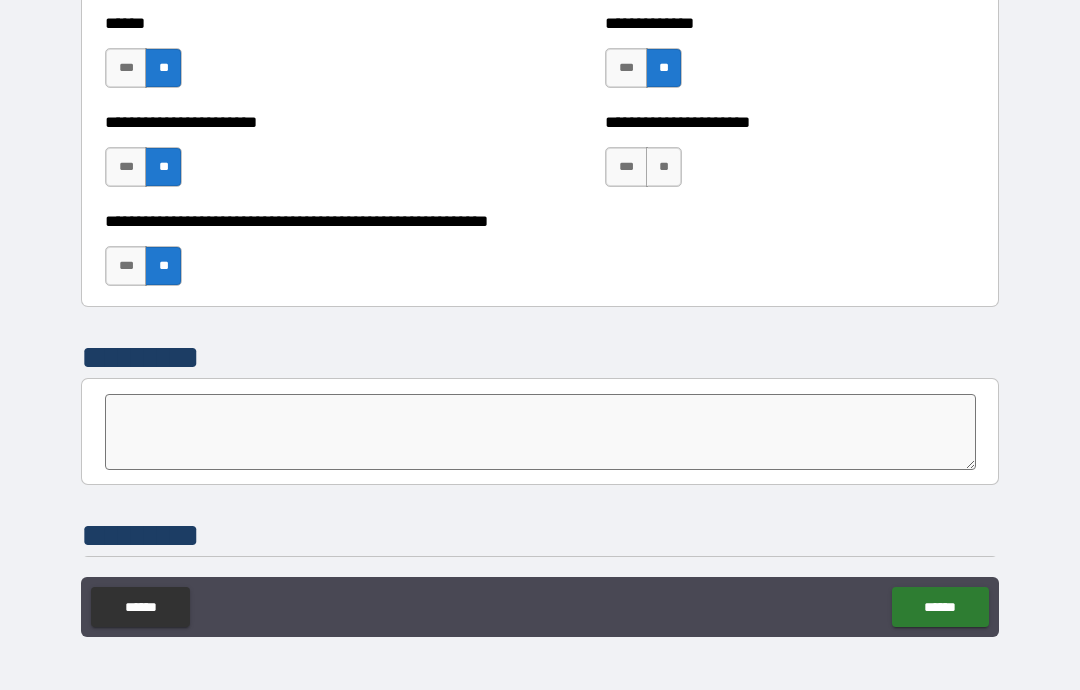 click on "**" at bounding box center [664, 167] 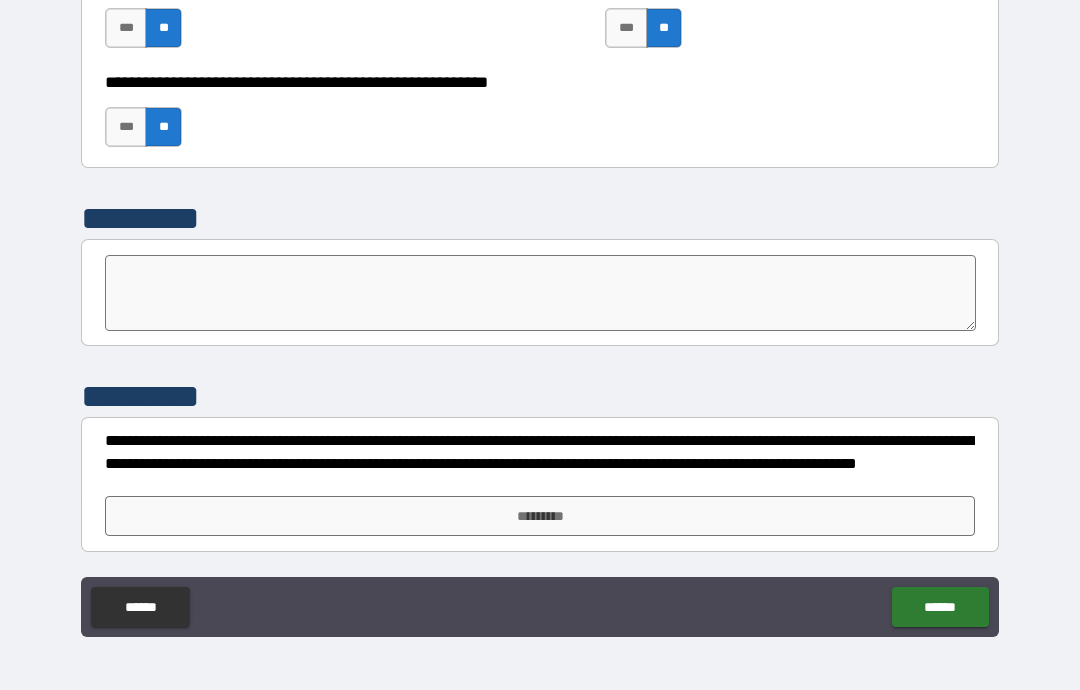 scroll, scrollTop: 5330, scrollLeft: 0, axis: vertical 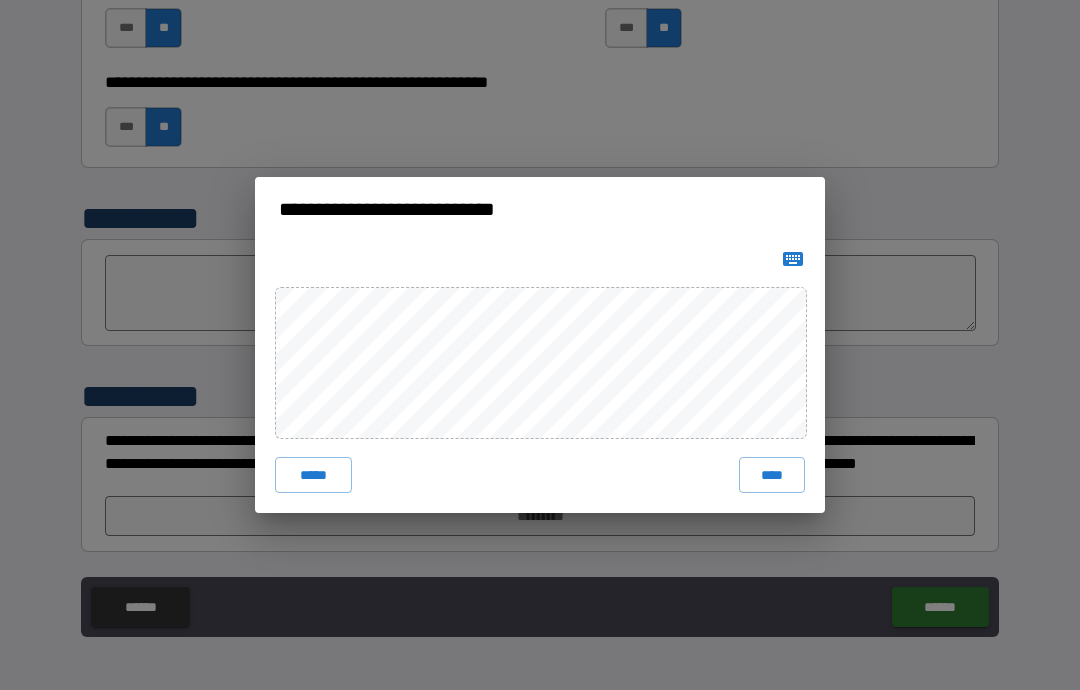 click on "****" at bounding box center (772, 475) 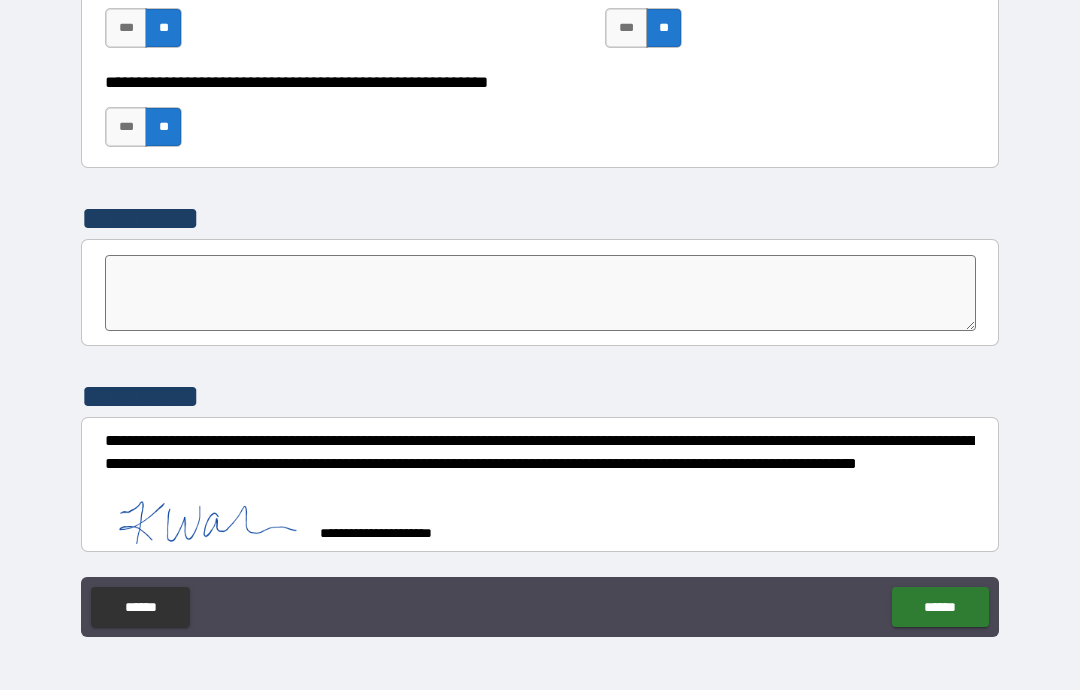 scroll, scrollTop: 5320, scrollLeft: 0, axis: vertical 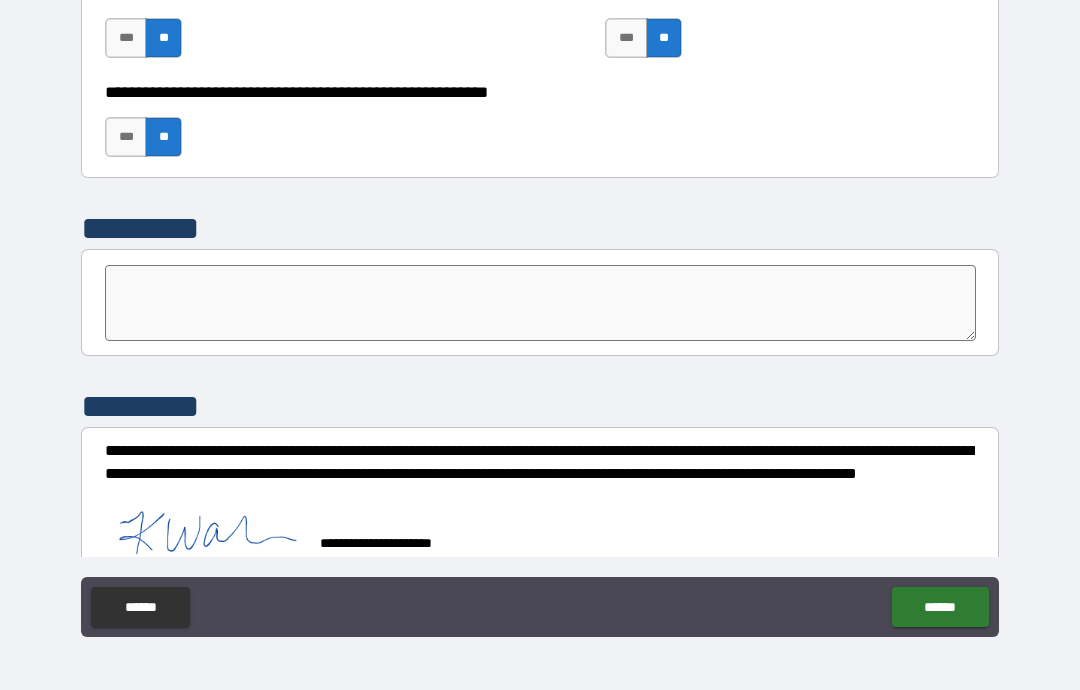 click on "******" at bounding box center [940, 607] 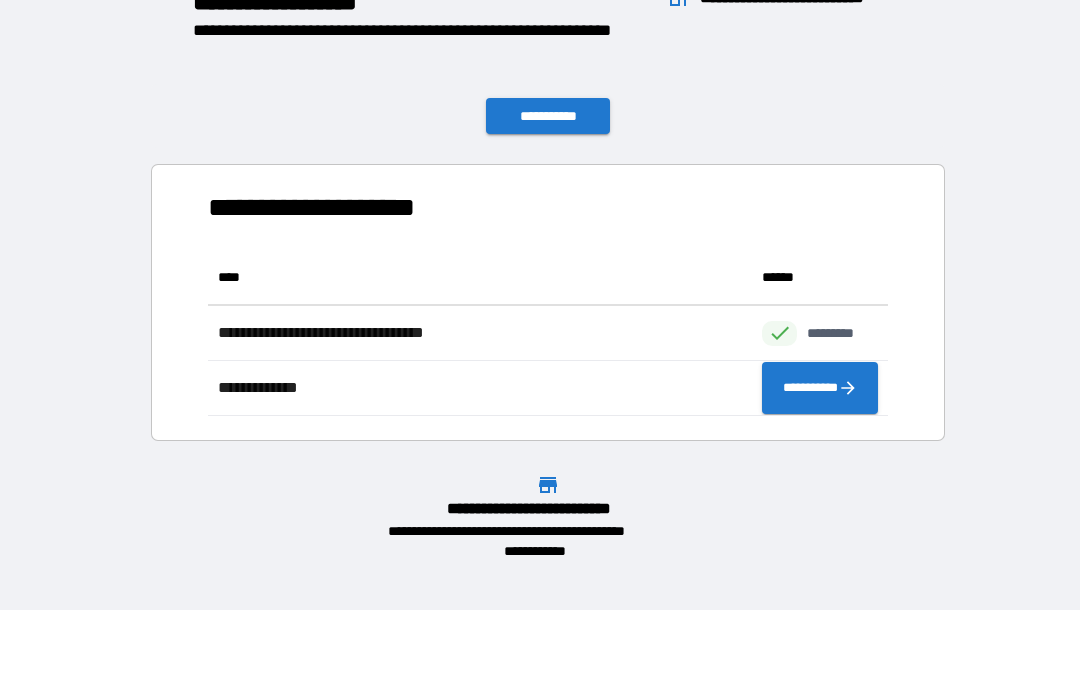 scroll, scrollTop: 1, scrollLeft: 1, axis: both 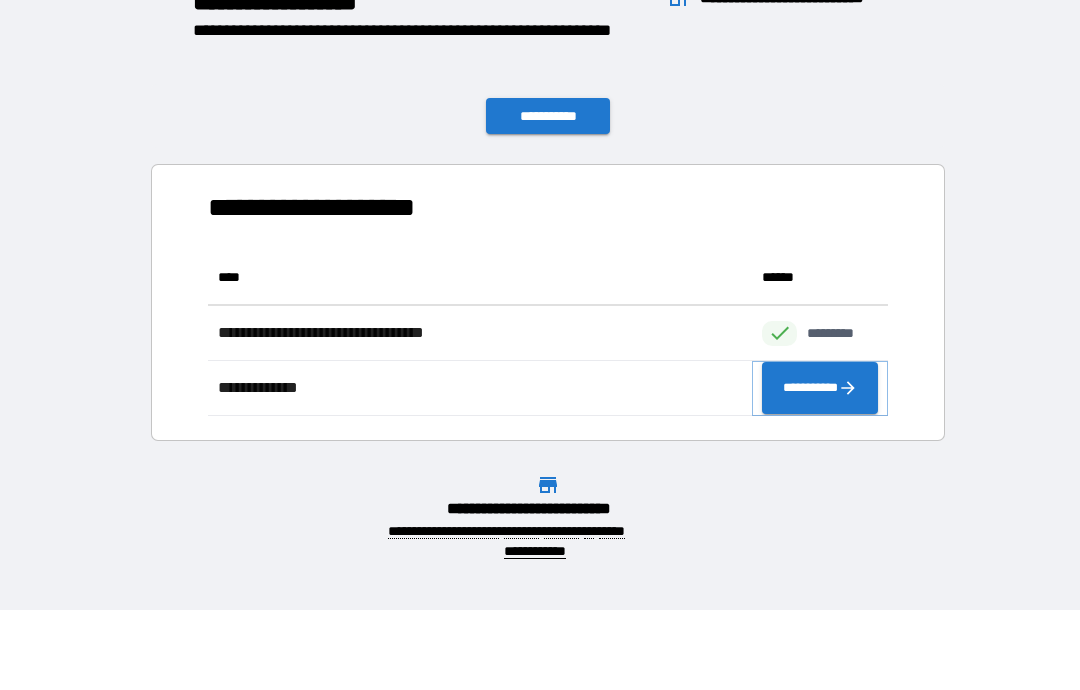 click on "**********" at bounding box center [820, 388] 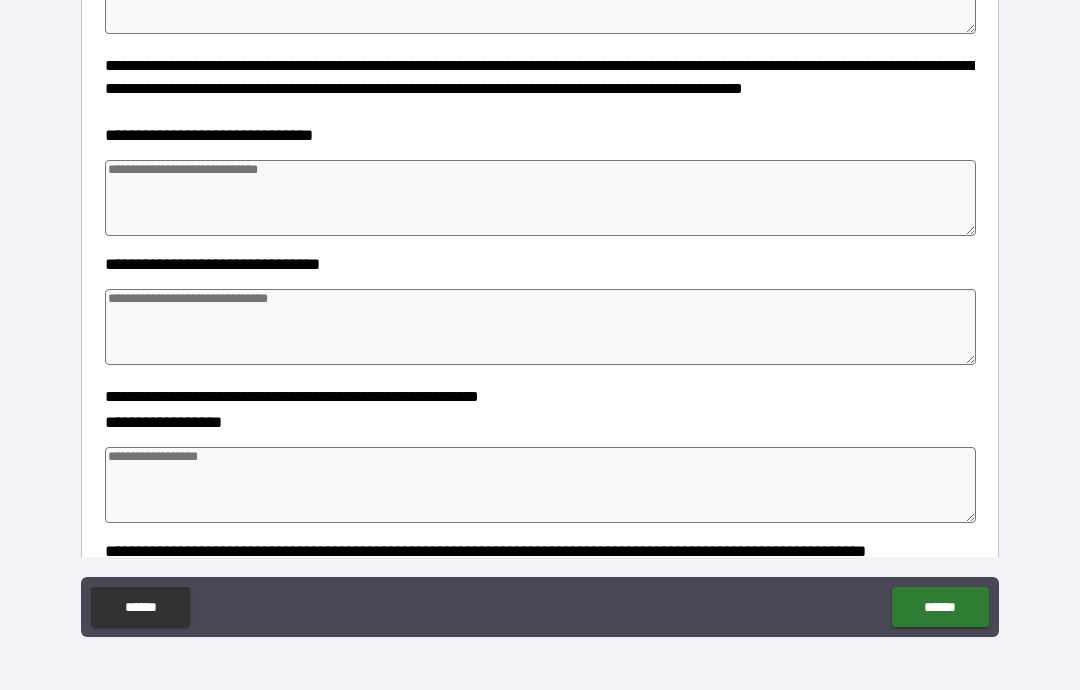 scroll, scrollTop: 418, scrollLeft: 0, axis: vertical 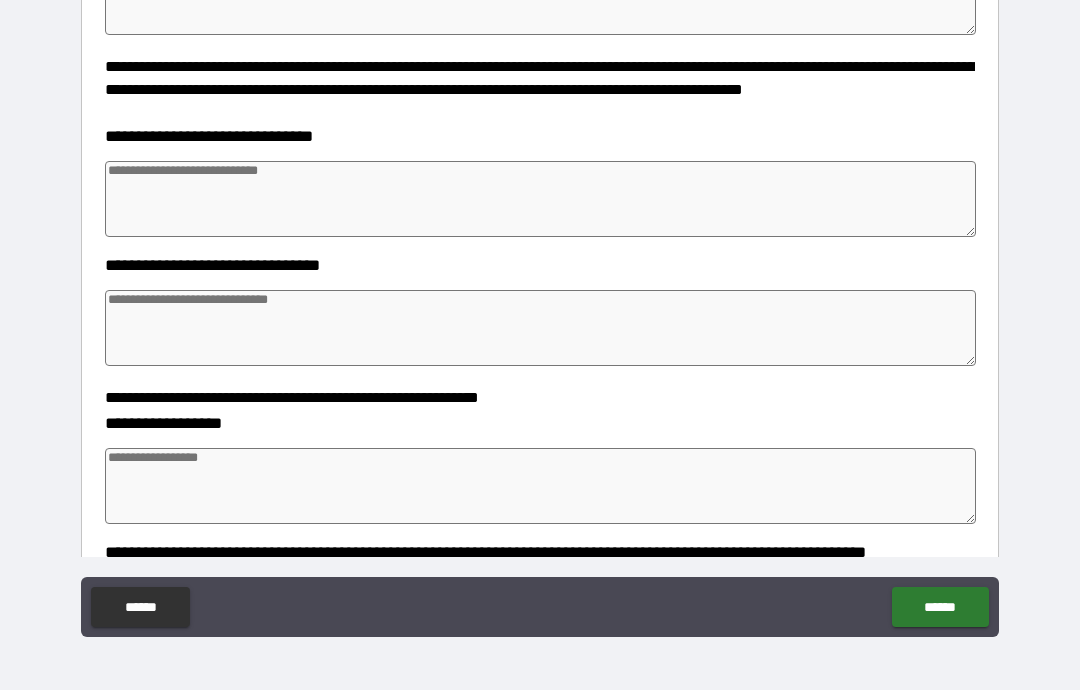 click at bounding box center (540, 199) 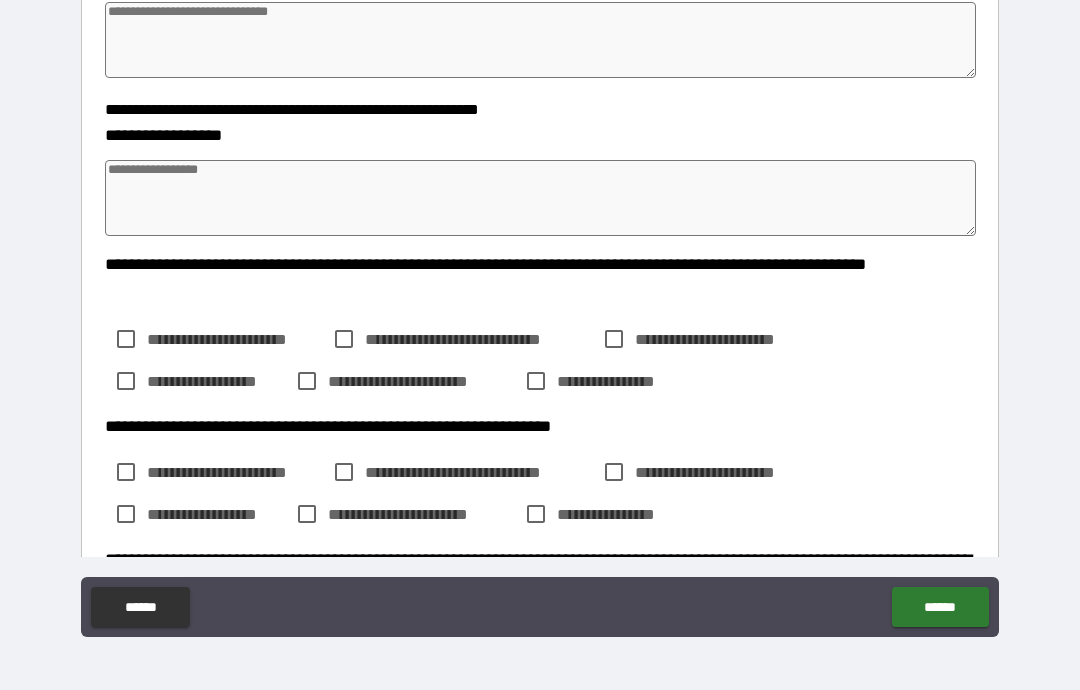 scroll, scrollTop: 712, scrollLeft: 0, axis: vertical 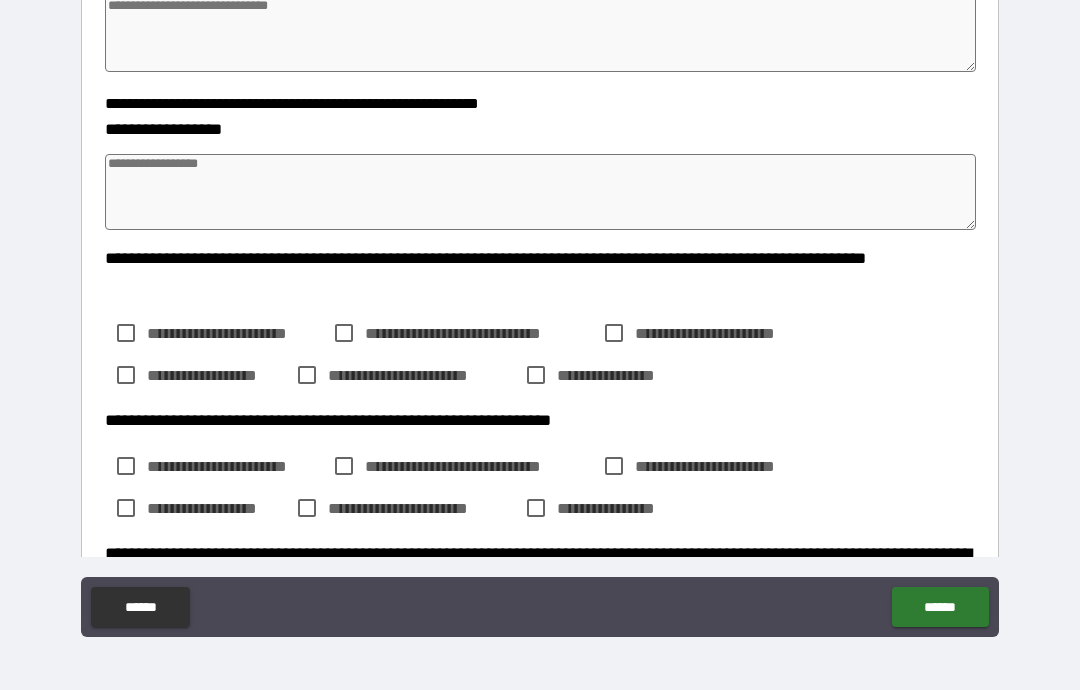 click at bounding box center [540, 192] 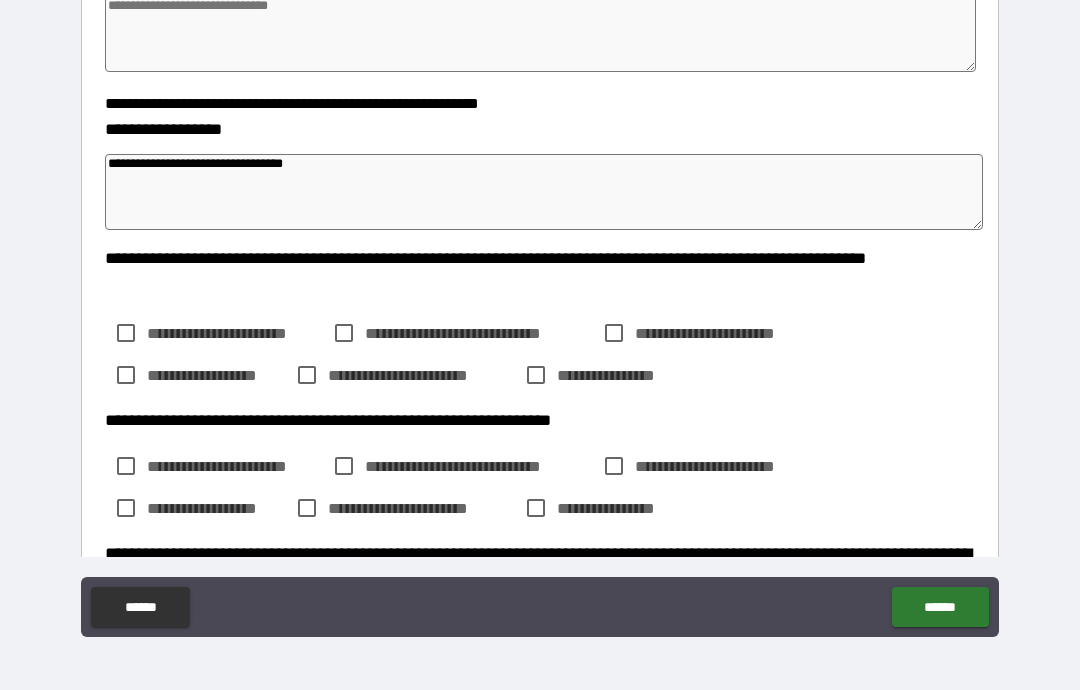 scroll, scrollTop: 0, scrollLeft: 0, axis: both 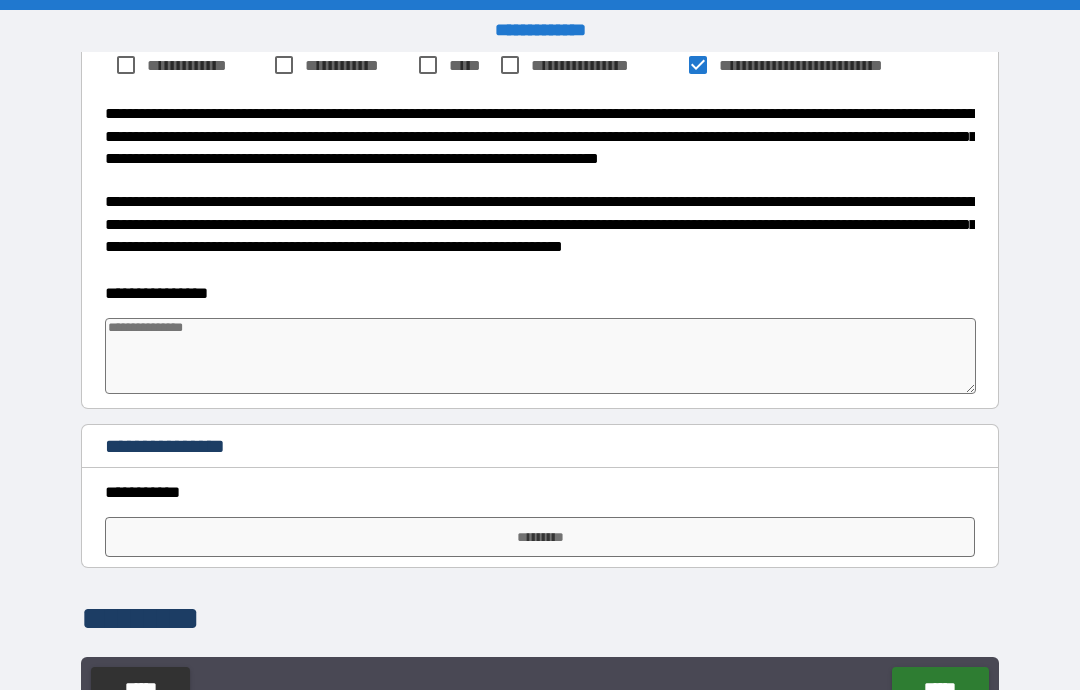 click at bounding box center [540, 356] 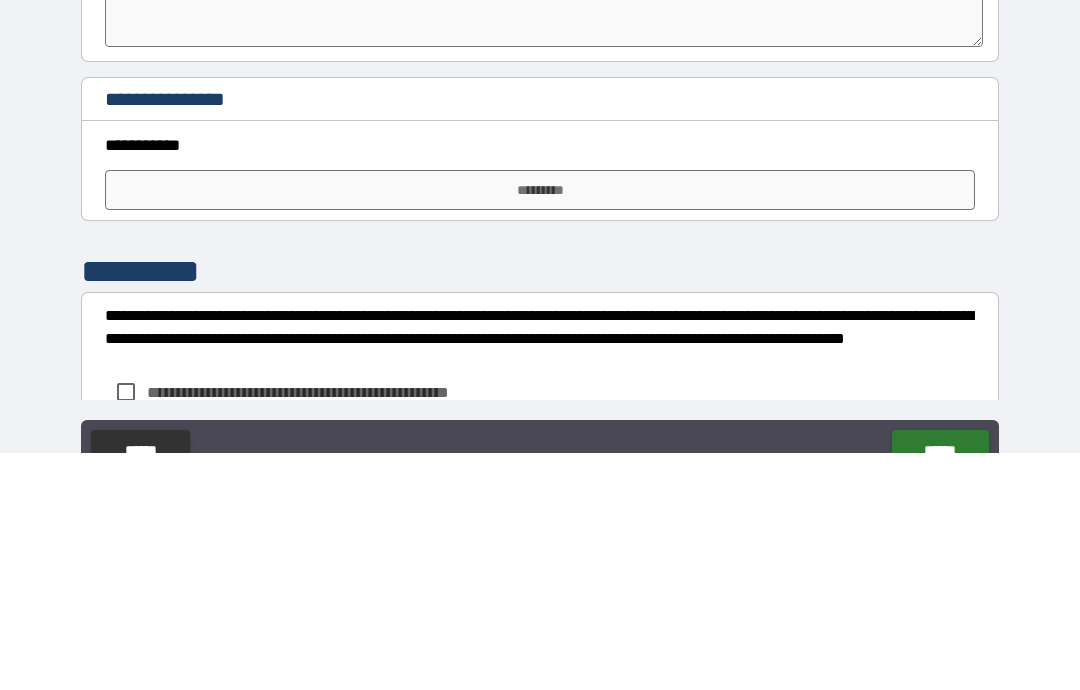 scroll, scrollTop: 1489, scrollLeft: 0, axis: vertical 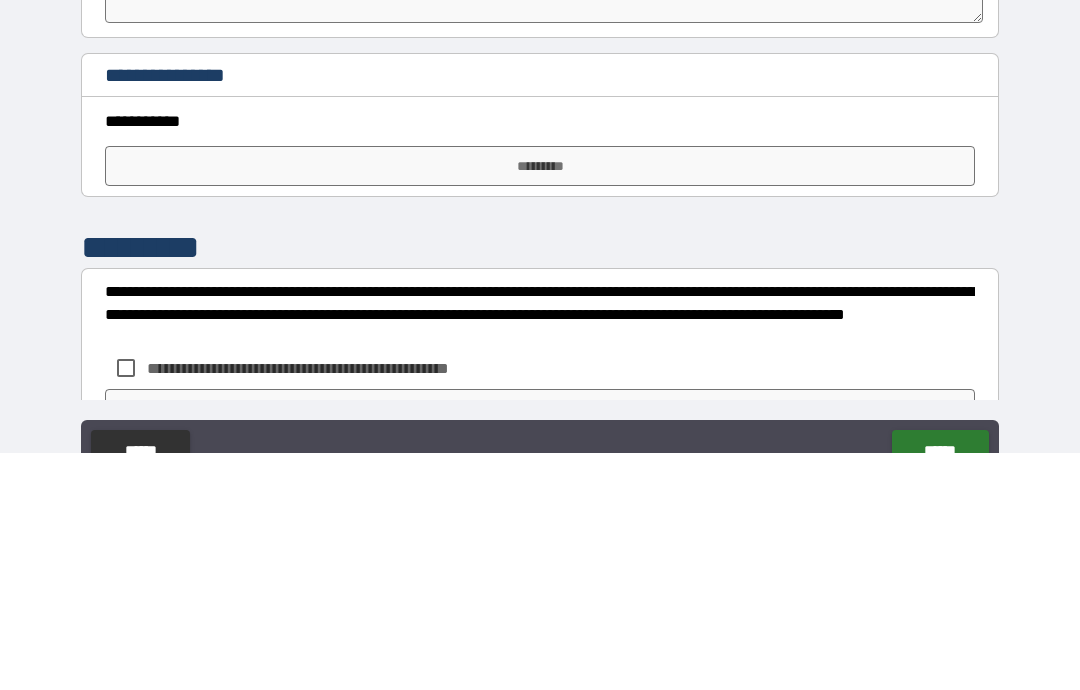 click on "*********" at bounding box center [540, 403] 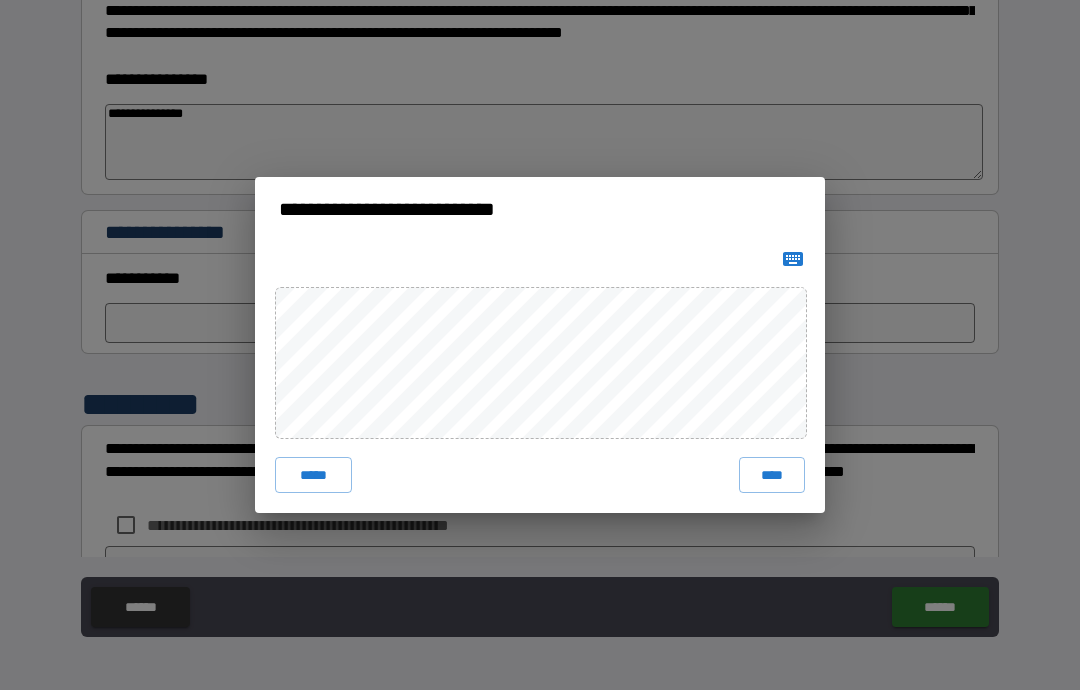 click on "****" at bounding box center (772, 475) 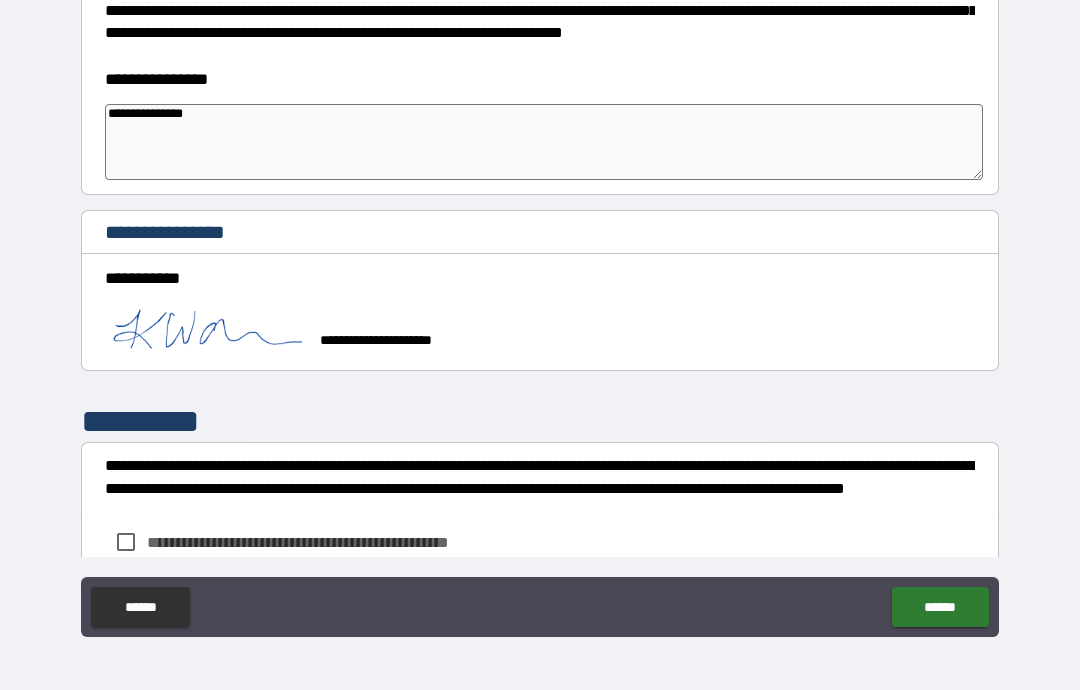 click on "******" at bounding box center [940, 607] 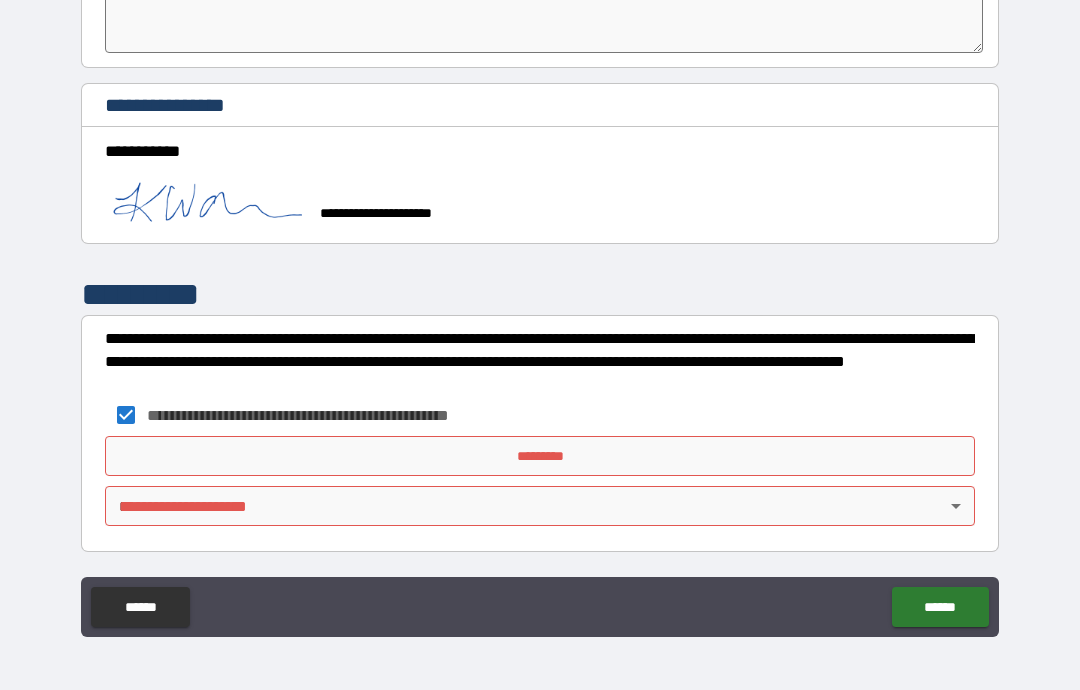 scroll, scrollTop: 1616, scrollLeft: 0, axis: vertical 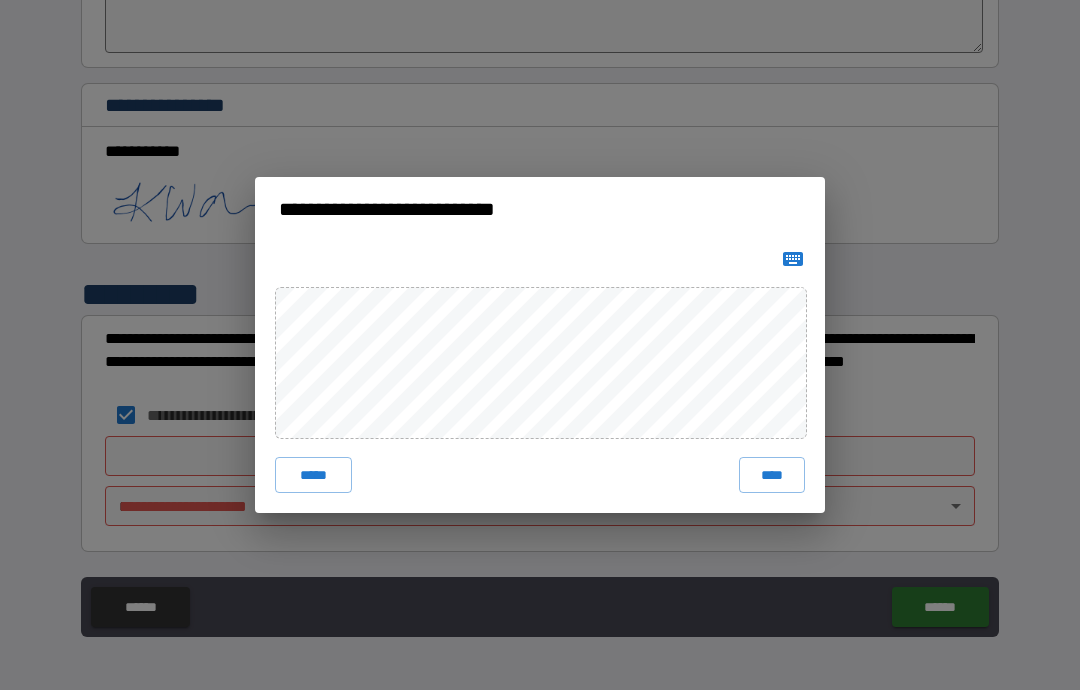 click on "****" at bounding box center [772, 475] 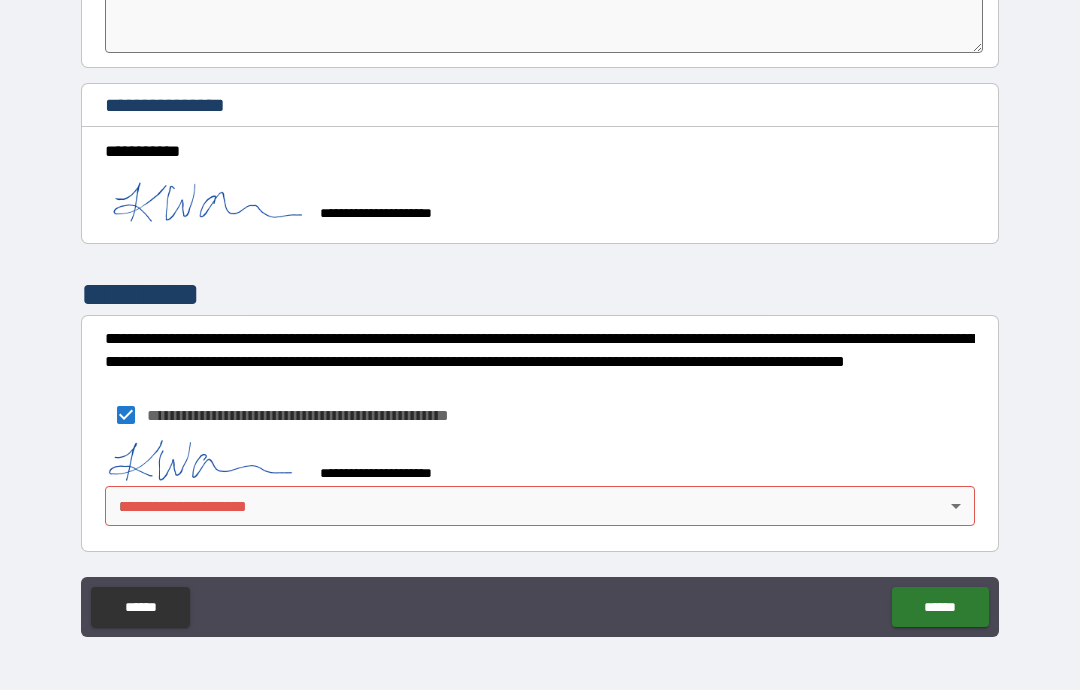 scroll, scrollTop: 1606, scrollLeft: 0, axis: vertical 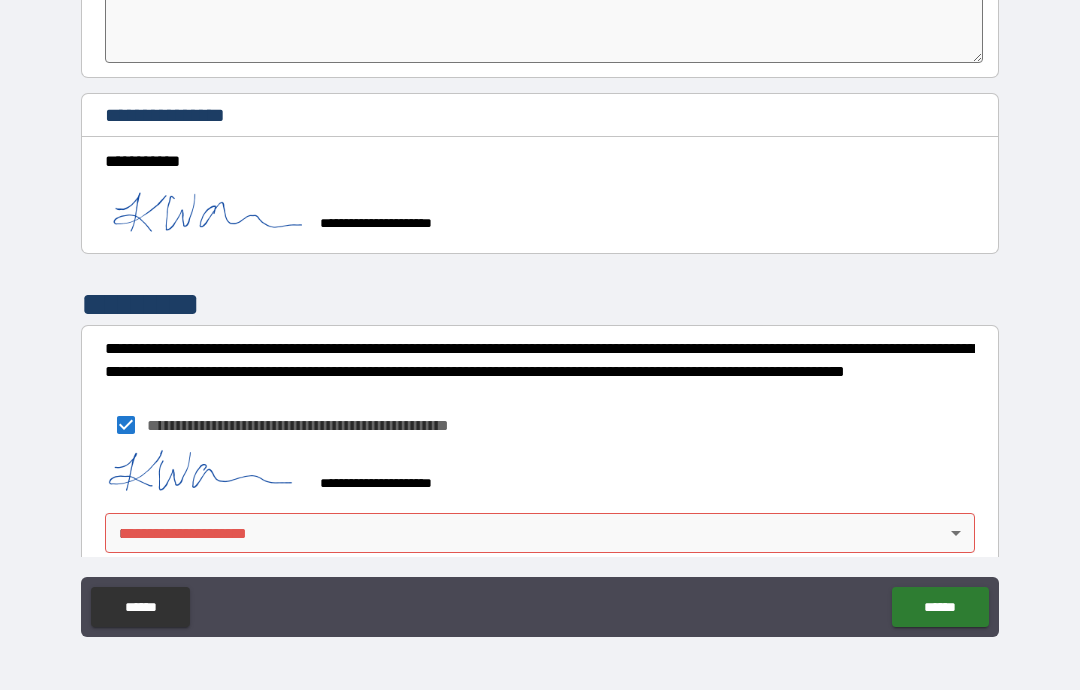 click on "**********" at bounding box center (540, 305) 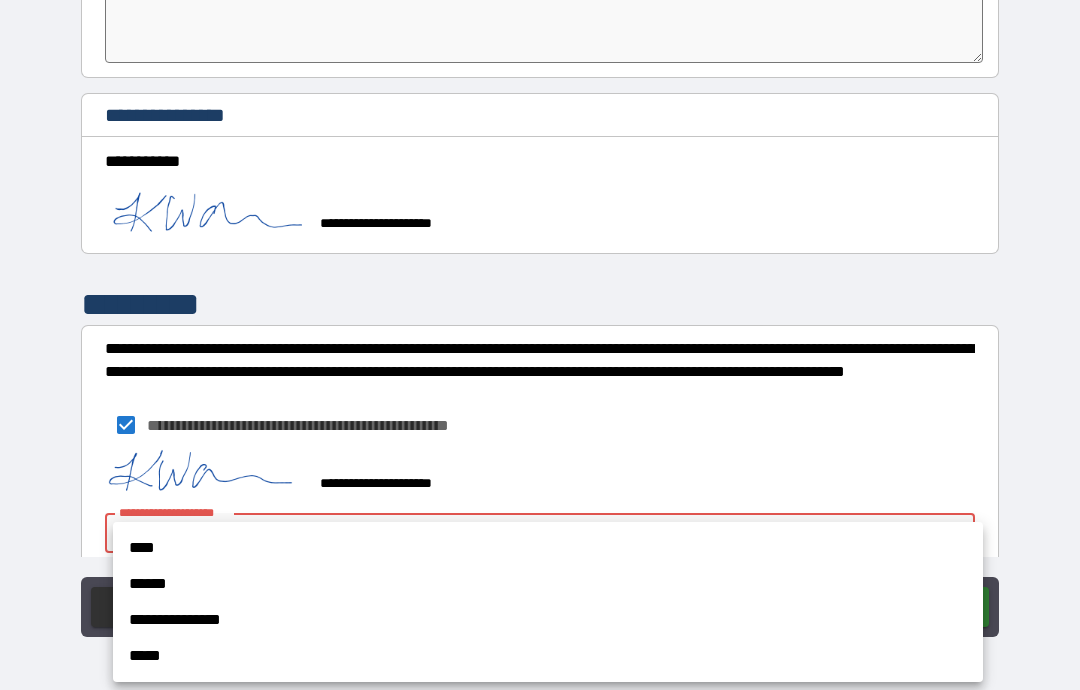 click on "**********" at bounding box center [548, 620] 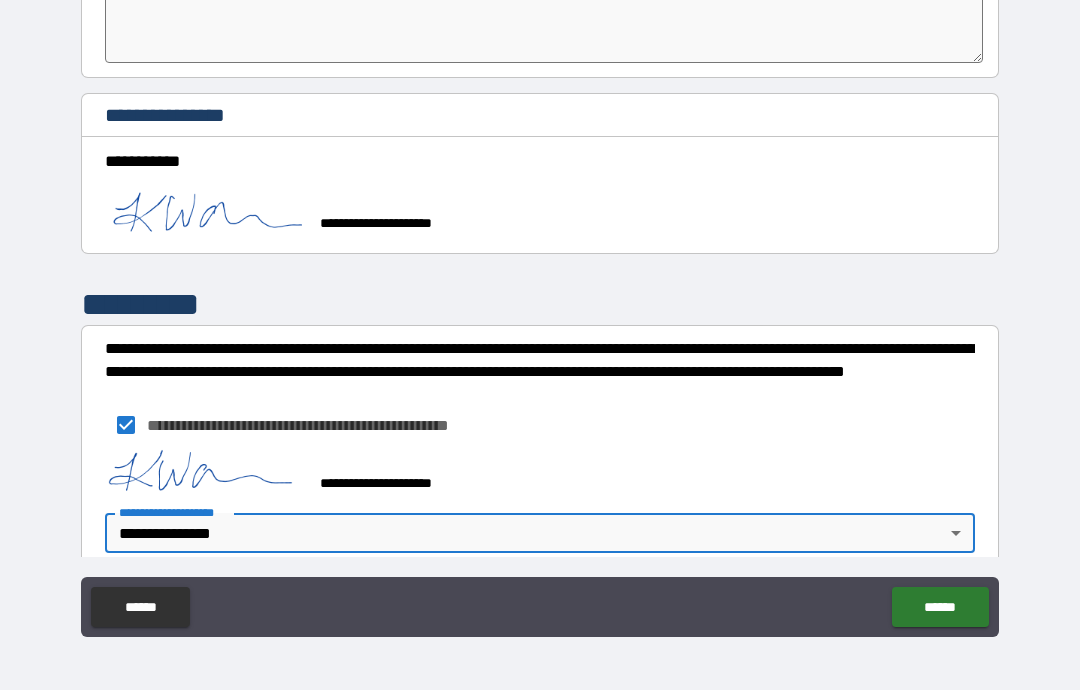 click on "******" at bounding box center [940, 607] 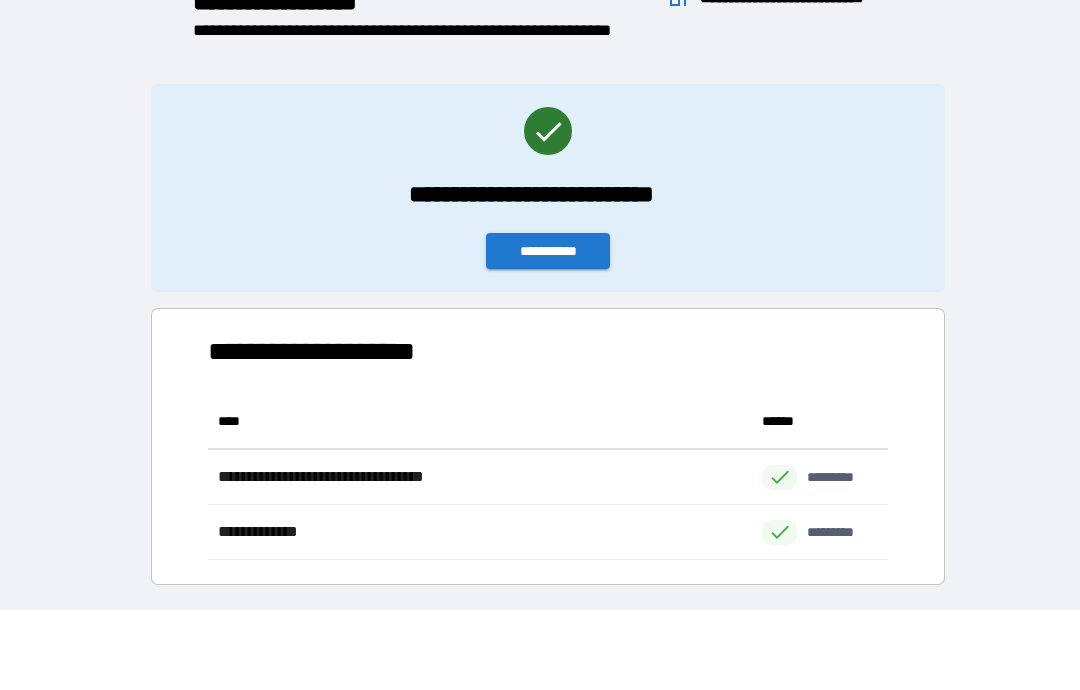 scroll, scrollTop: 1, scrollLeft: 1, axis: both 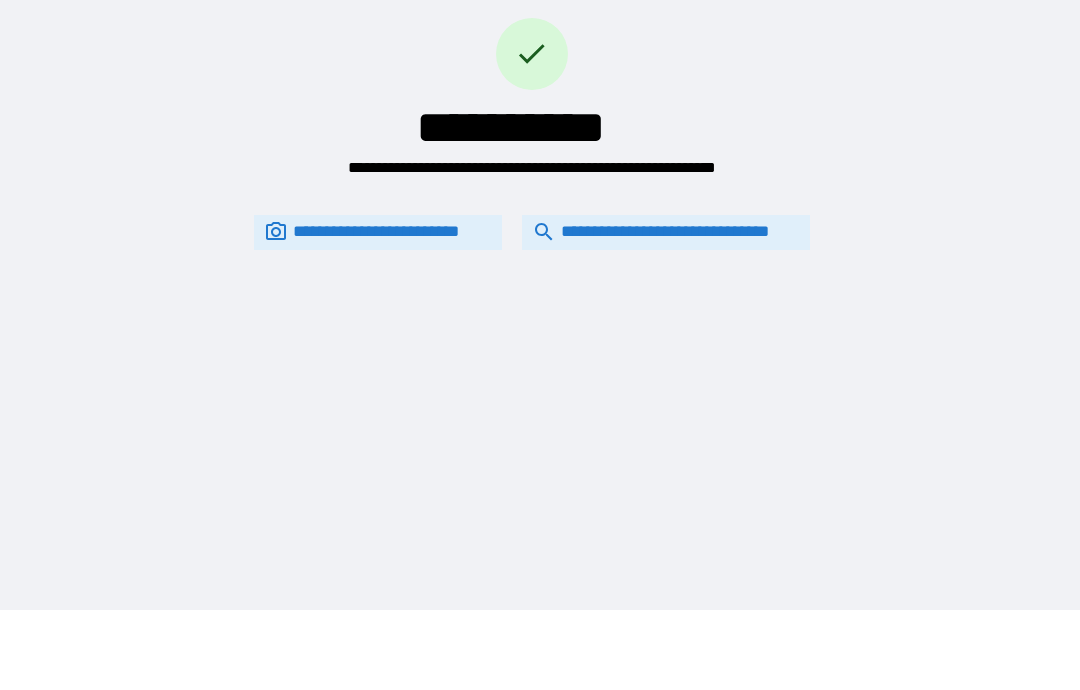 click on "**********" at bounding box center (666, 232) 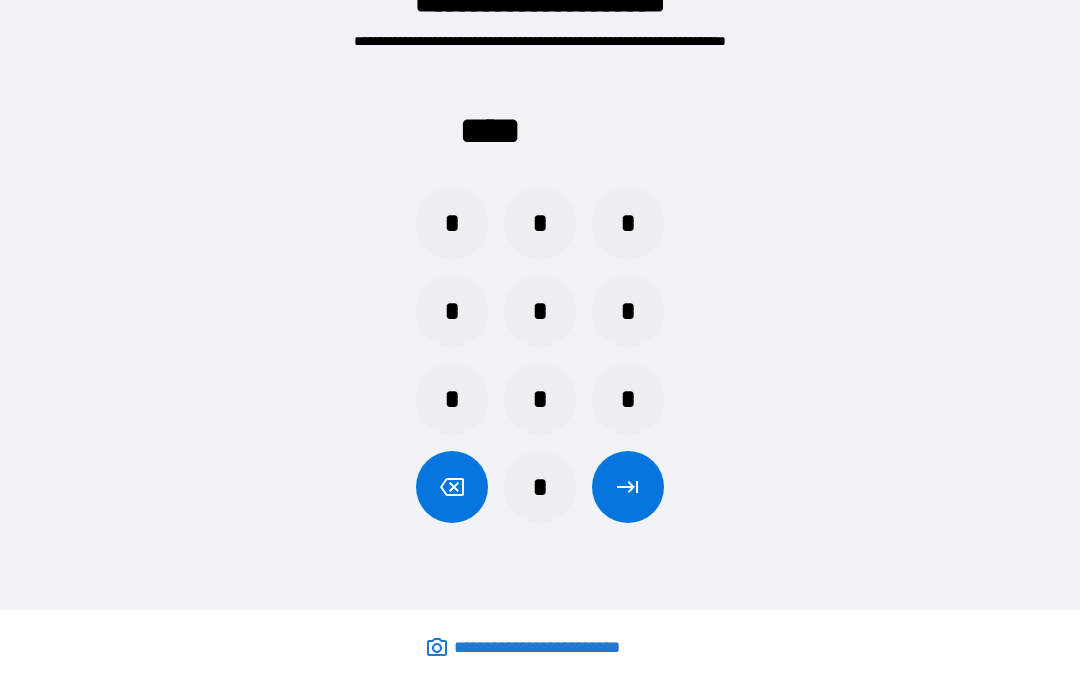 click on "*" at bounding box center [540, 223] 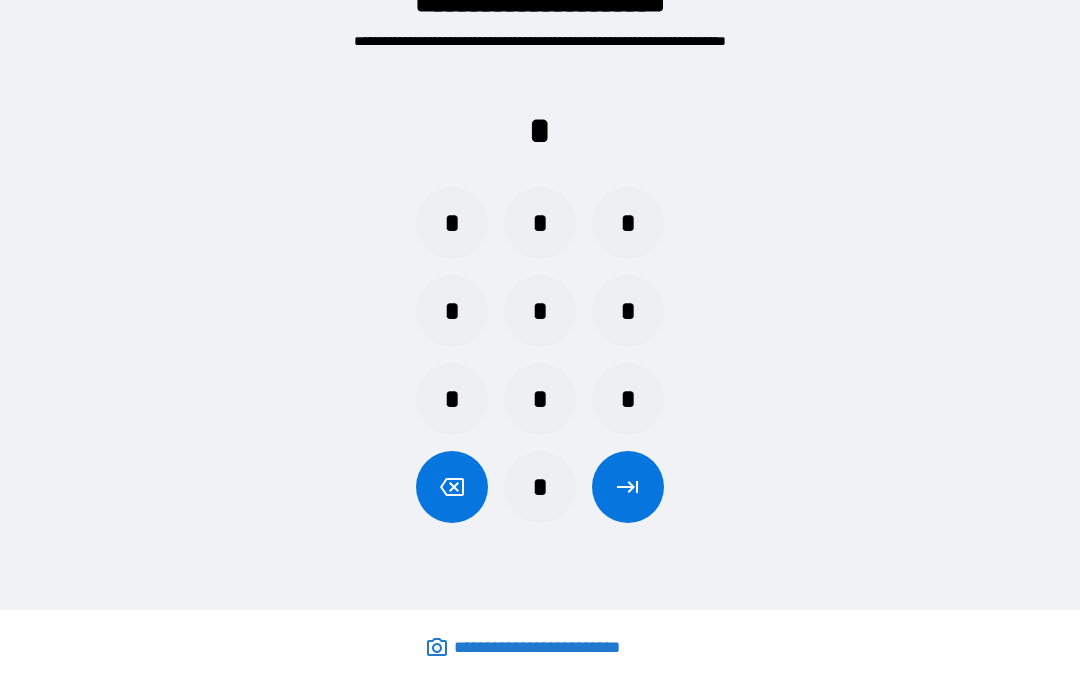 click on "*" at bounding box center (452, 311) 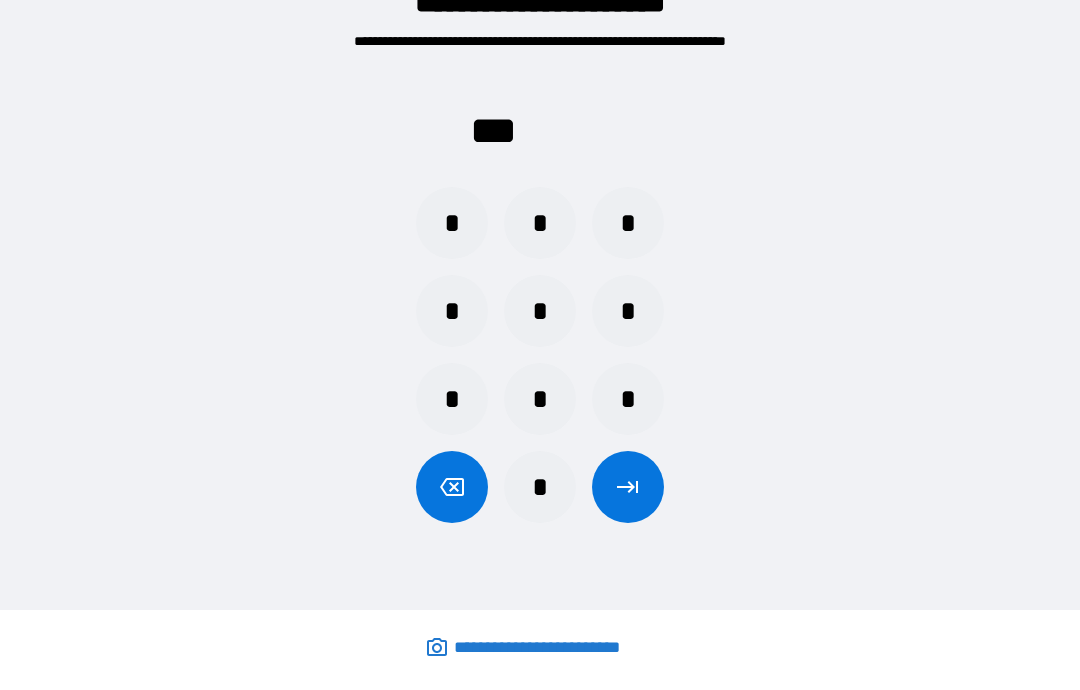 click on "*" at bounding box center [628, 223] 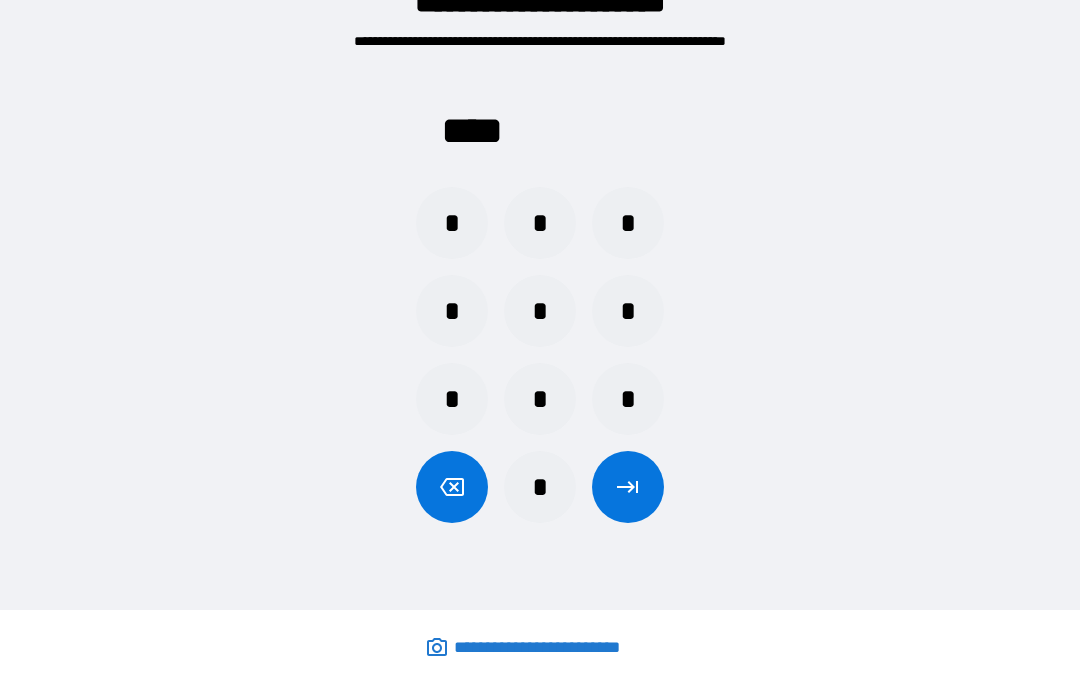 click 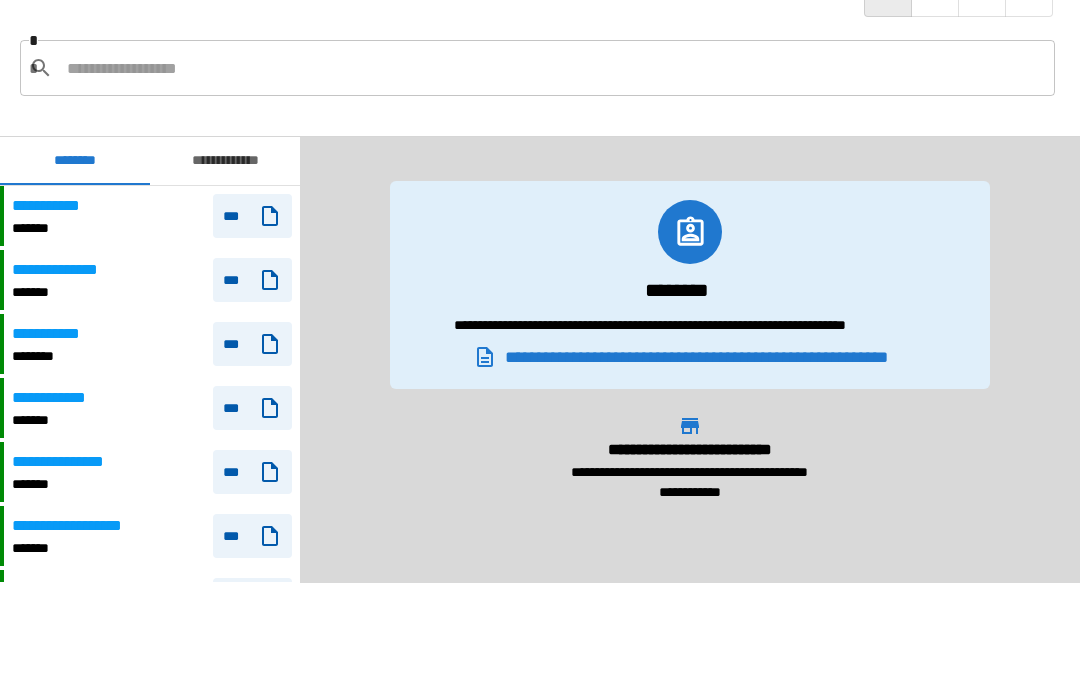 scroll, scrollTop: 180, scrollLeft: 0, axis: vertical 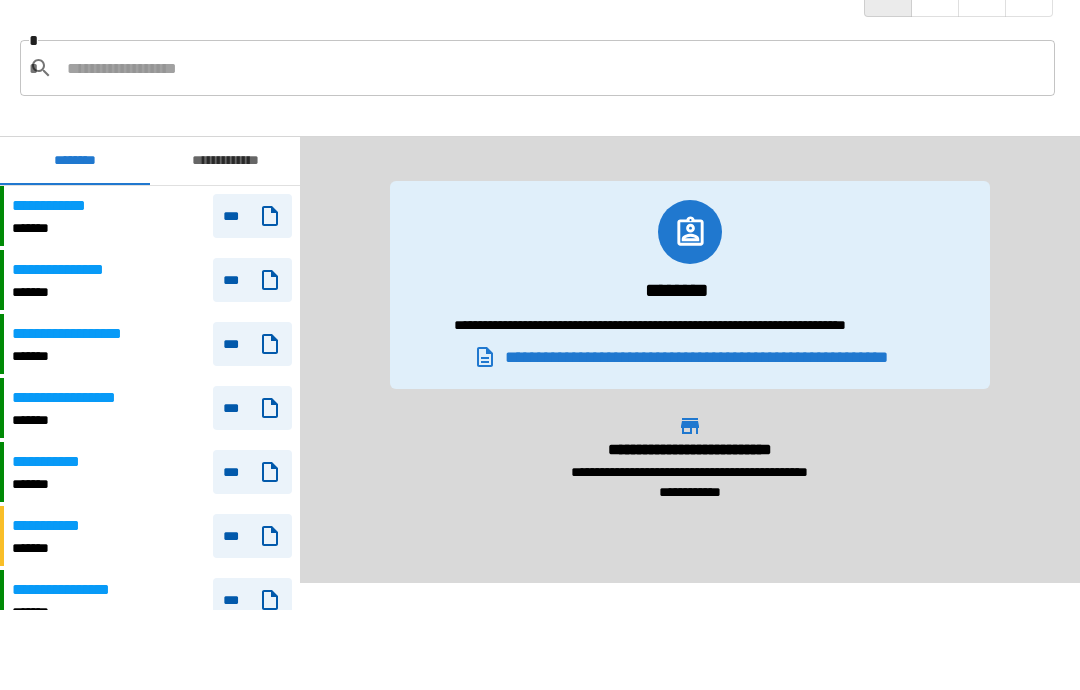 click at bounding box center [553, 68] 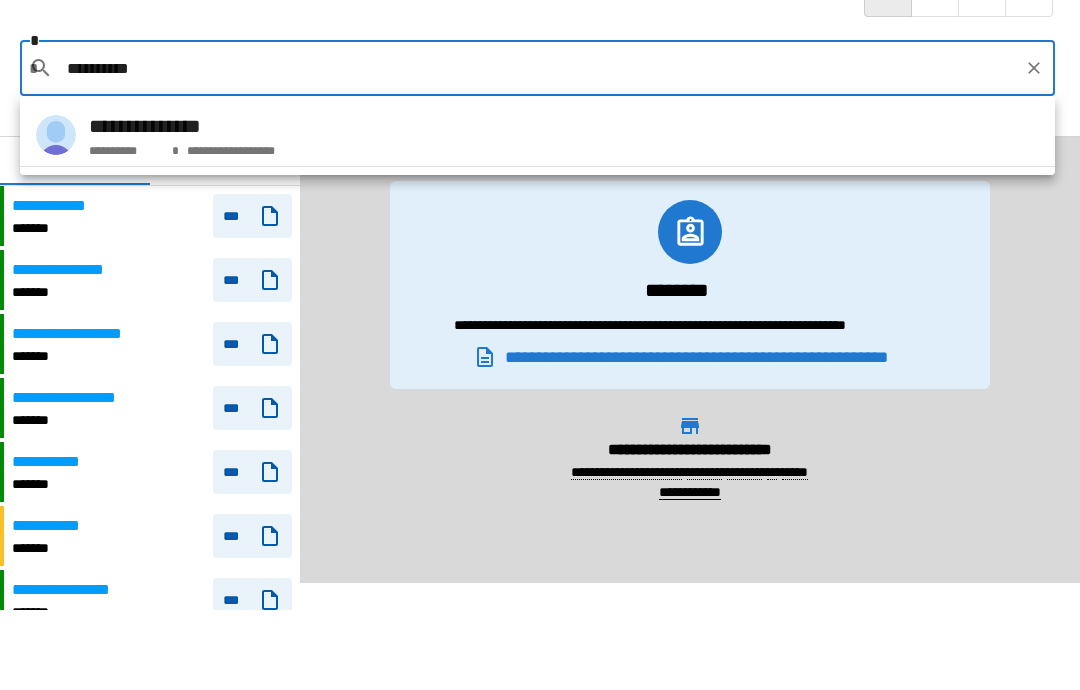click on "**********" at bounding box center [182, 126] 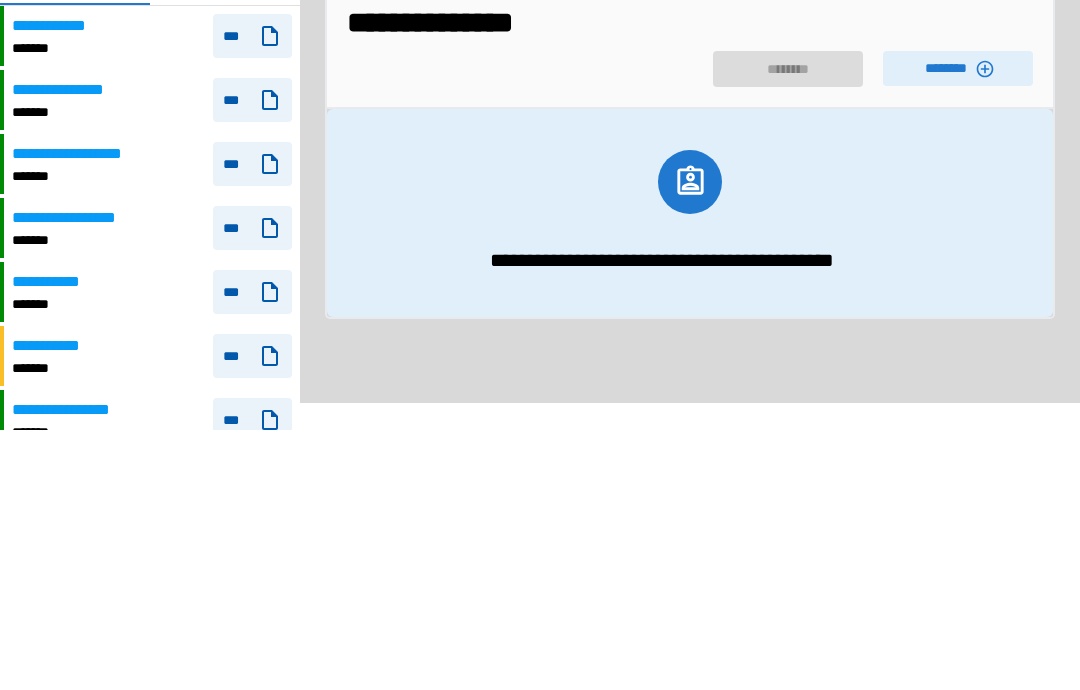 click on "********" at bounding box center (958, 248) 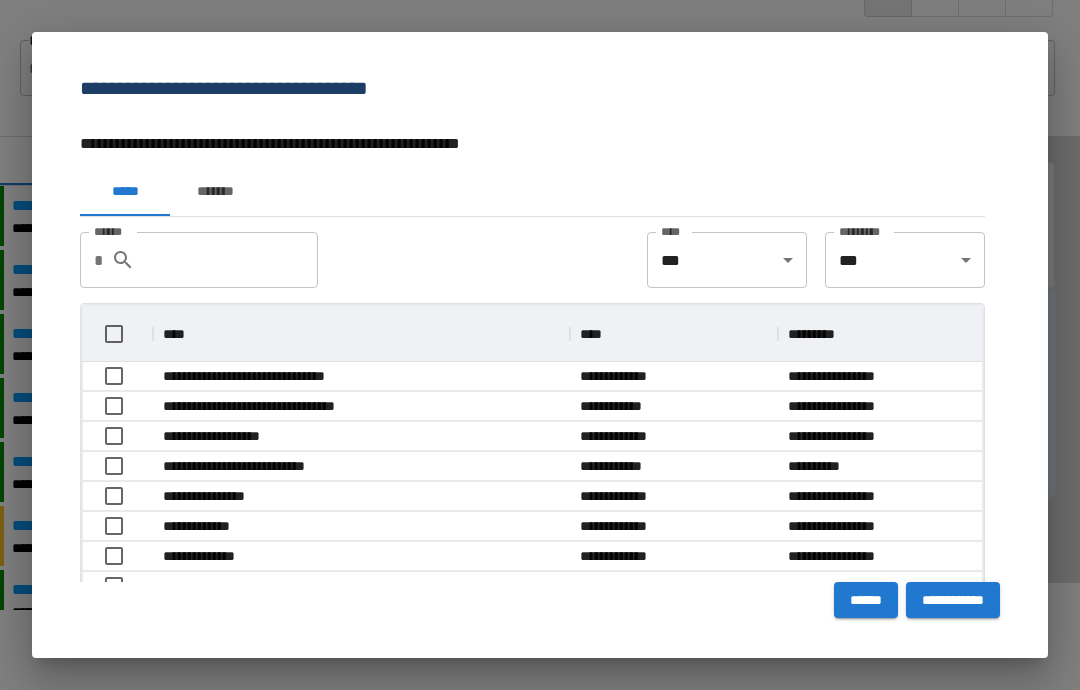 scroll, scrollTop: 57, scrollLeft: 899, axis: both 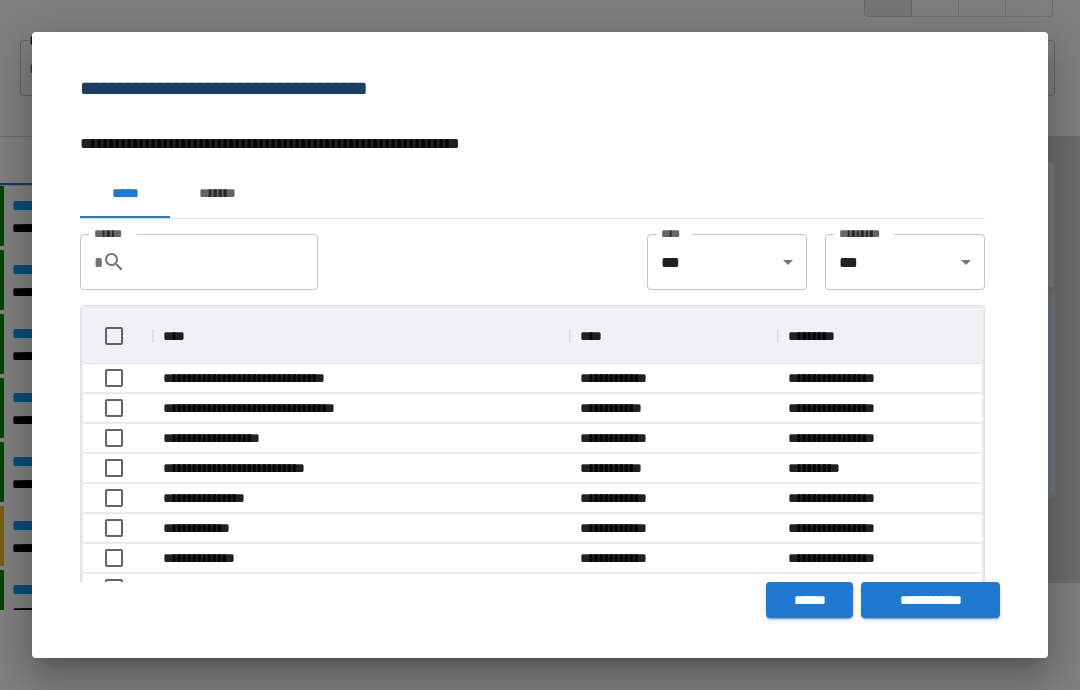 click on "*******" at bounding box center [217, 194] 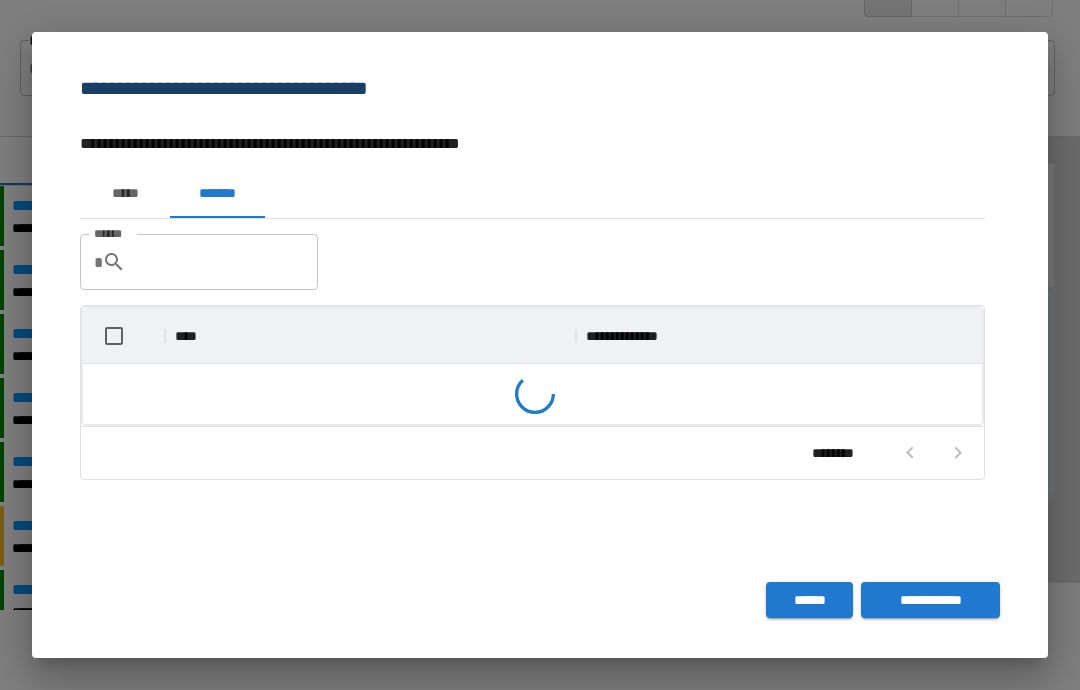 scroll, scrollTop: 146, scrollLeft: 899, axis: both 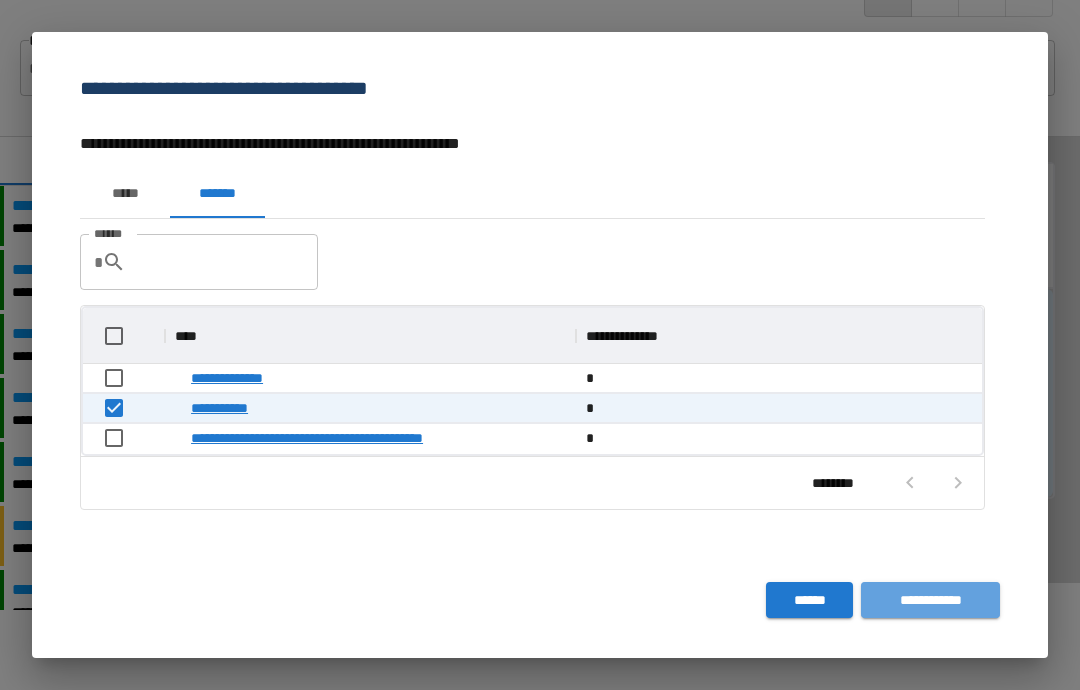 click on "**********" at bounding box center [930, 600] 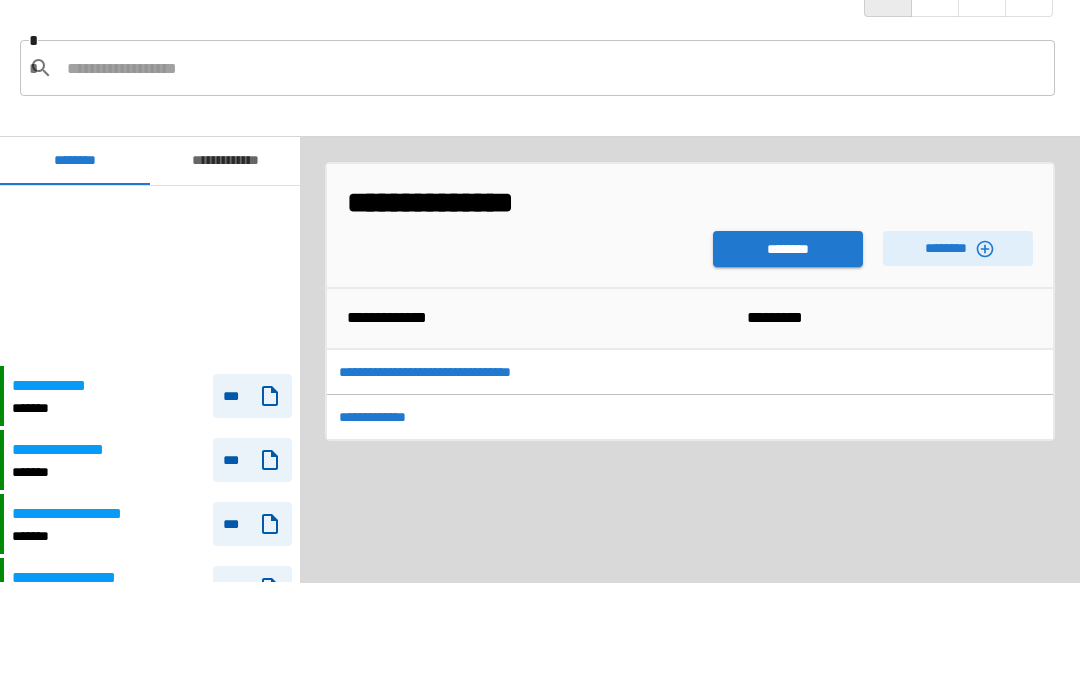 scroll, scrollTop: 180, scrollLeft: 0, axis: vertical 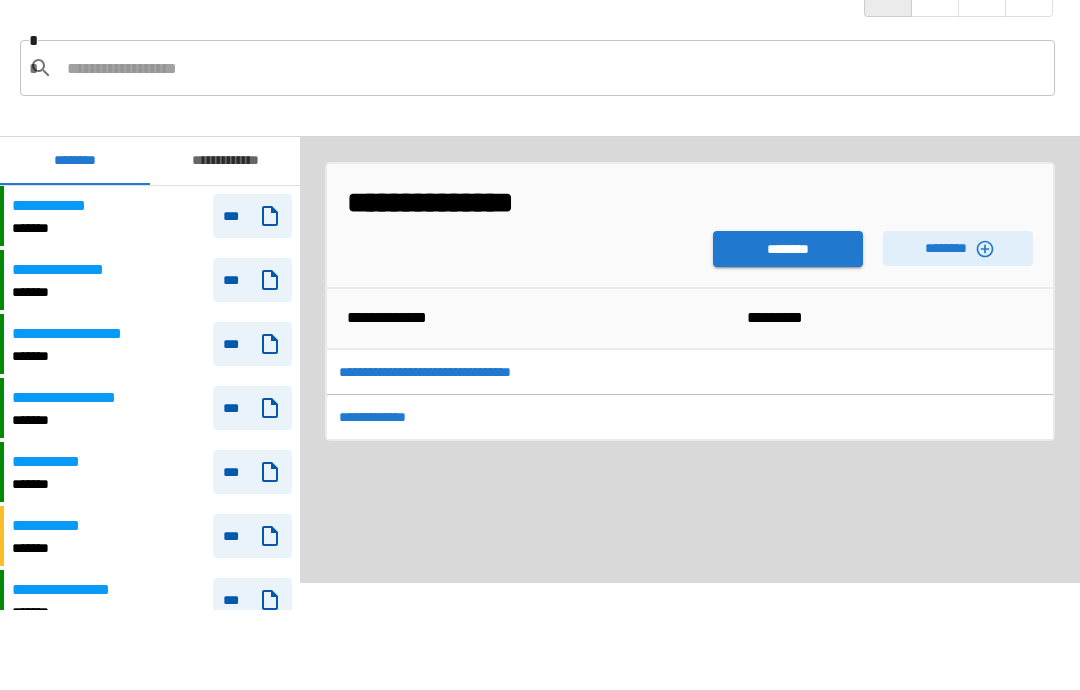 click on "********" at bounding box center (788, 249) 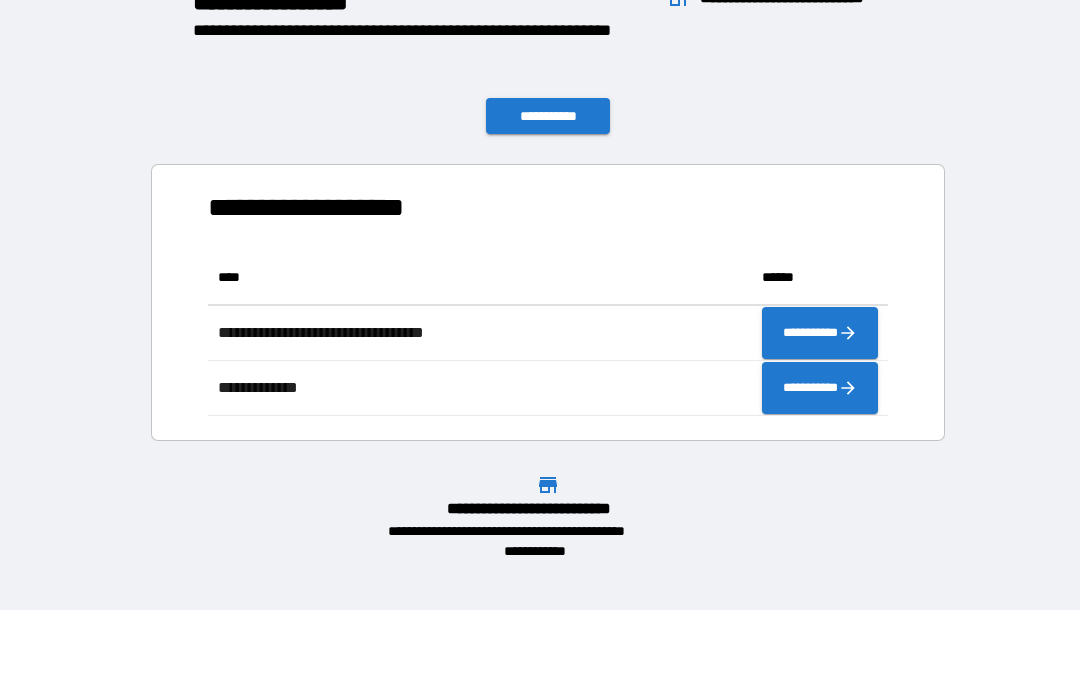 scroll, scrollTop: 166, scrollLeft: 680, axis: both 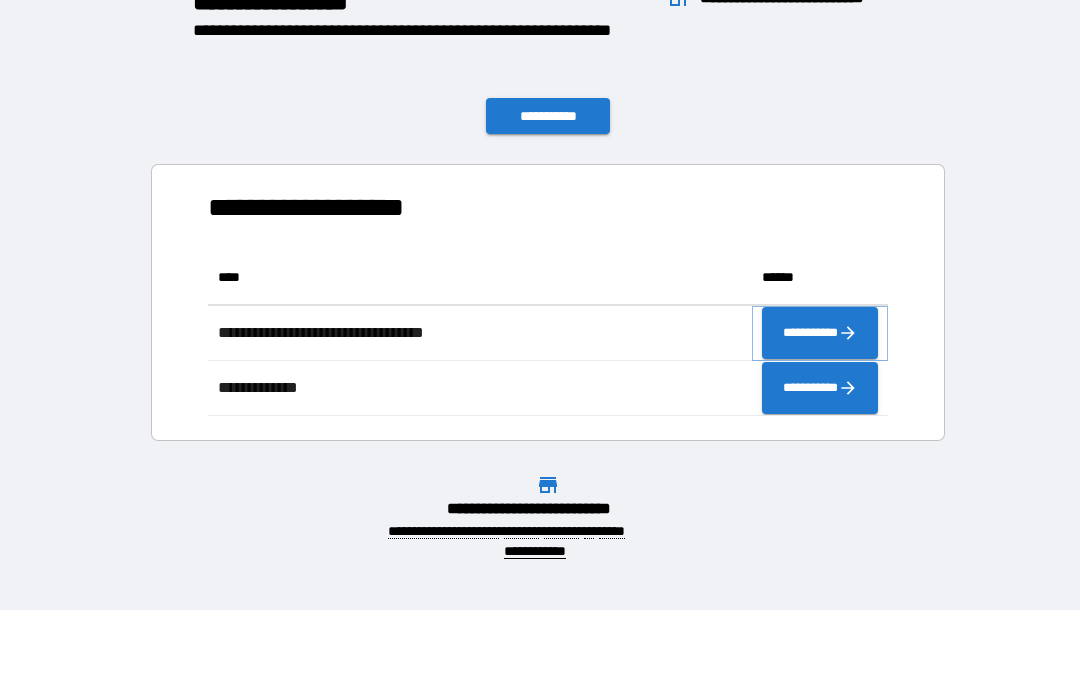 click 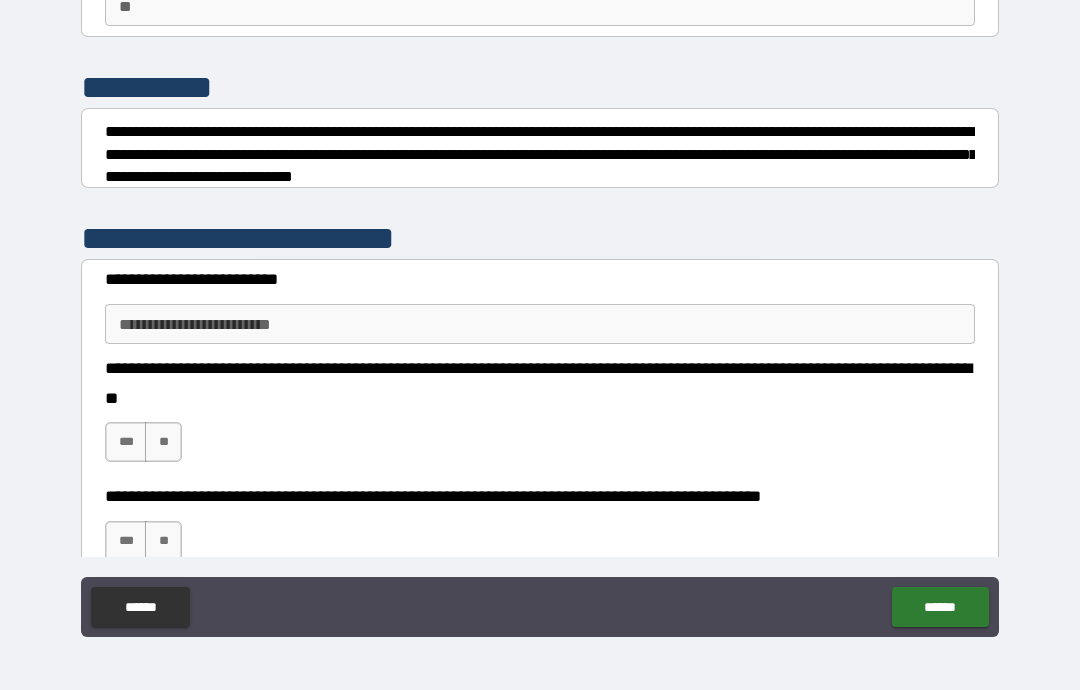 scroll, scrollTop: 187, scrollLeft: 0, axis: vertical 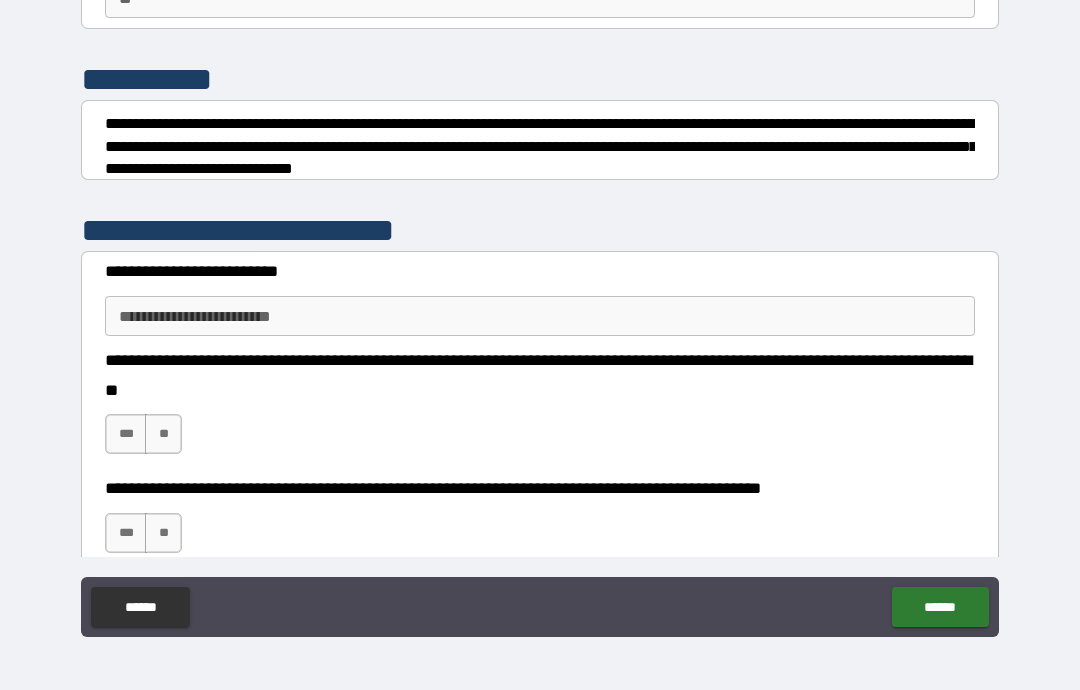 click on "**********" at bounding box center [540, 316] 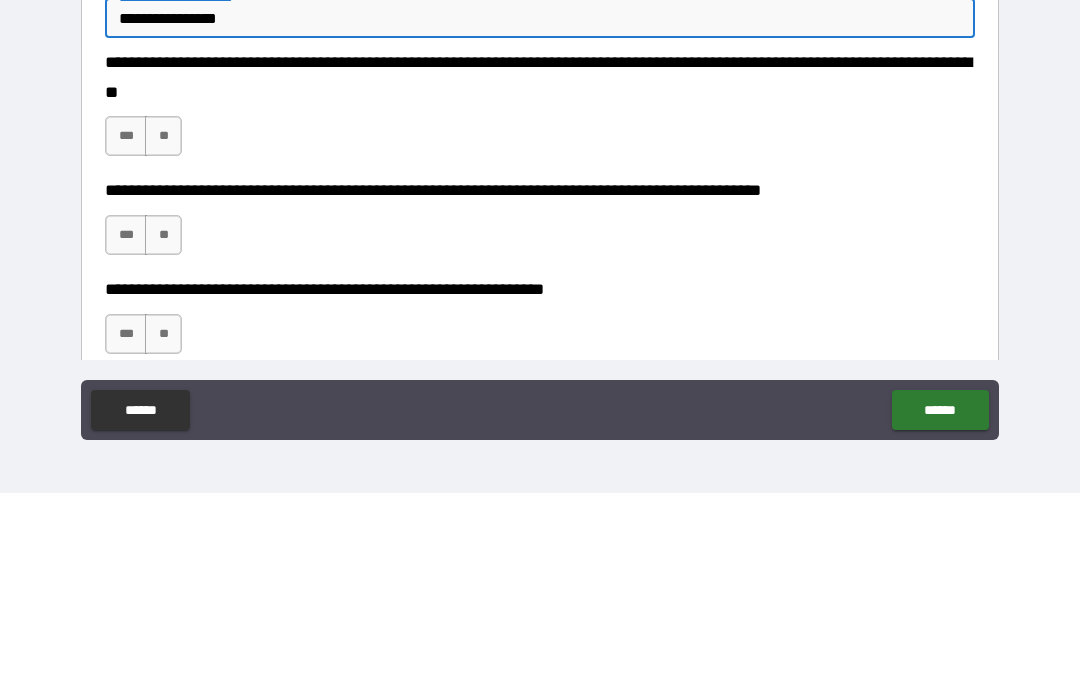 scroll, scrollTop: 301, scrollLeft: 0, axis: vertical 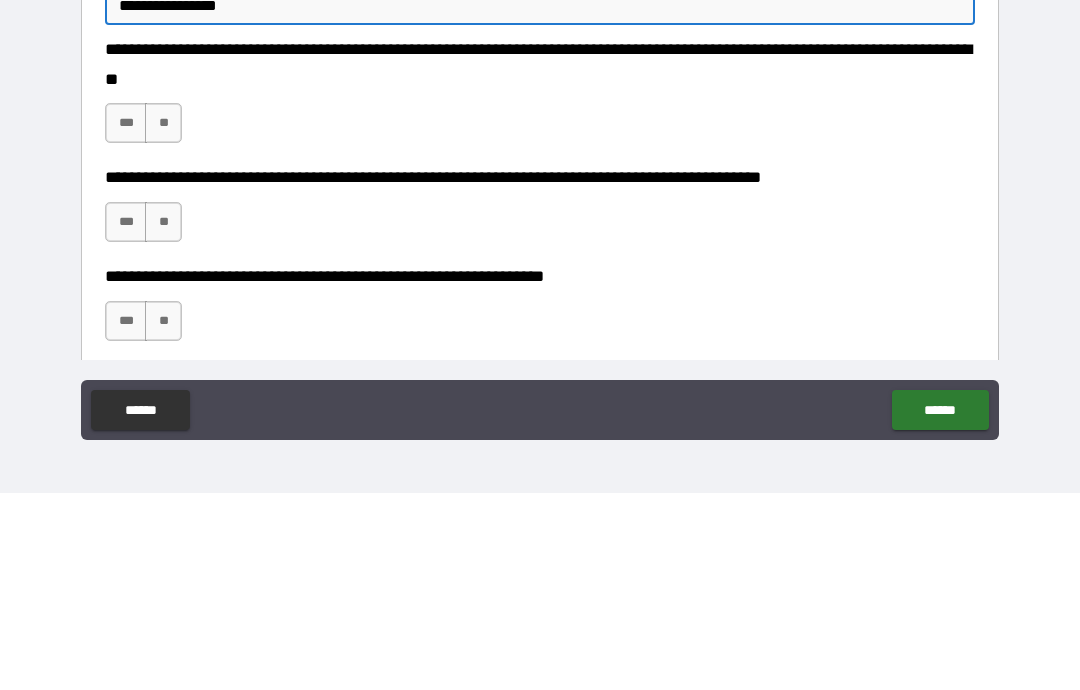 click on "***" at bounding box center (126, 320) 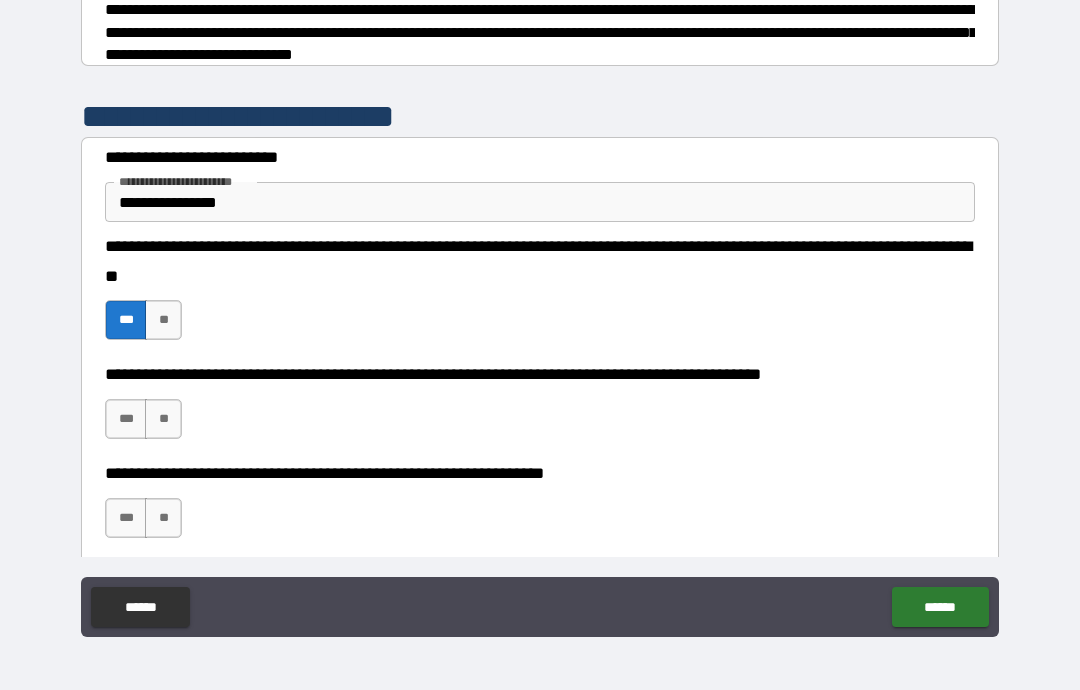 click on "***" at bounding box center (126, 419) 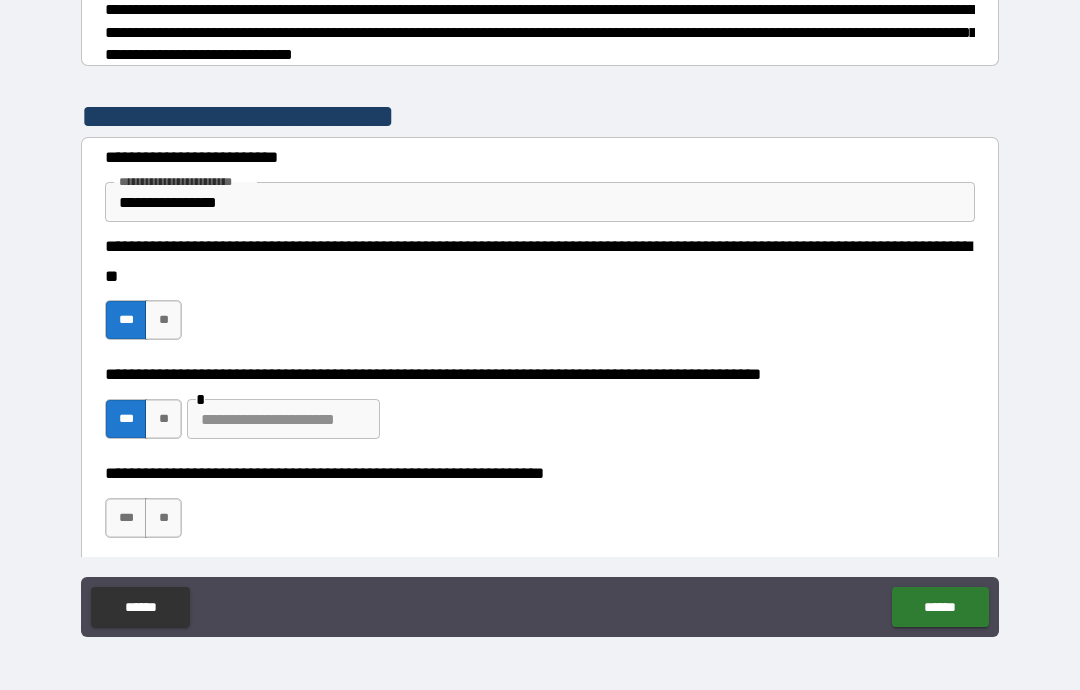 click at bounding box center [283, 419] 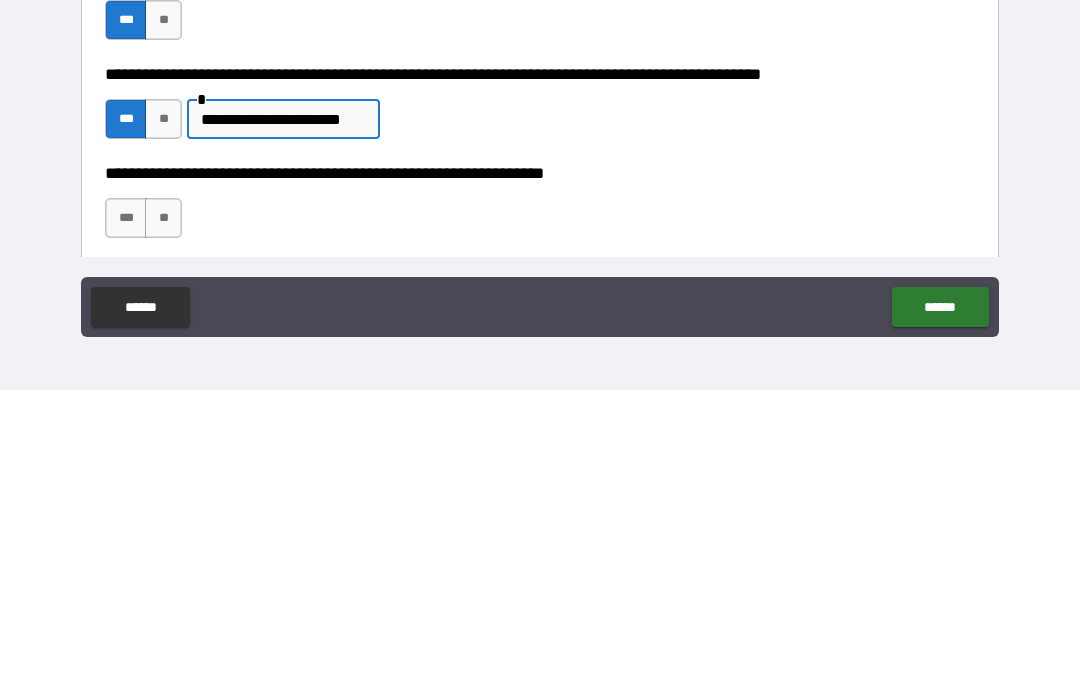 click on "***" at bounding box center (126, 518) 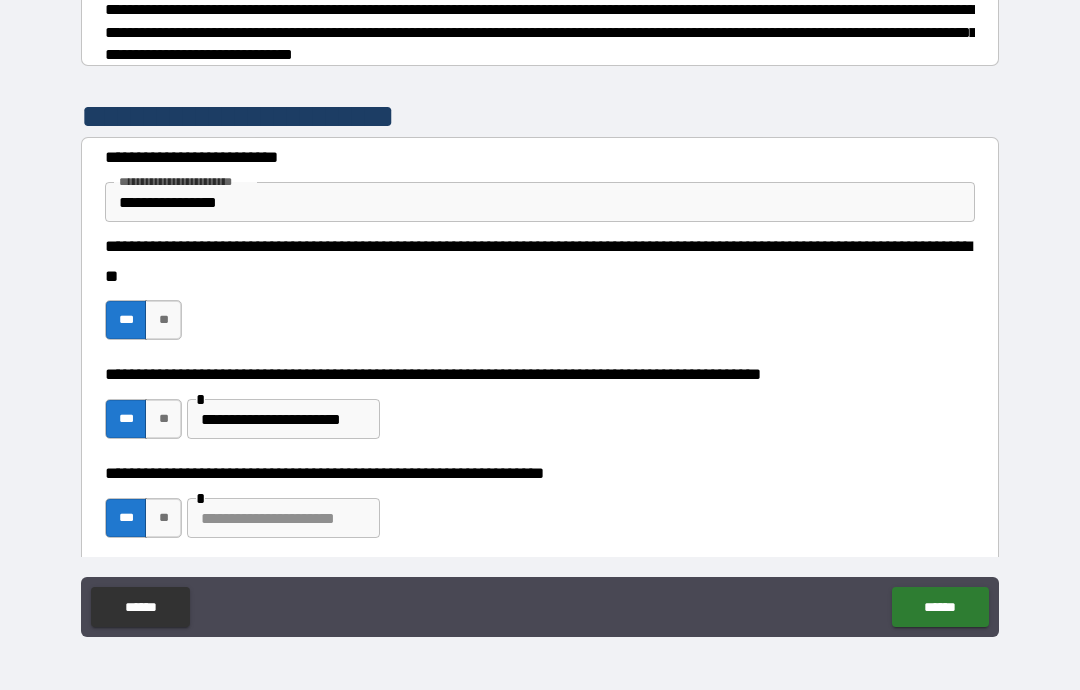 click at bounding box center (283, 518) 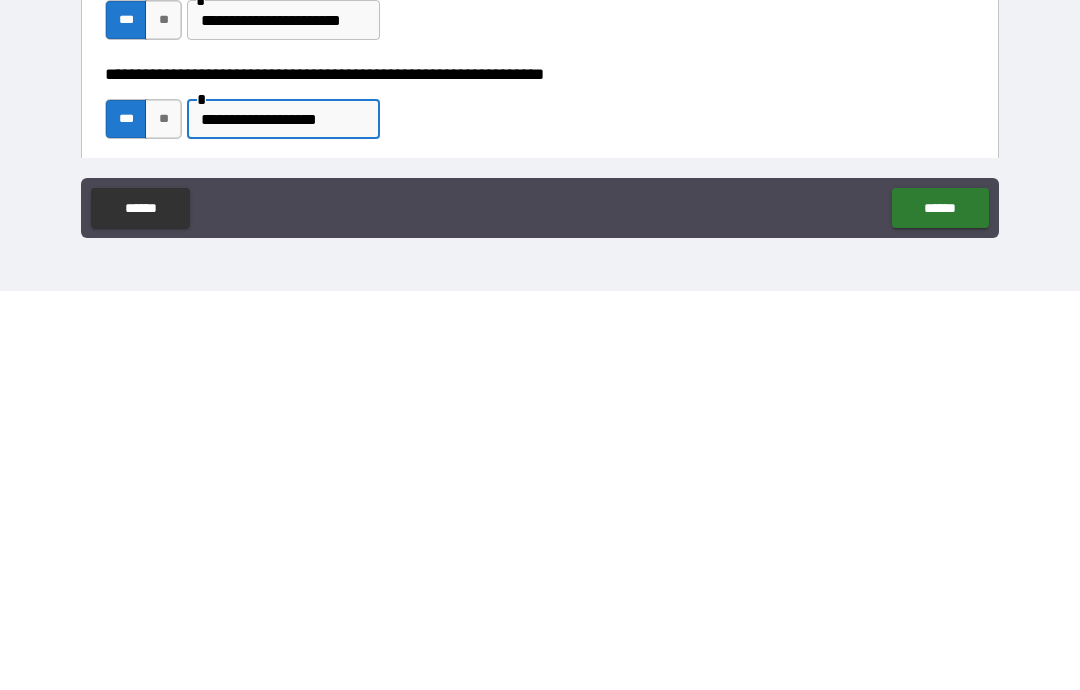 click on "******" at bounding box center (940, 607) 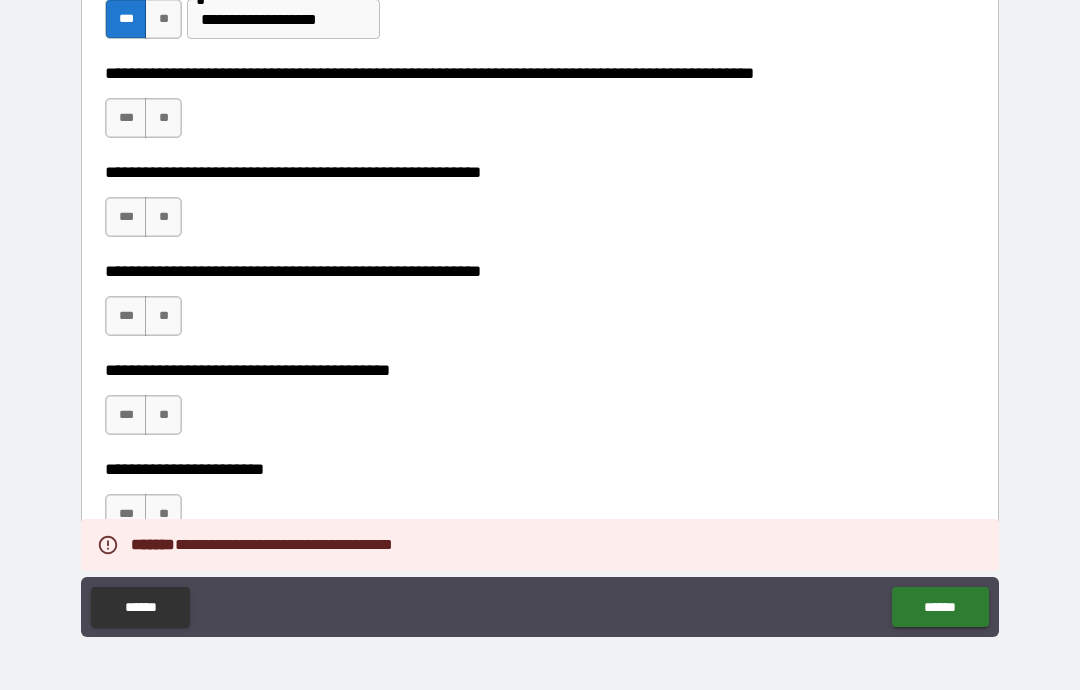 scroll, scrollTop: 798, scrollLeft: 0, axis: vertical 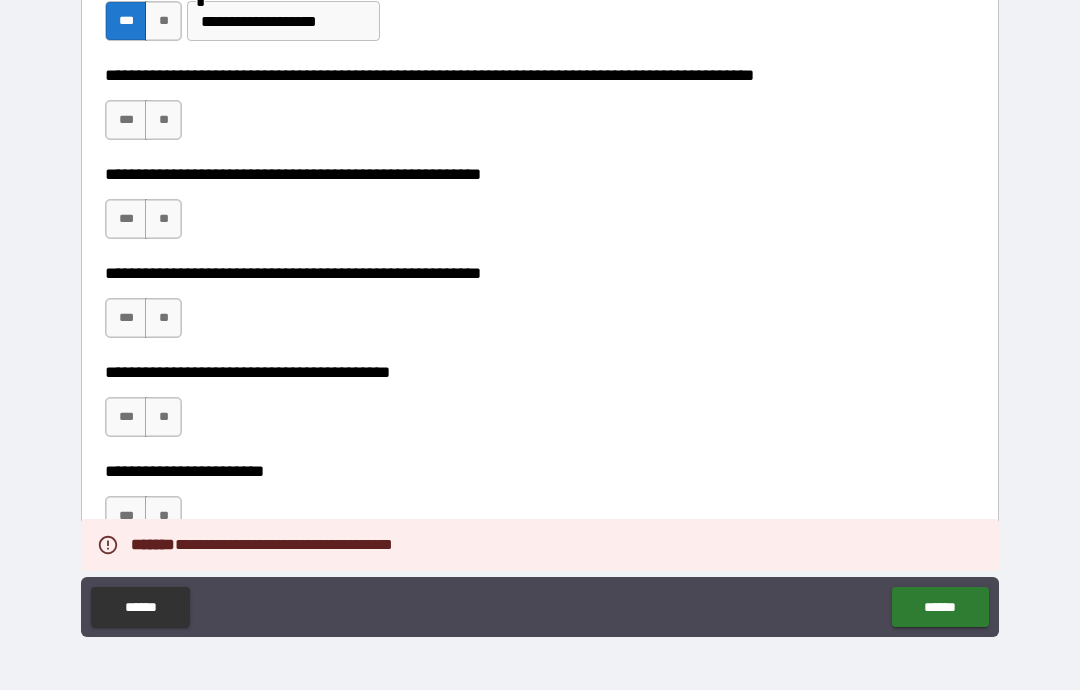 click on "**" at bounding box center [163, 120] 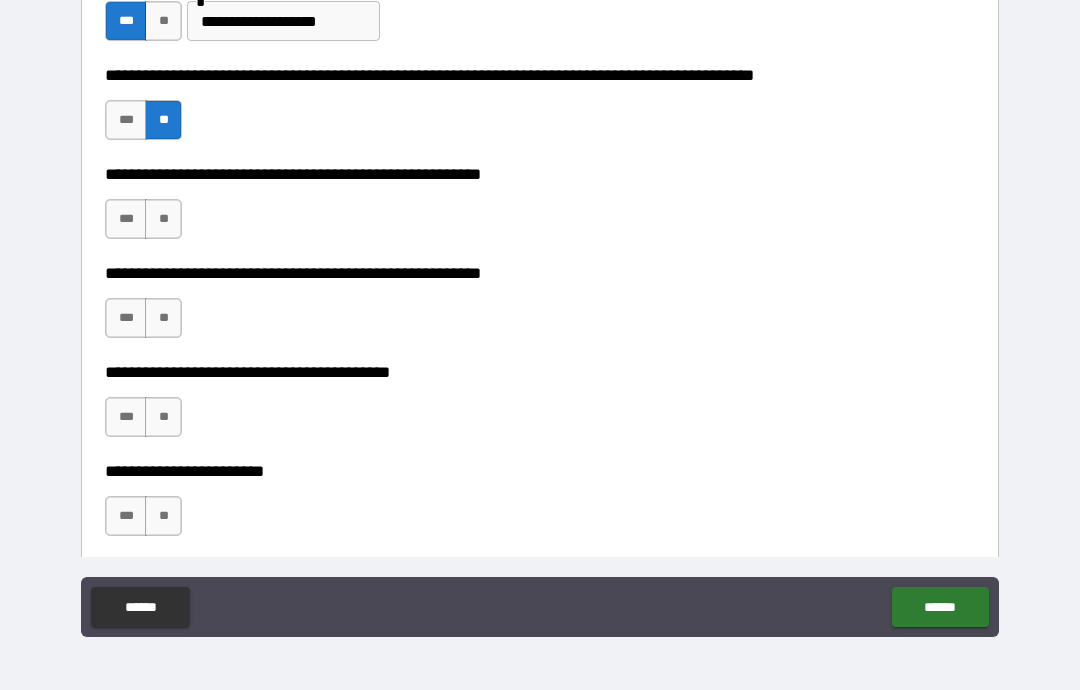 click on "***" at bounding box center (126, 219) 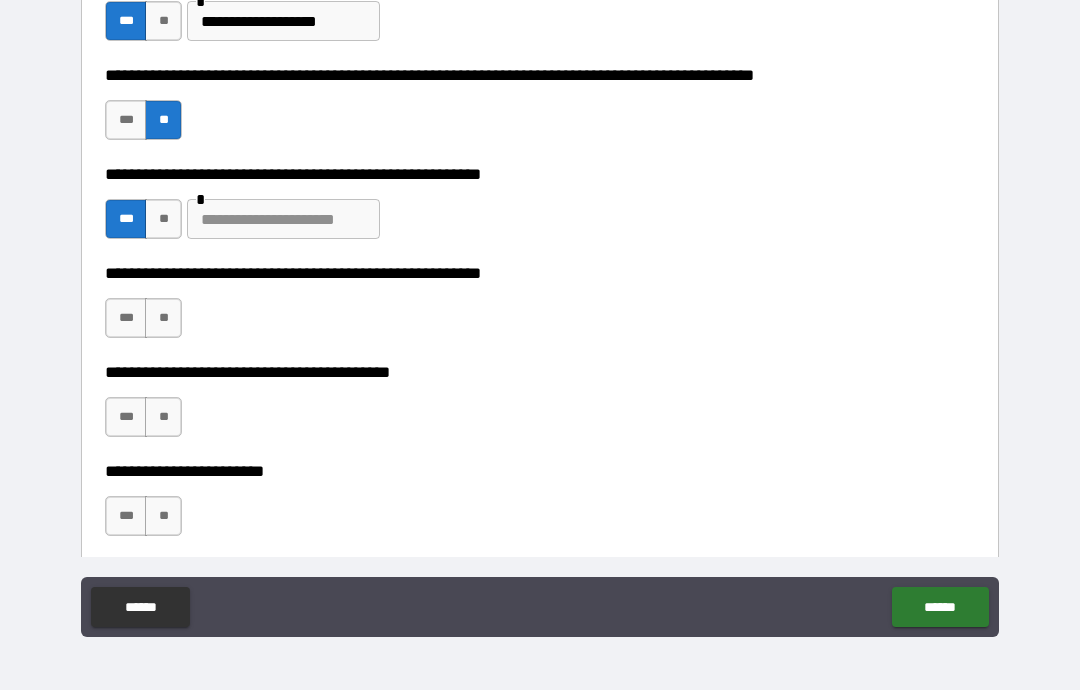 click at bounding box center [283, 219] 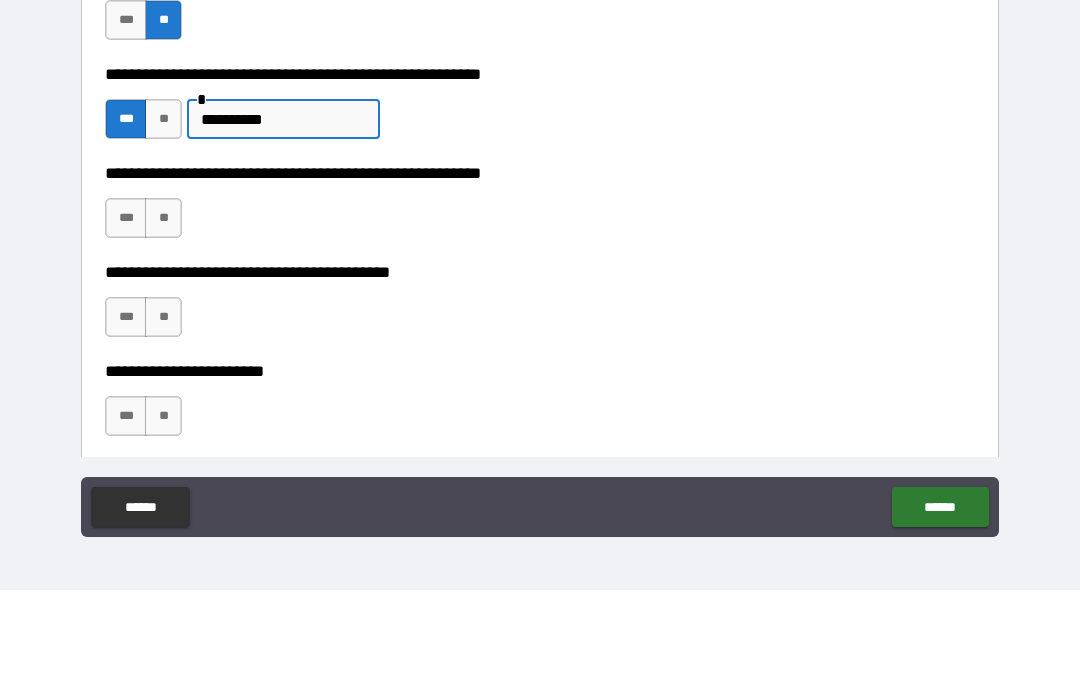 click on "***" at bounding box center [126, 318] 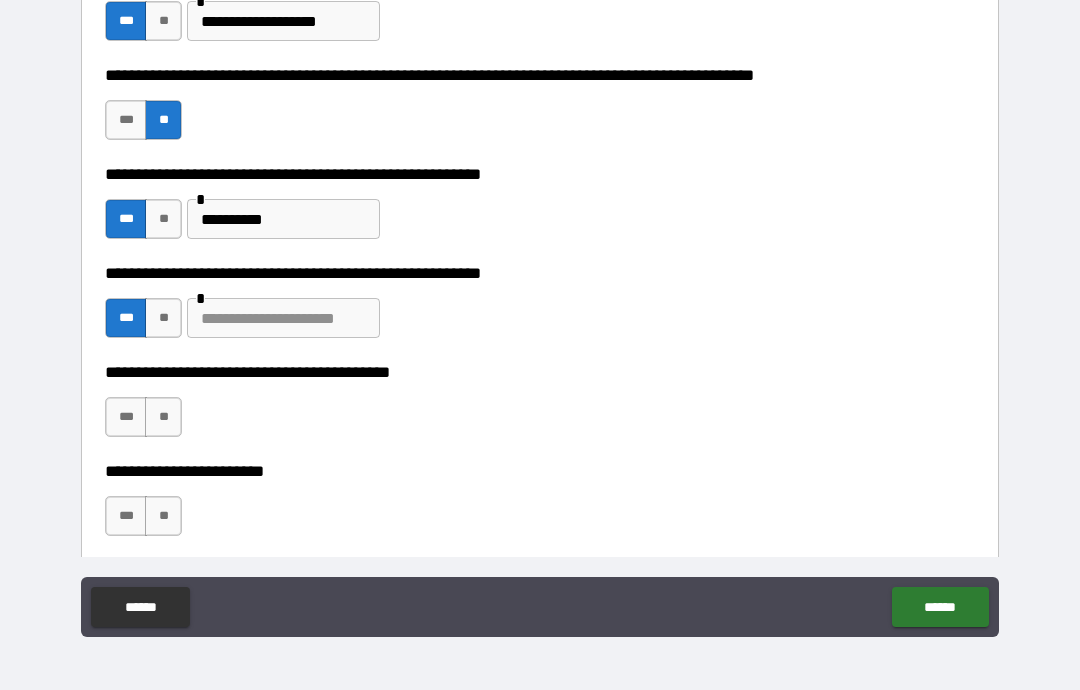 click at bounding box center [283, 318] 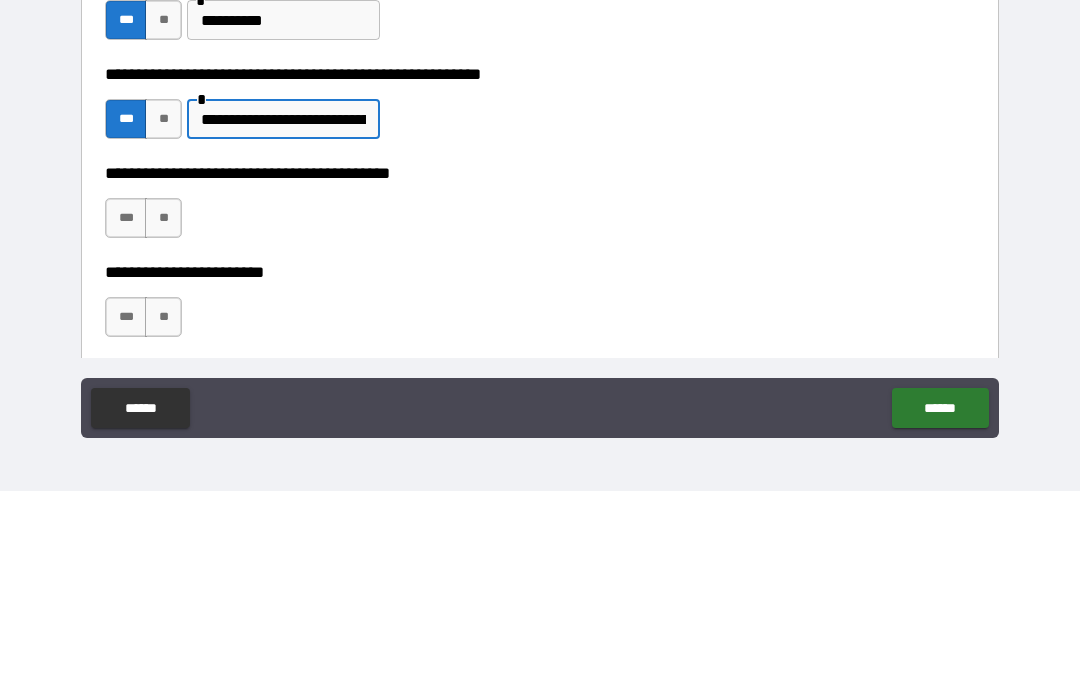 click on "***" at bounding box center (126, 417) 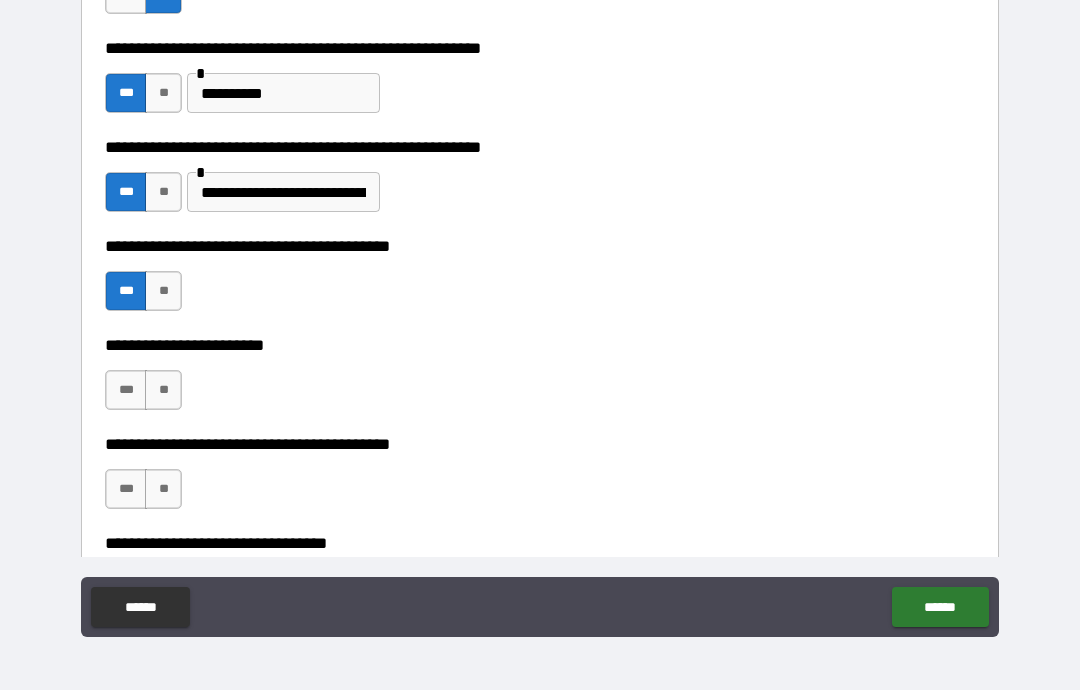 scroll, scrollTop: 1033, scrollLeft: 0, axis: vertical 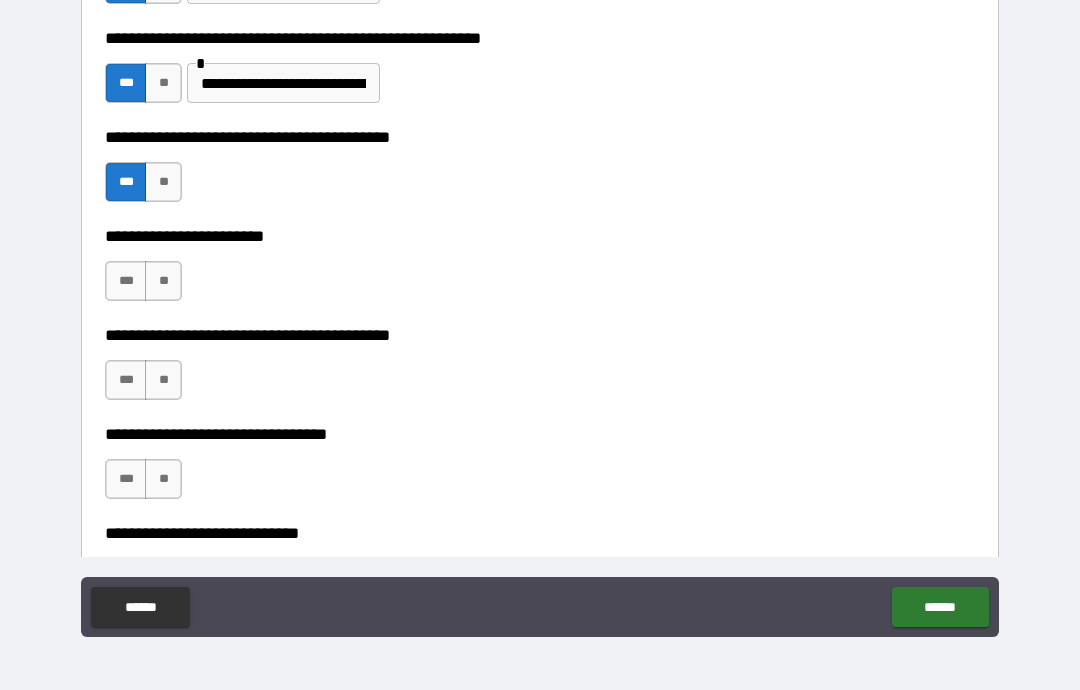 click on "**" at bounding box center (163, 281) 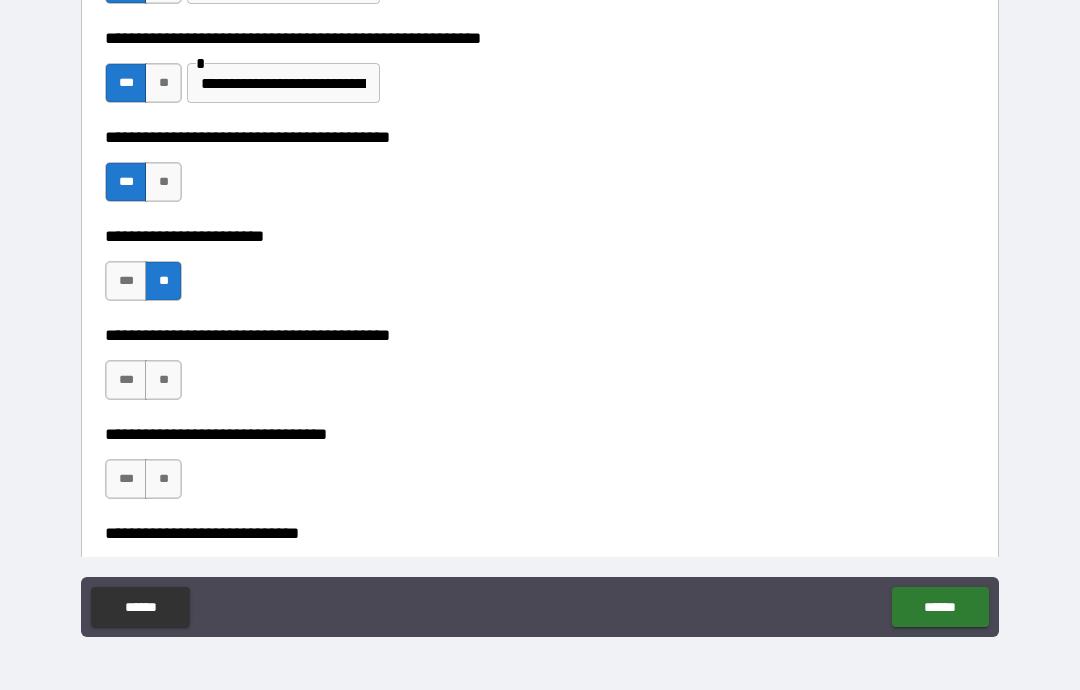 click on "**" at bounding box center (163, 380) 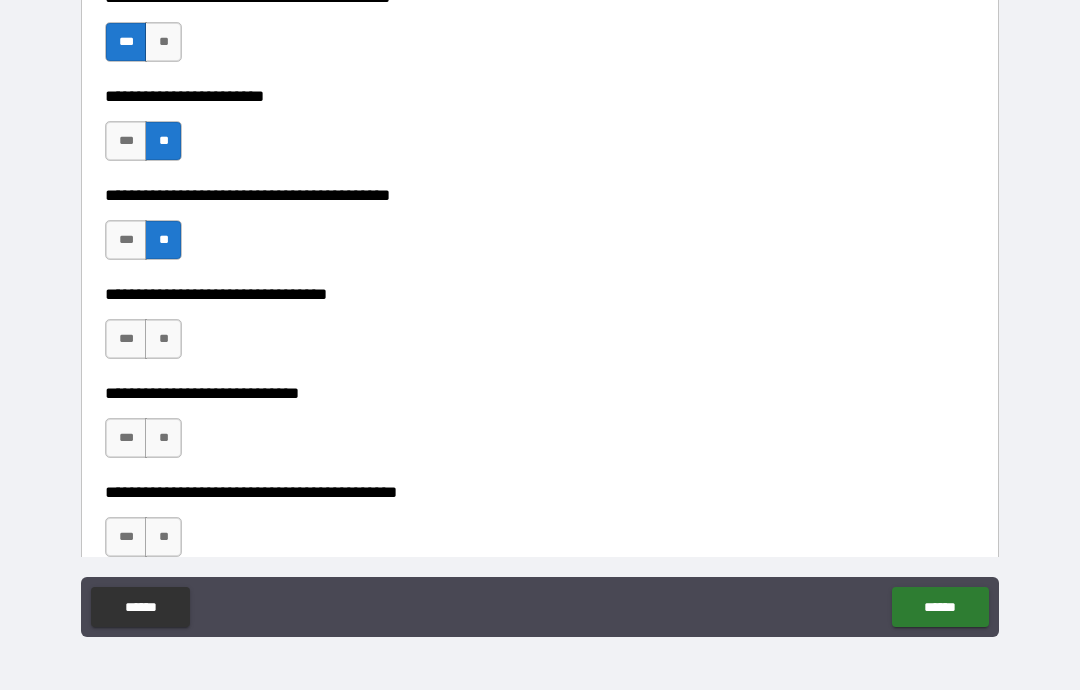 scroll, scrollTop: 1209, scrollLeft: 0, axis: vertical 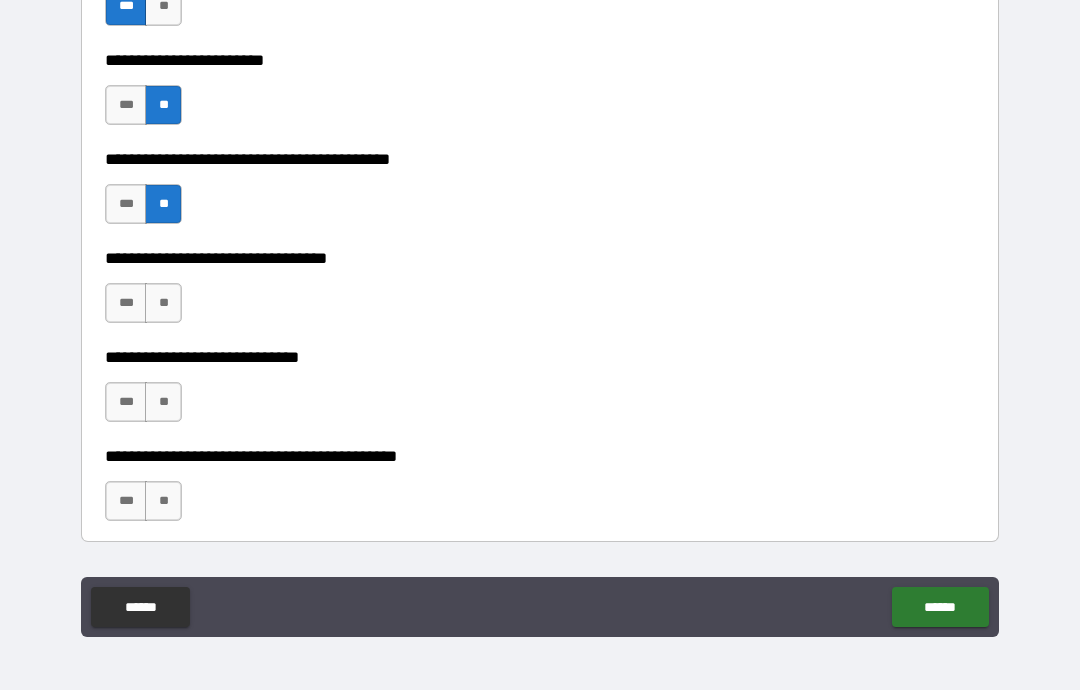 click on "**" at bounding box center [163, 303] 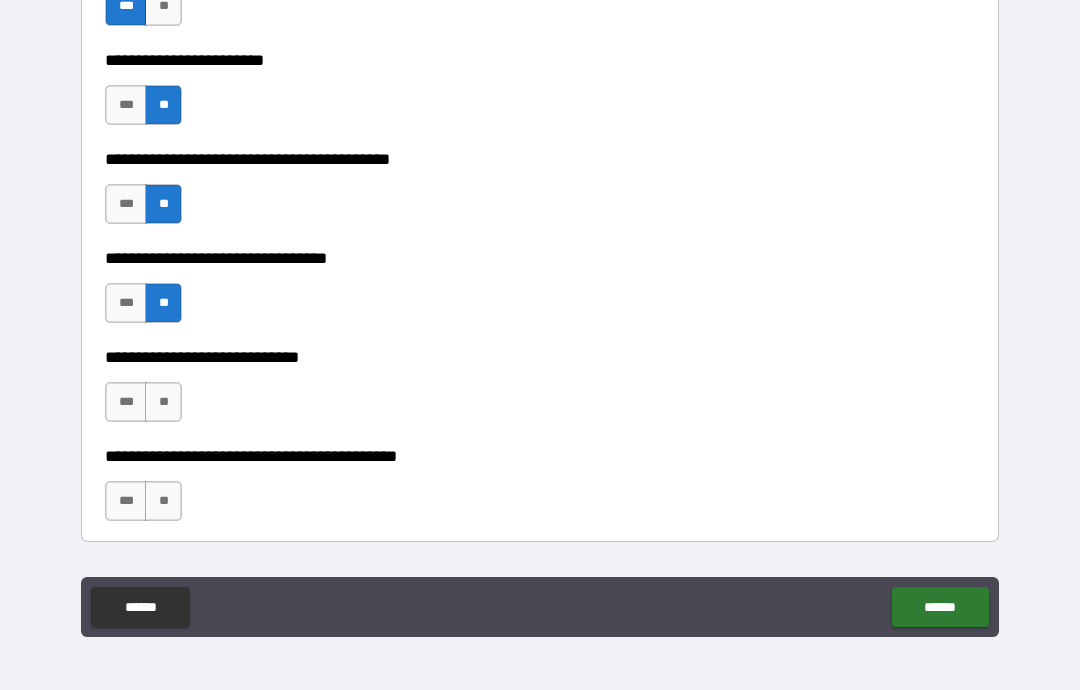 click on "**" at bounding box center [163, 402] 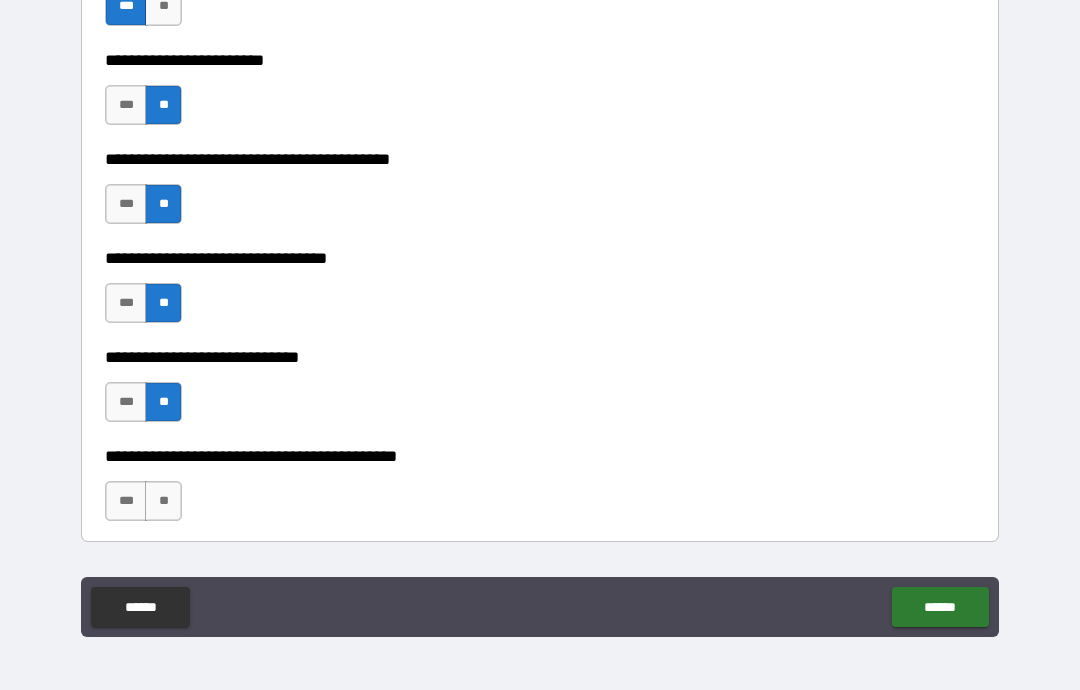 scroll, scrollTop: 1322, scrollLeft: 0, axis: vertical 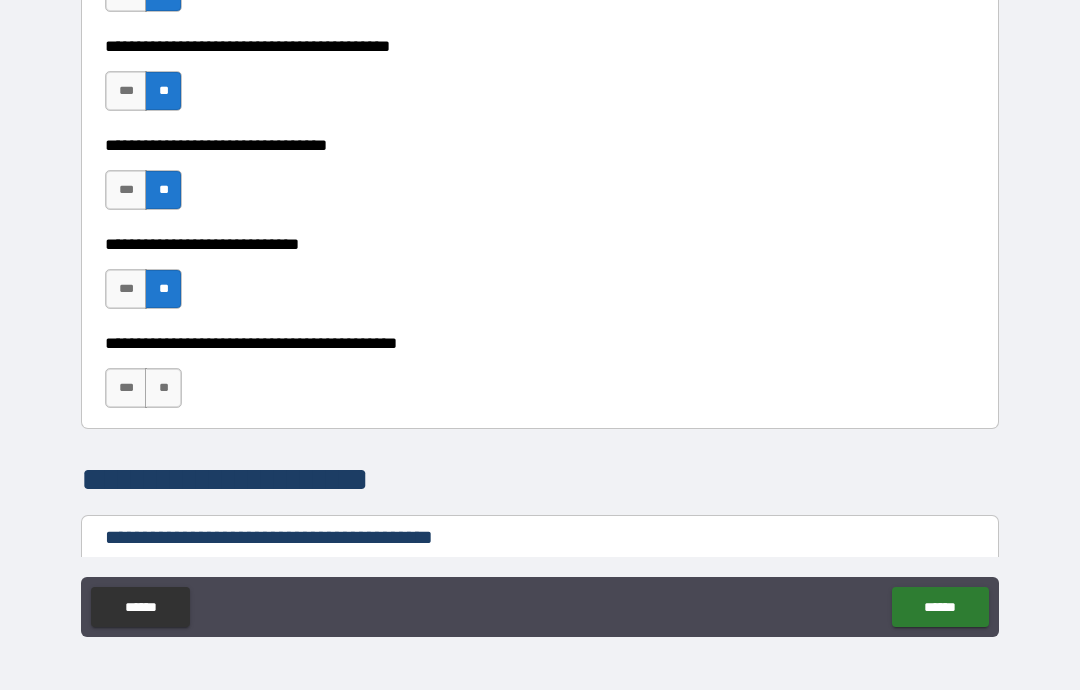 click on "**" at bounding box center (163, 388) 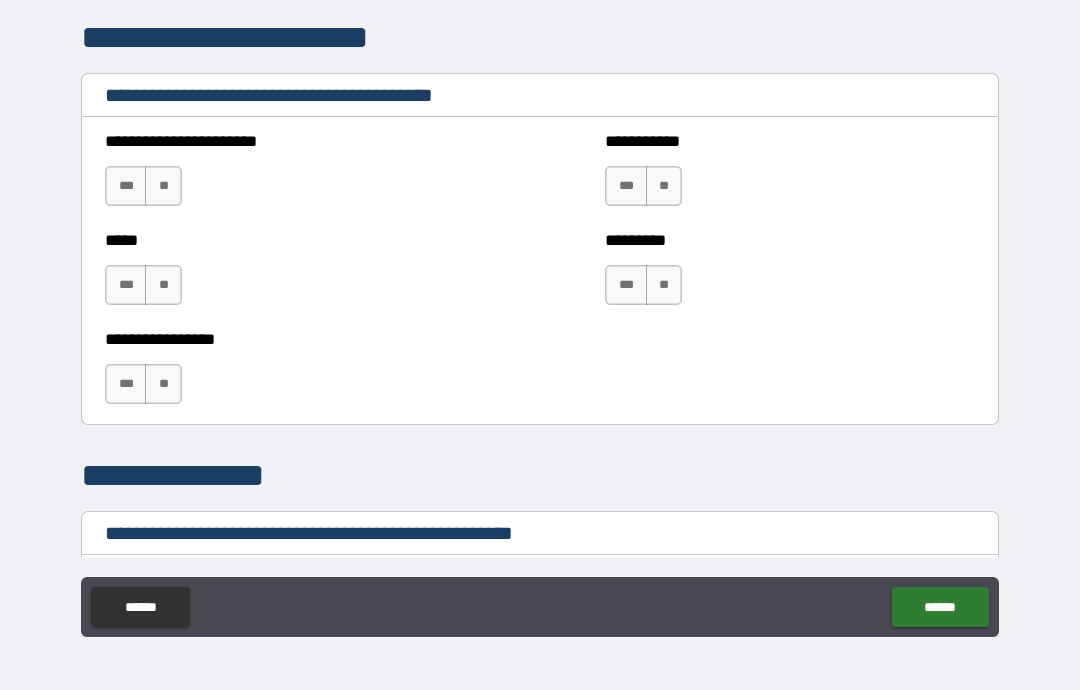 scroll, scrollTop: 1765, scrollLeft: 0, axis: vertical 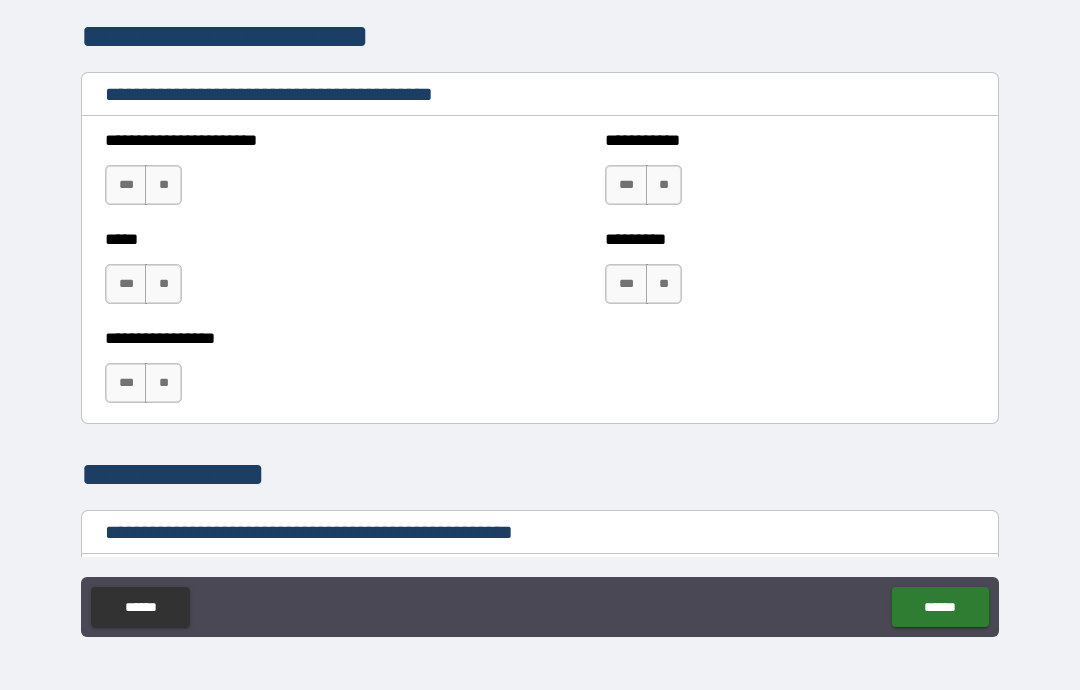 click on "**" at bounding box center (163, 284) 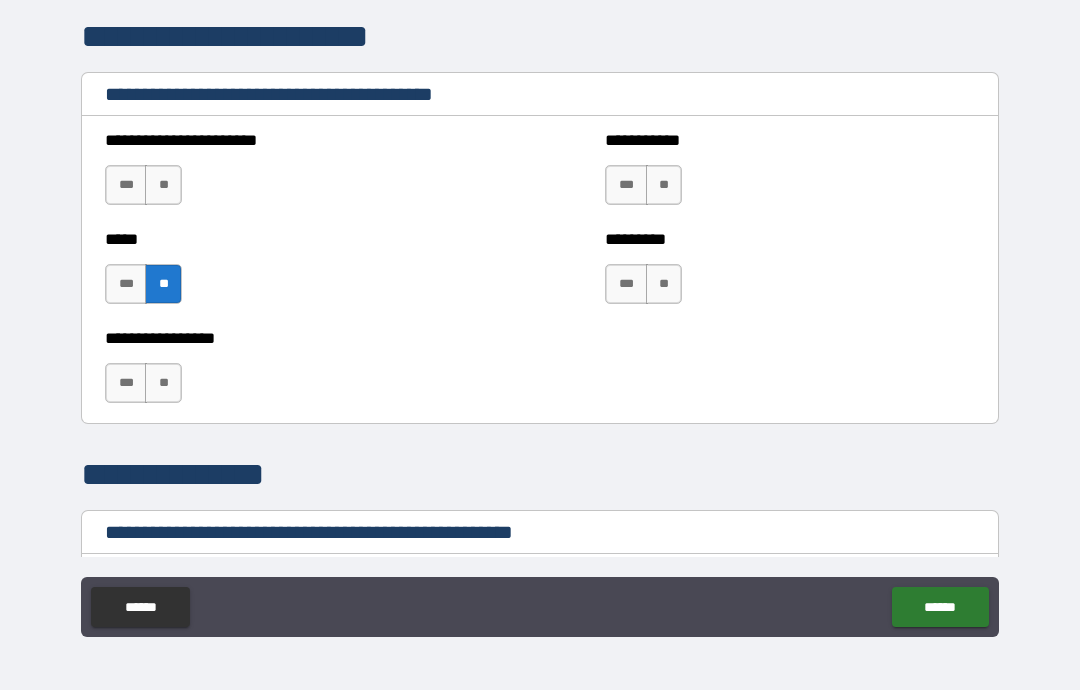 click on "**" at bounding box center (163, 185) 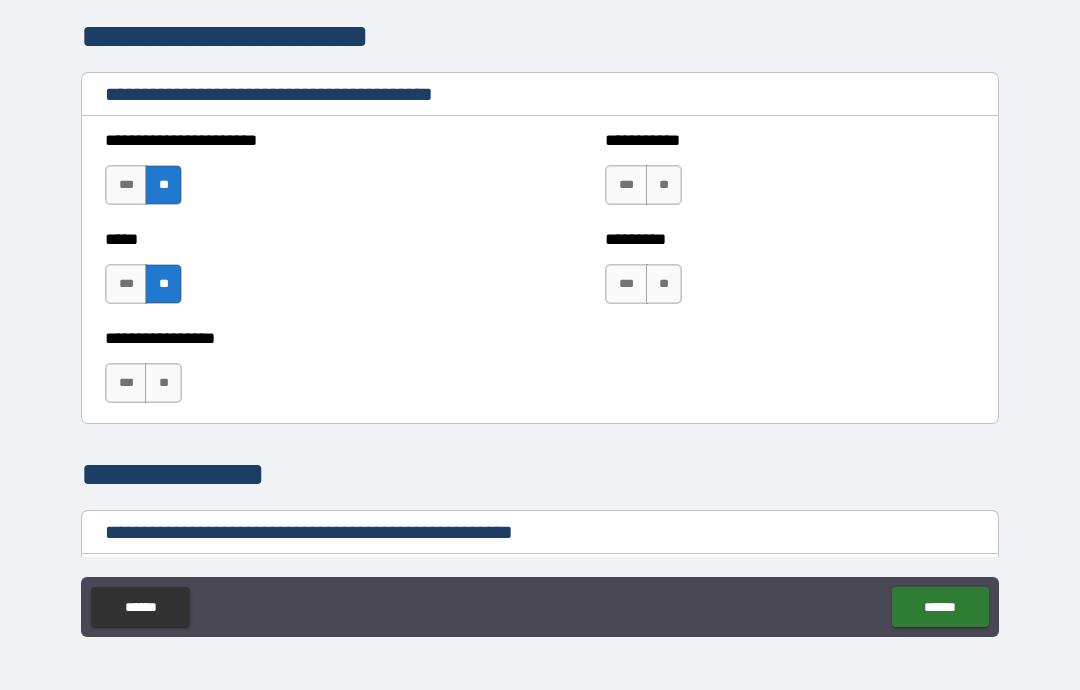 click on "**" at bounding box center [163, 383] 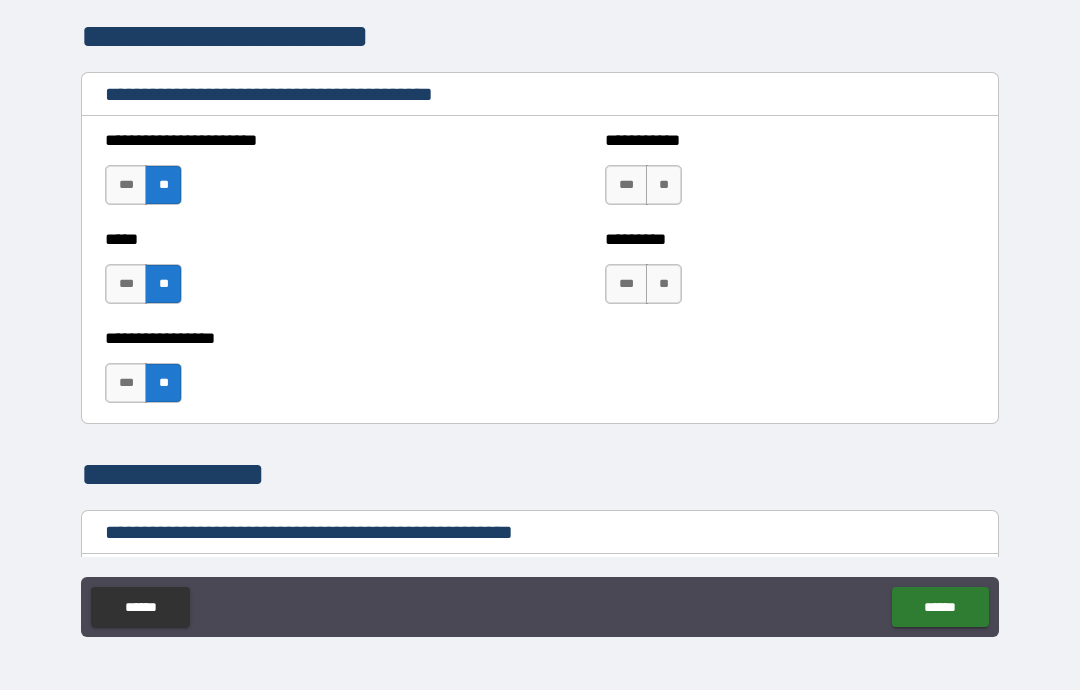 click on "***" at bounding box center [126, 383] 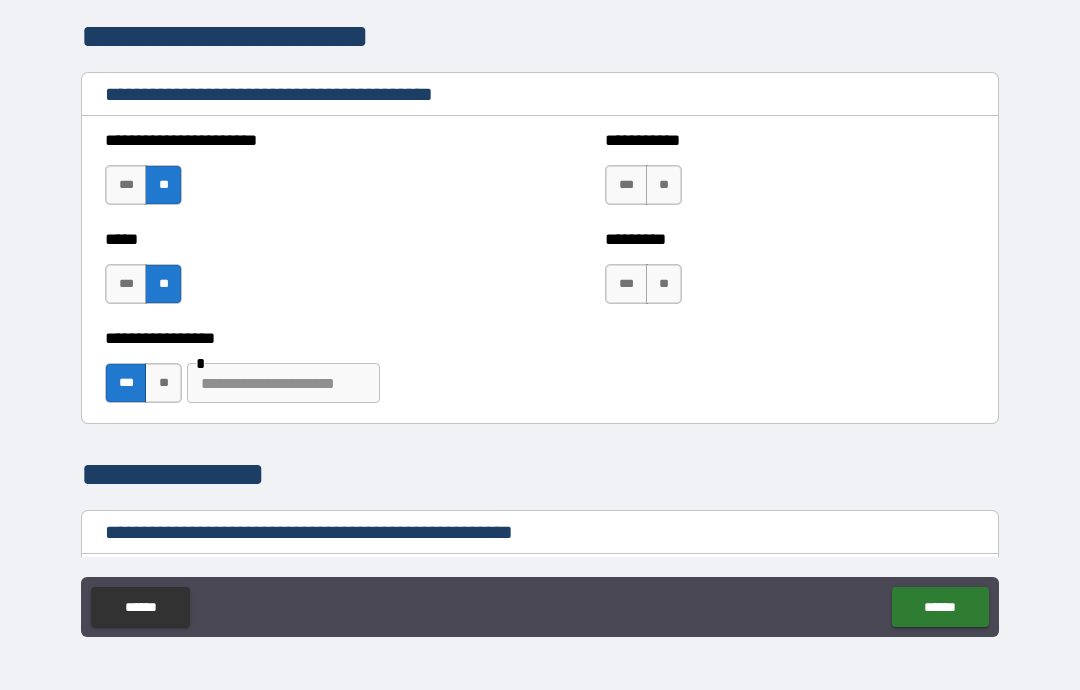 click at bounding box center (283, 383) 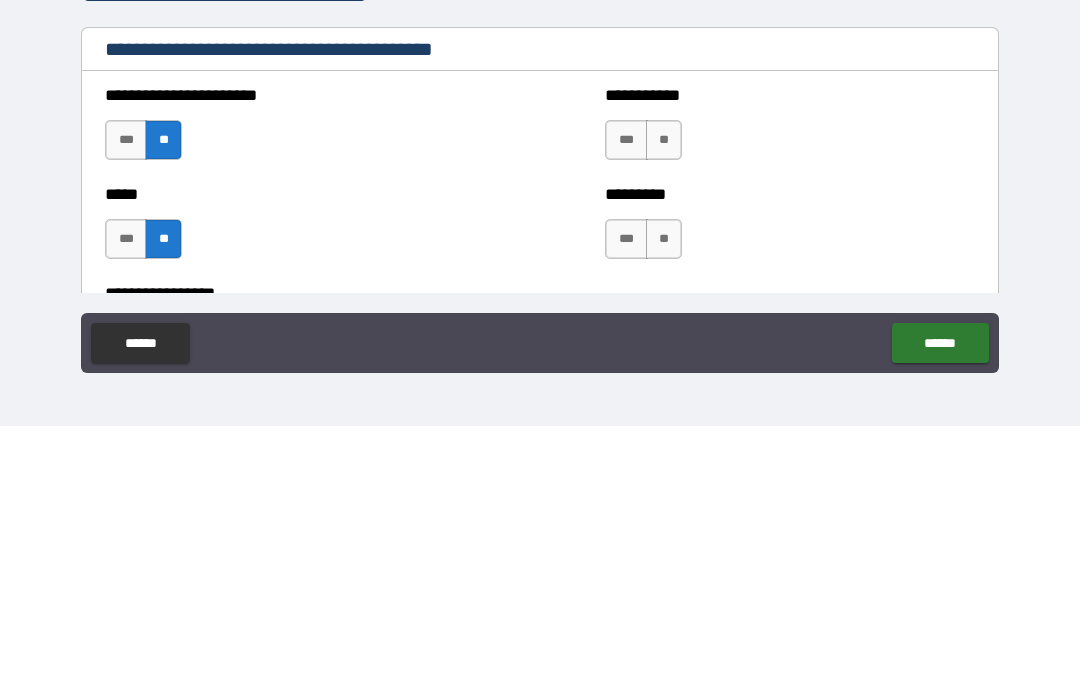 scroll, scrollTop: 1562, scrollLeft: 0, axis: vertical 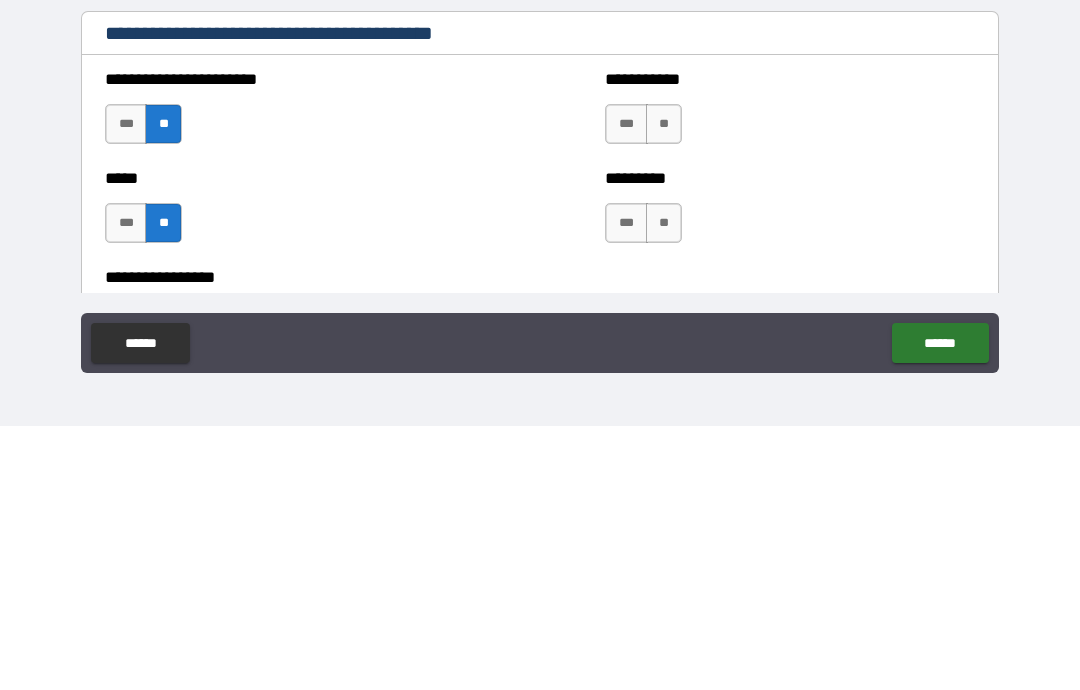 click on "**" at bounding box center [664, 388] 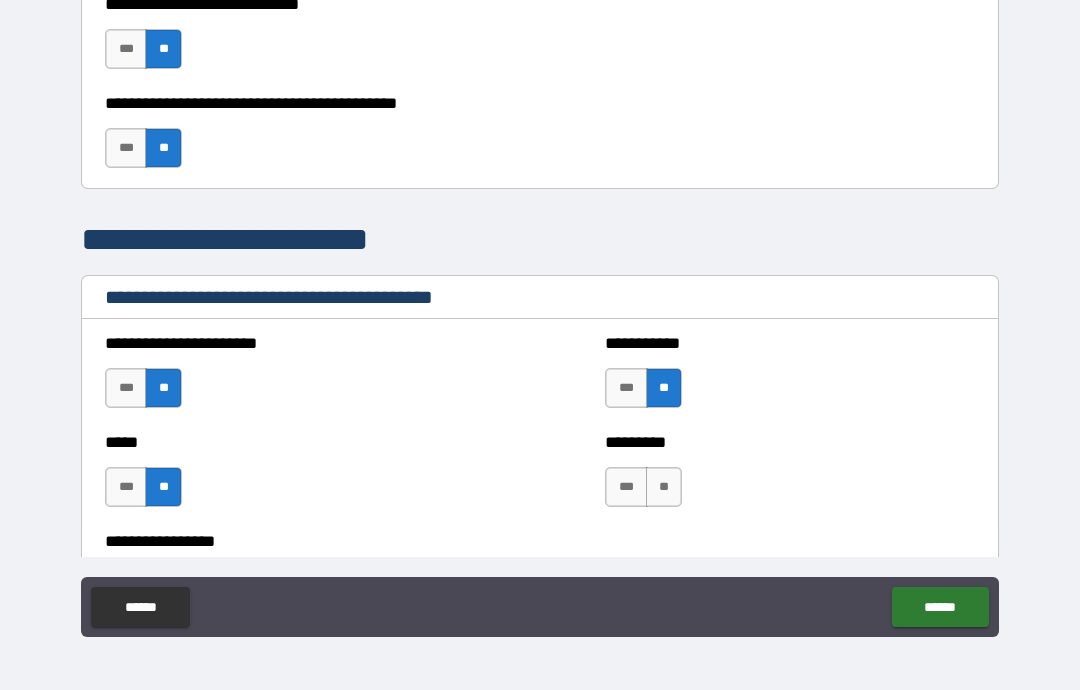 click on "**********" at bounding box center [540, 264] 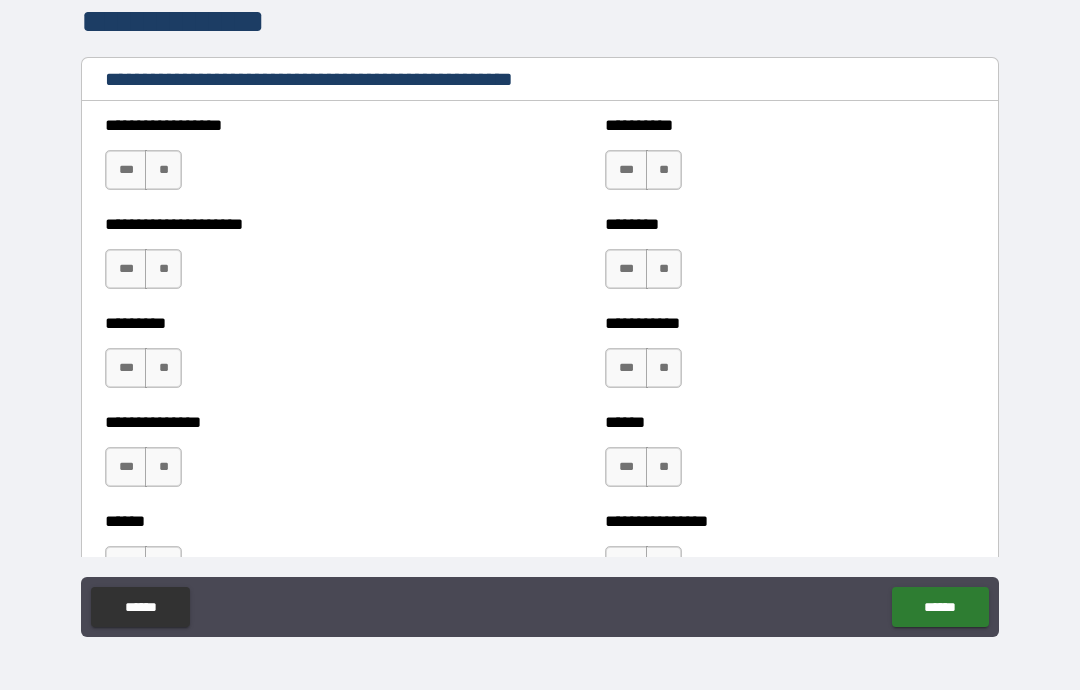 scroll, scrollTop: 2229, scrollLeft: 0, axis: vertical 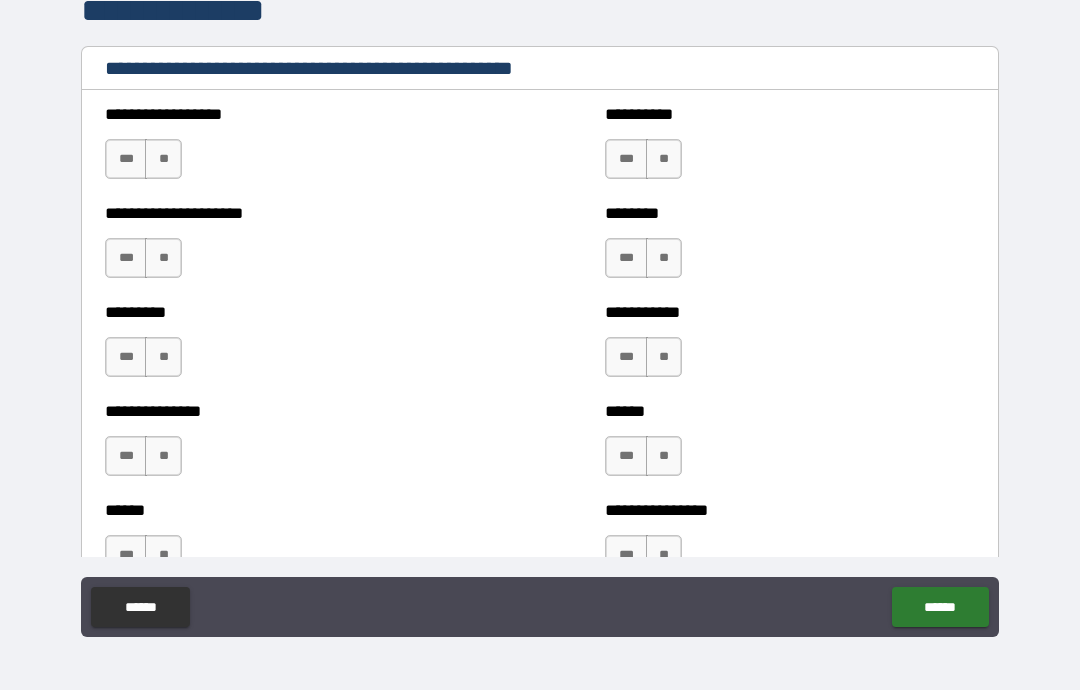 click on "**" at bounding box center (163, 159) 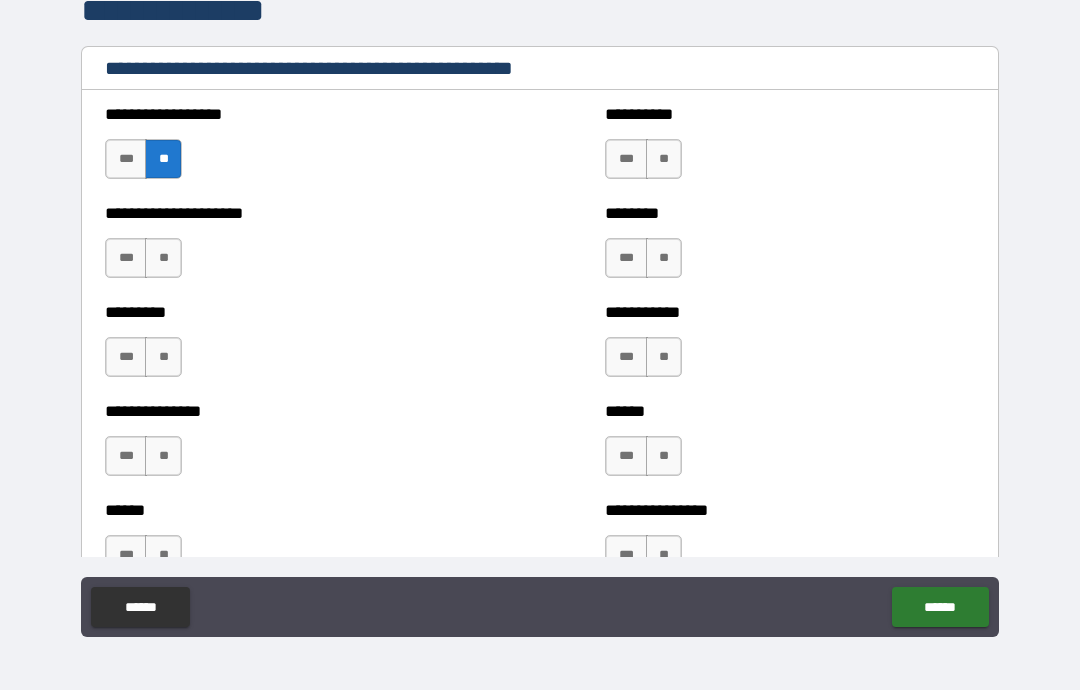 click on "**" at bounding box center (163, 258) 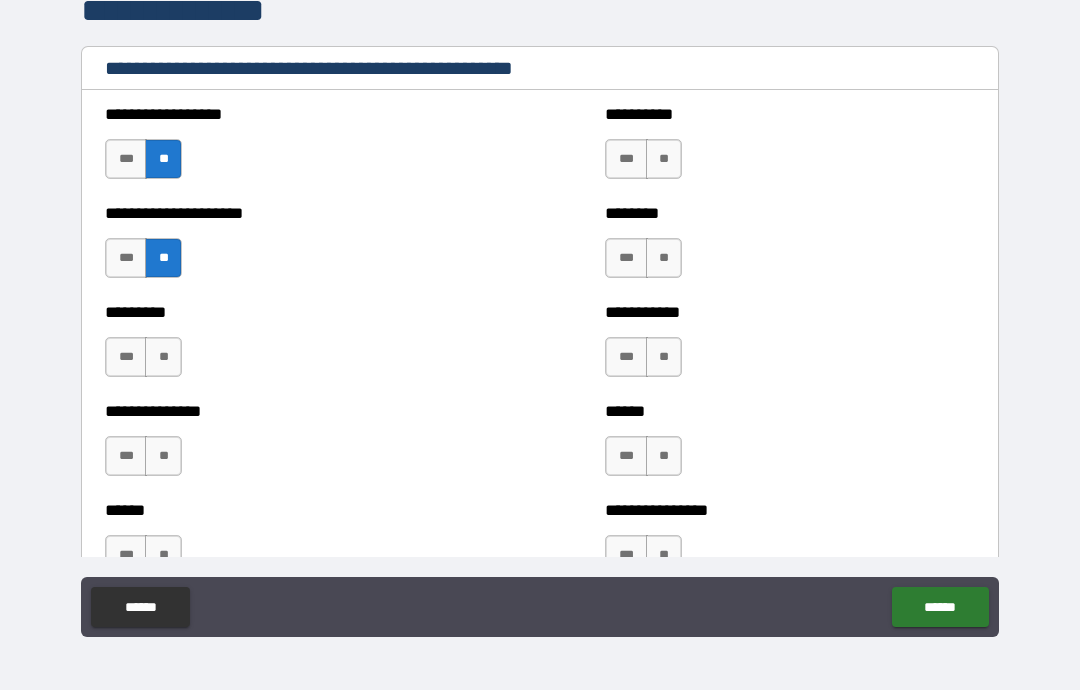 click on "**" at bounding box center [163, 357] 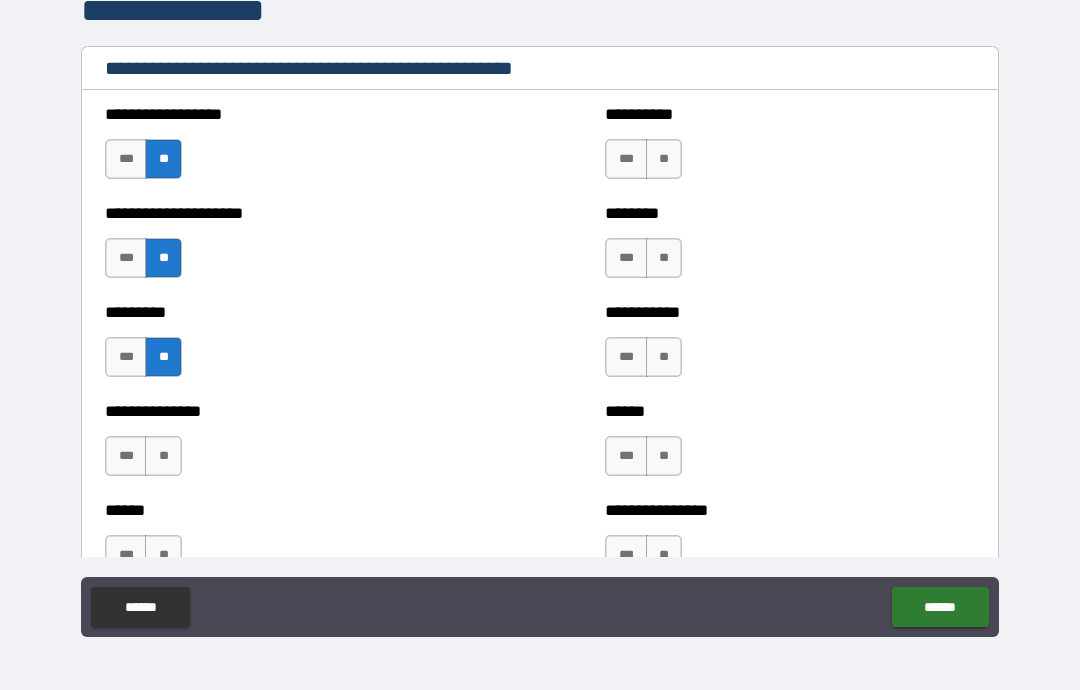 click on "**" at bounding box center (163, 456) 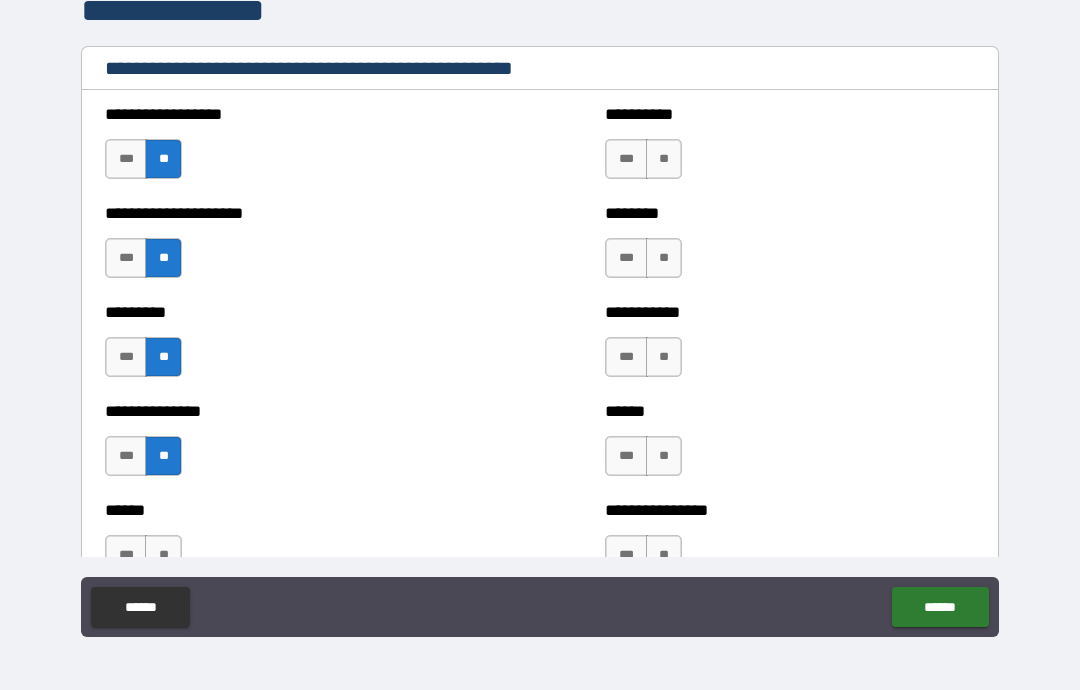 click on "**" at bounding box center [664, 159] 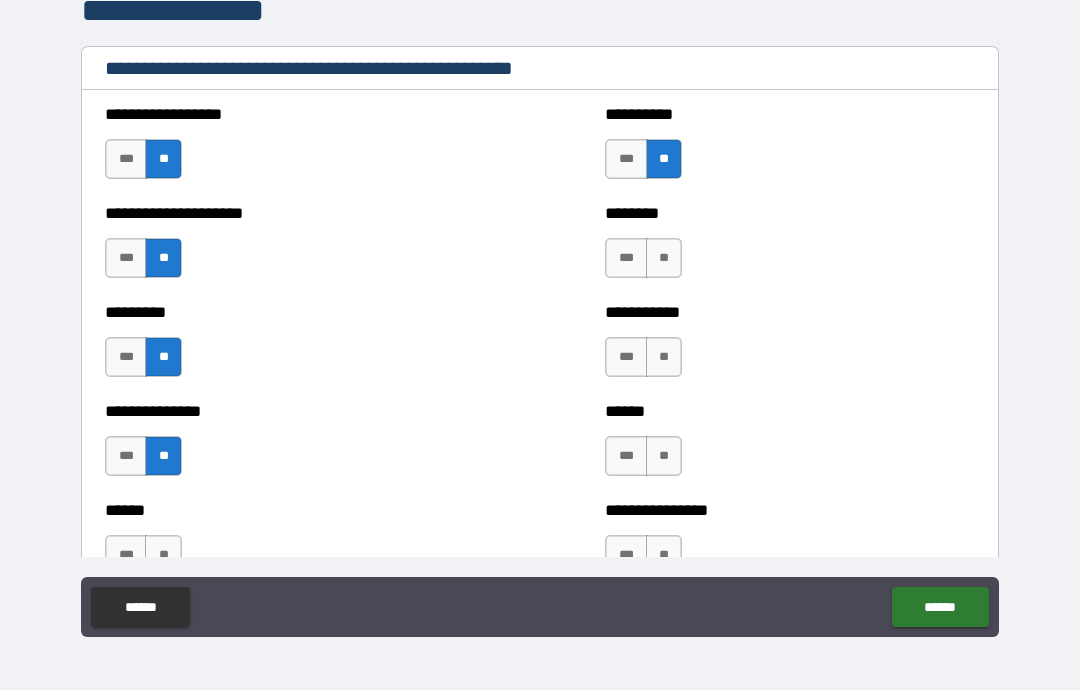 click on "**" at bounding box center [664, 258] 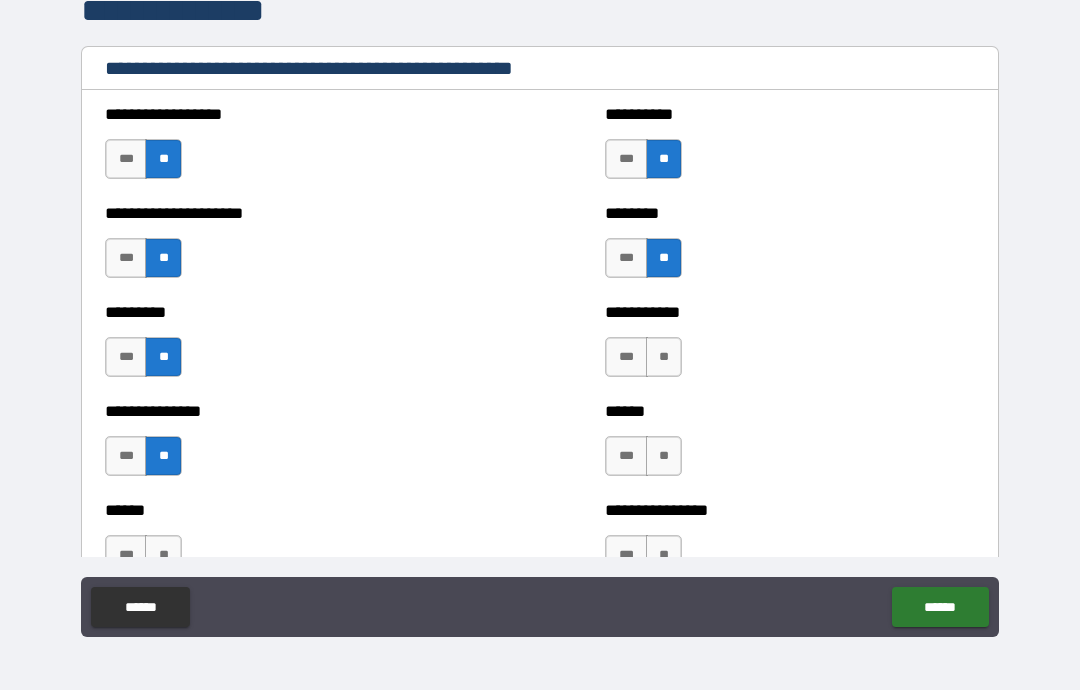 click on "**" at bounding box center (664, 357) 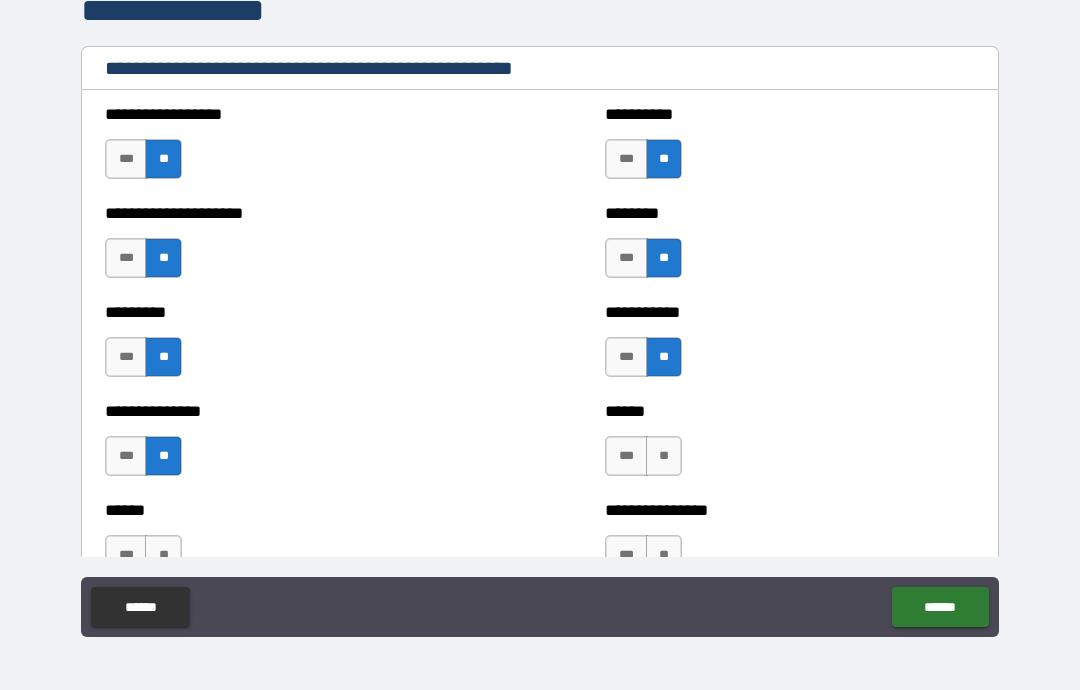 click on "**" at bounding box center (664, 456) 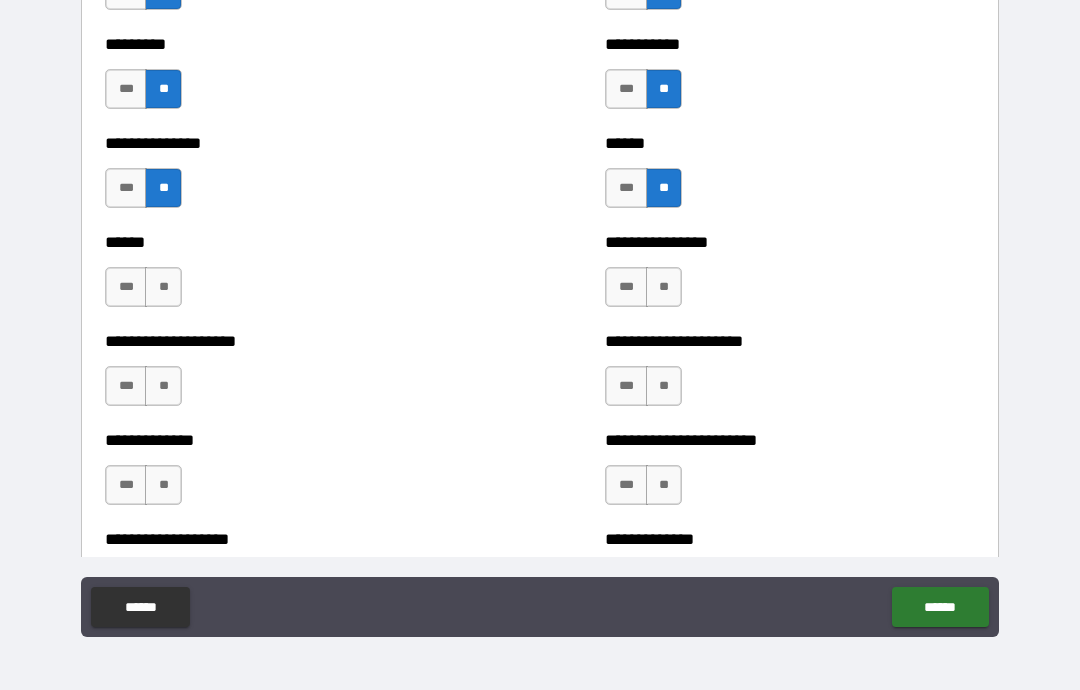scroll, scrollTop: 2498, scrollLeft: 0, axis: vertical 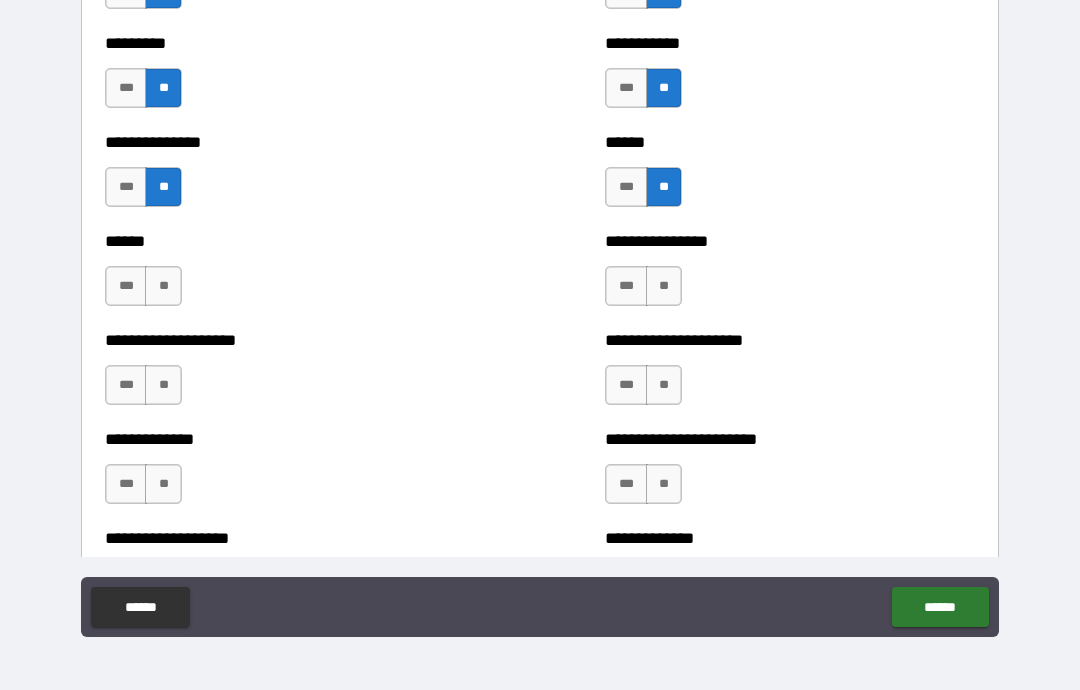 click on "**" at bounding box center (664, 286) 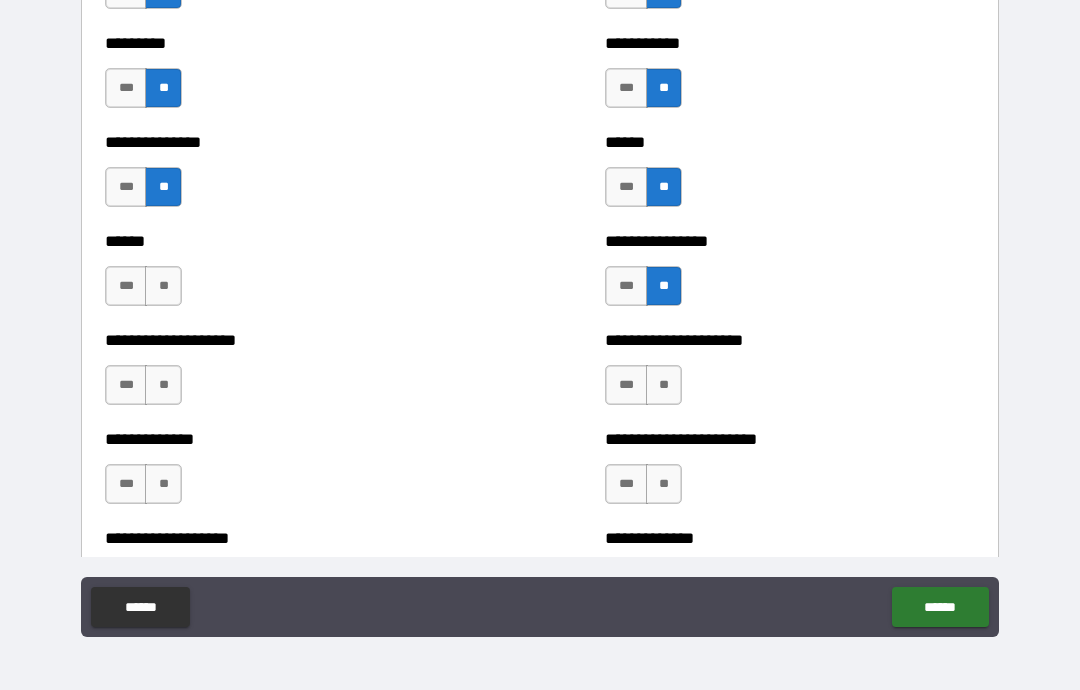 click on "**" at bounding box center [664, 385] 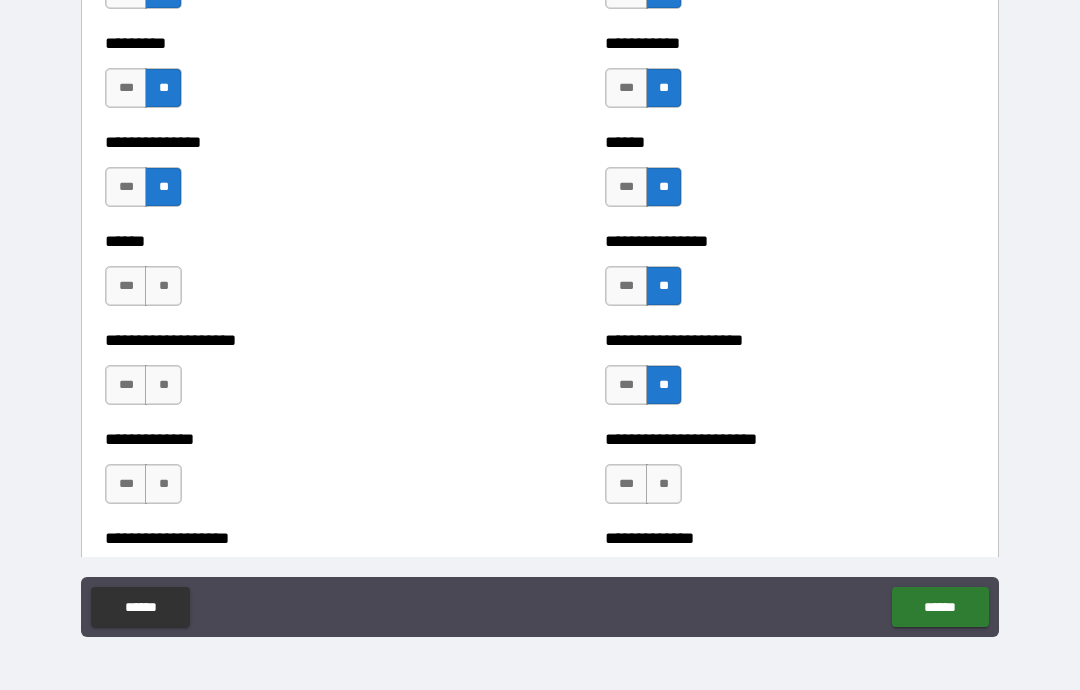 click on "**" at bounding box center (664, 484) 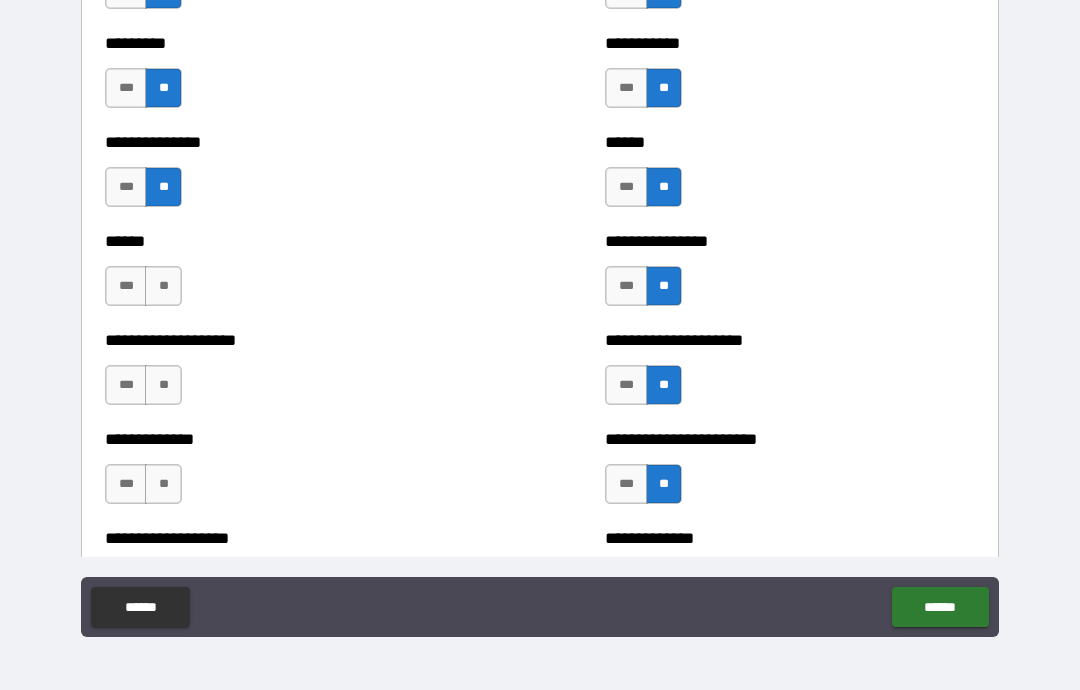 click on "**" at bounding box center [163, 286] 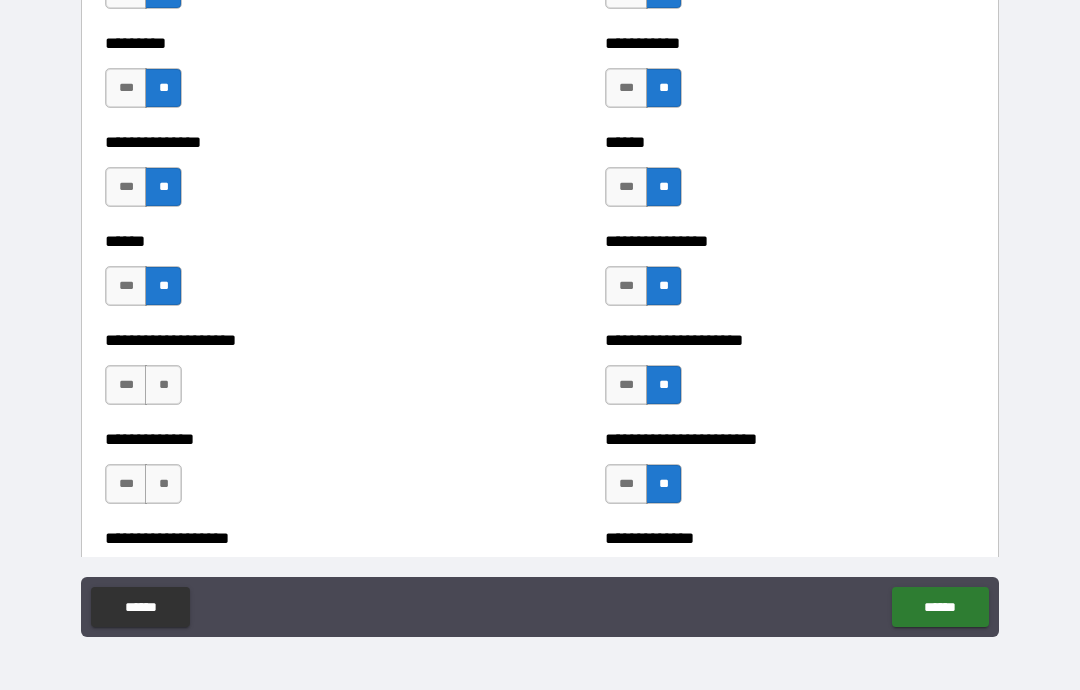 click on "**" at bounding box center (163, 385) 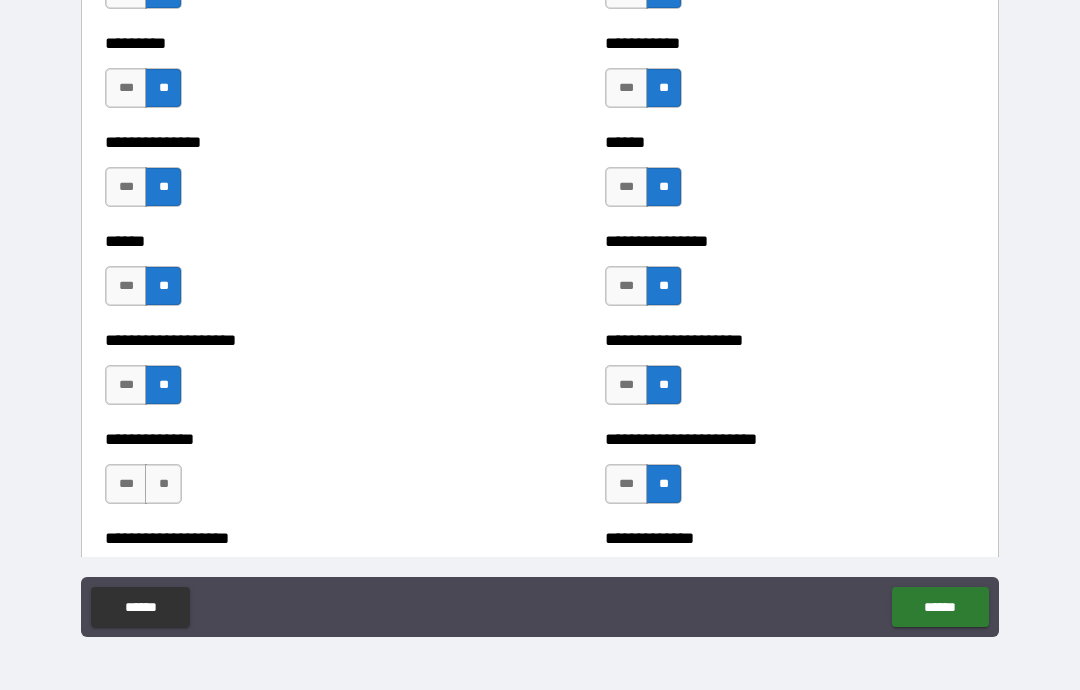 click on "**" at bounding box center (163, 484) 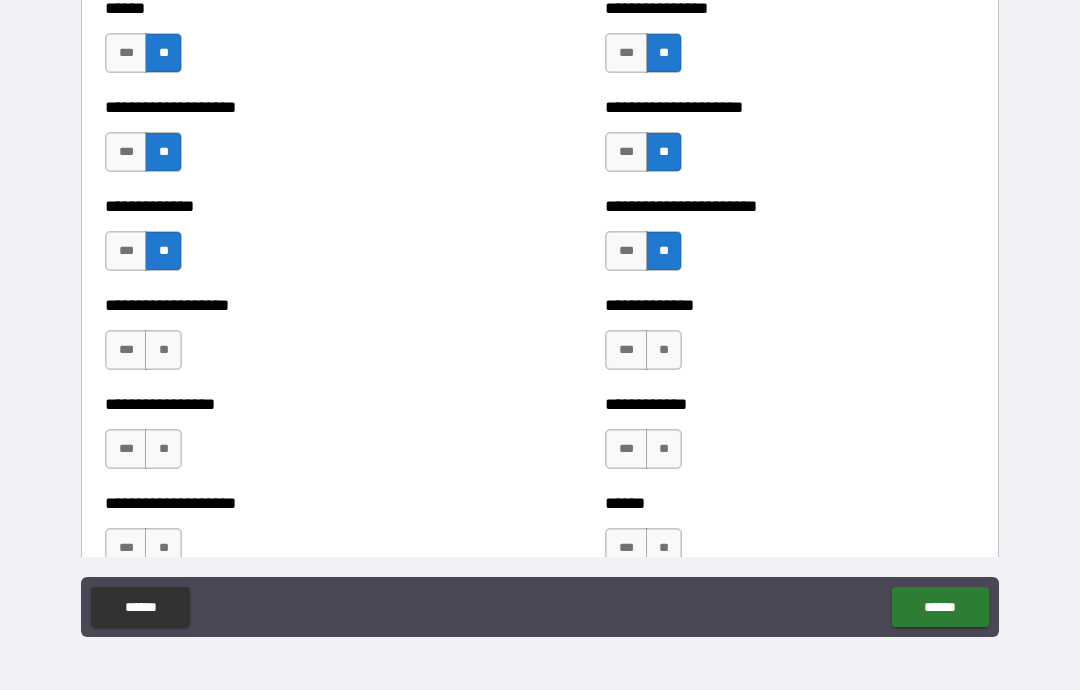 scroll, scrollTop: 2858, scrollLeft: 0, axis: vertical 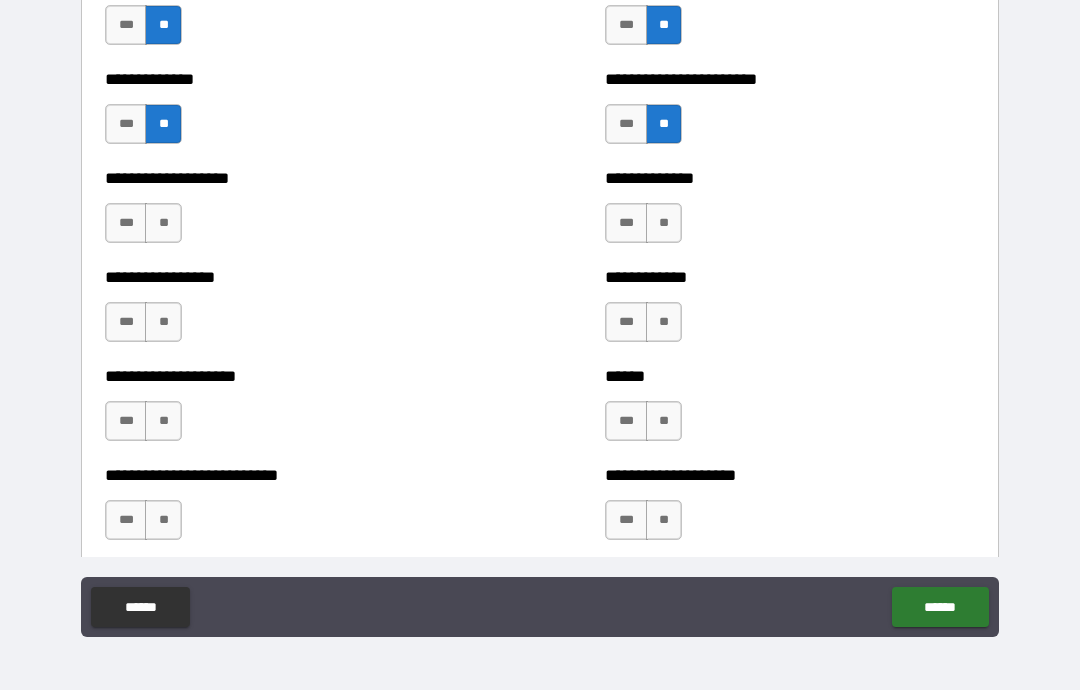 click on "**" at bounding box center (163, 223) 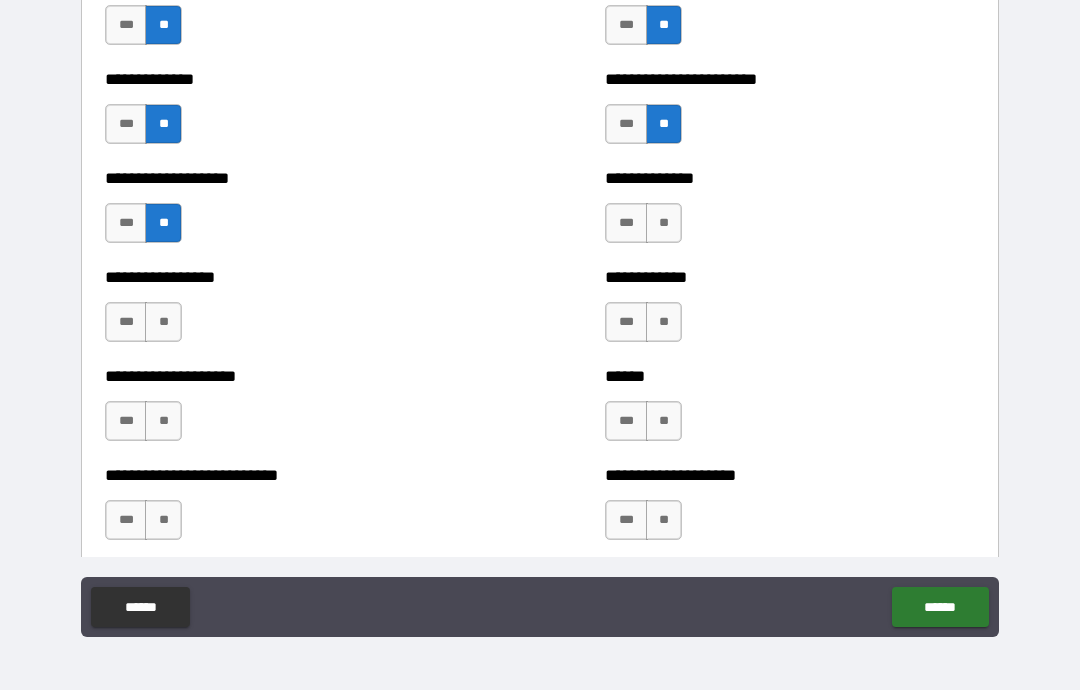 click on "**" at bounding box center (163, 322) 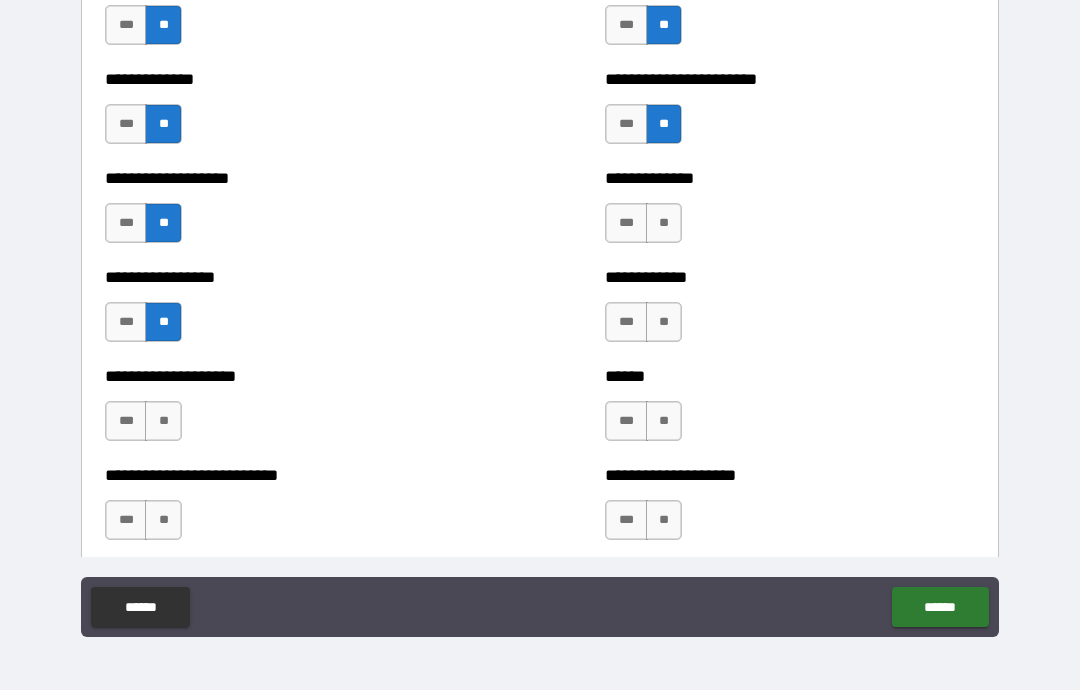 click on "**" at bounding box center [163, 421] 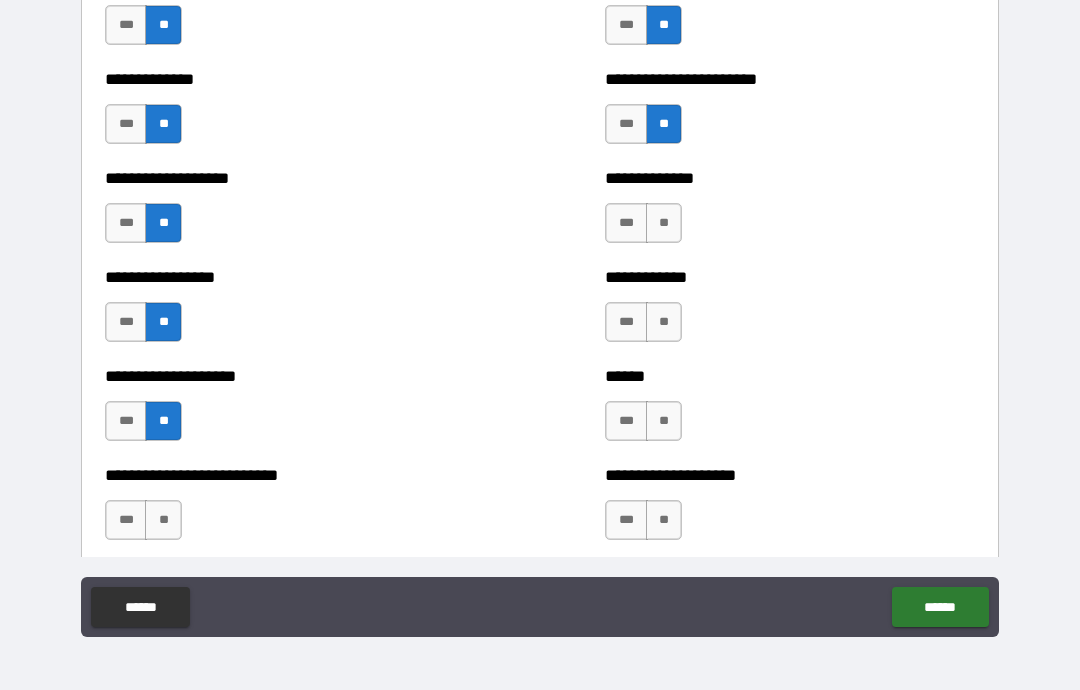 click on "**" at bounding box center (163, 520) 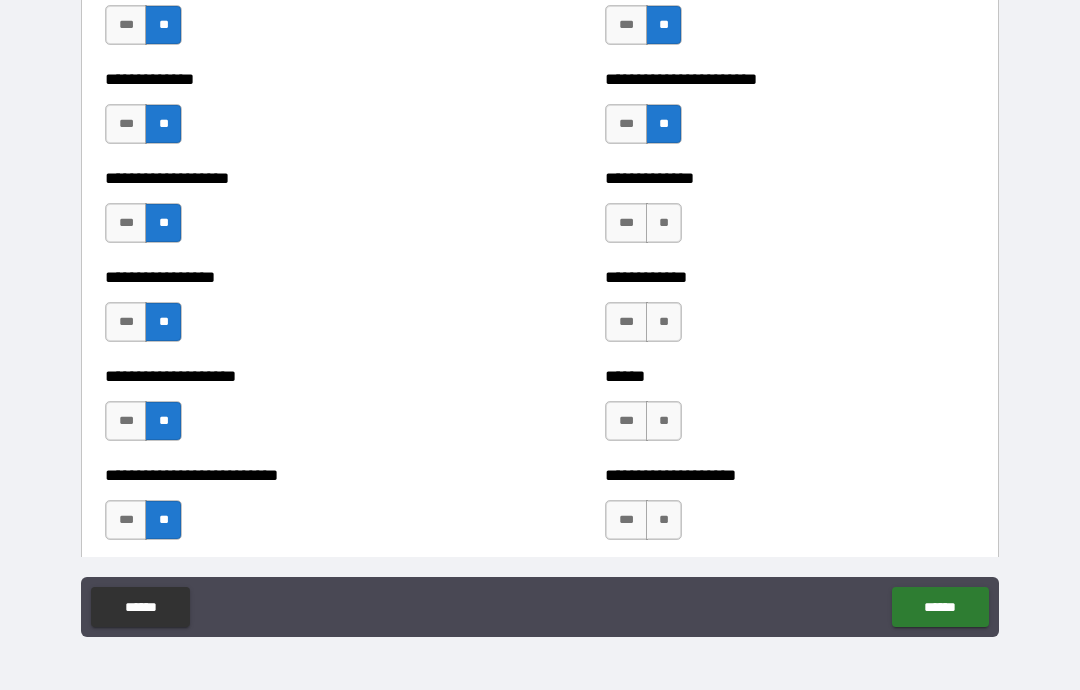 click on "***" at bounding box center [126, 520] 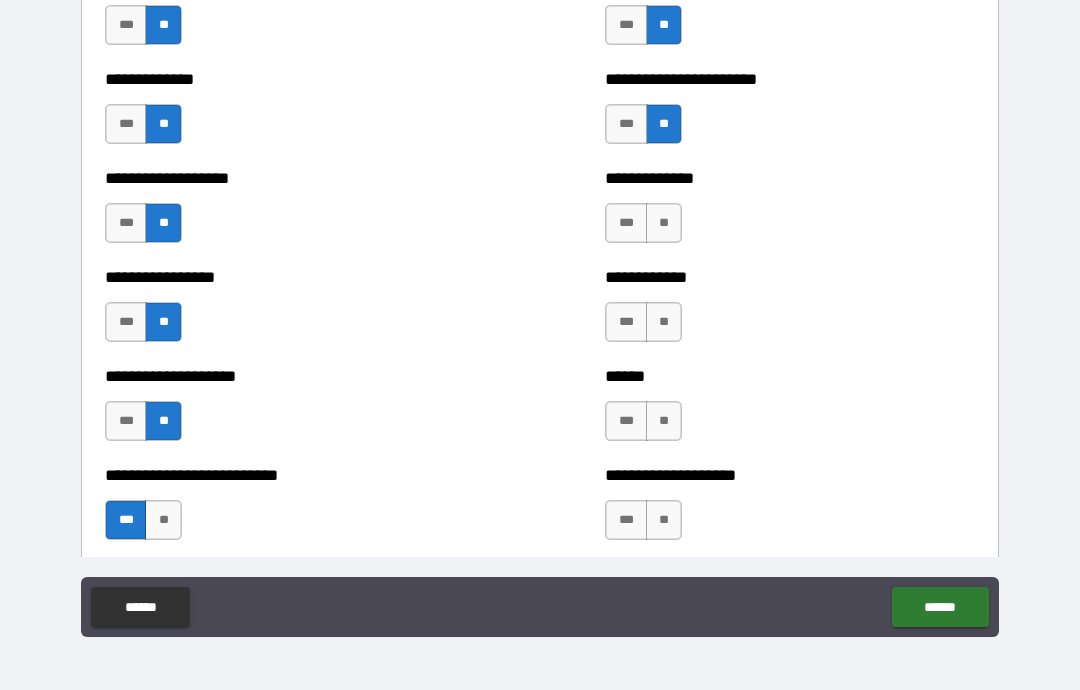 click on "**" at bounding box center [163, 520] 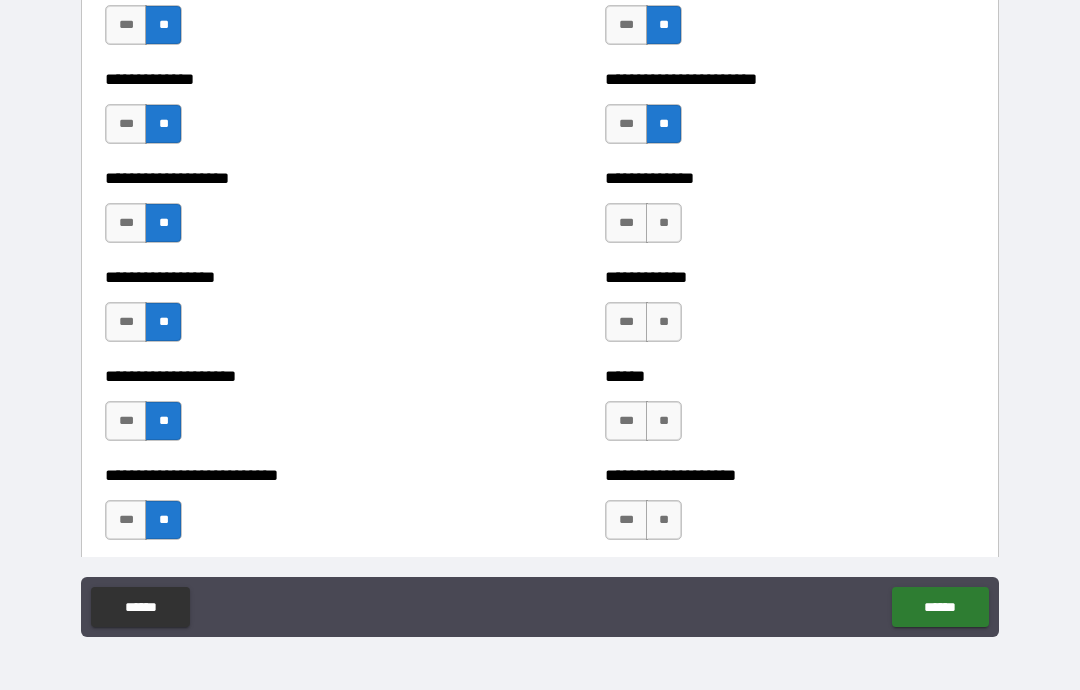 click on "**" at bounding box center (664, 223) 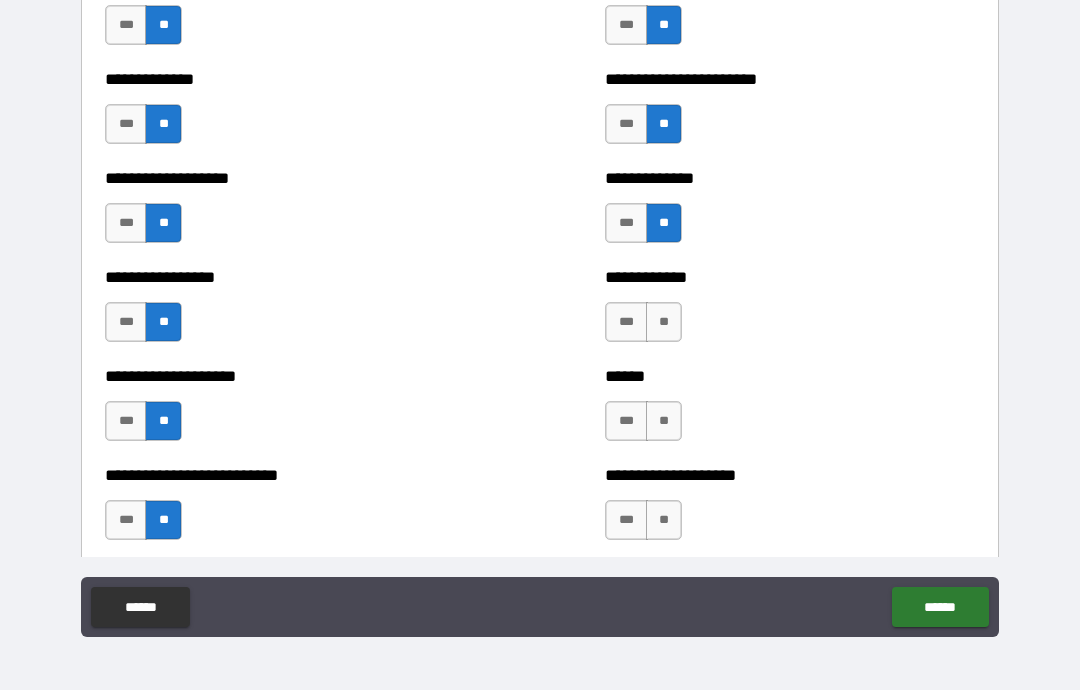 click on "**" at bounding box center (664, 322) 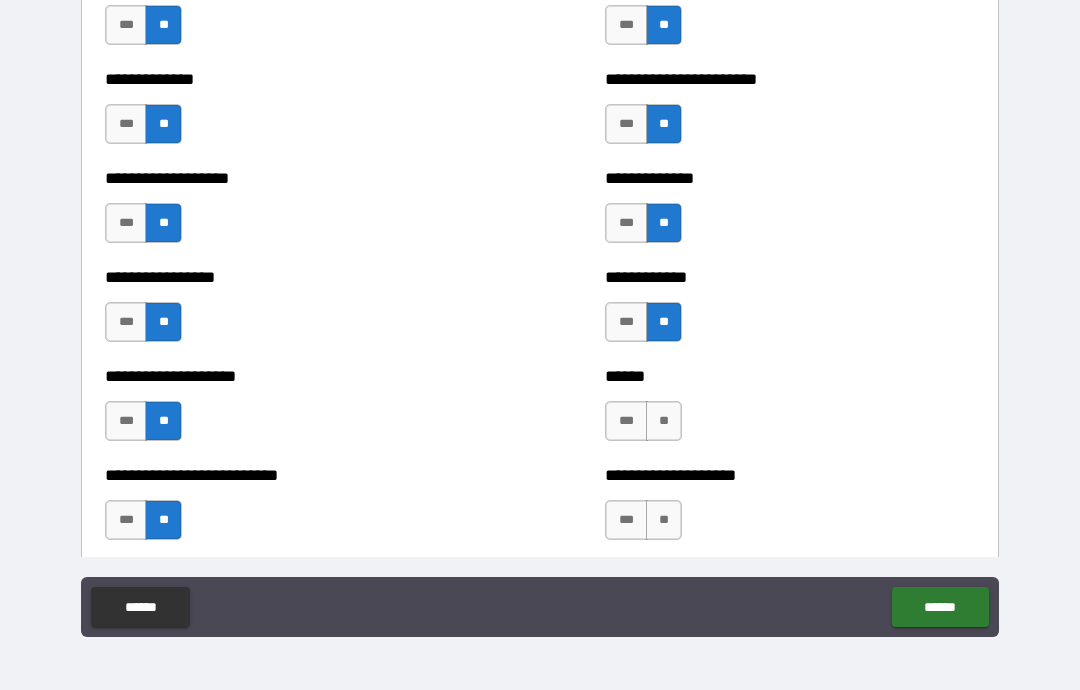 click on "**" at bounding box center [664, 421] 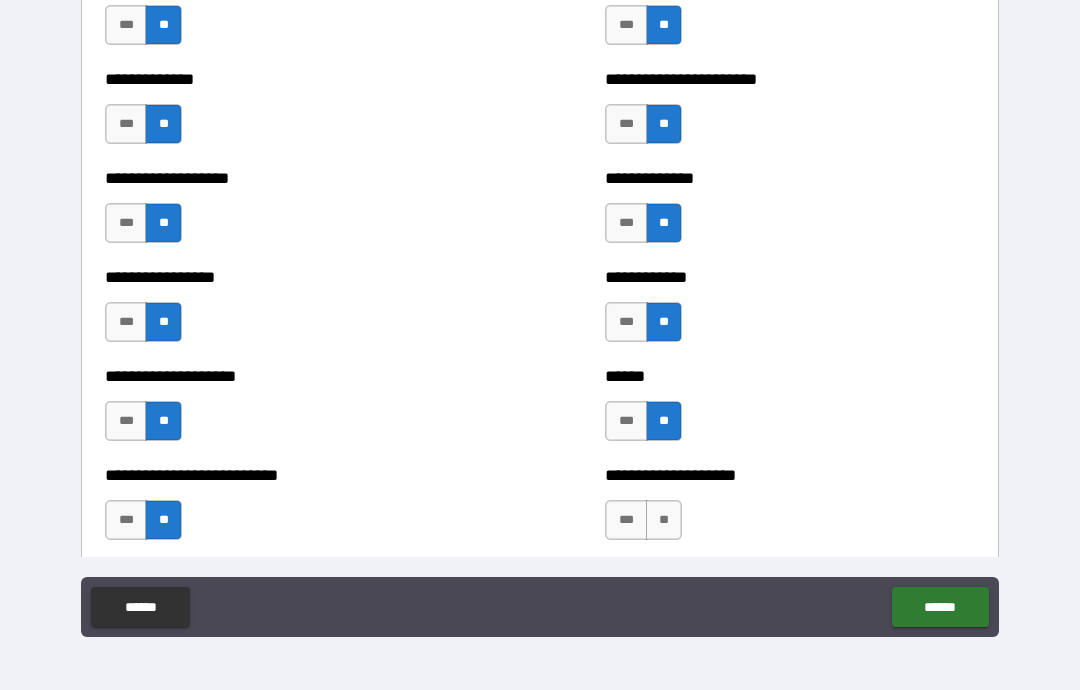 click on "**" at bounding box center (664, 520) 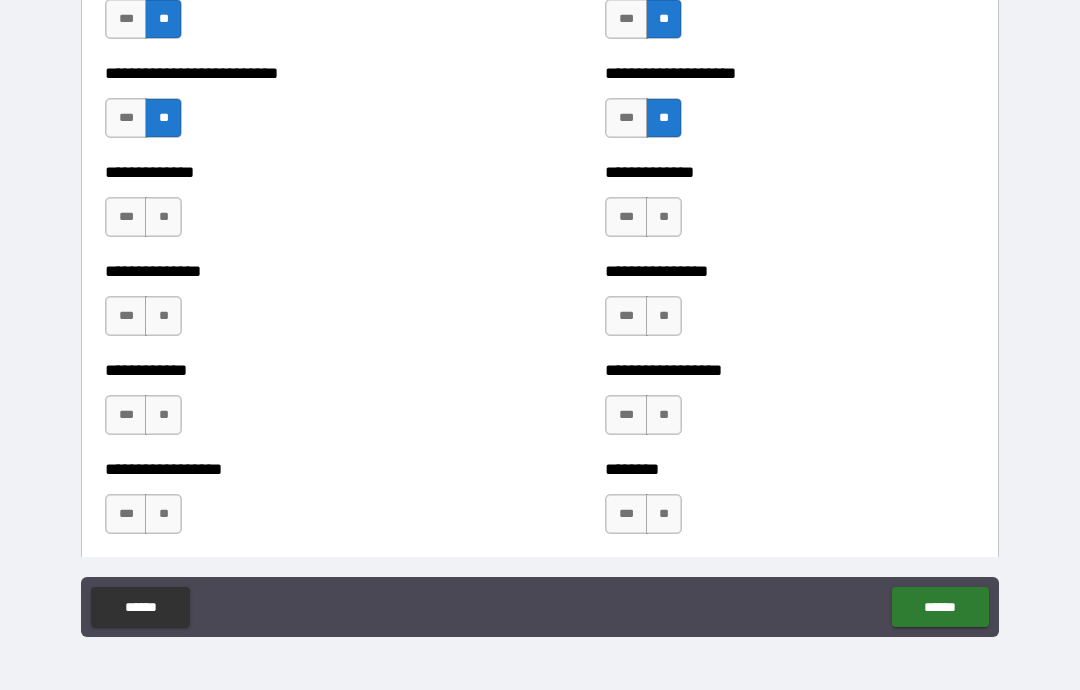 scroll, scrollTop: 3265, scrollLeft: 0, axis: vertical 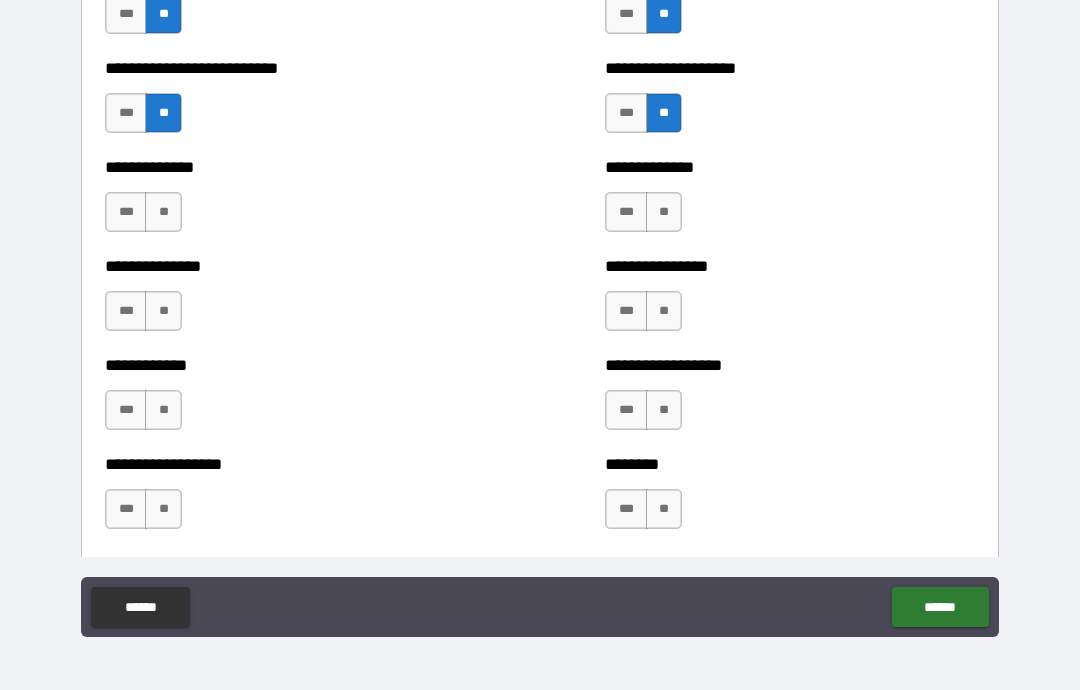click on "**" at bounding box center [664, 212] 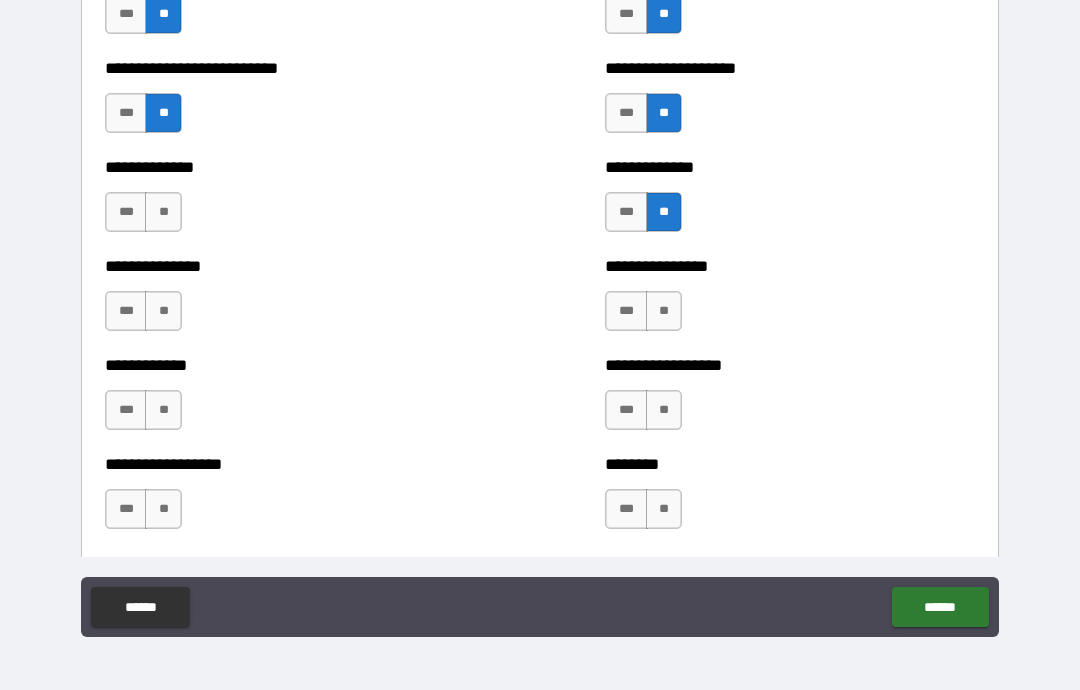 click on "**" at bounding box center [664, 311] 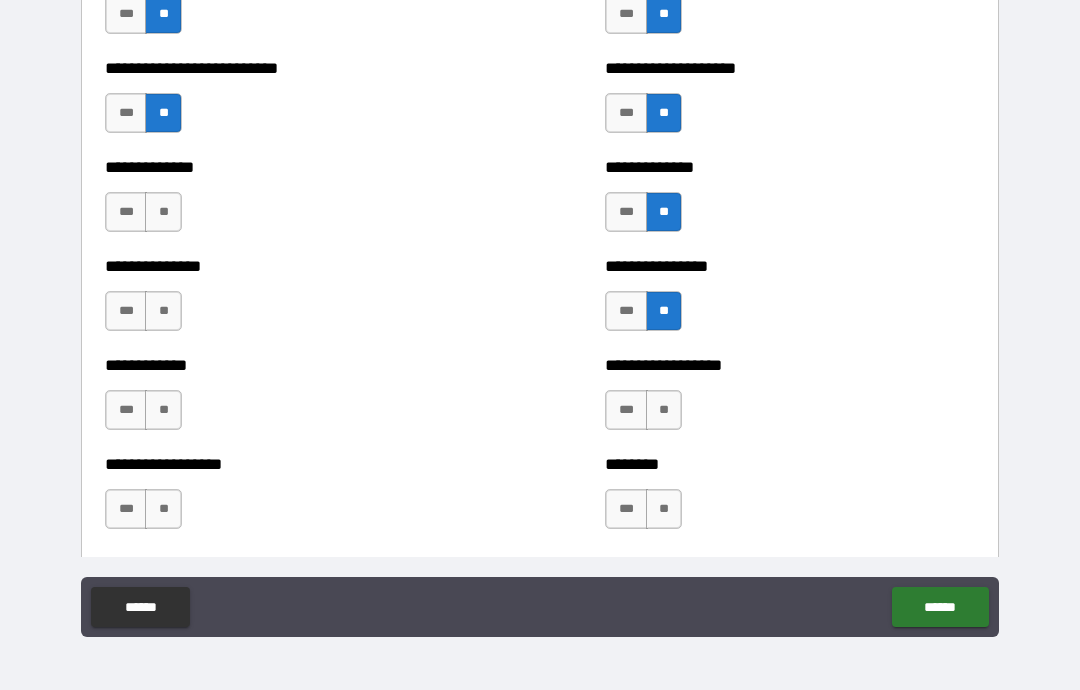 click on "**" at bounding box center (664, 410) 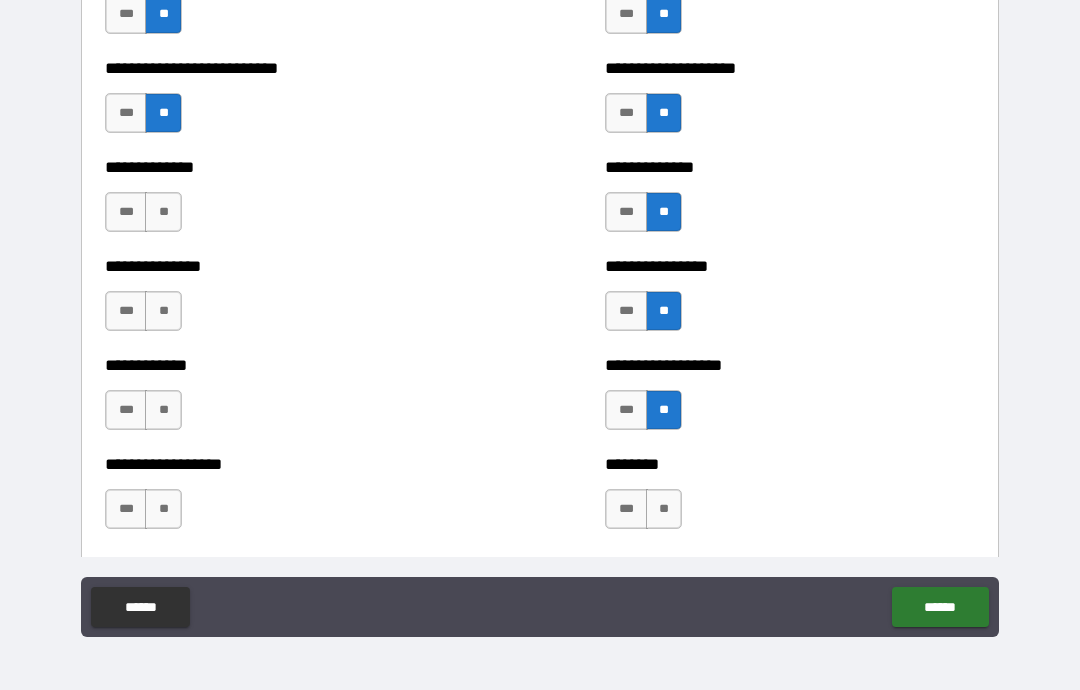 click on "**" at bounding box center (664, 509) 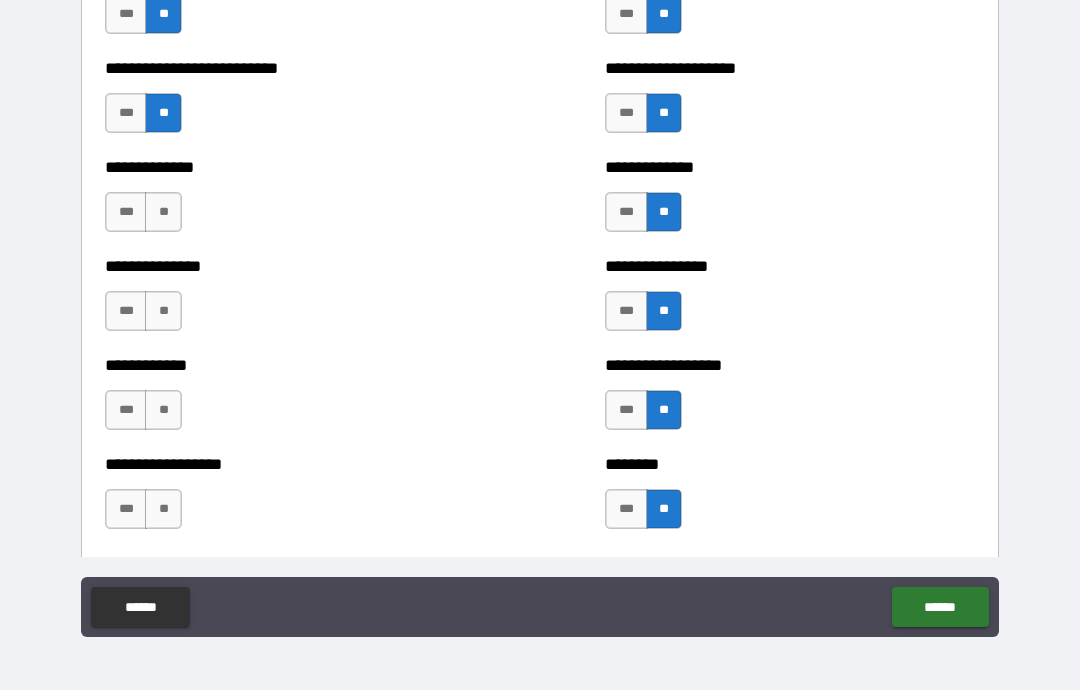 click on "**" at bounding box center (163, 509) 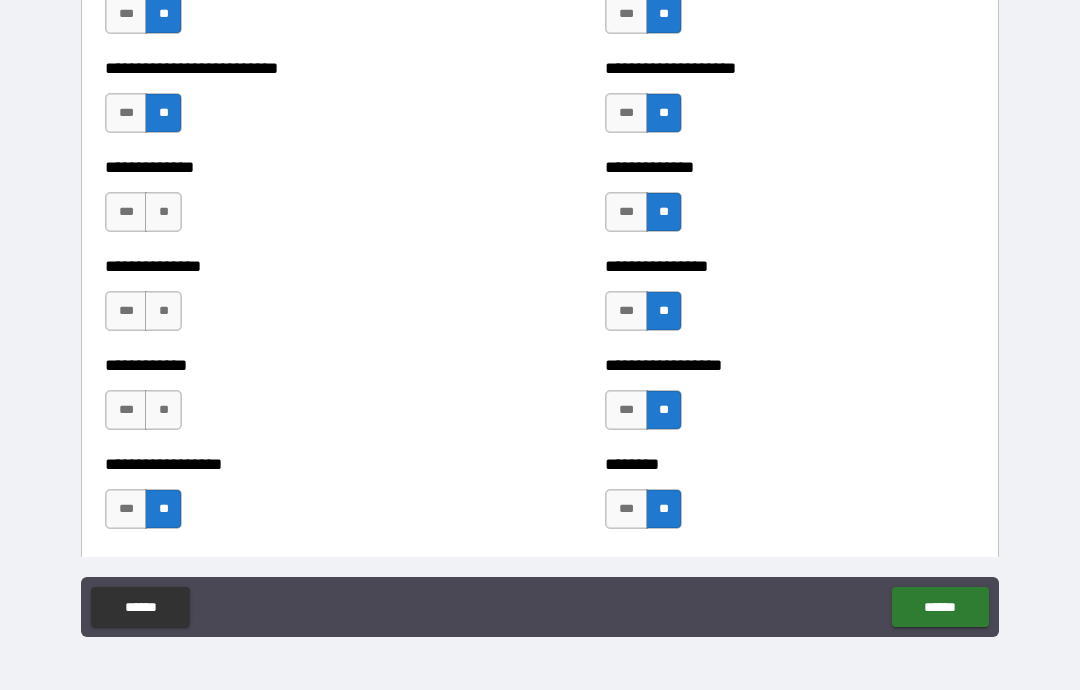 click on "**" at bounding box center (163, 410) 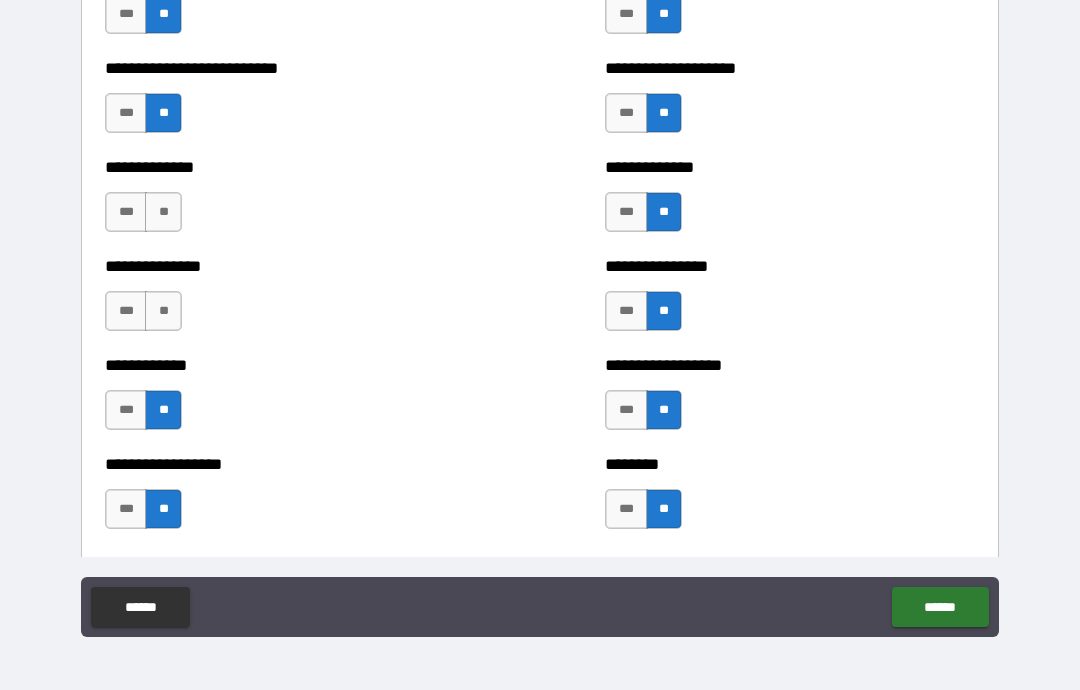 click on "**" at bounding box center (163, 311) 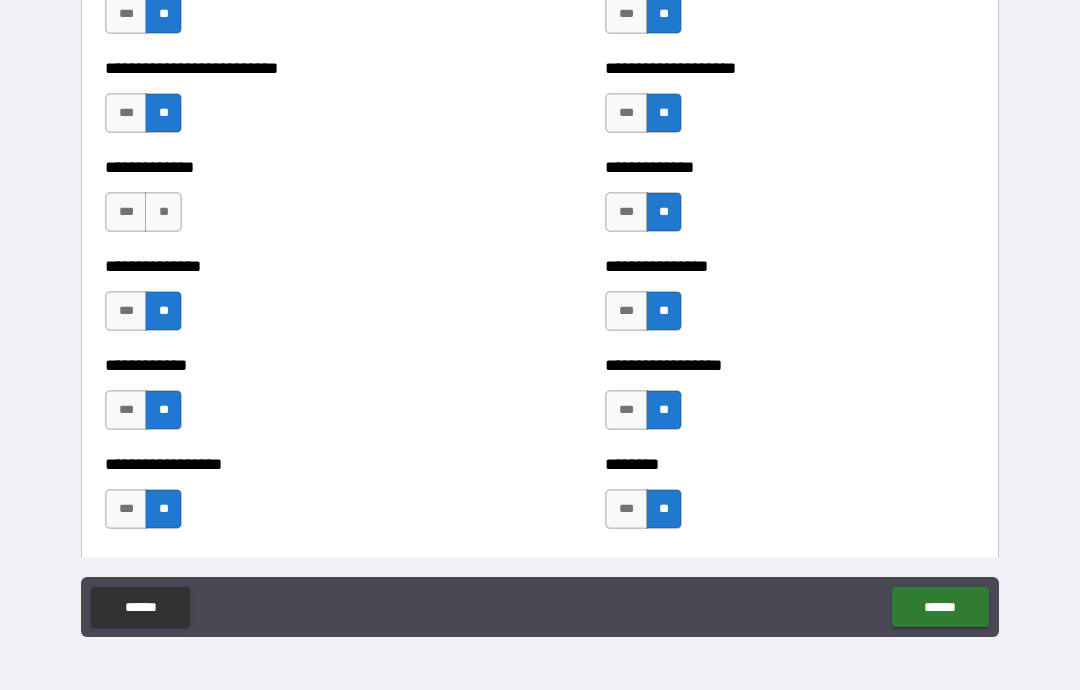click on "**" at bounding box center [163, 212] 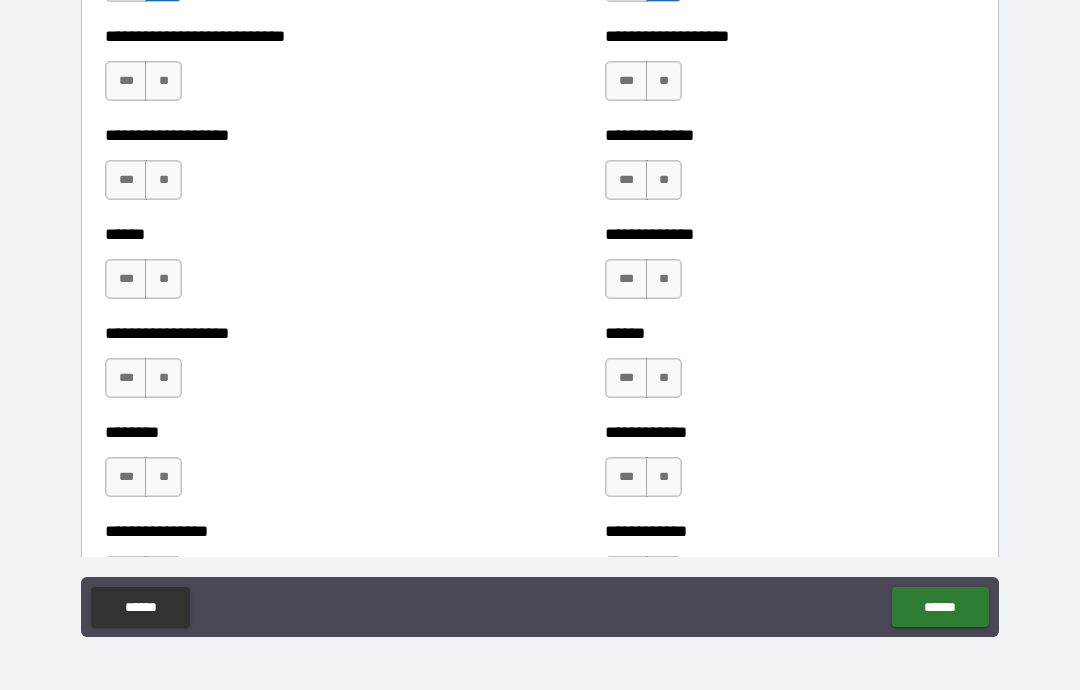 scroll, scrollTop: 3794, scrollLeft: 0, axis: vertical 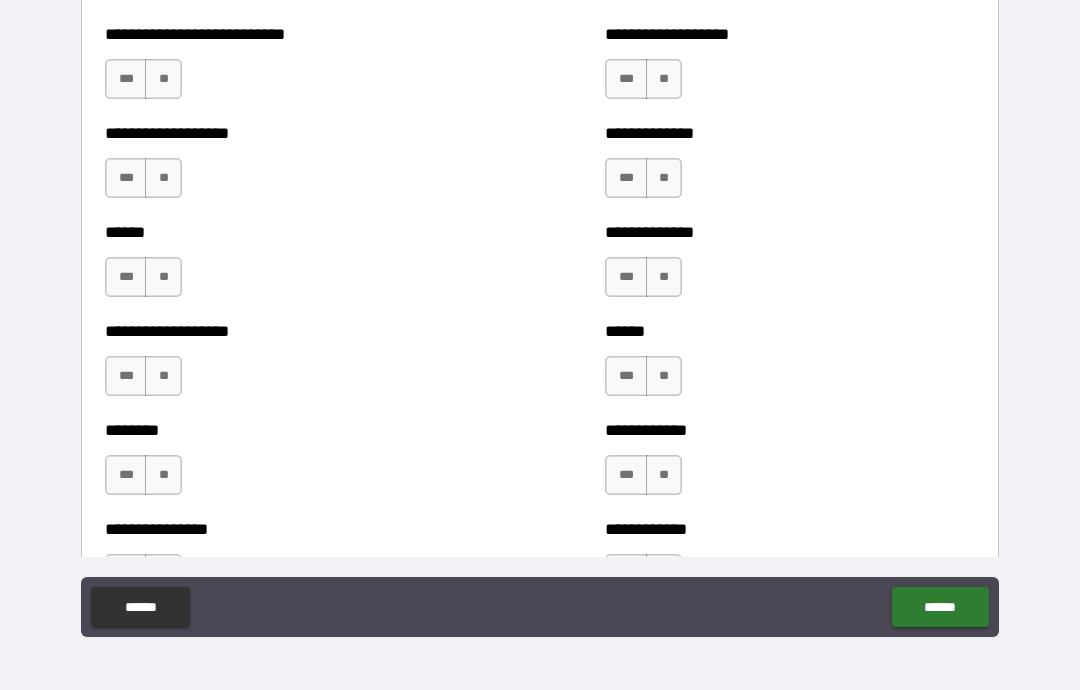 click on "**" at bounding box center [664, 79] 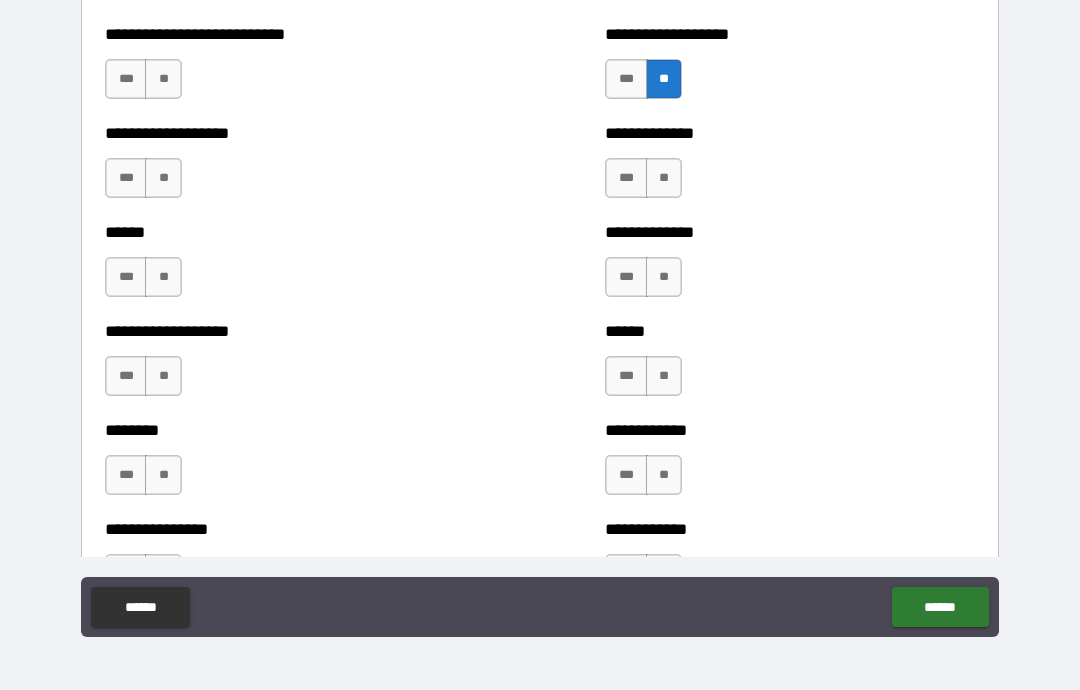 click on "**" at bounding box center [664, 178] 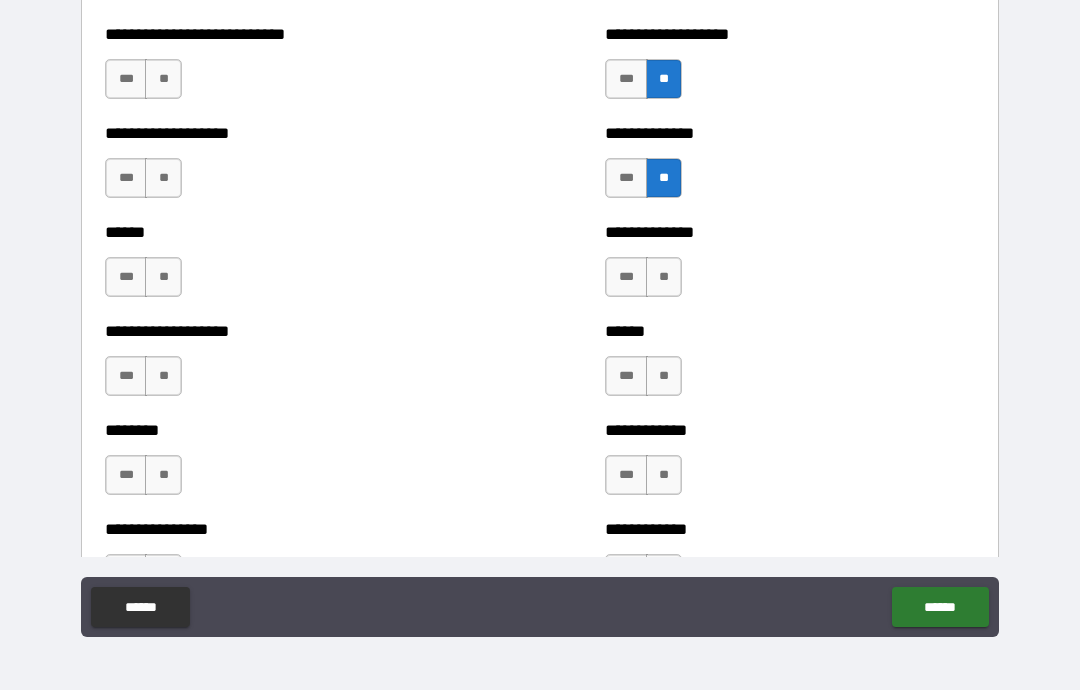 click on "**" at bounding box center [664, 277] 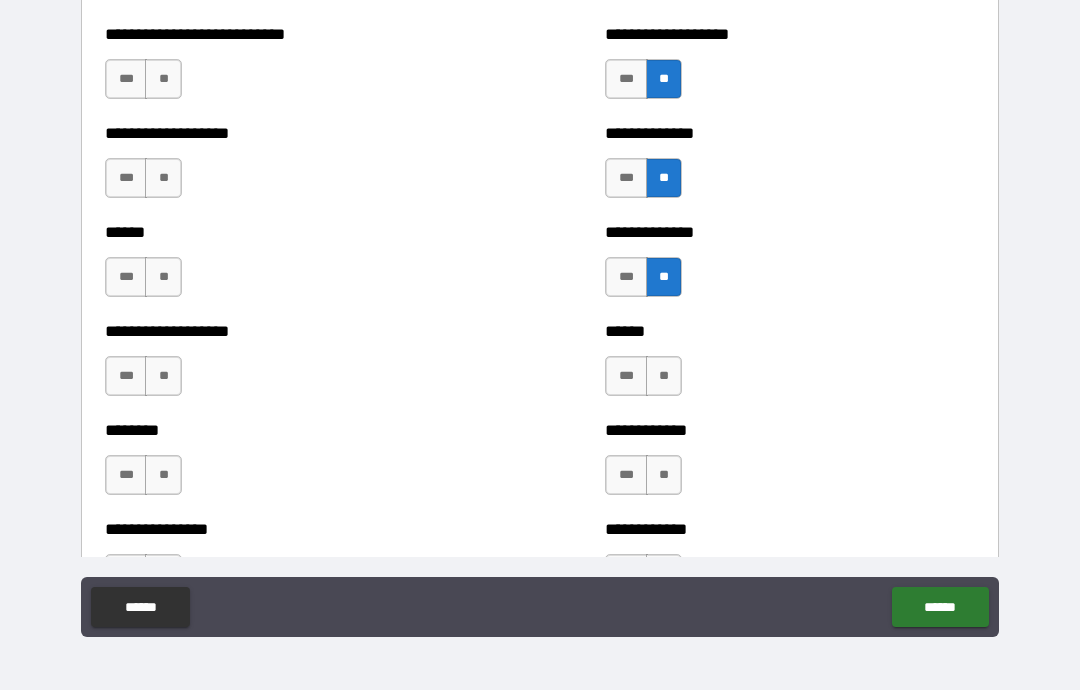 click on "**" at bounding box center [664, 376] 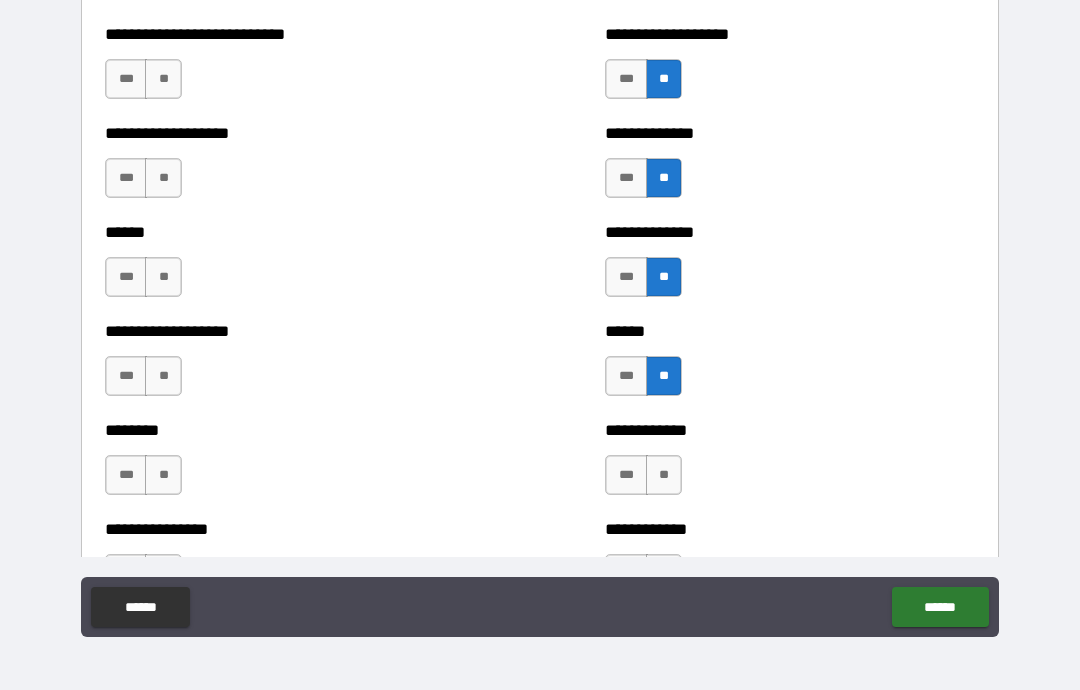 click on "**" at bounding box center (664, 475) 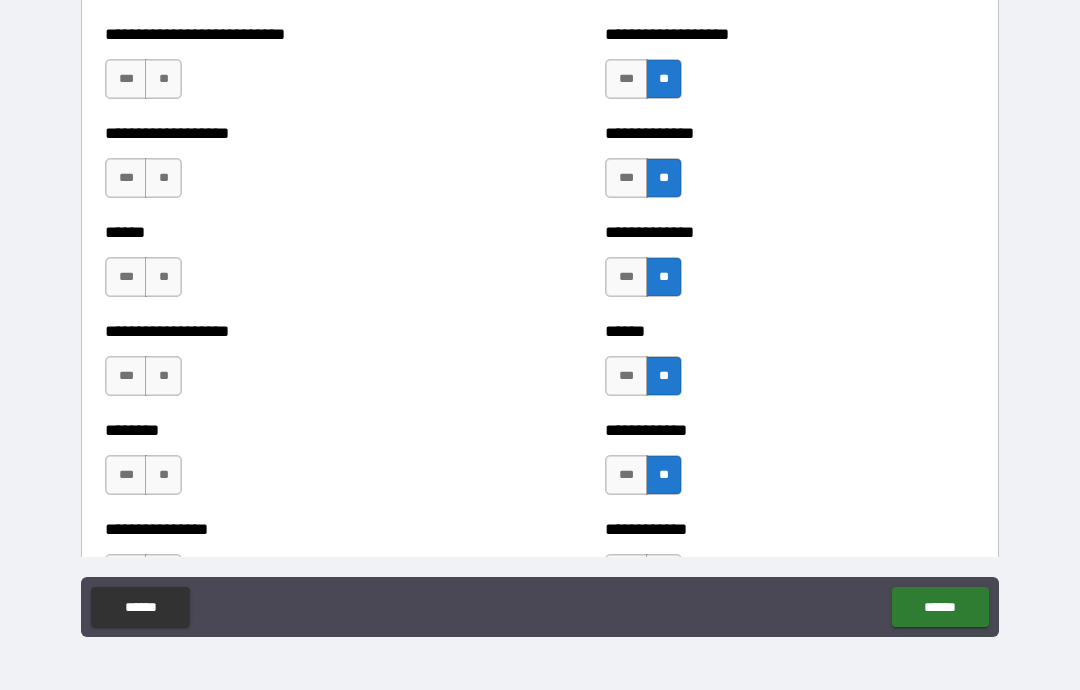 click on "**" at bounding box center (163, 475) 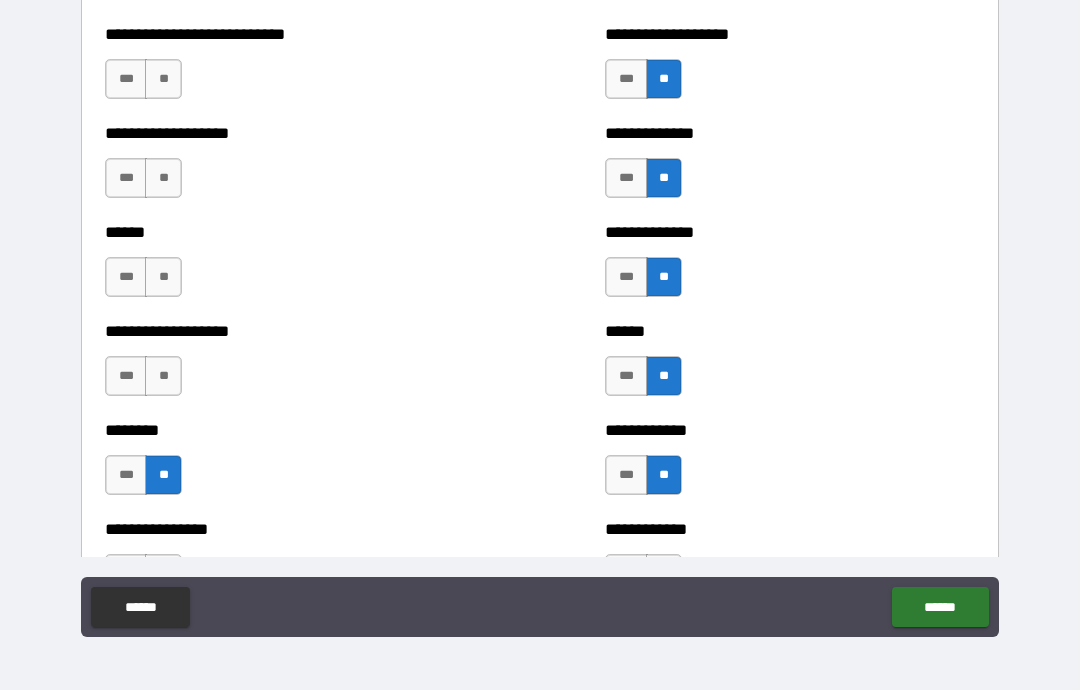 click on "**" at bounding box center [163, 376] 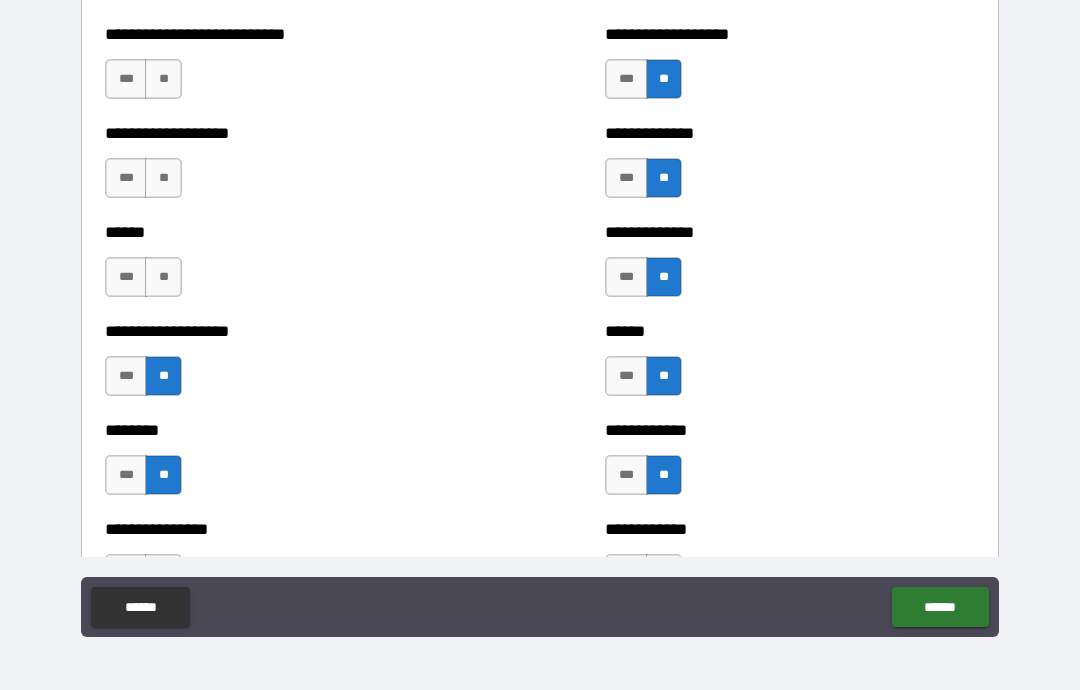 click on "**" at bounding box center (163, 277) 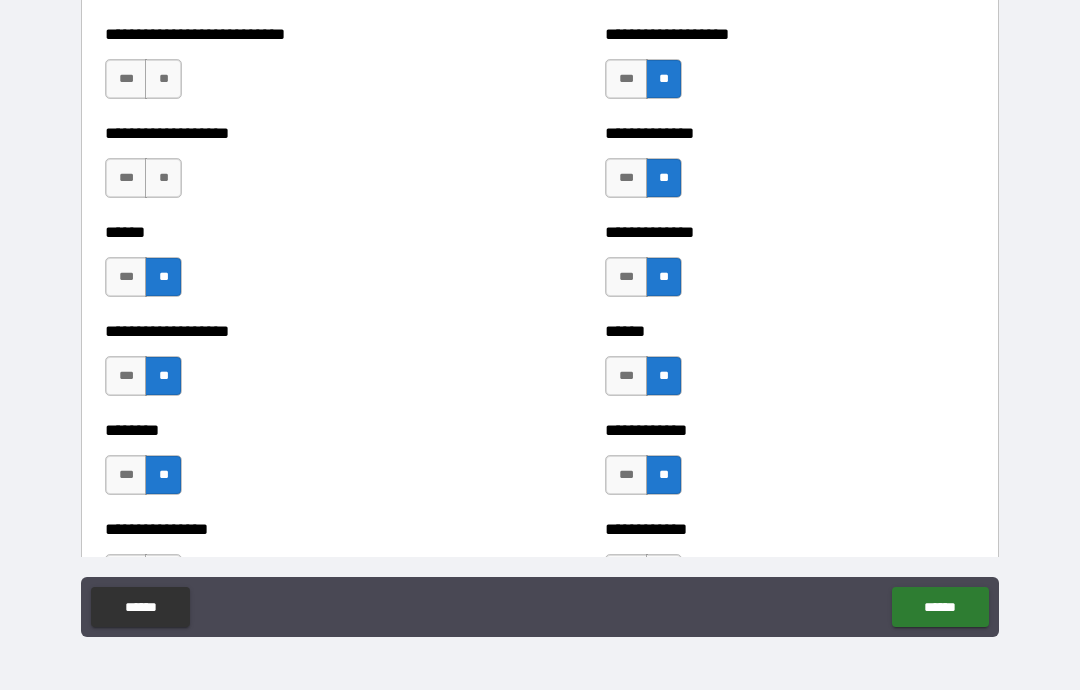 click on "**" at bounding box center [163, 178] 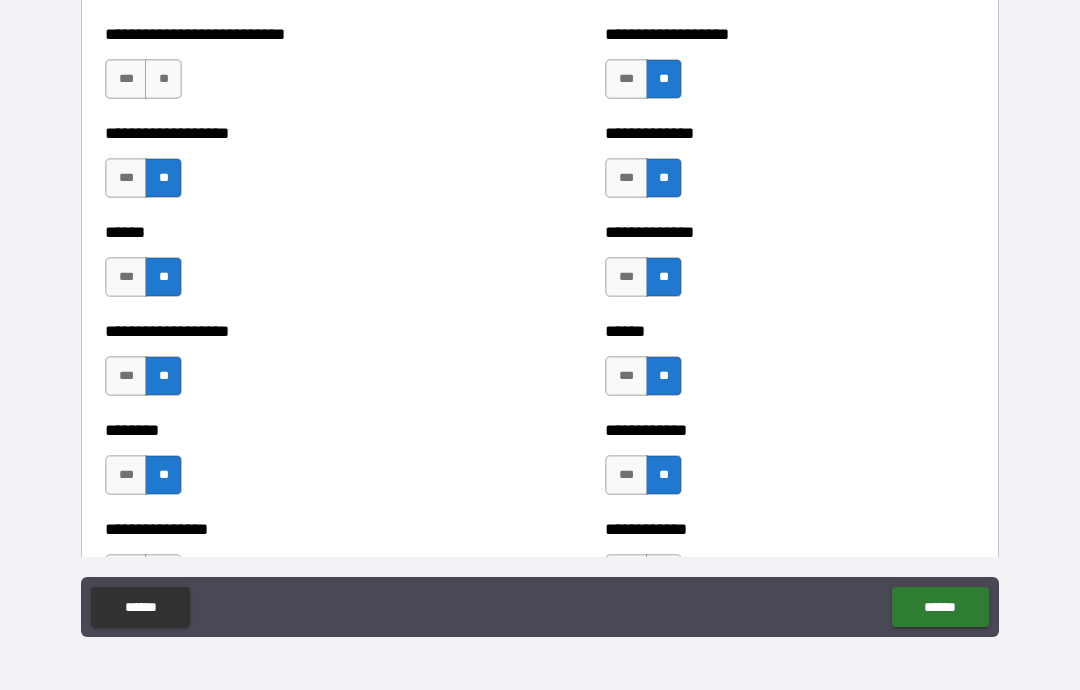 click on "**" at bounding box center [163, 79] 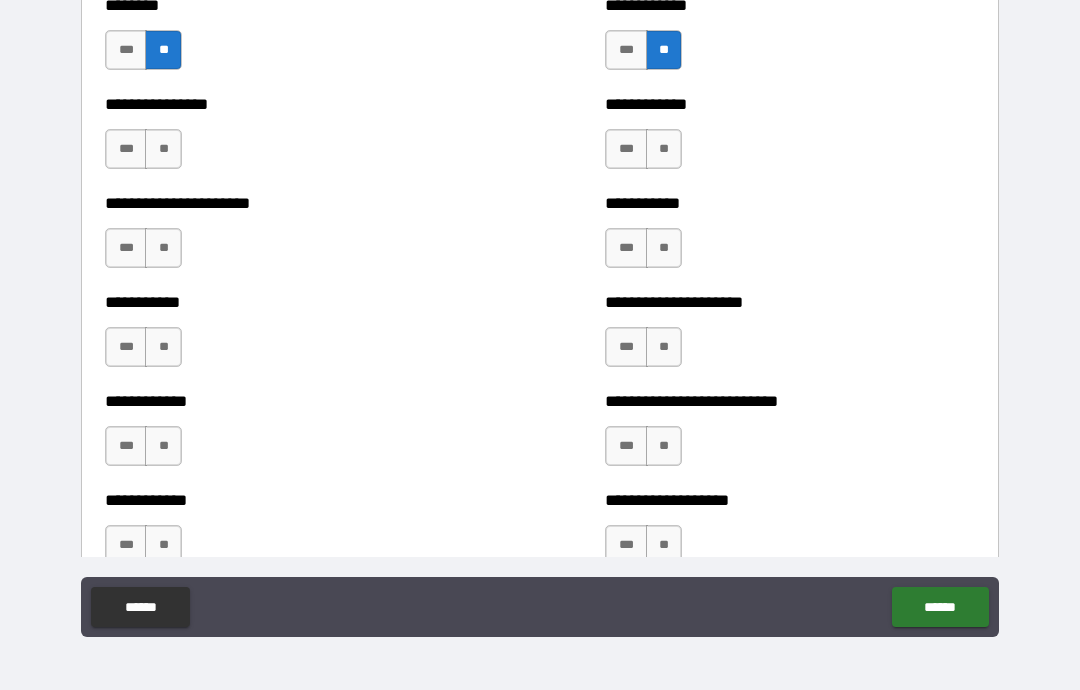 scroll, scrollTop: 4241, scrollLeft: 0, axis: vertical 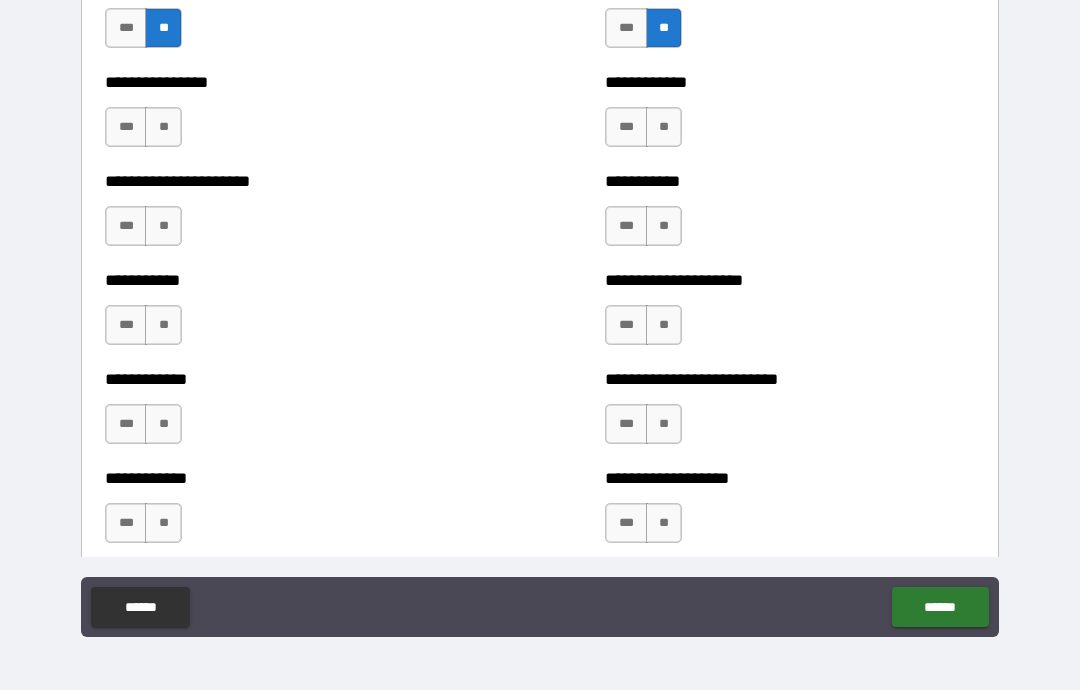 click on "**" at bounding box center [163, 127] 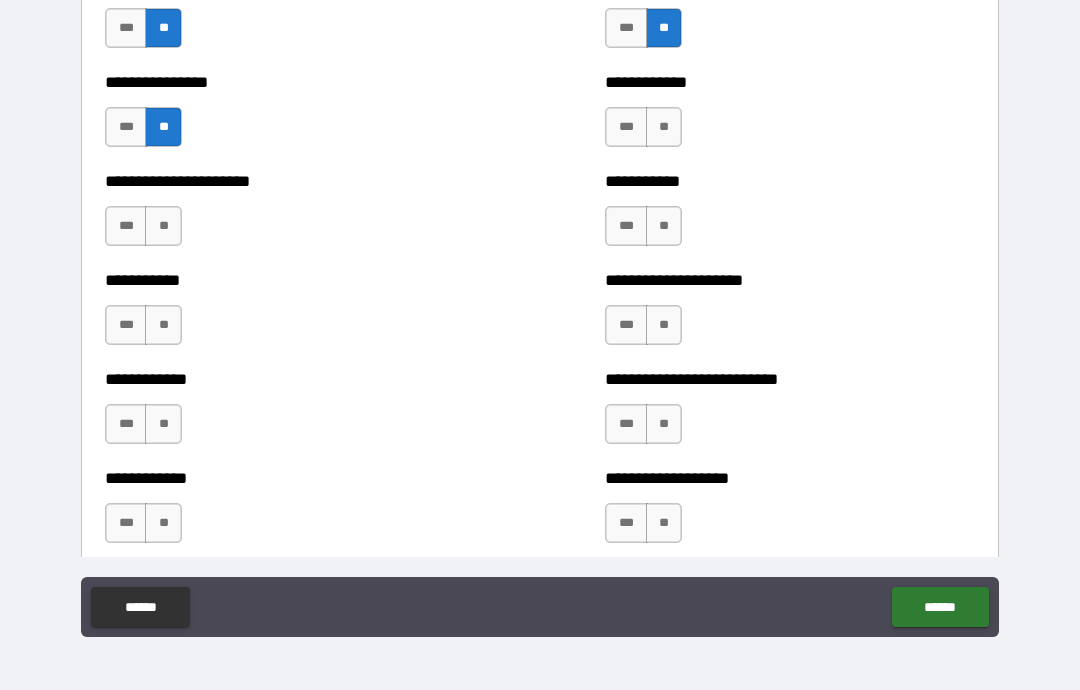 click on "**" at bounding box center (163, 226) 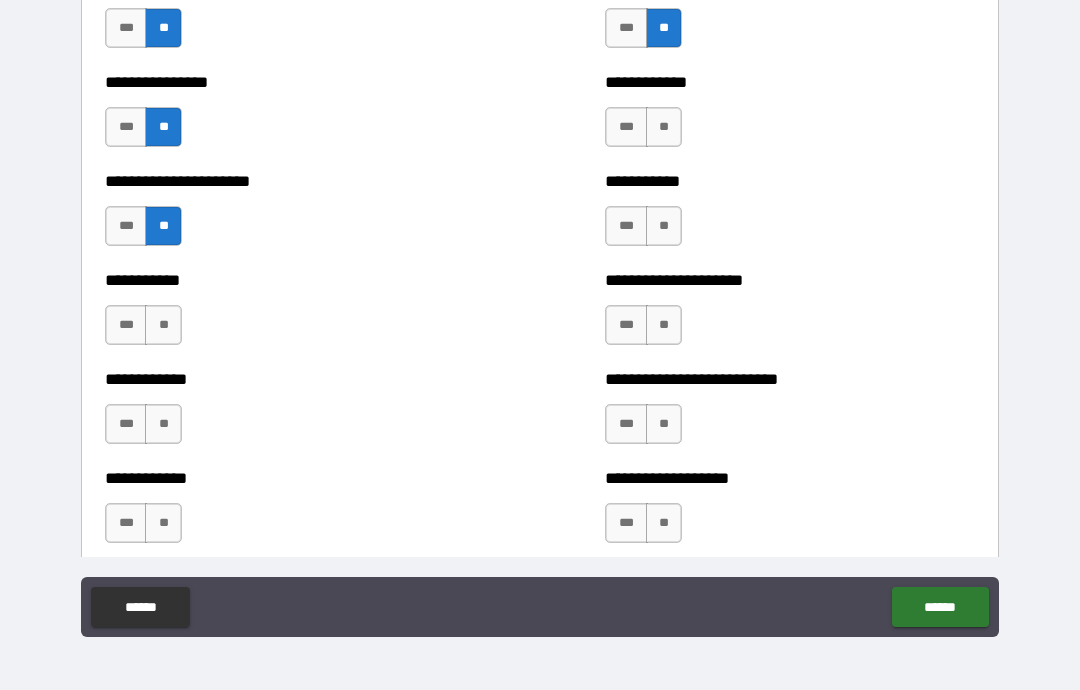 click on "**" at bounding box center (163, 325) 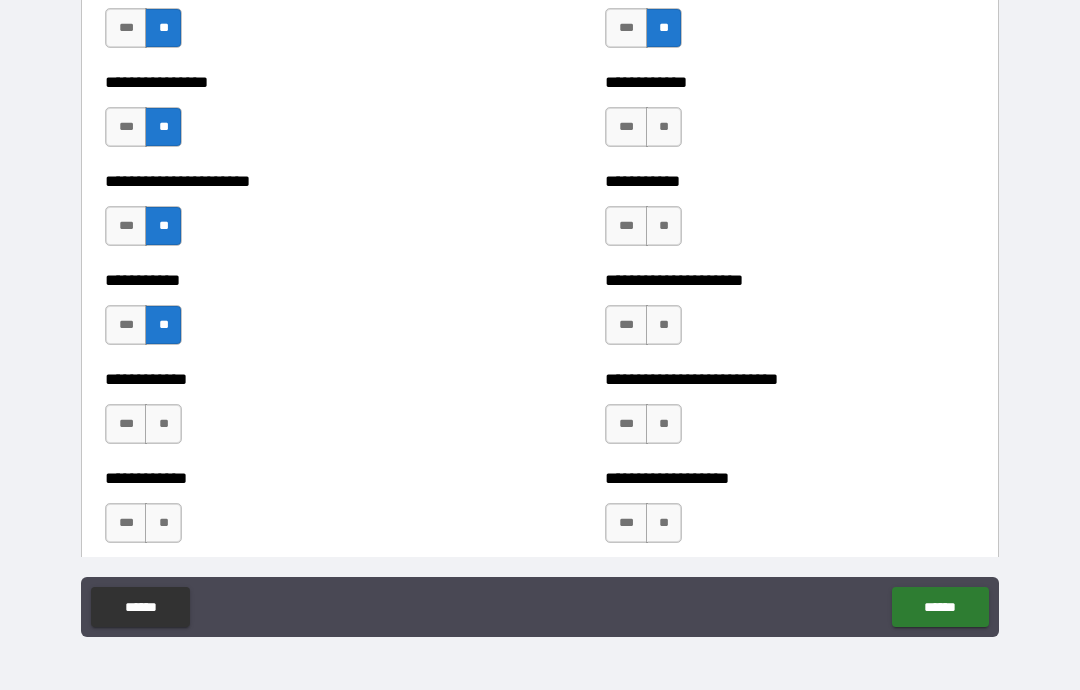 click on "**" at bounding box center [163, 424] 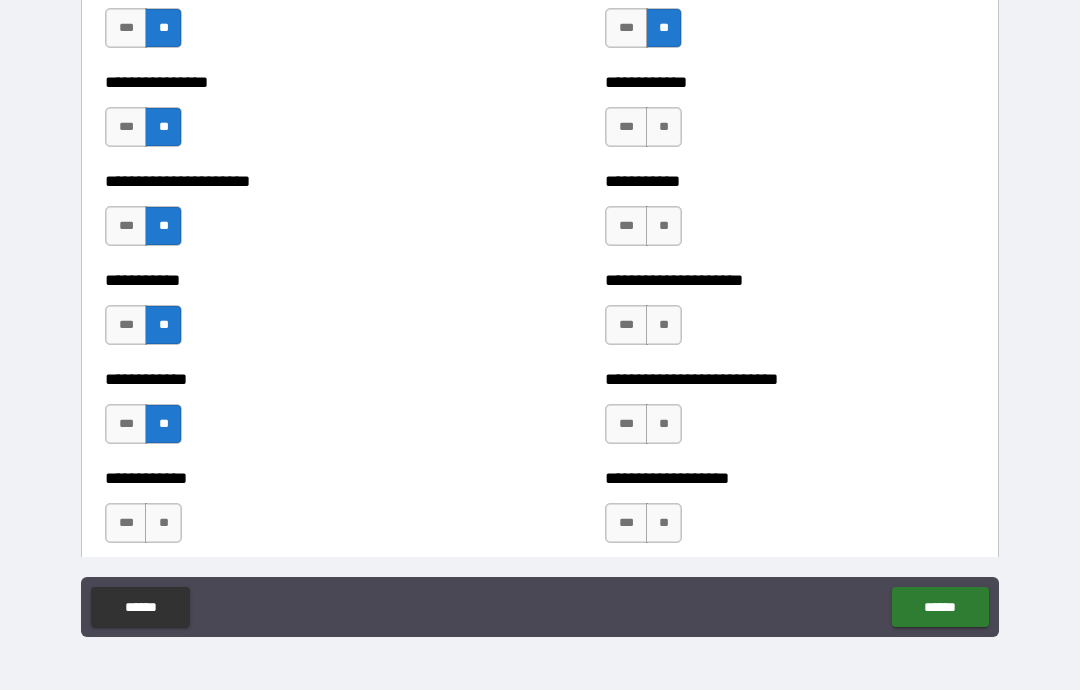 click on "**" at bounding box center (163, 523) 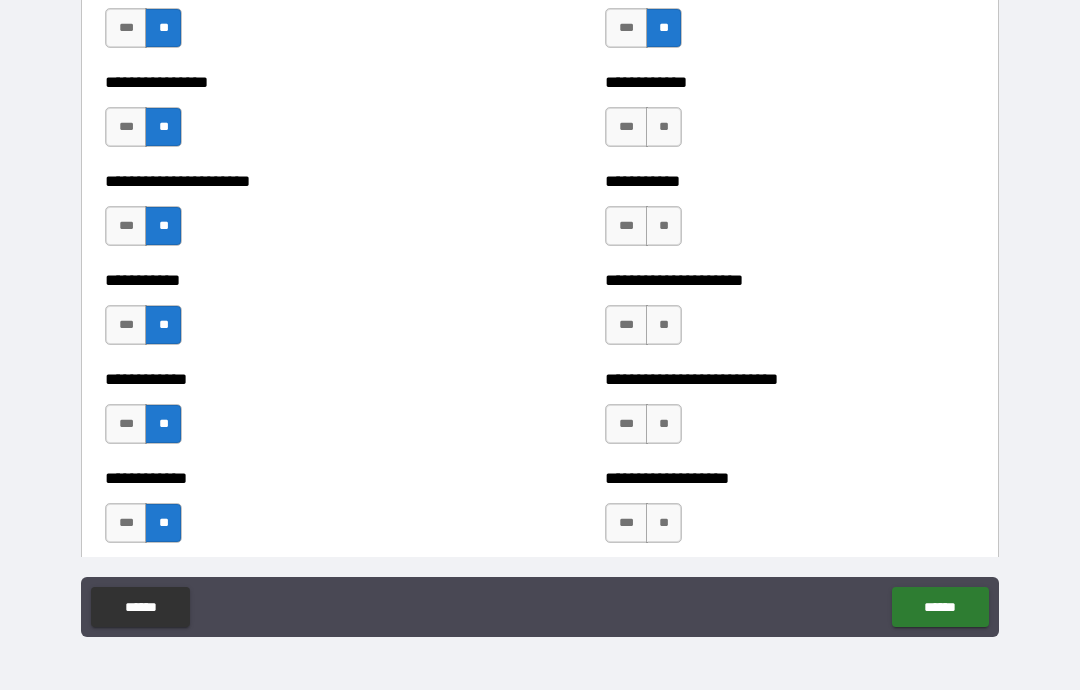click on "**" at bounding box center [664, 523] 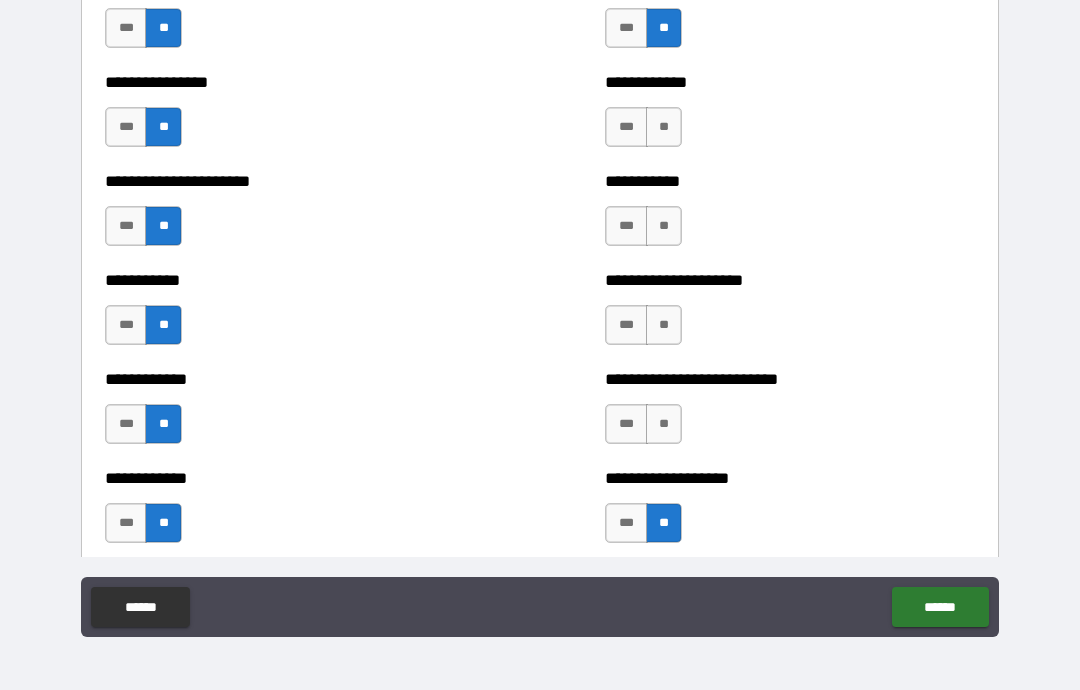 click on "**" at bounding box center (664, 424) 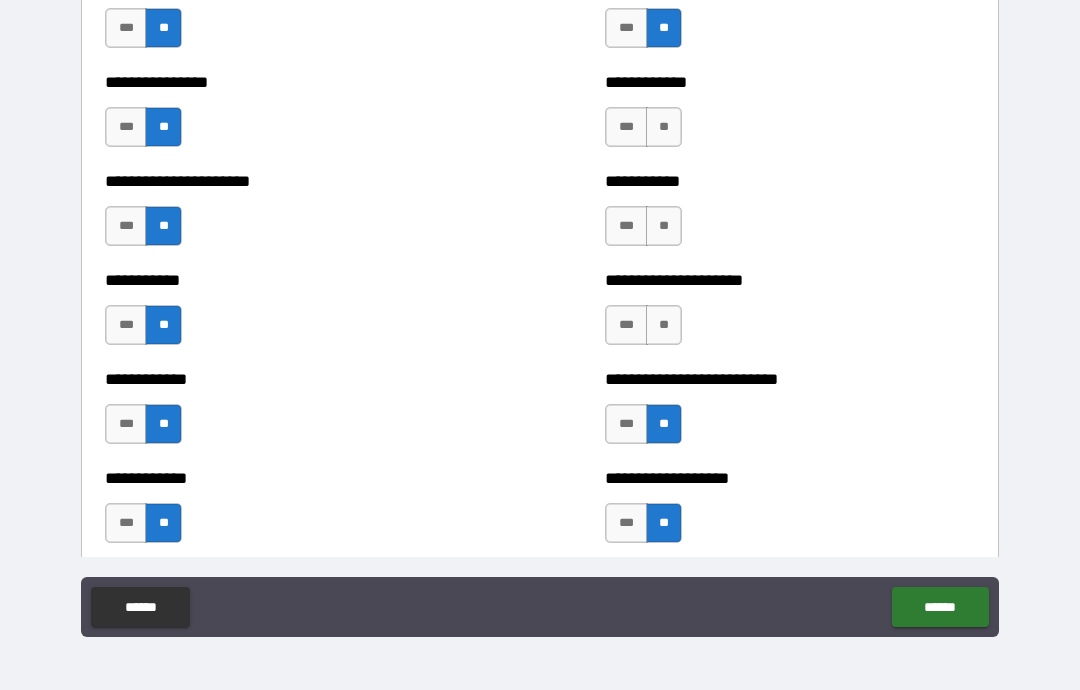 click on "**" at bounding box center [664, 325] 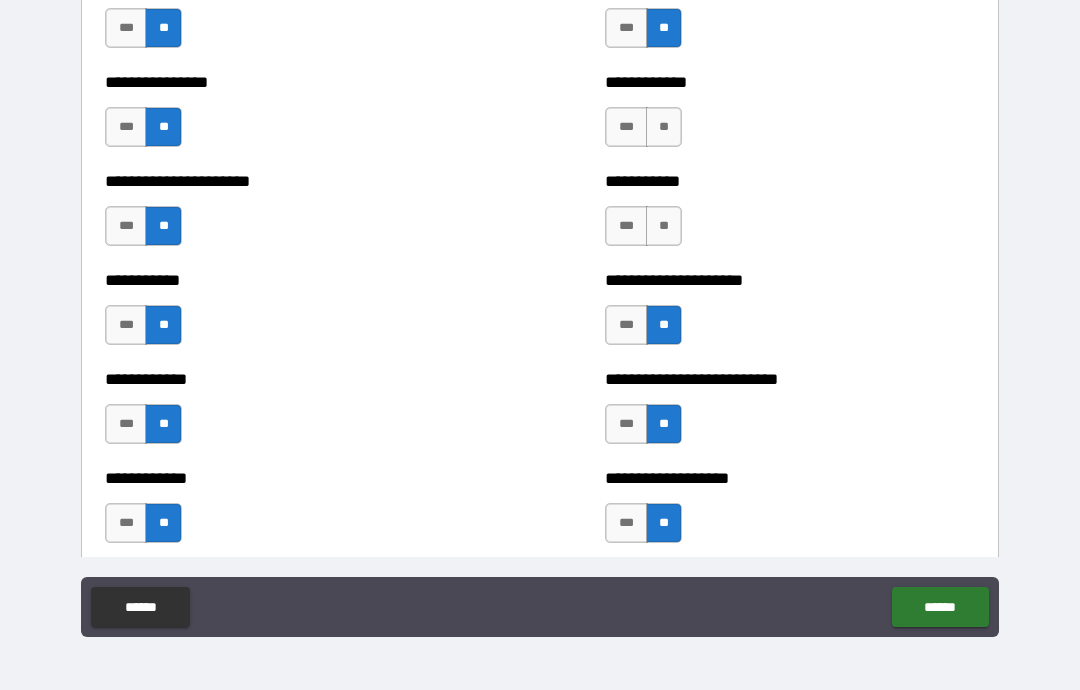 click on "**" at bounding box center (664, 226) 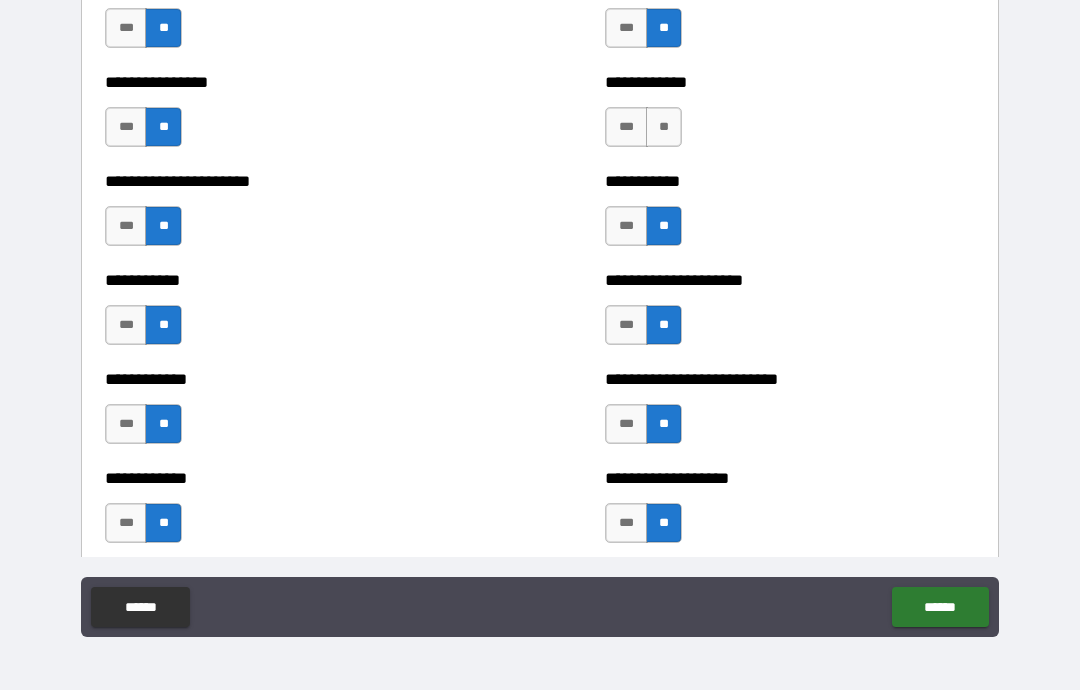 click on "**" at bounding box center [664, 127] 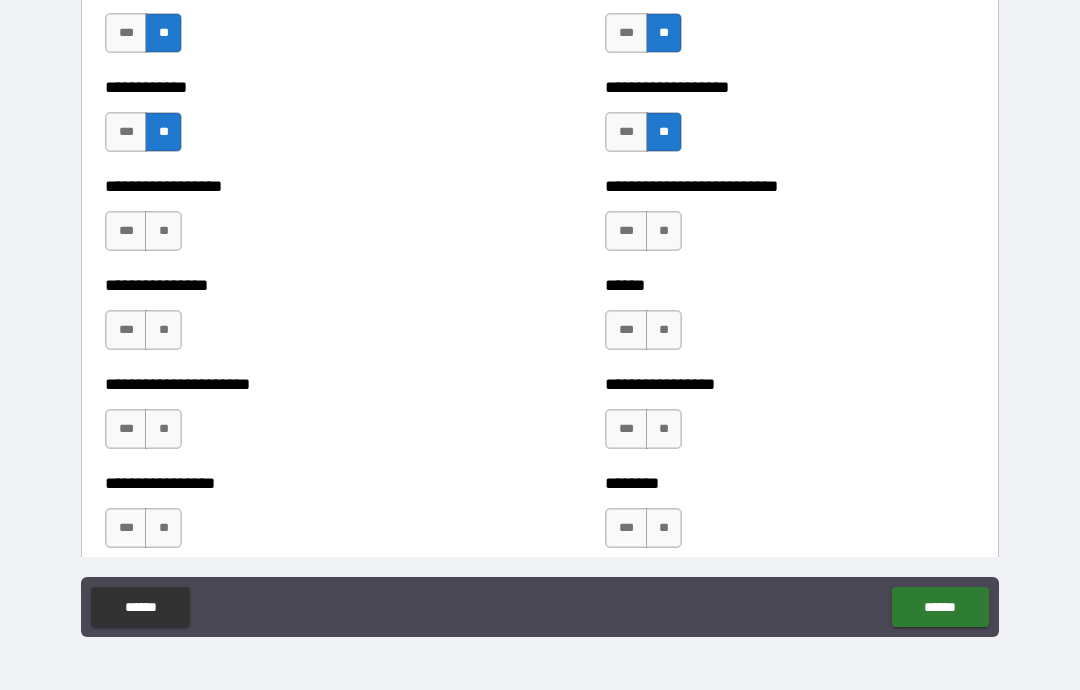 scroll, scrollTop: 4640, scrollLeft: 0, axis: vertical 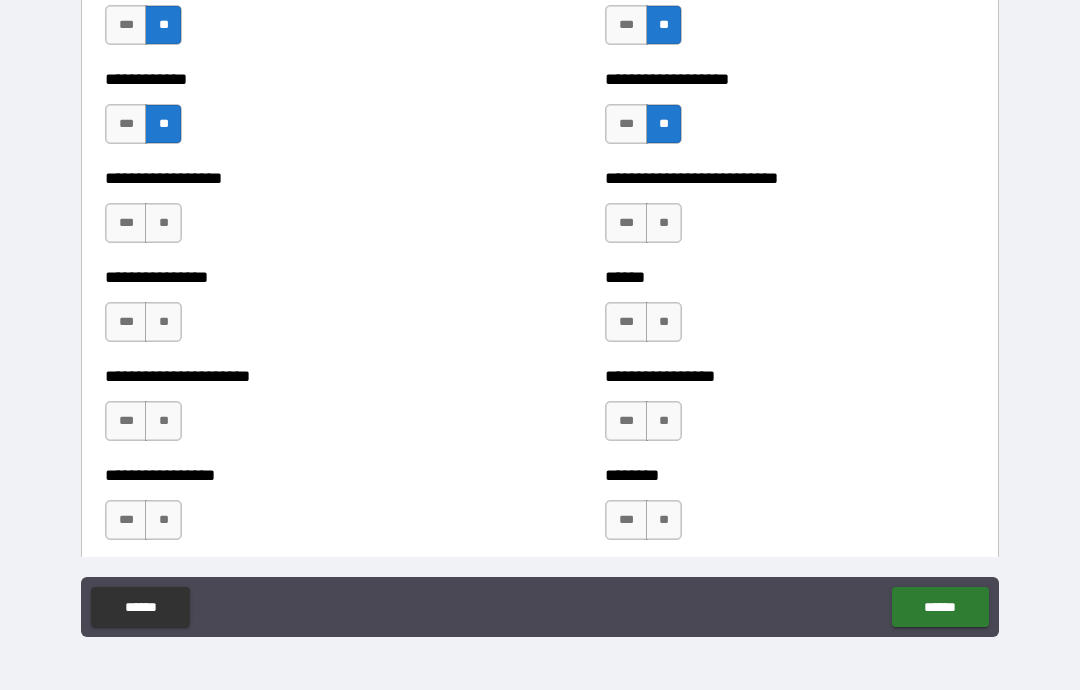 click on "**" at bounding box center (664, 223) 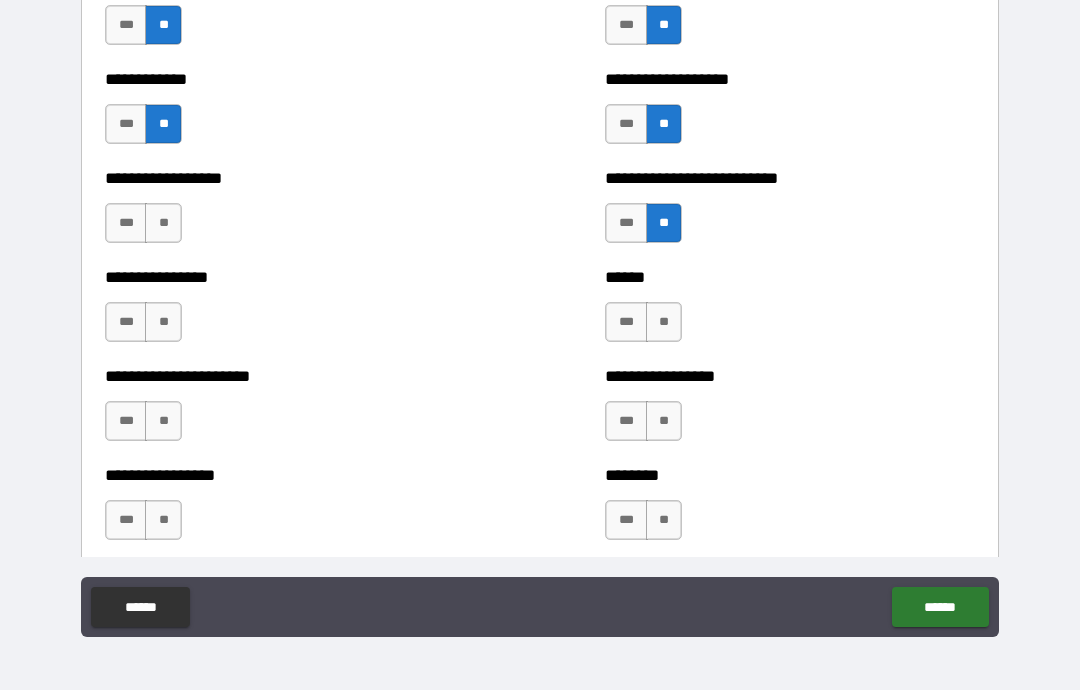 click on "**" at bounding box center [664, 322] 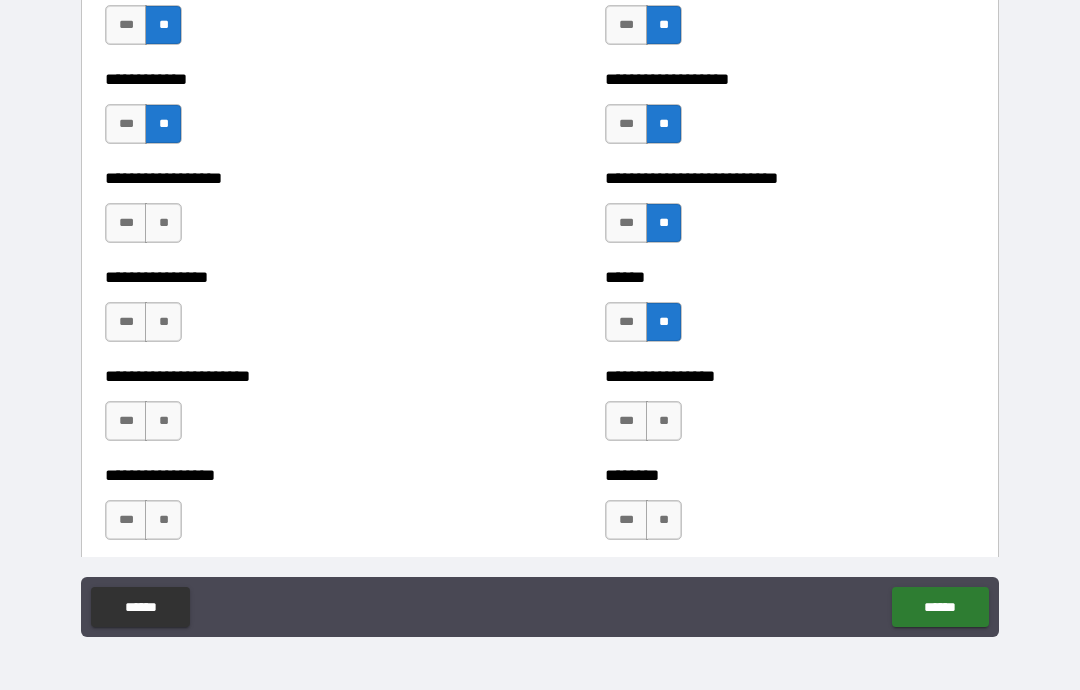 click on "**" at bounding box center (664, 421) 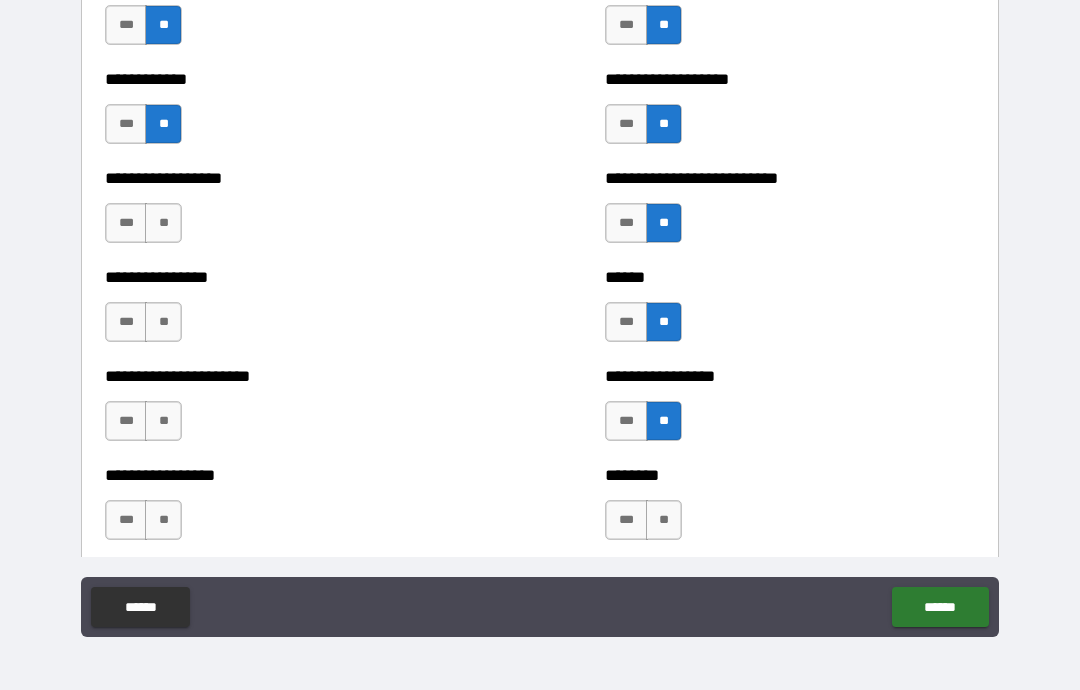 click on "**" at bounding box center (664, 520) 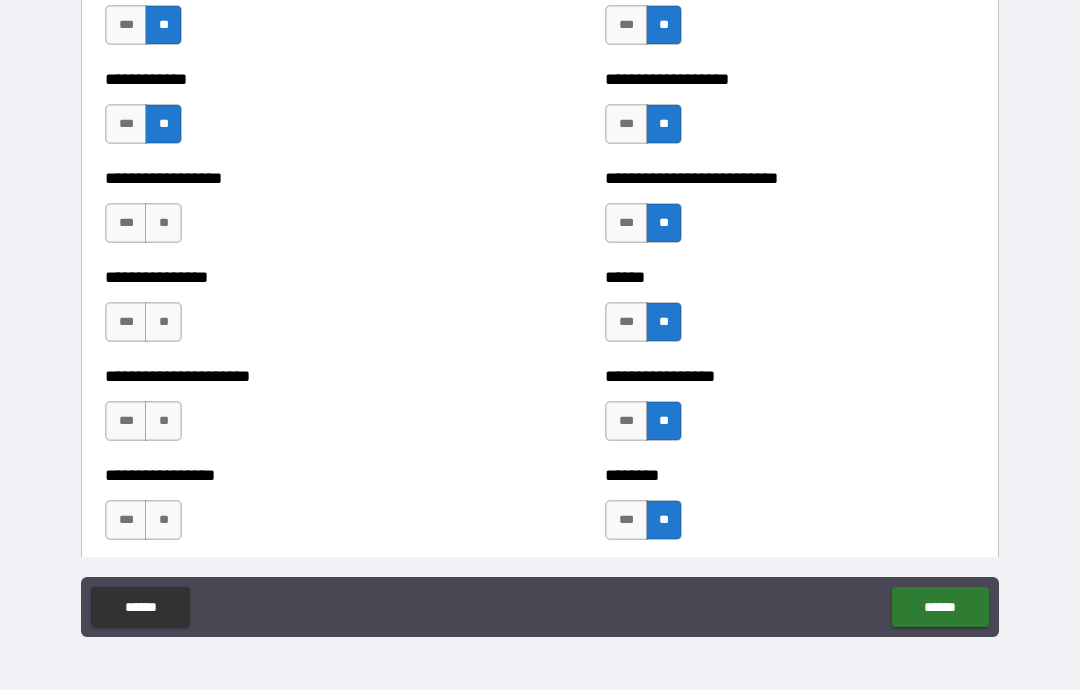 click on "**" at bounding box center (163, 520) 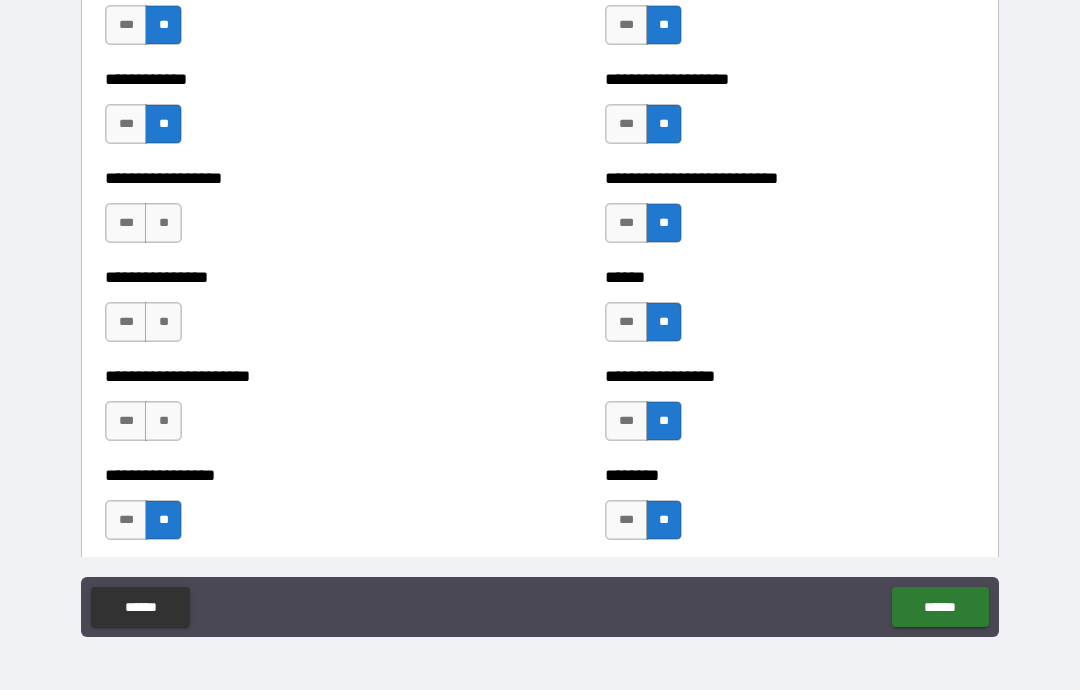 click on "**" at bounding box center (163, 421) 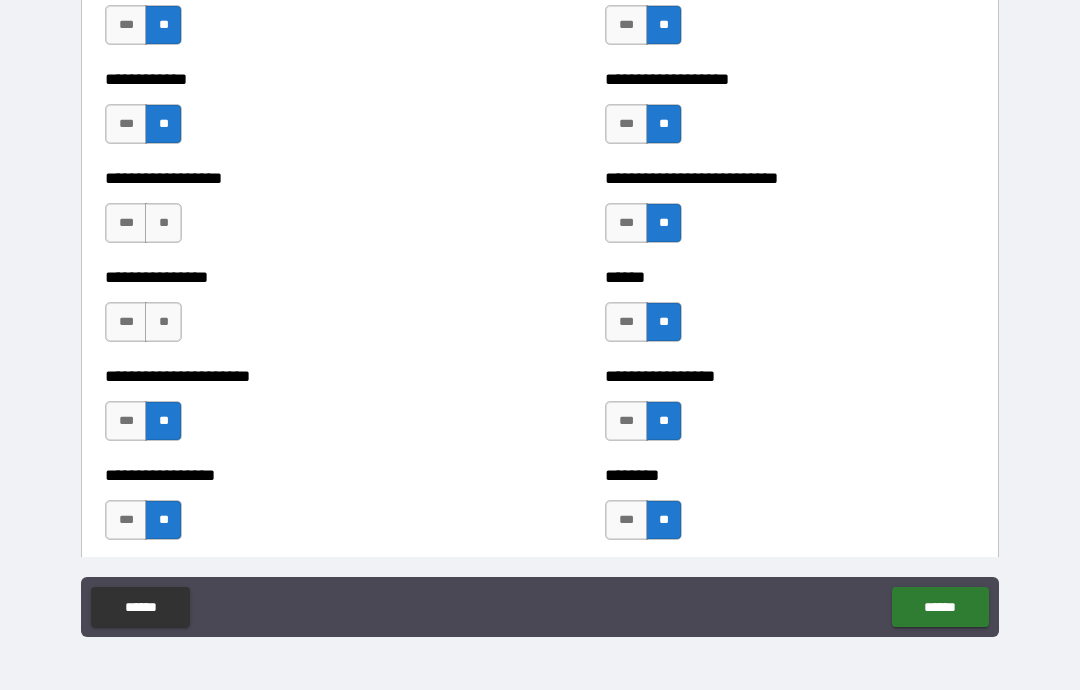 click on "**" at bounding box center [163, 322] 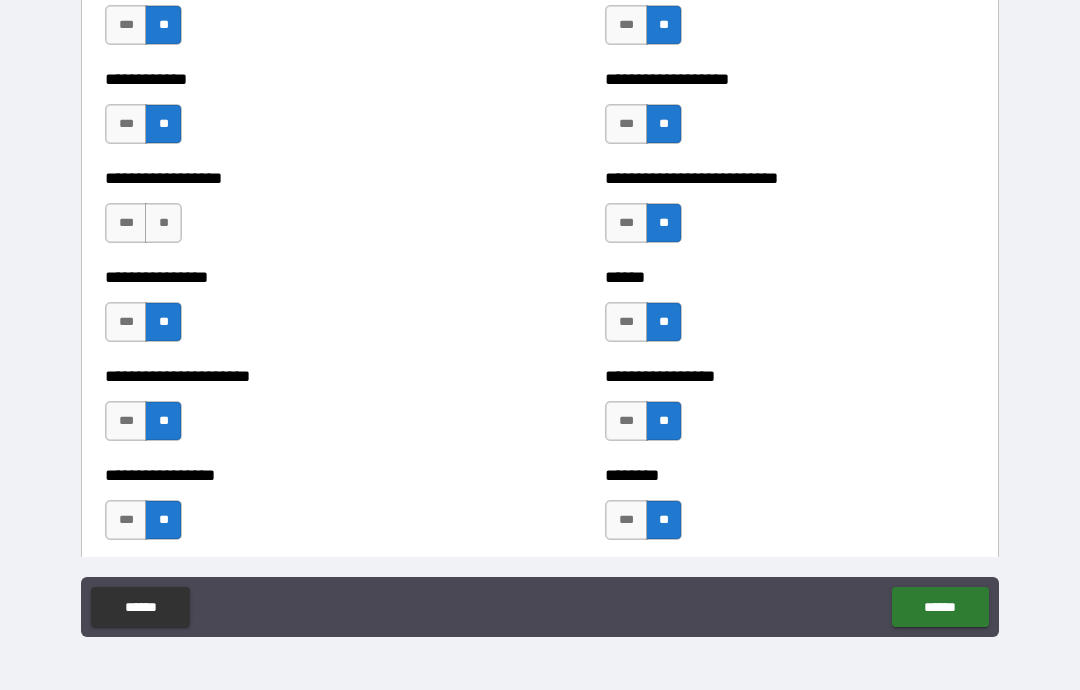click on "**" at bounding box center (163, 223) 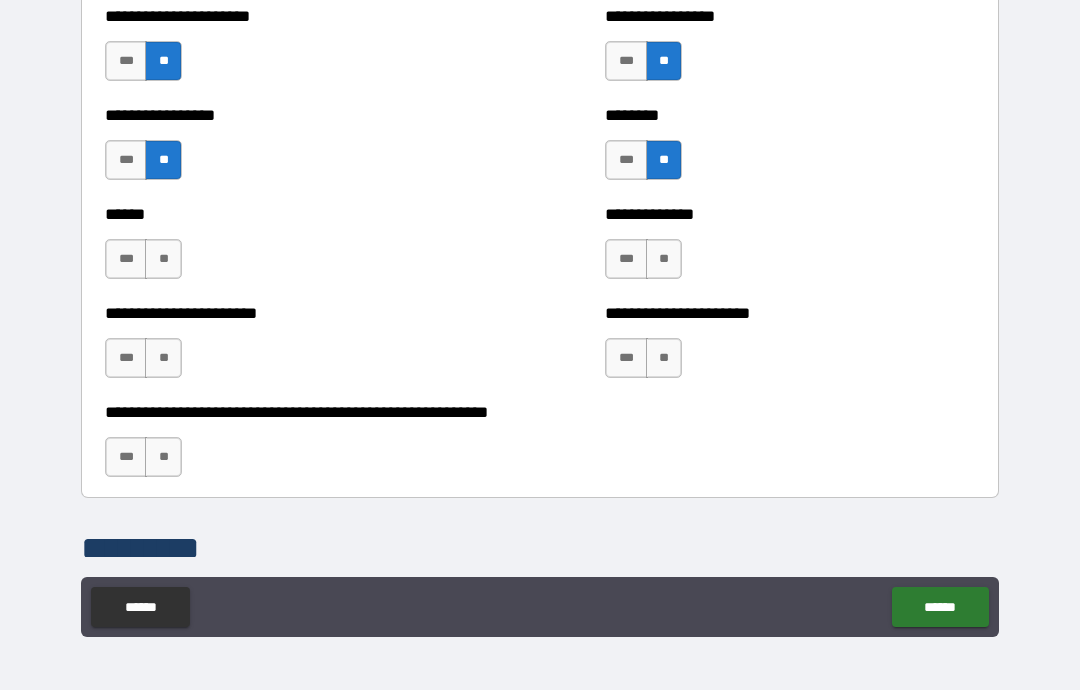 scroll, scrollTop: 5032, scrollLeft: 0, axis: vertical 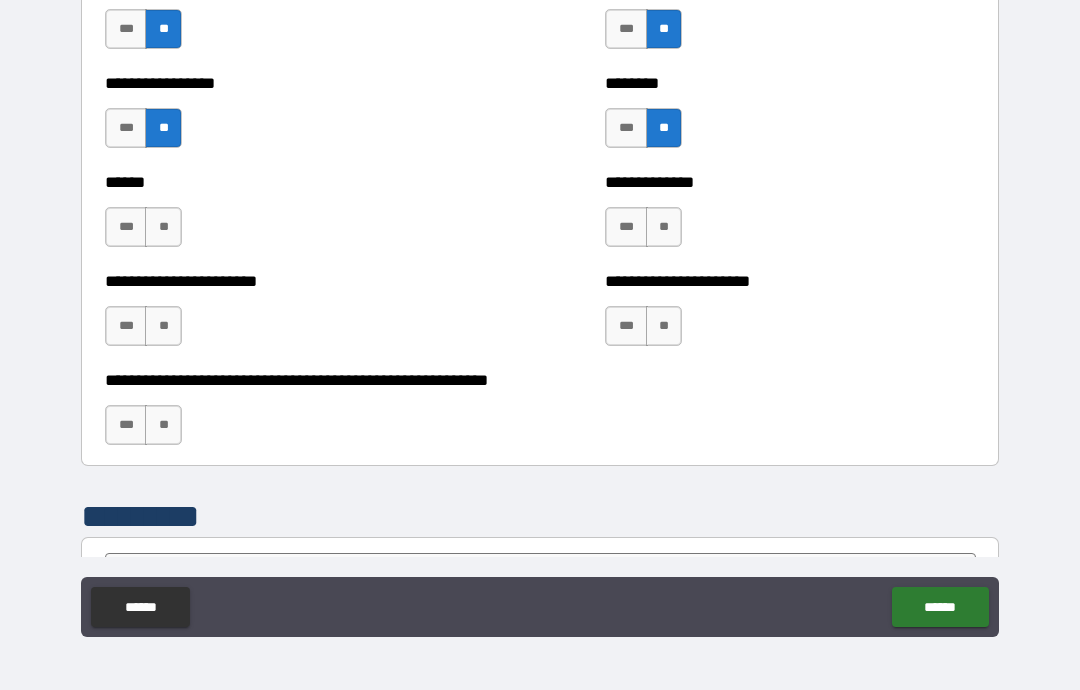 click on "**" at bounding box center [163, 227] 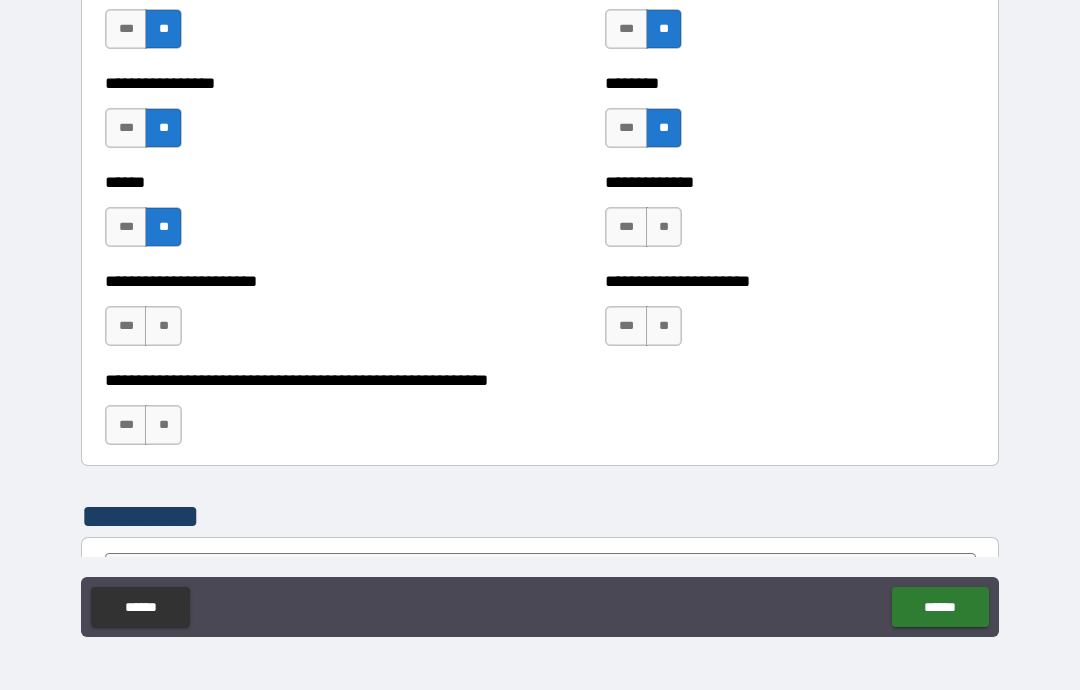 click on "**" at bounding box center [163, 326] 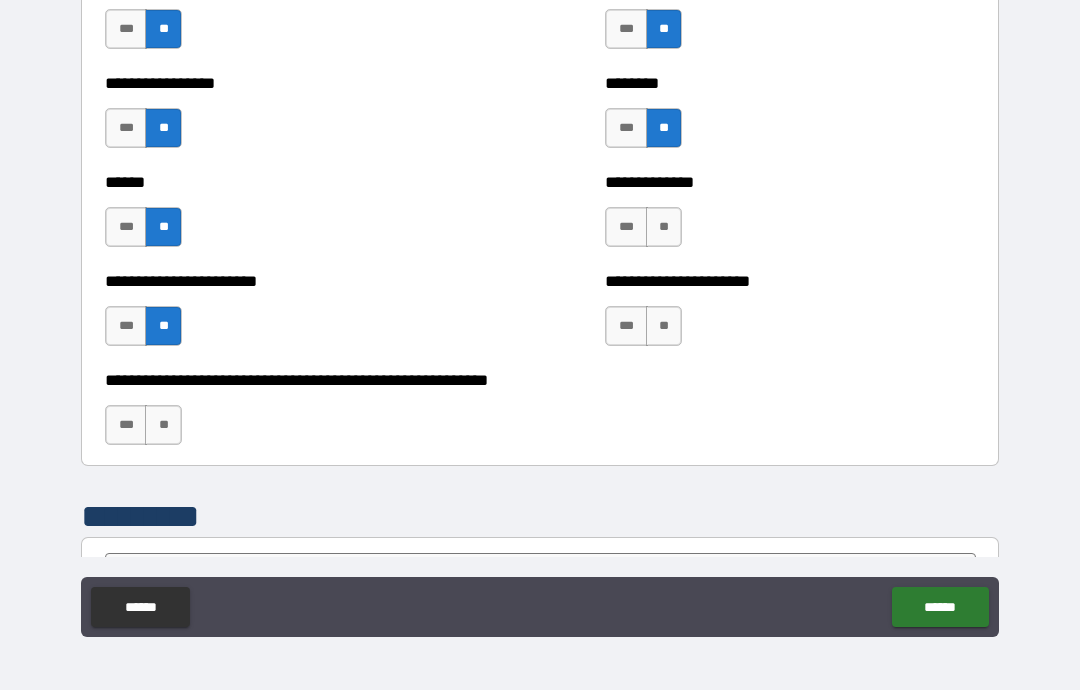 click on "**" at bounding box center [664, 326] 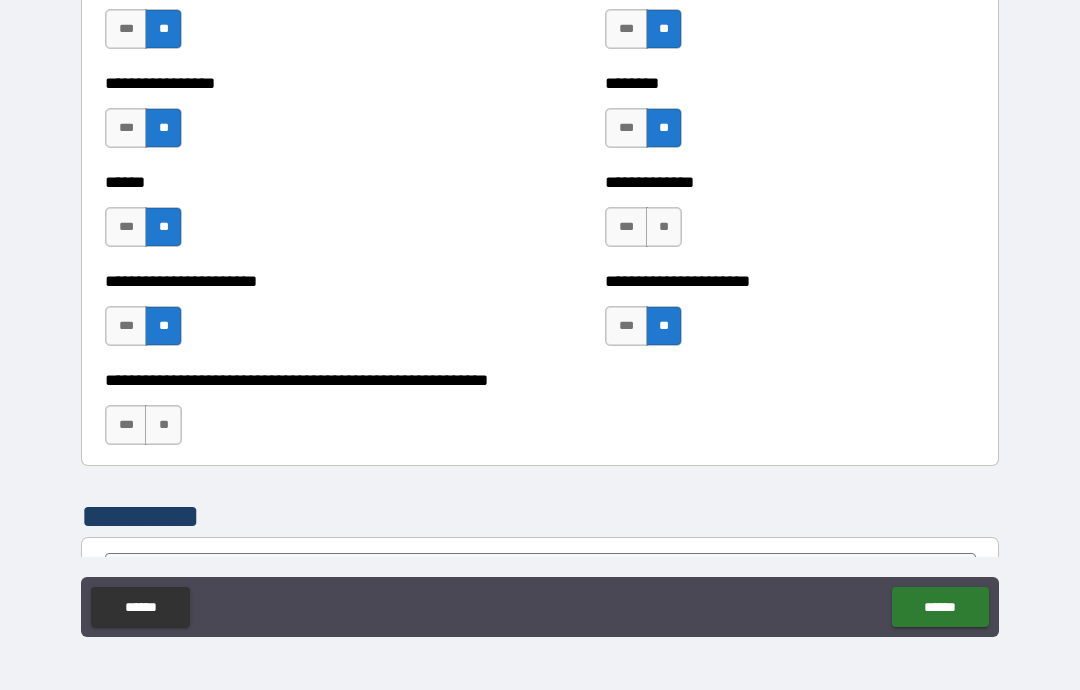 click on "**" at bounding box center (664, 227) 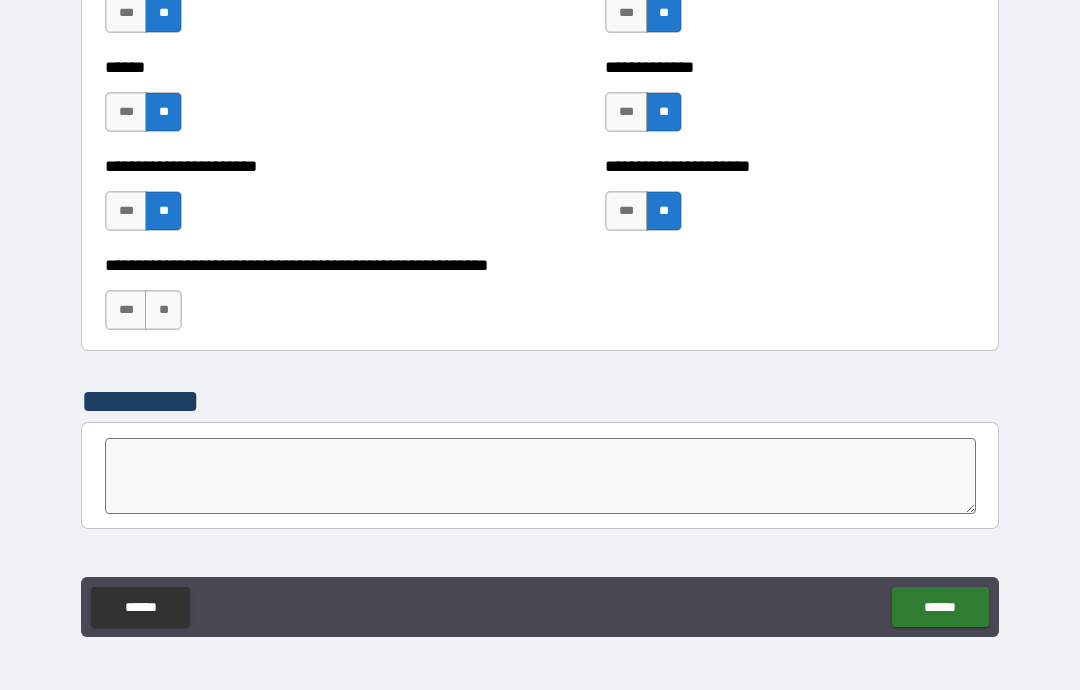 scroll, scrollTop: 5148, scrollLeft: 0, axis: vertical 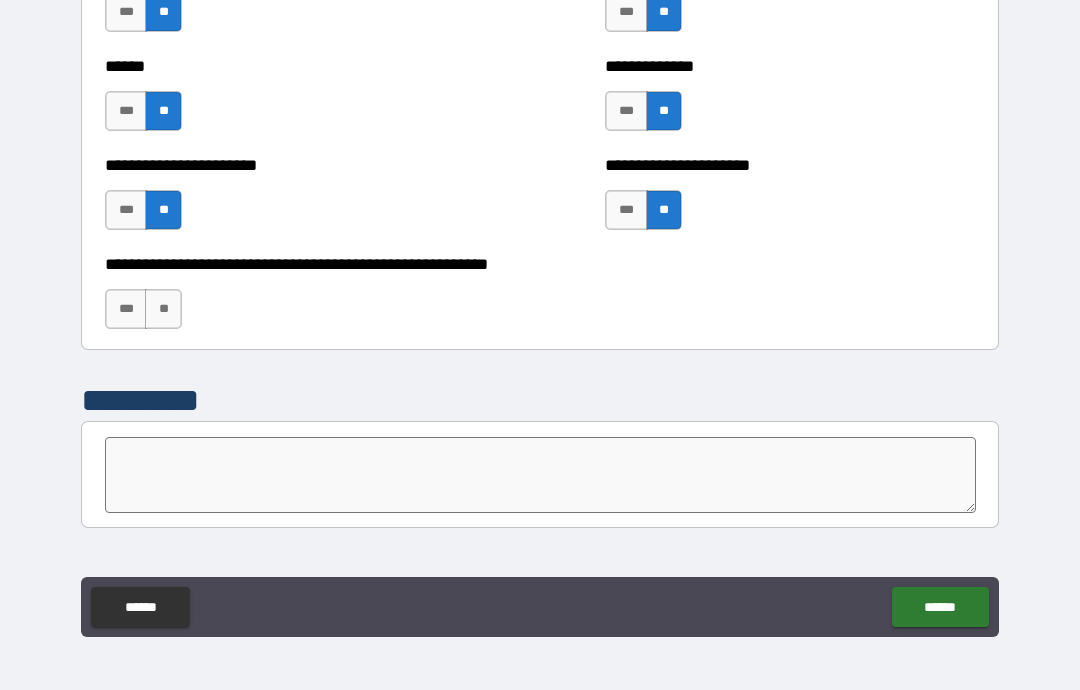 click on "**" at bounding box center (163, 309) 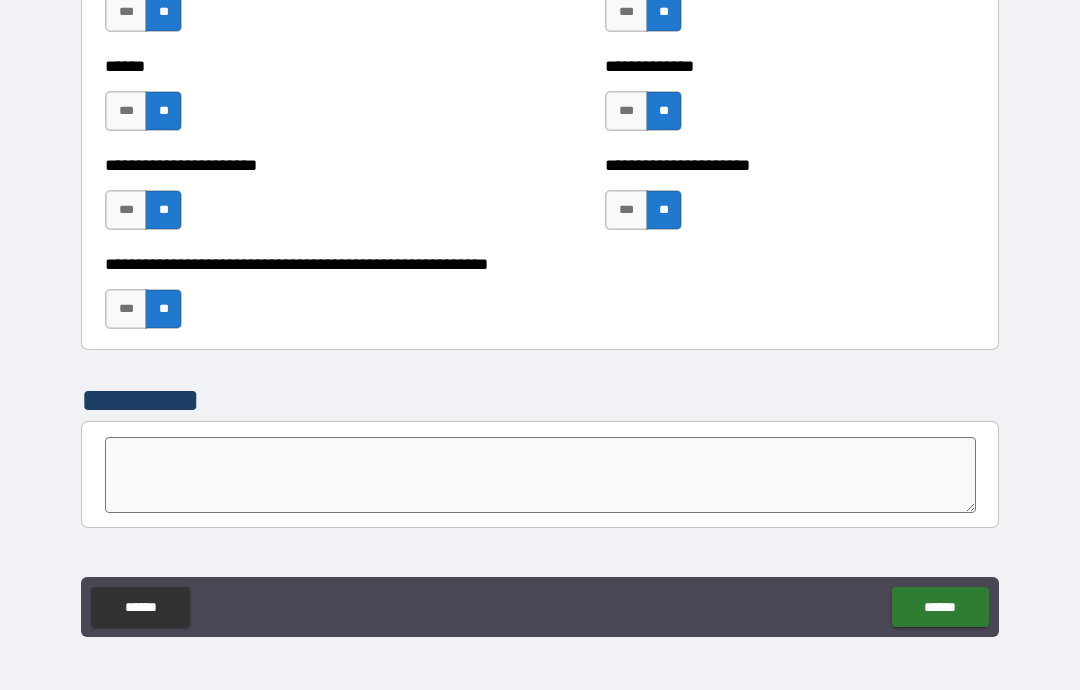 click at bounding box center (540, 475) 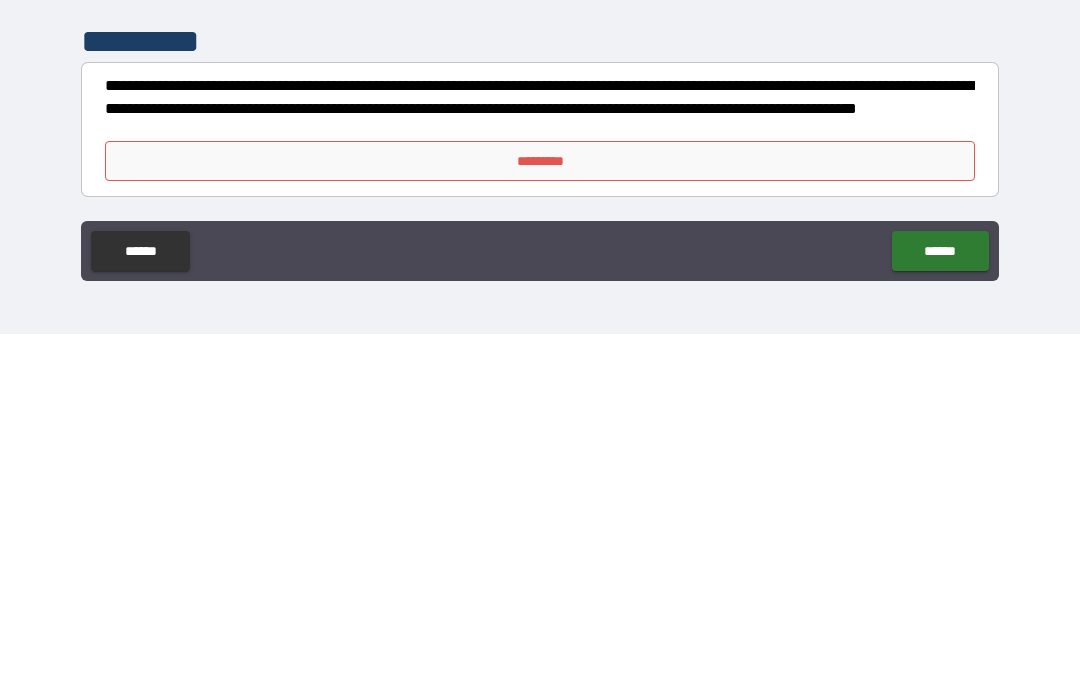 scroll, scrollTop: 5330, scrollLeft: 0, axis: vertical 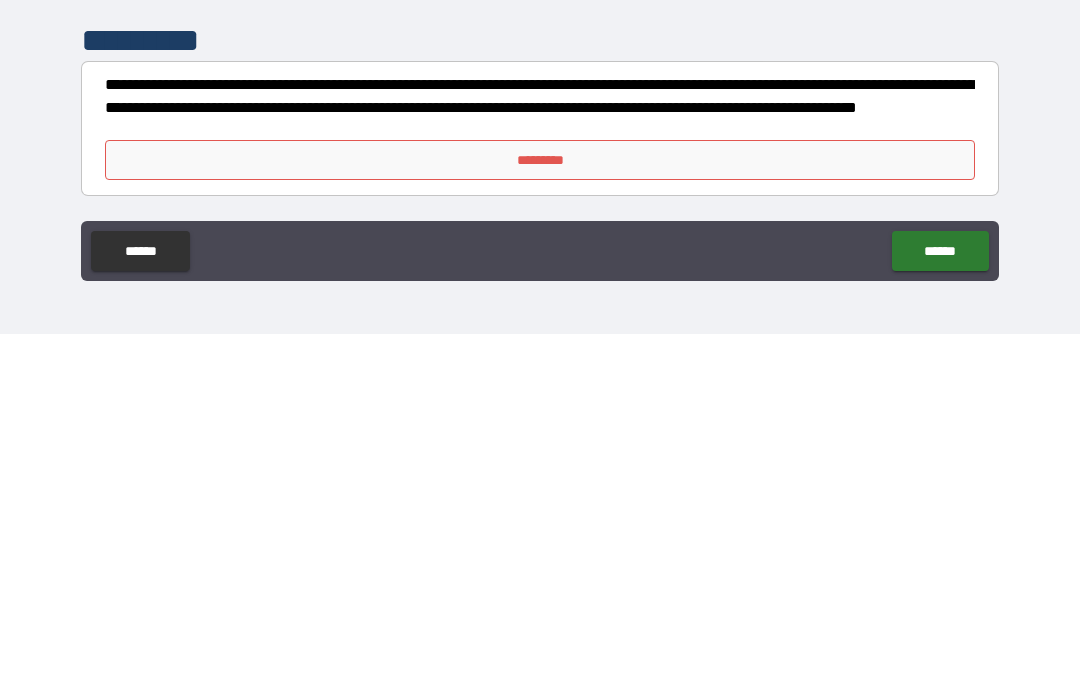 click on "*********" at bounding box center (540, 516) 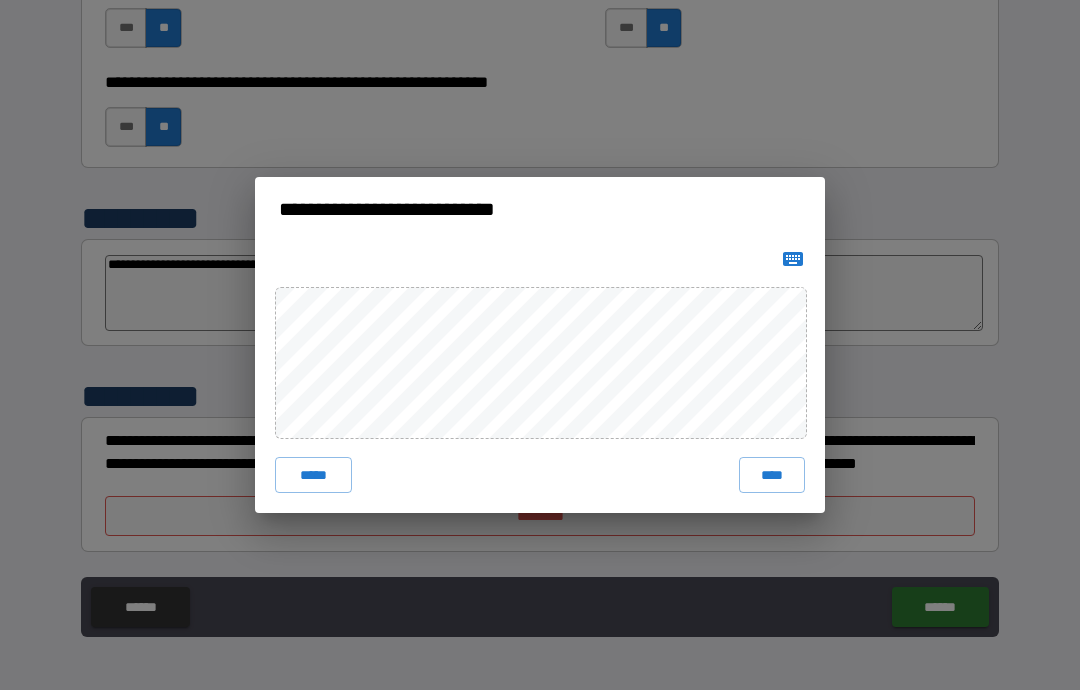 click on "****" at bounding box center [772, 475] 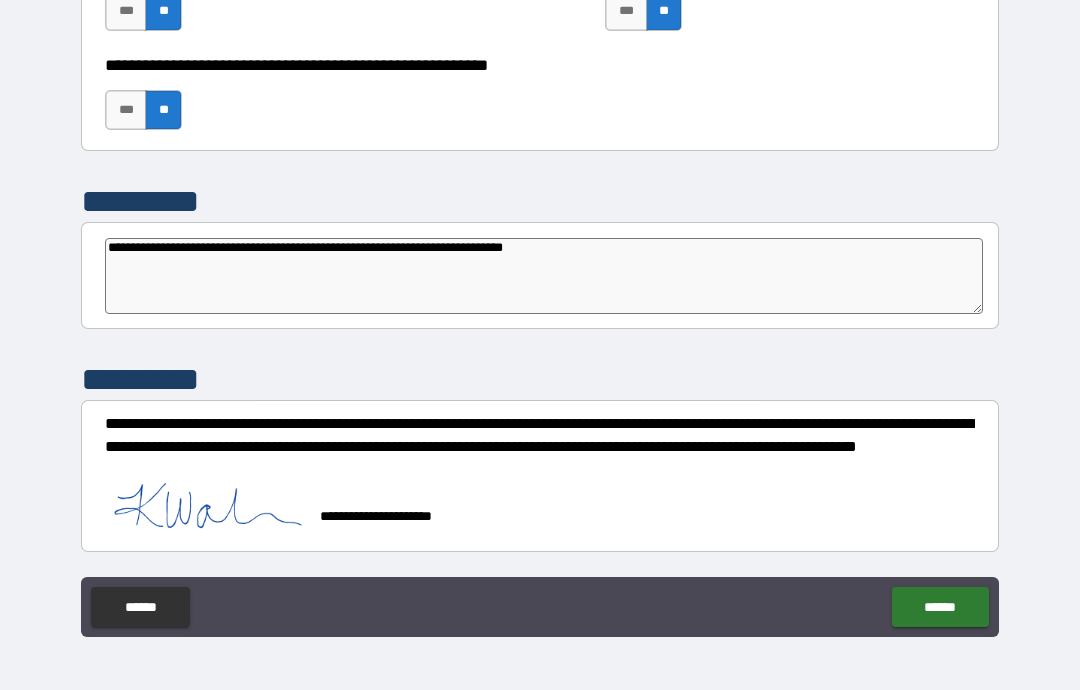 scroll, scrollTop: 5347, scrollLeft: 0, axis: vertical 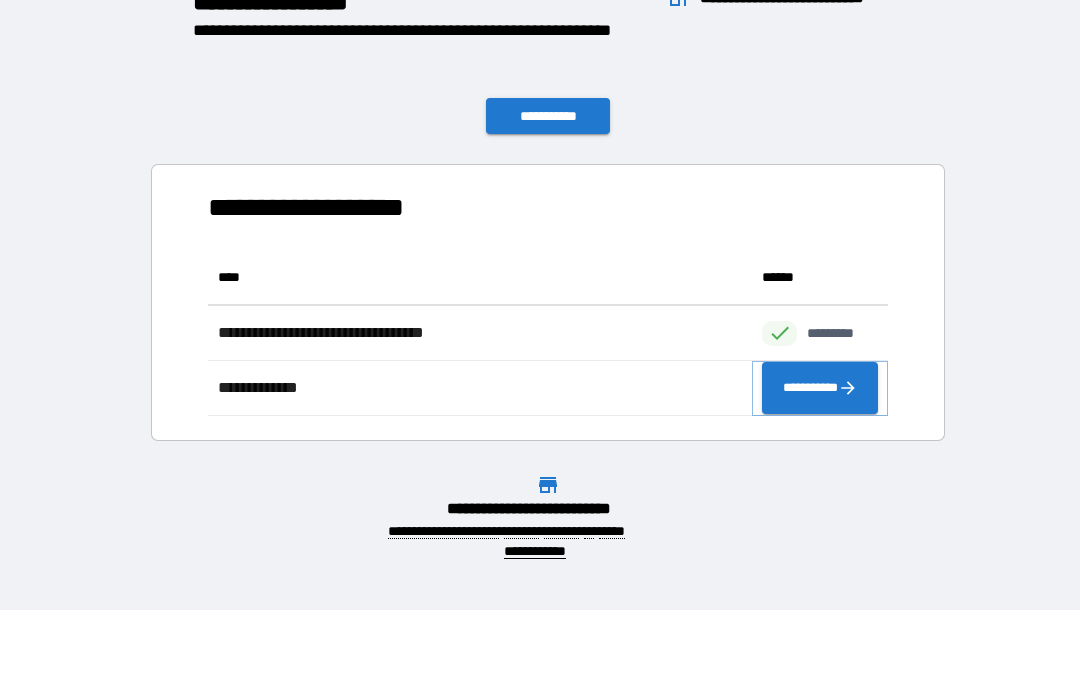 click on "**********" at bounding box center (820, 388) 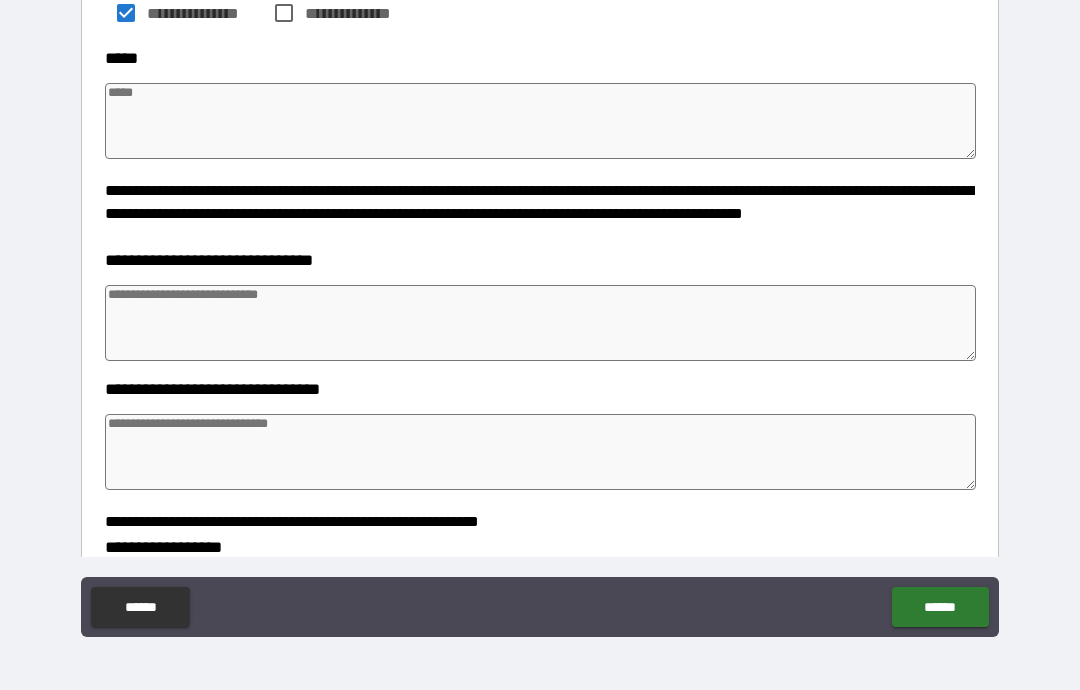 scroll, scrollTop: 298, scrollLeft: 0, axis: vertical 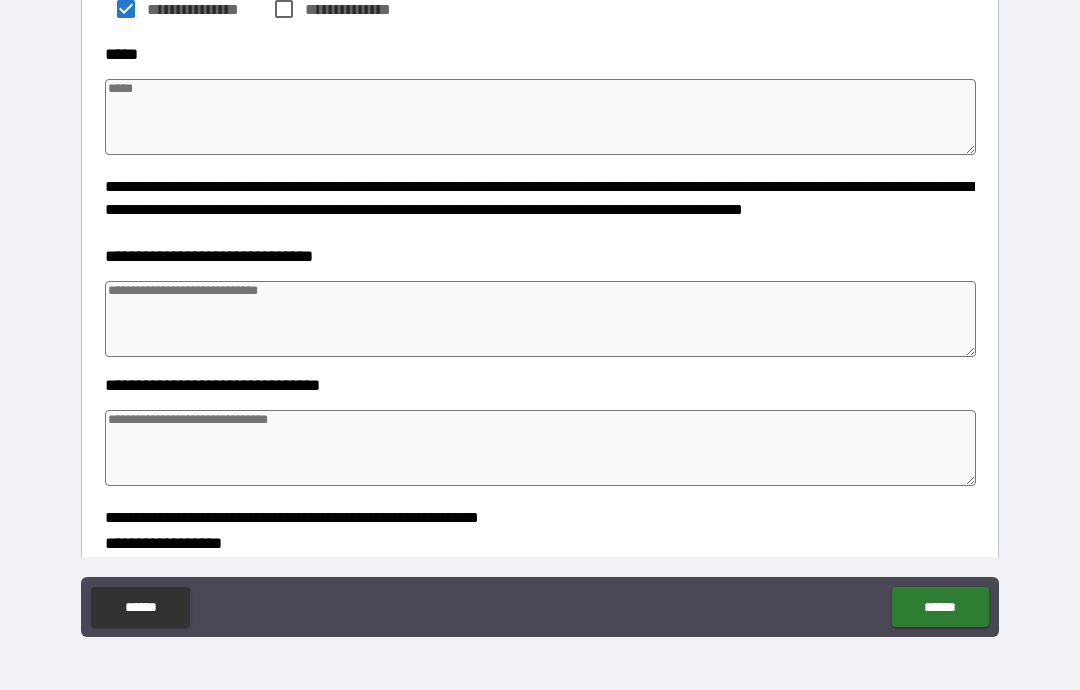 click at bounding box center [540, 319] 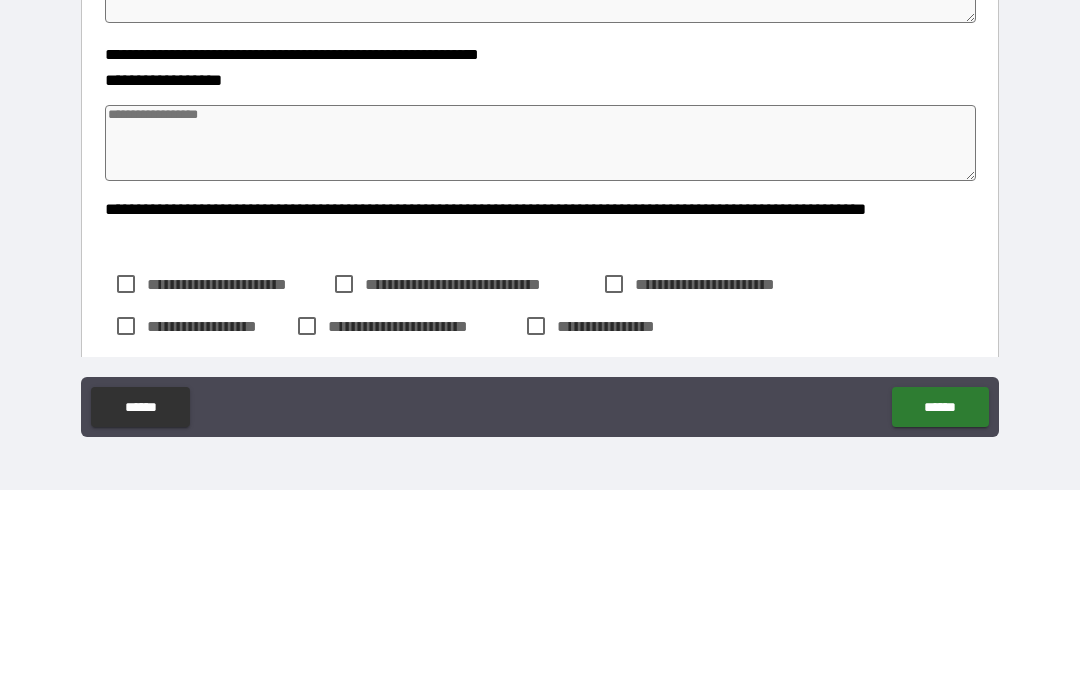 scroll, scrollTop: 562, scrollLeft: 0, axis: vertical 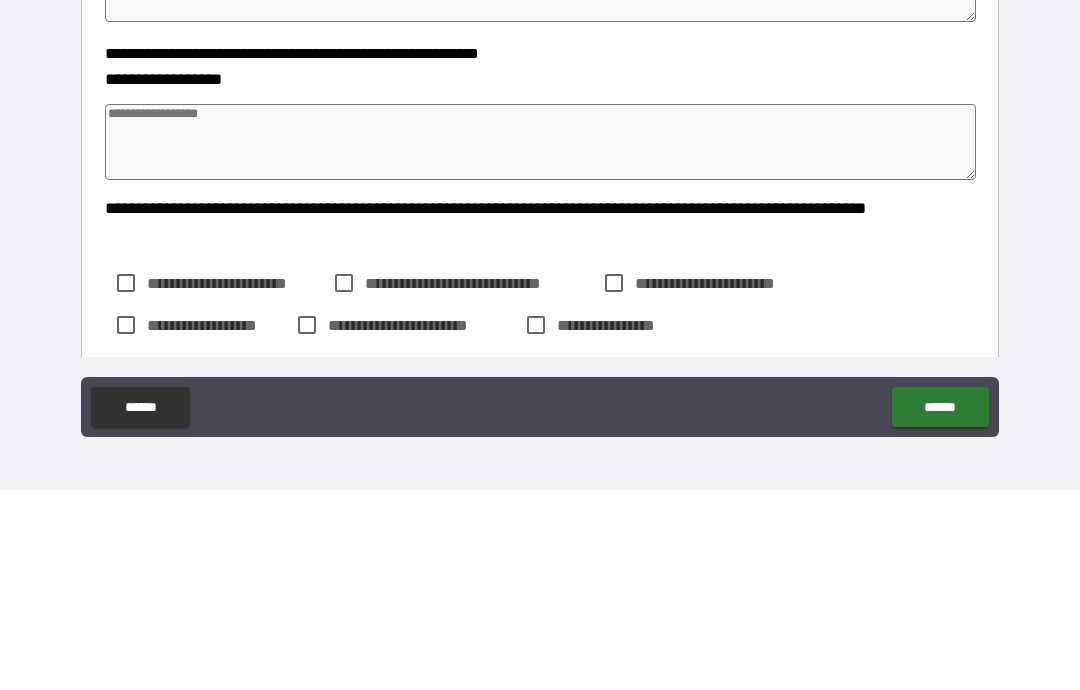 click at bounding box center (540, 342) 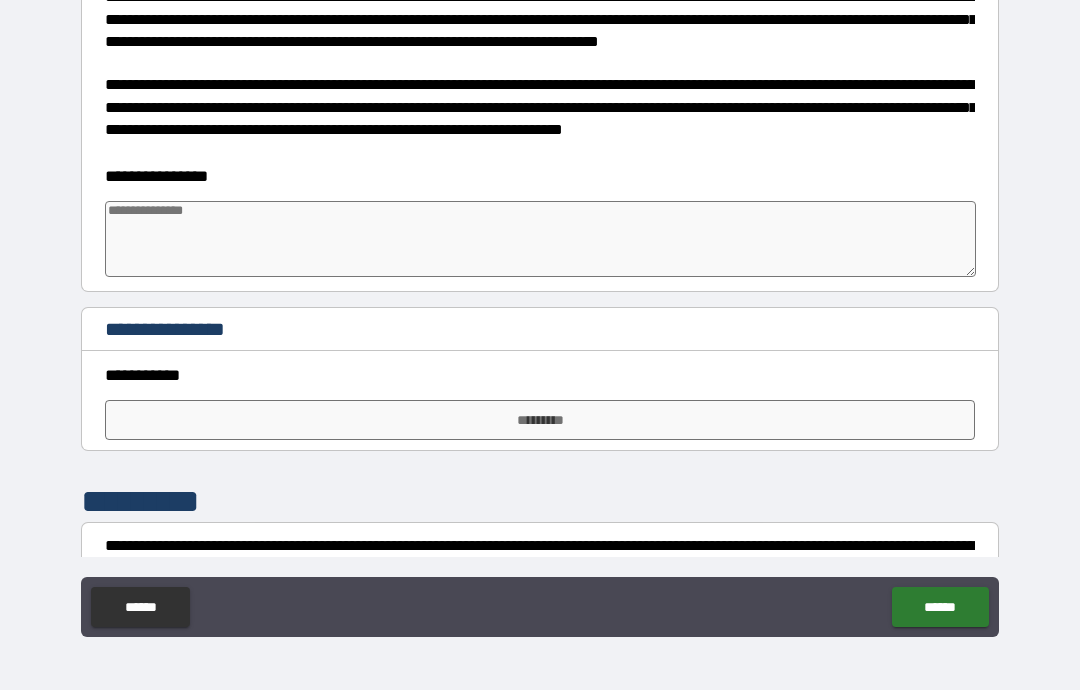scroll, scrollTop: 1393, scrollLeft: 0, axis: vertical 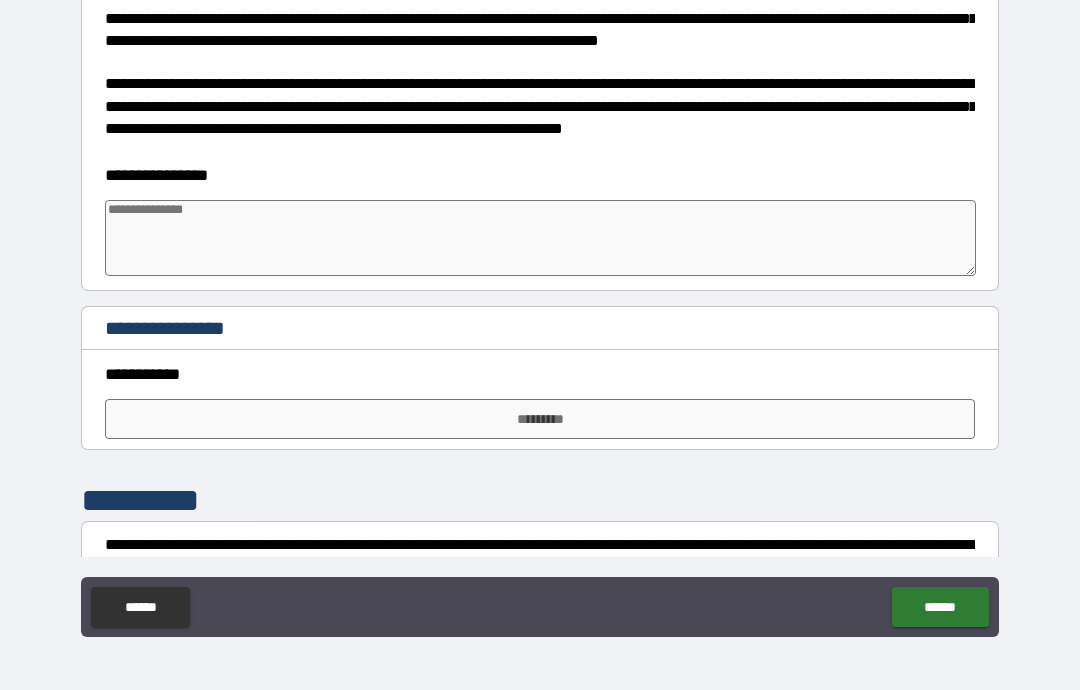 click at bounding box center (540, 238) 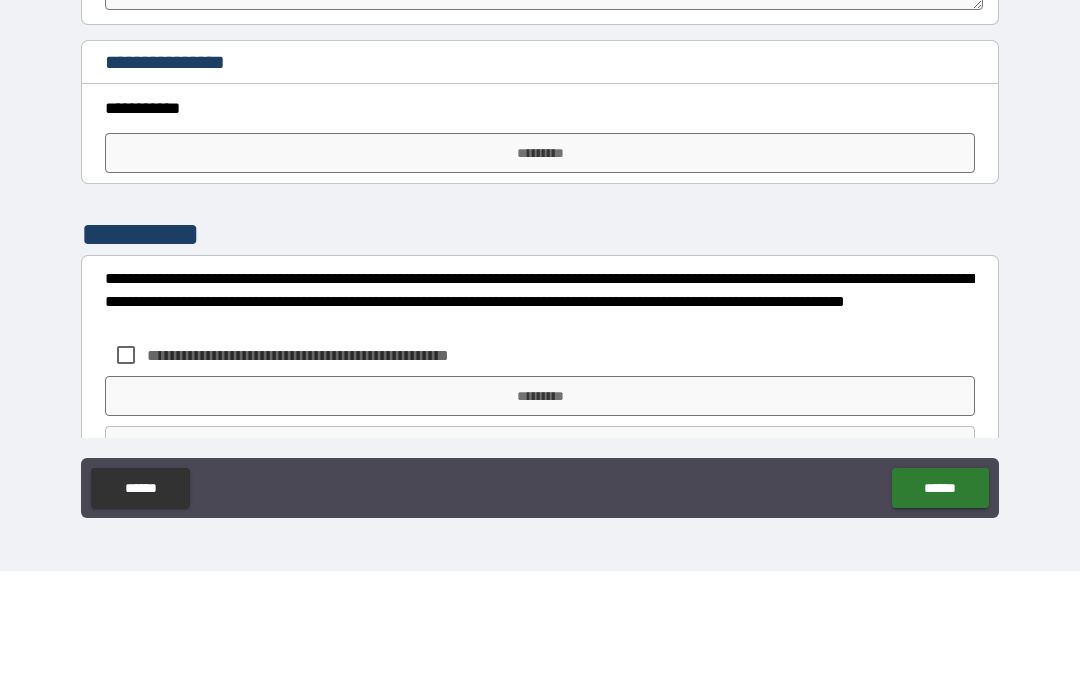 scroll, scrollTop: 1559, scrollLeft: 0, axis: vertical 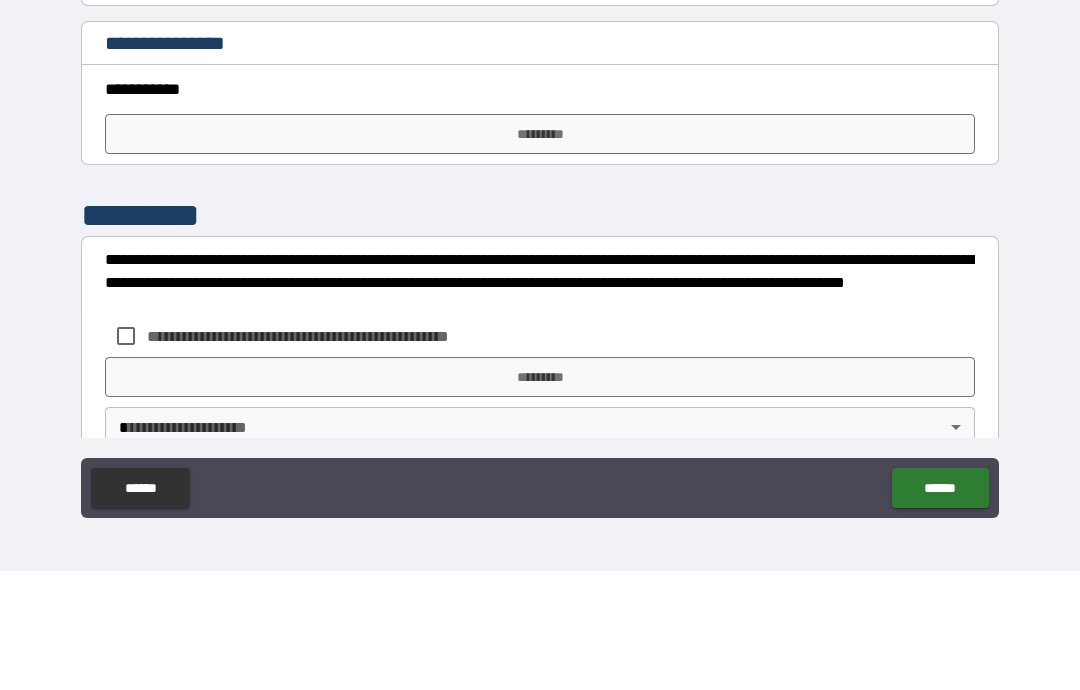 click on "*********" at bounding box center (540, 253) 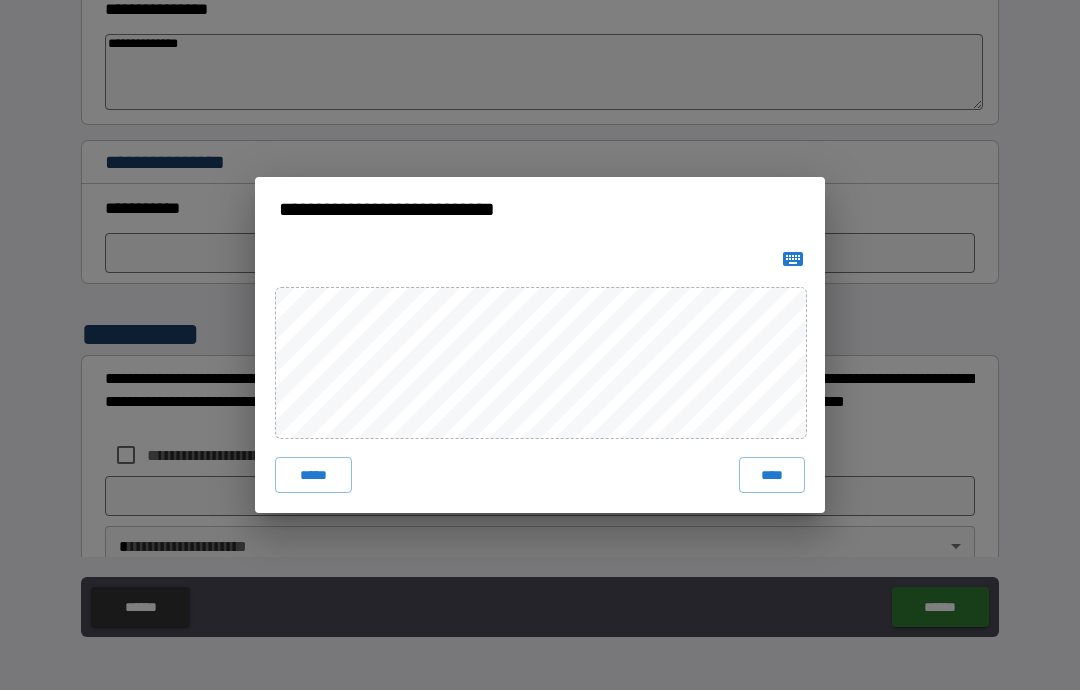 click on "****" at bounding box center (772, 475) 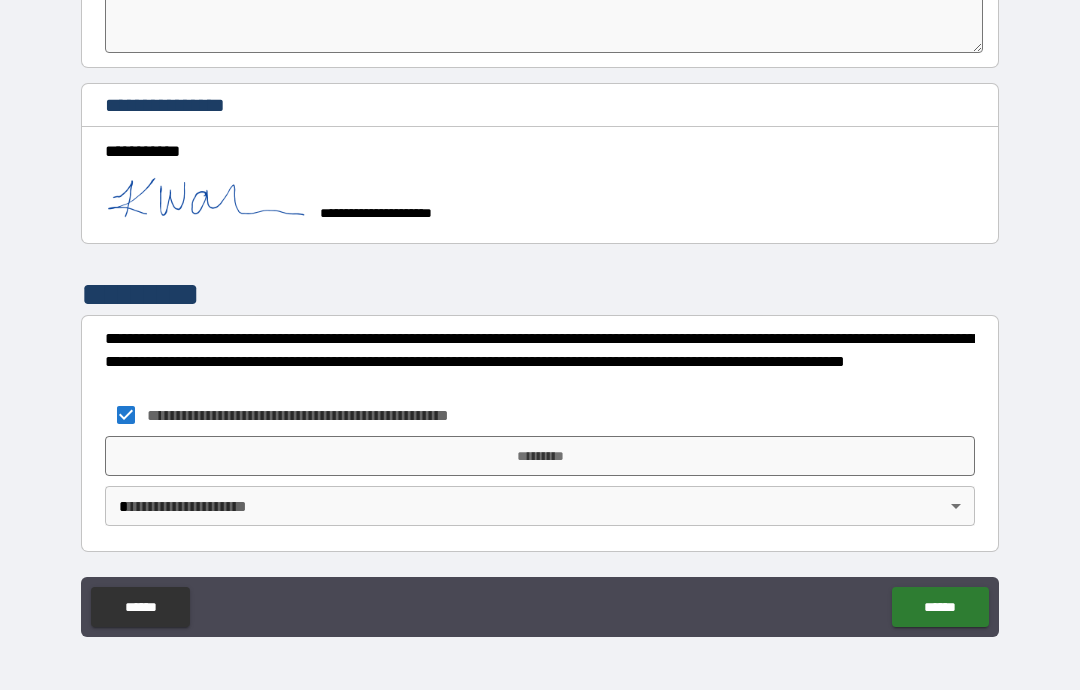 scroll, scrollTop: 1616, scrollLeft: 0, axis: vertical 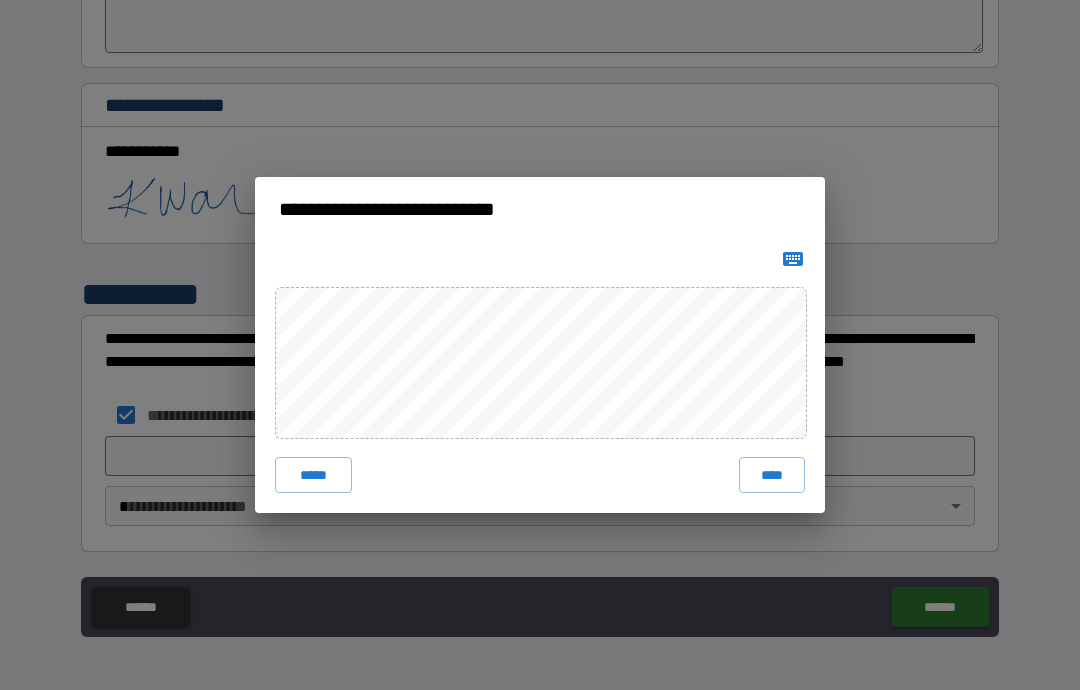 click on "****" at bounding box center [772, 475] 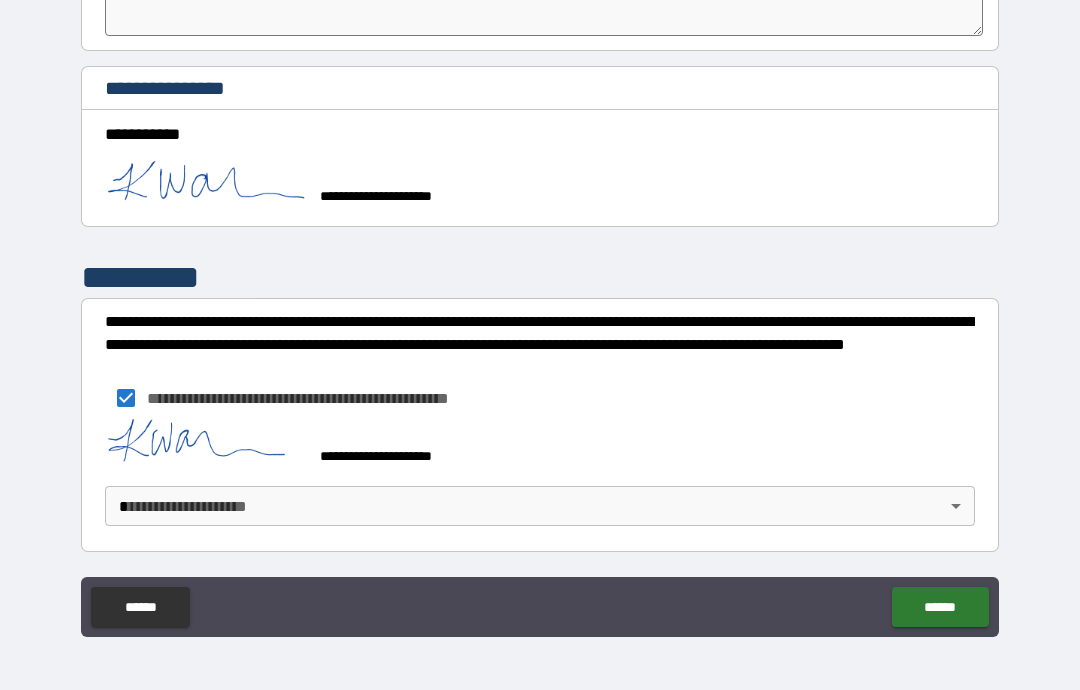 scroll, scrollTop: 1633, scrollLeft: 0, axis: vertical 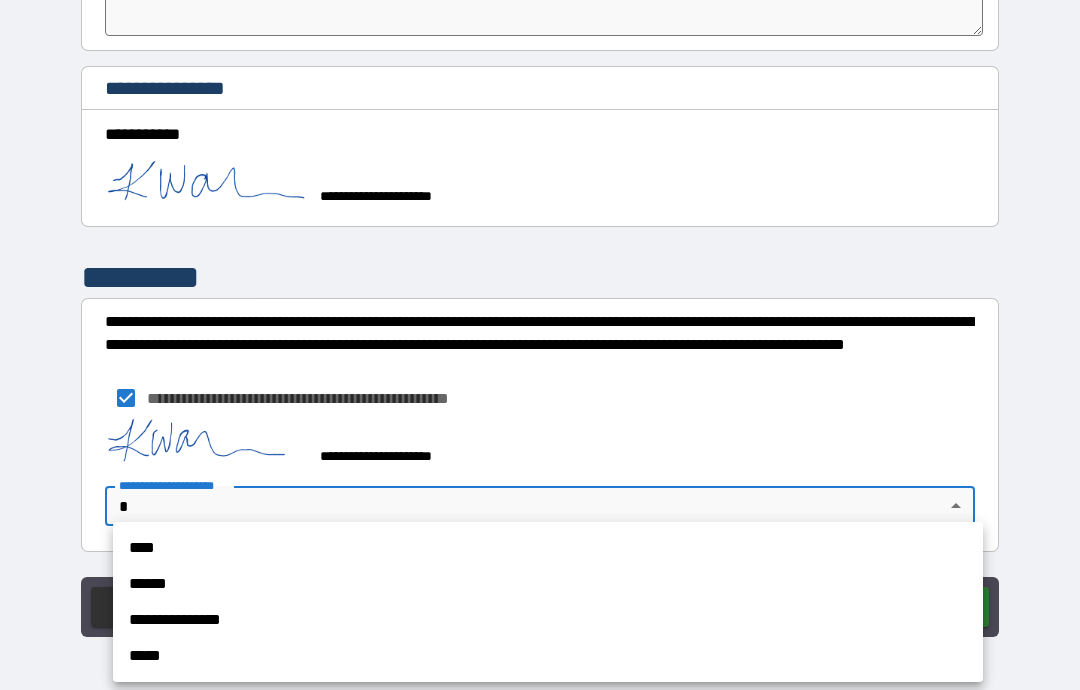 click on "**********" at bounding box center (548, 620) 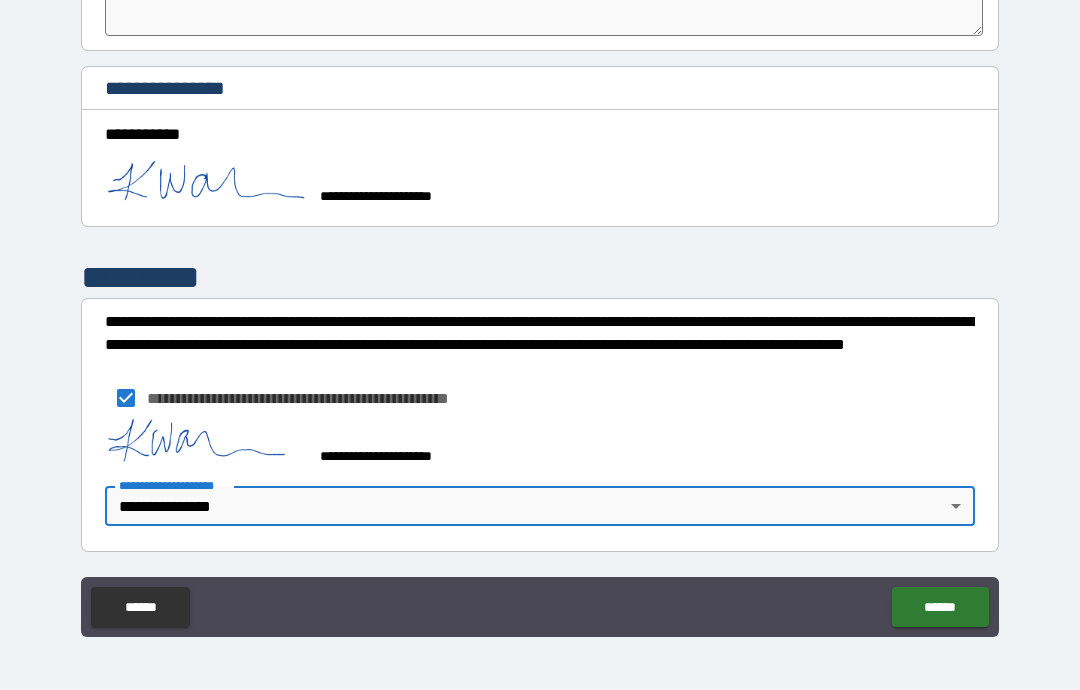 click on "******" at bounding box center (940, 607) 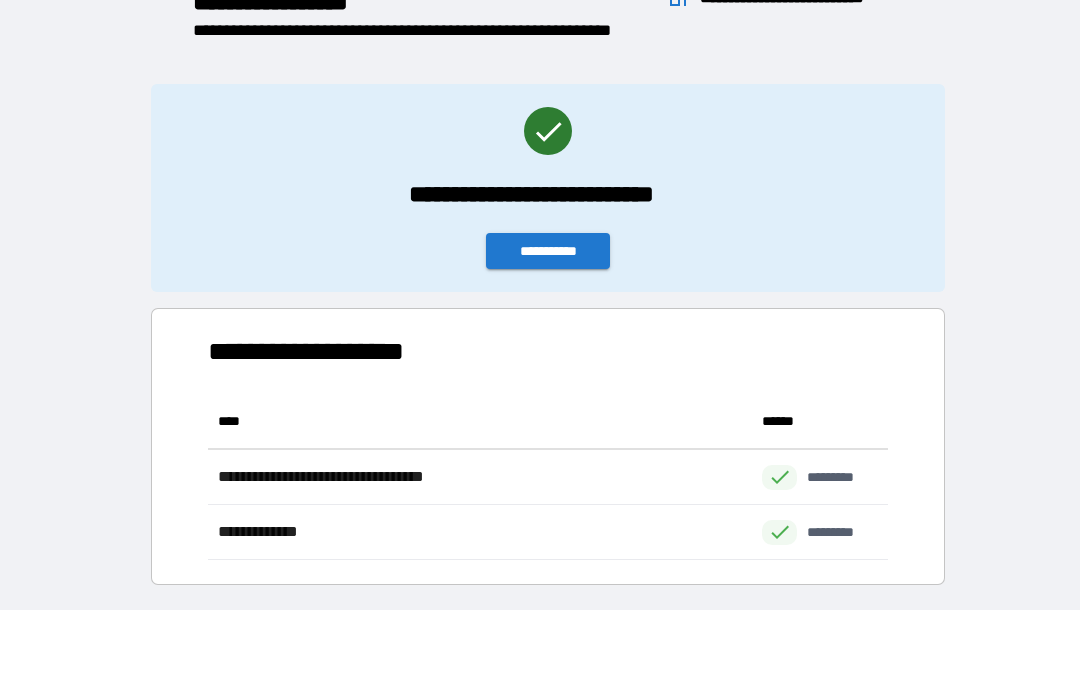 scroll, scrollTop: 1, scrollLeft: 1, axis: both 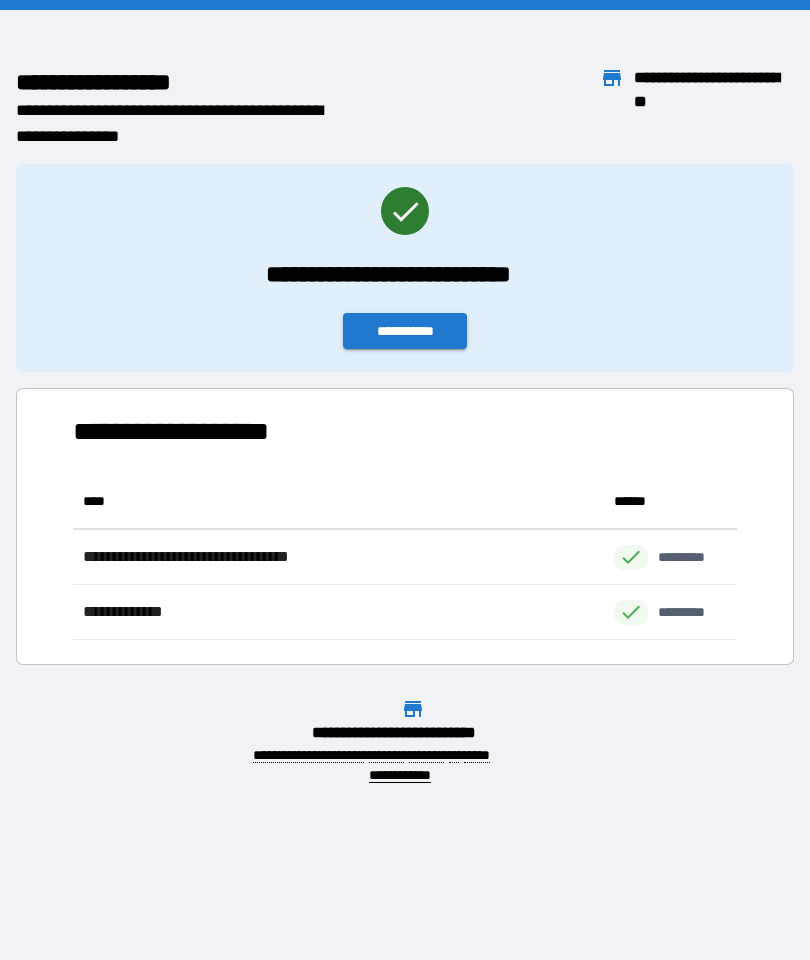 click on "**********" at bounding box center [405, 331] 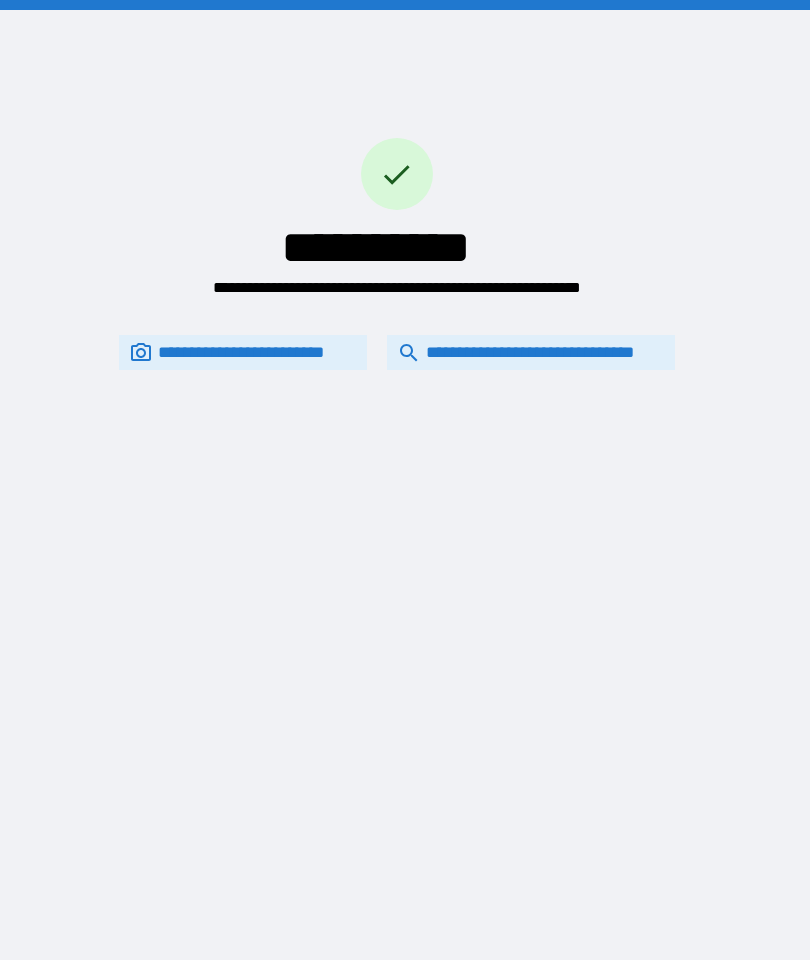 click on "**********" at bounding box center [531, 352] 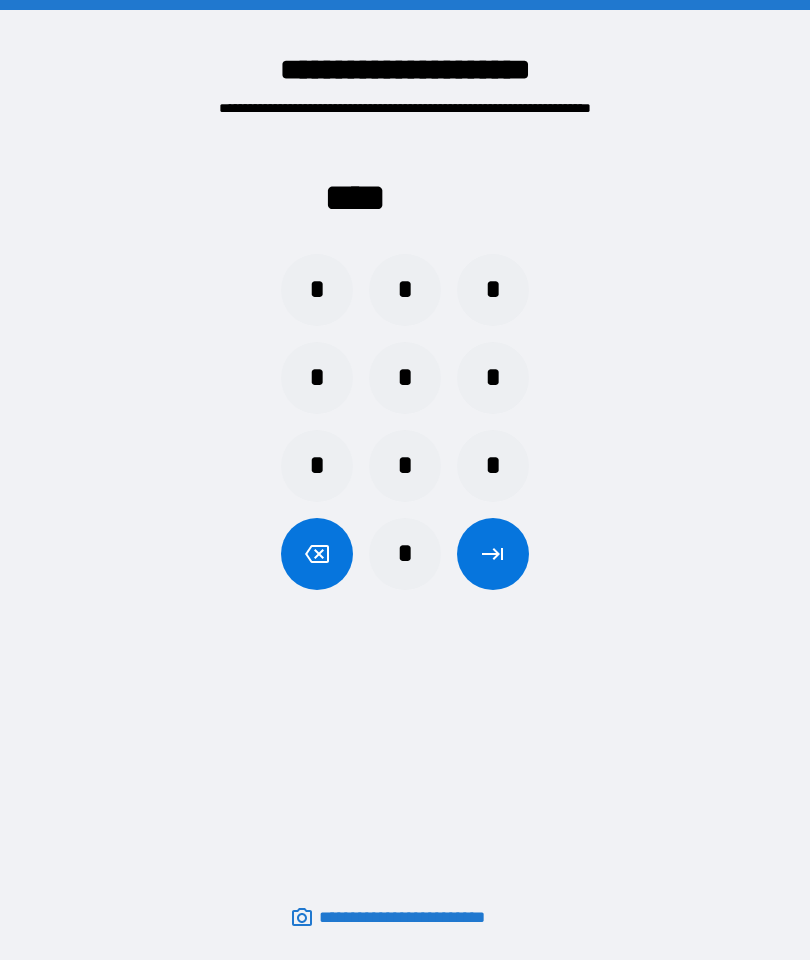 click on "*" at bounding box center (405, 290) 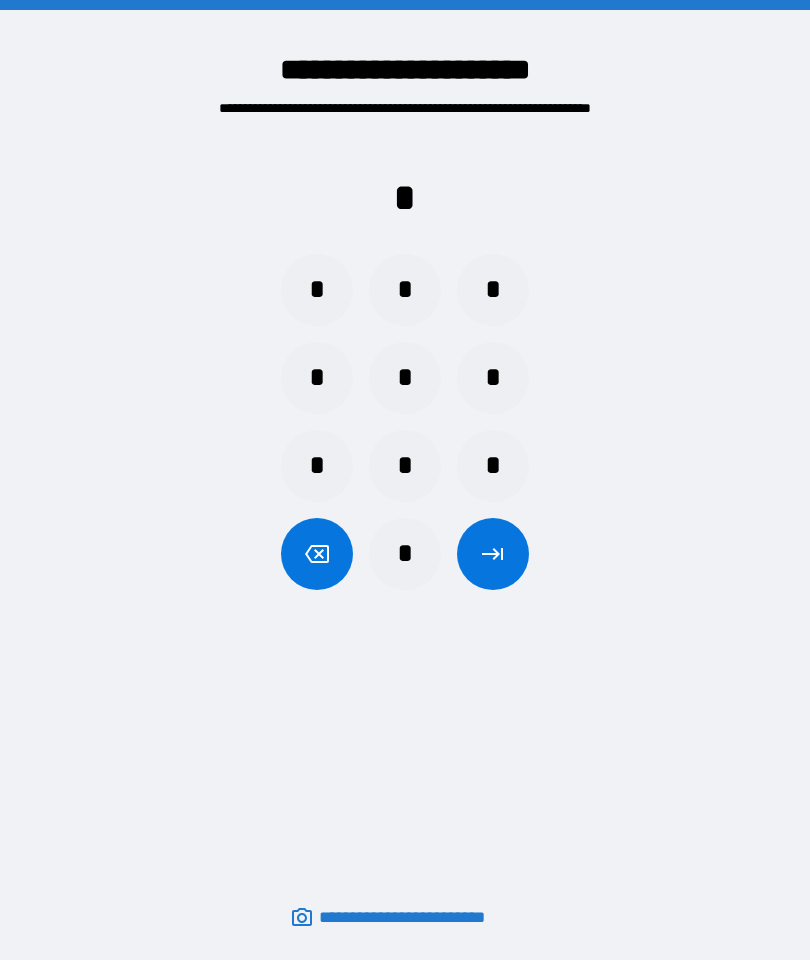 click on "*" at bounding box center (317, 378) 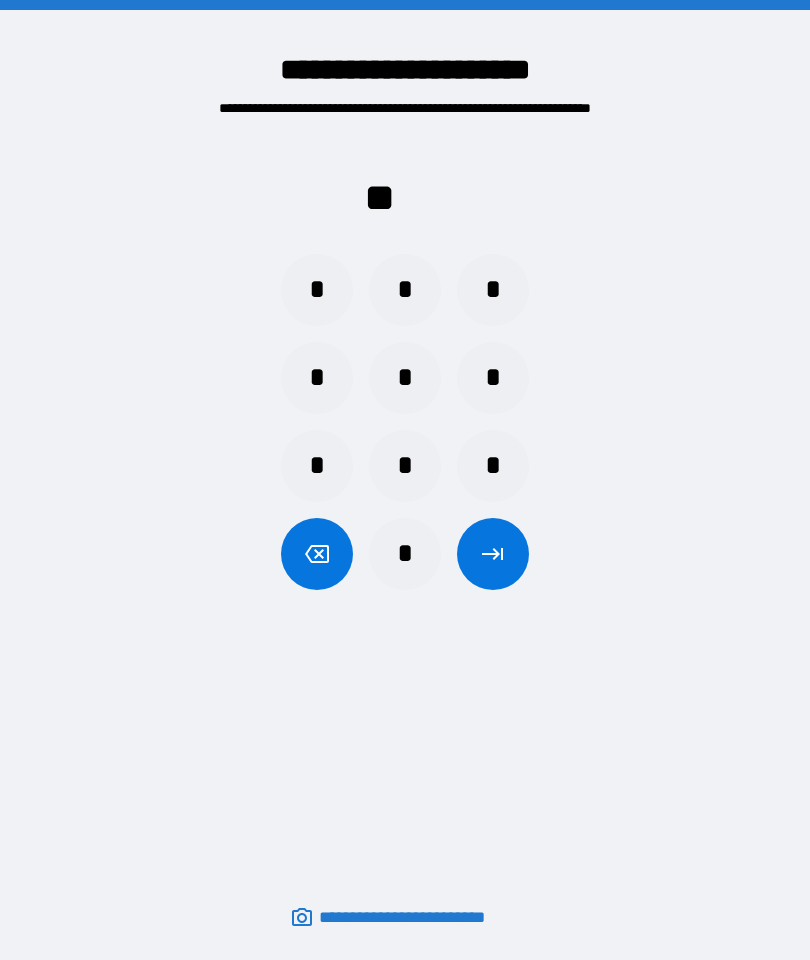 click on "*" at bounding box center [317, 466] 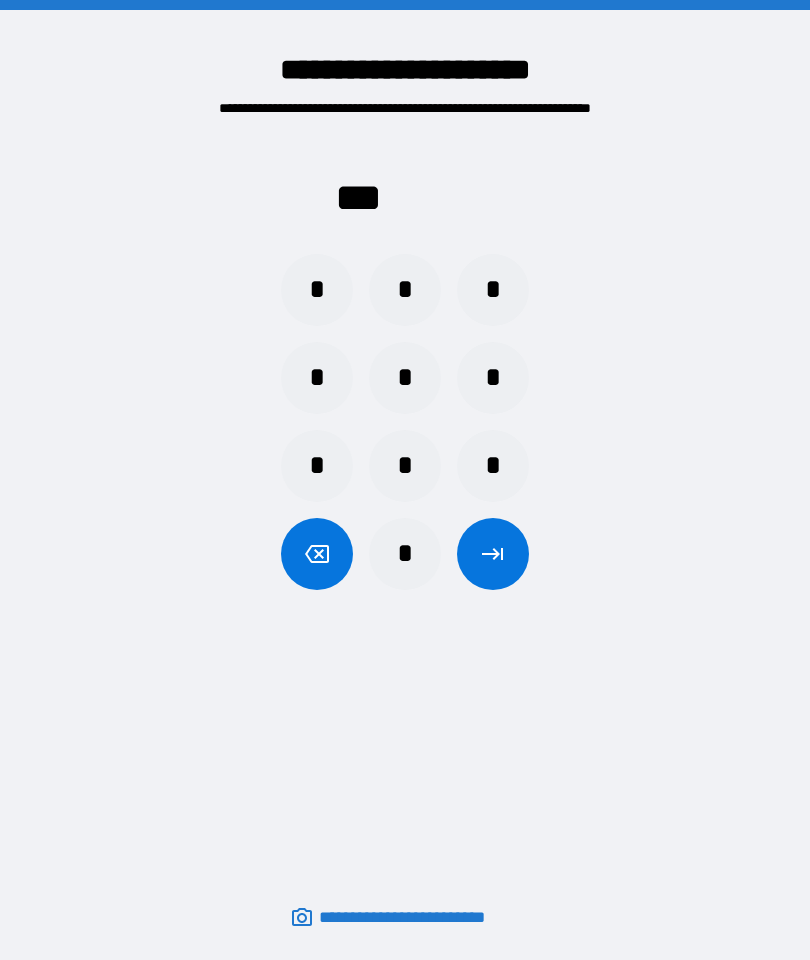 click on "*" at bounding box center (493, 290) 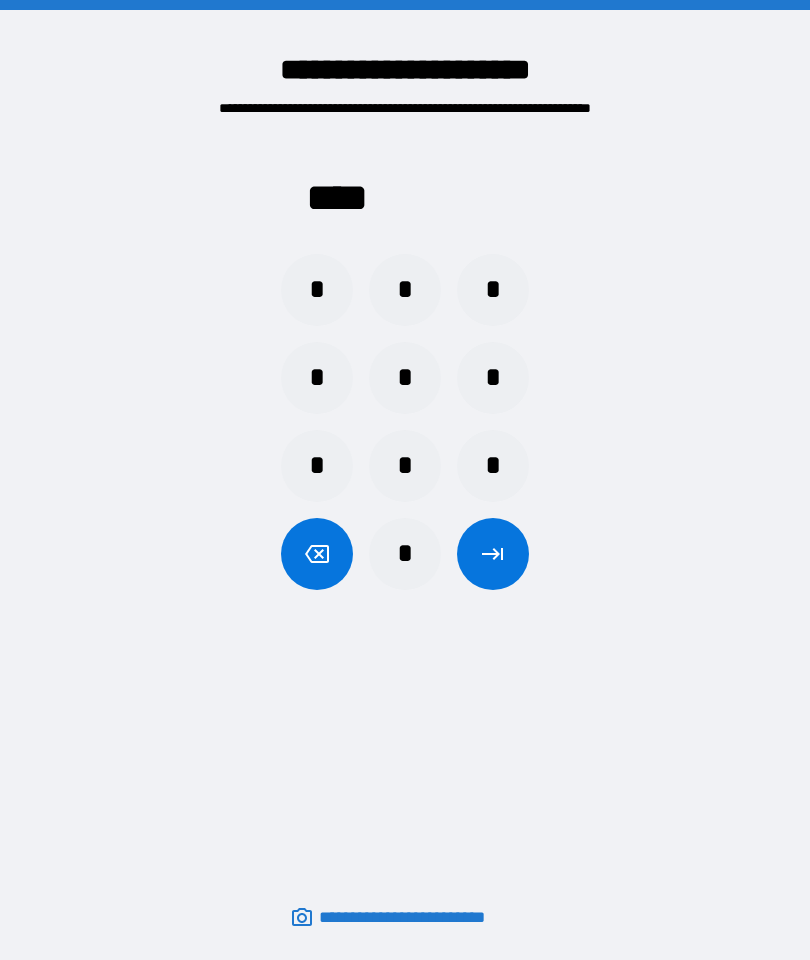 click at bounding box center [493, 554] 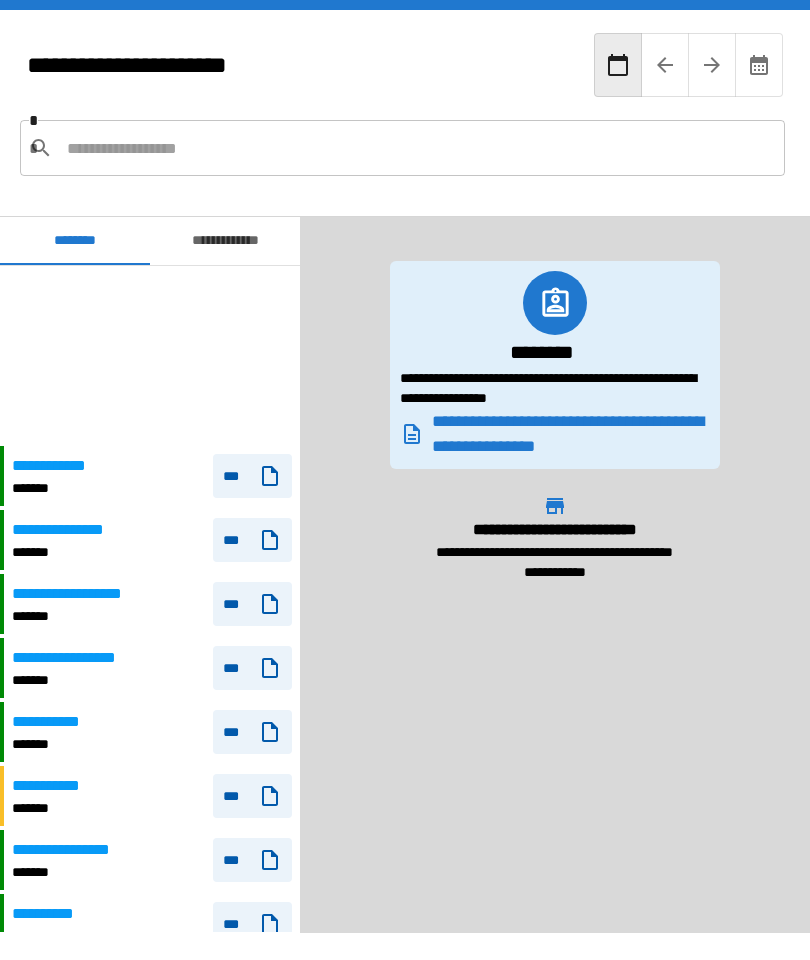 scroll, scrollTop: 180, scrollLeft: 0, axis: vertical 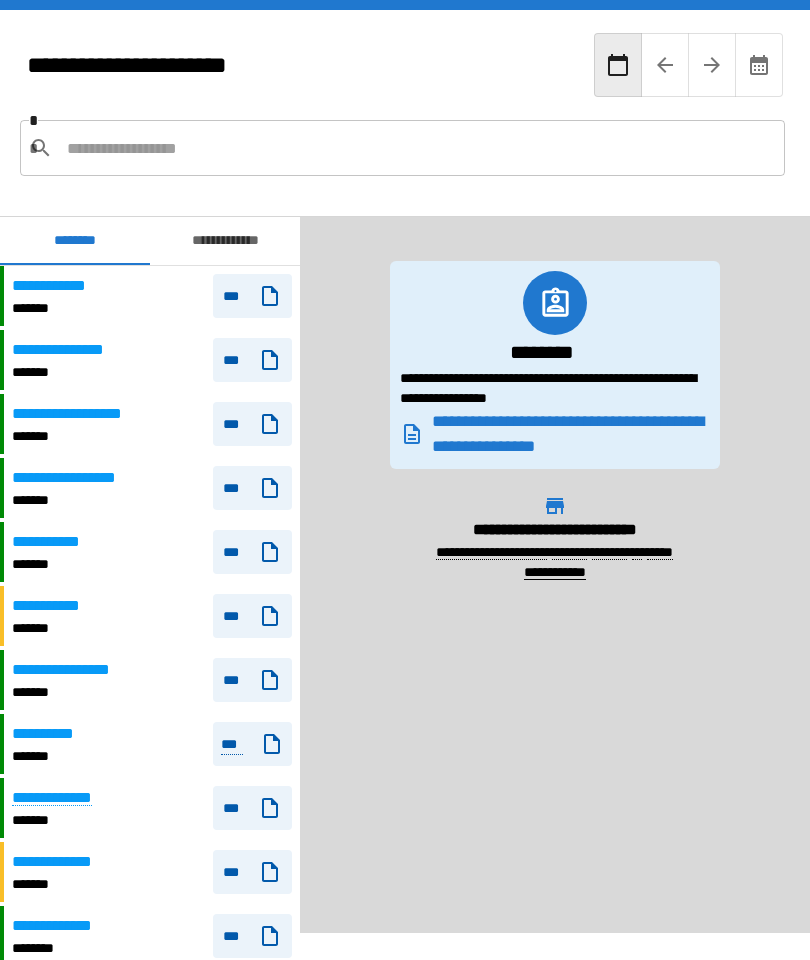 click on "**********" at bounding box center [225, 241] 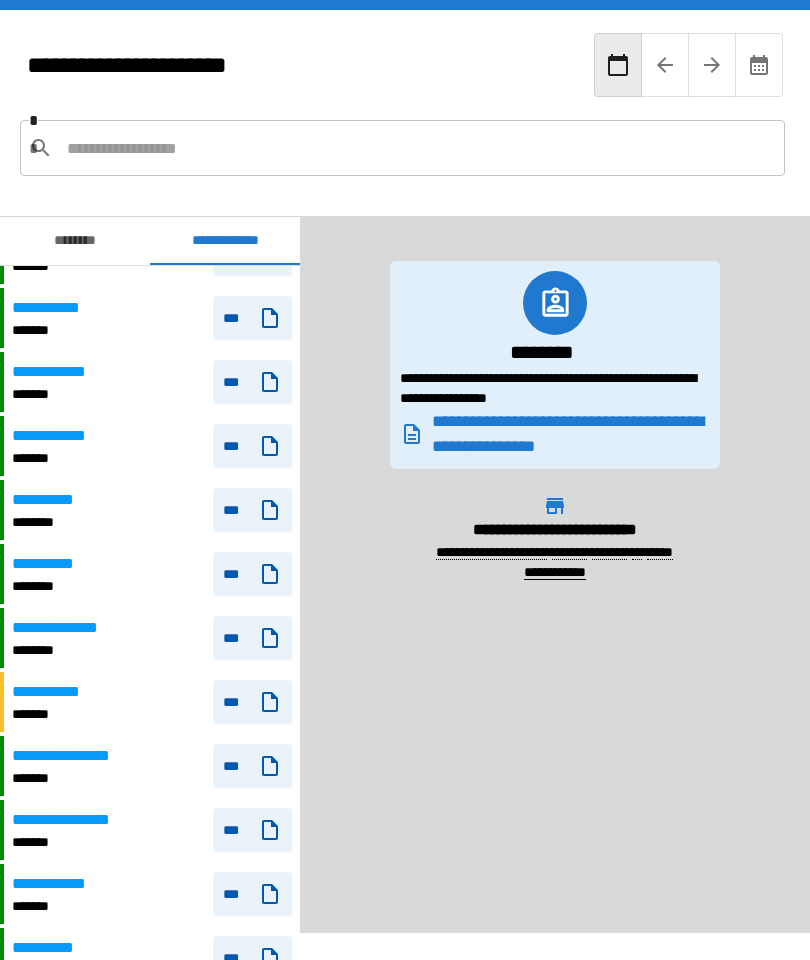 scroll, scrollTop: 343, scrollLeft: 0, axis: vertical 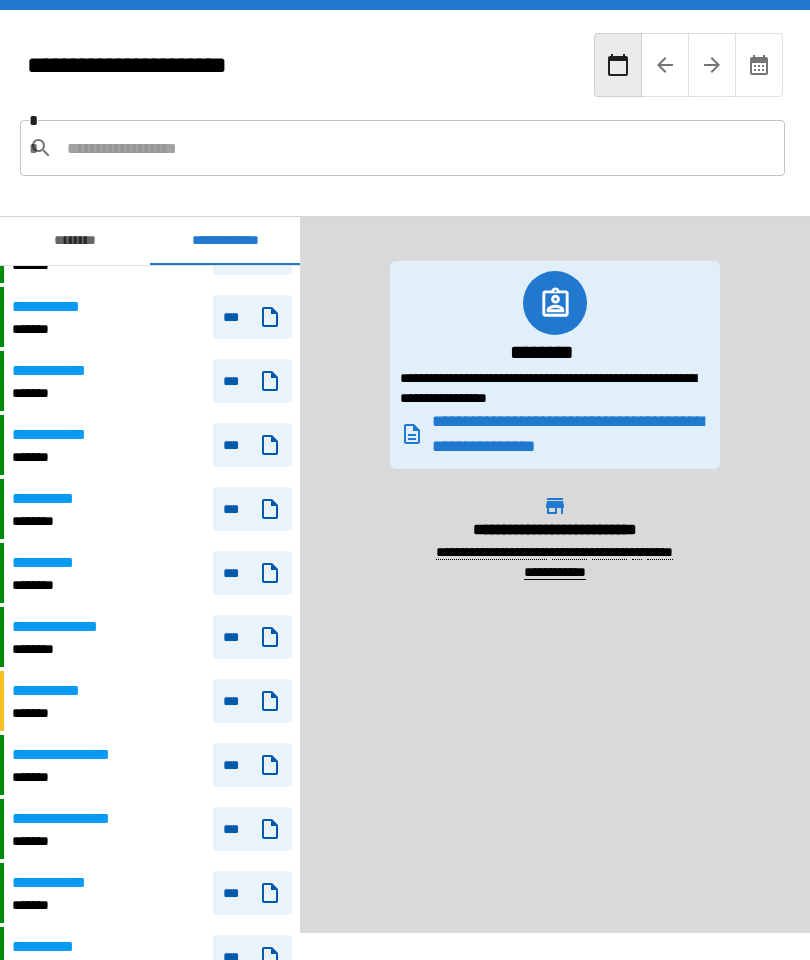 click on "***" at bounding box center (252, 637) 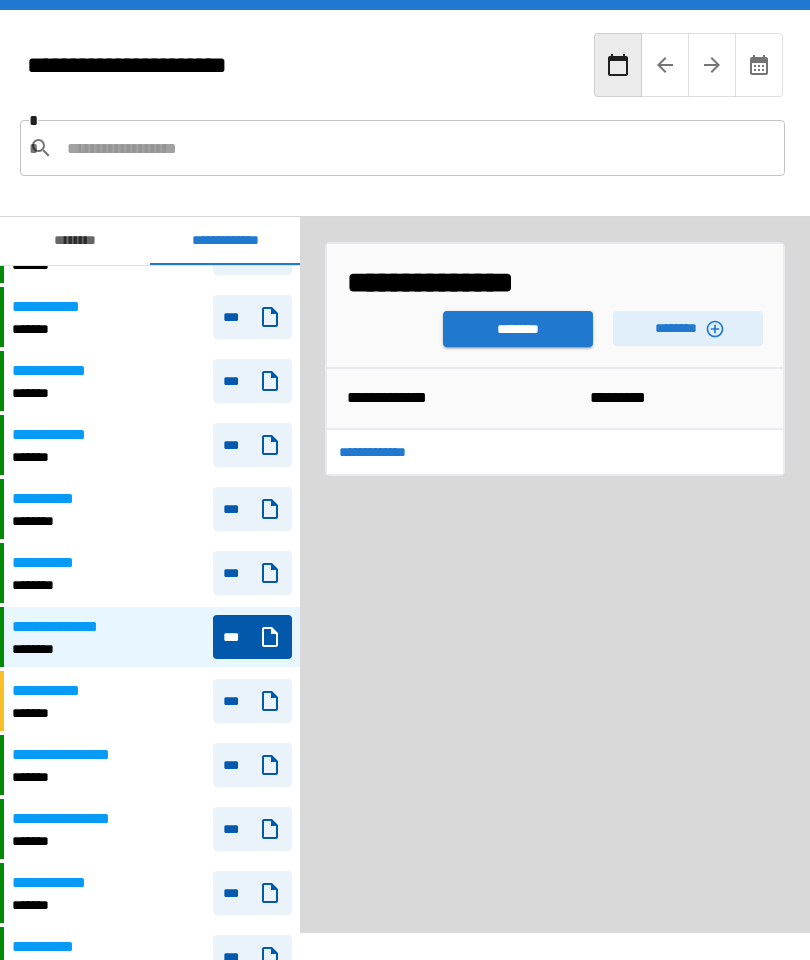 click on "********" at bounding box center [518, 329] 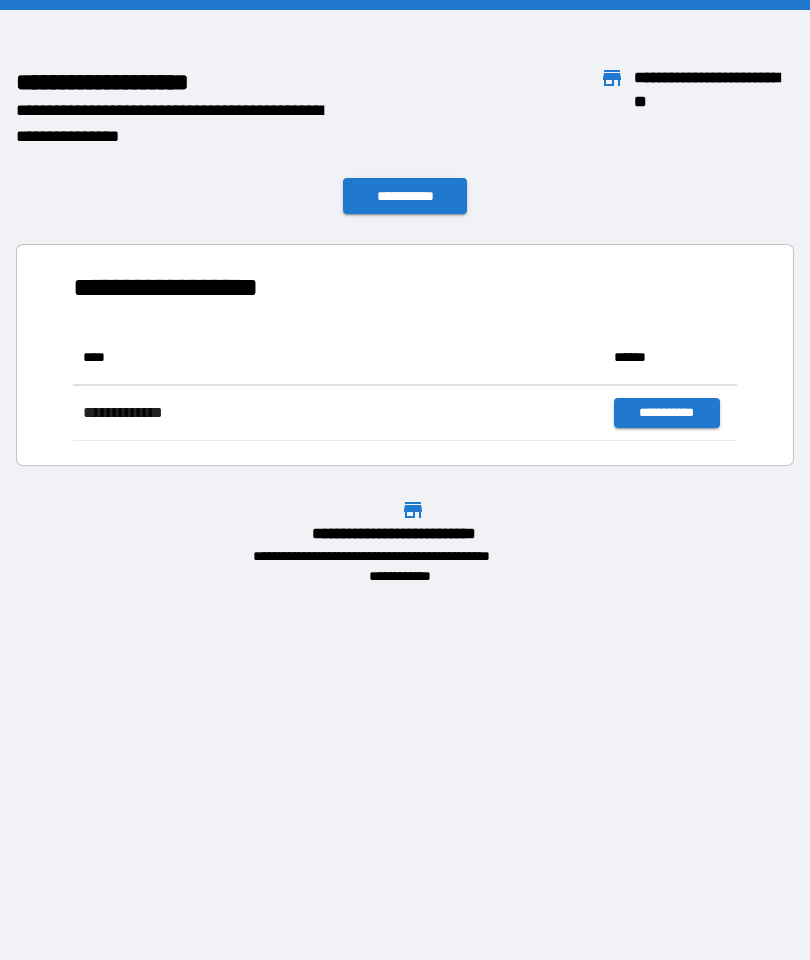 scroll, scrollTop: 1, scrollLeft: 1, axis: both 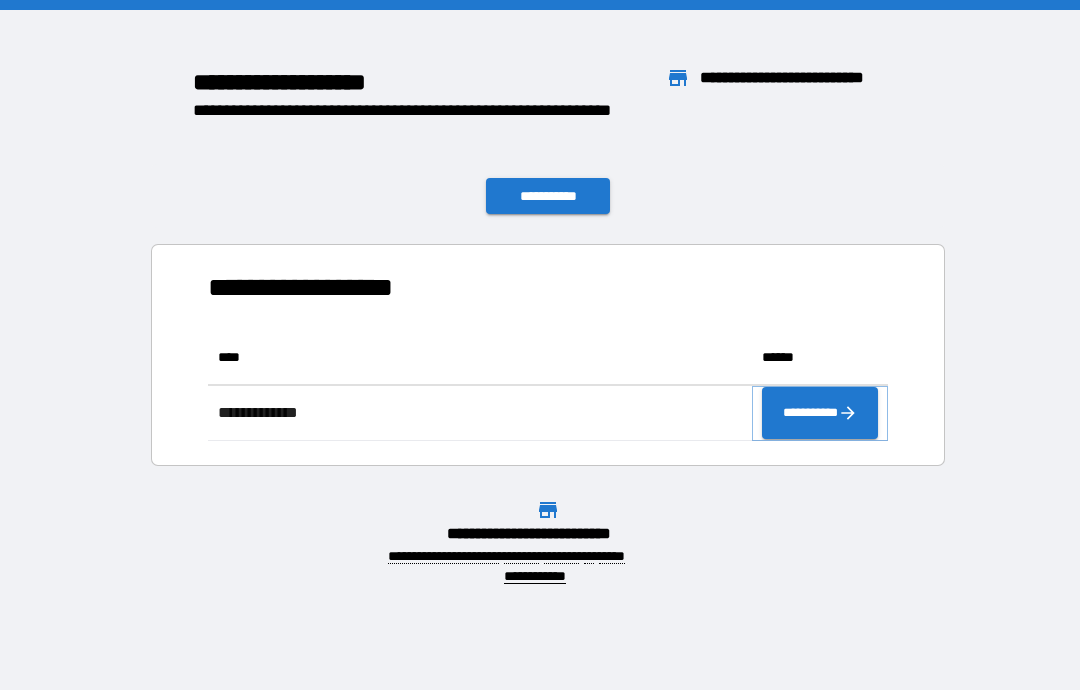 click on "**********" at bounding box center [820, 413] 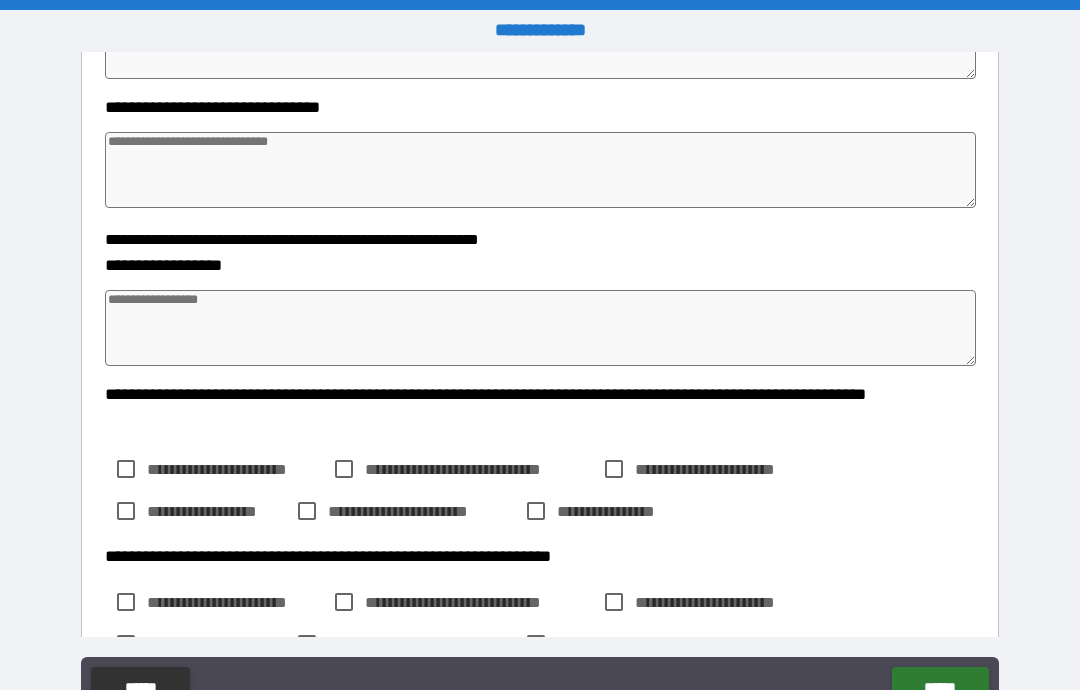 scroll, scrollTop: 690, scrollLeft: 0, axis: vertical 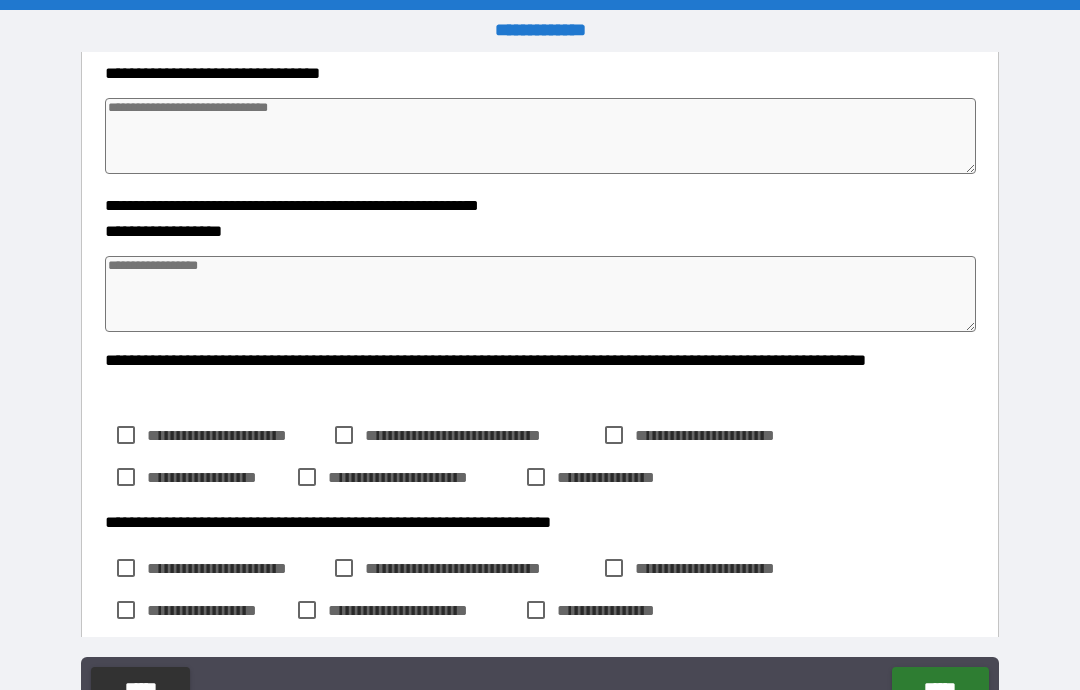 click at bounding box center [540, 294] 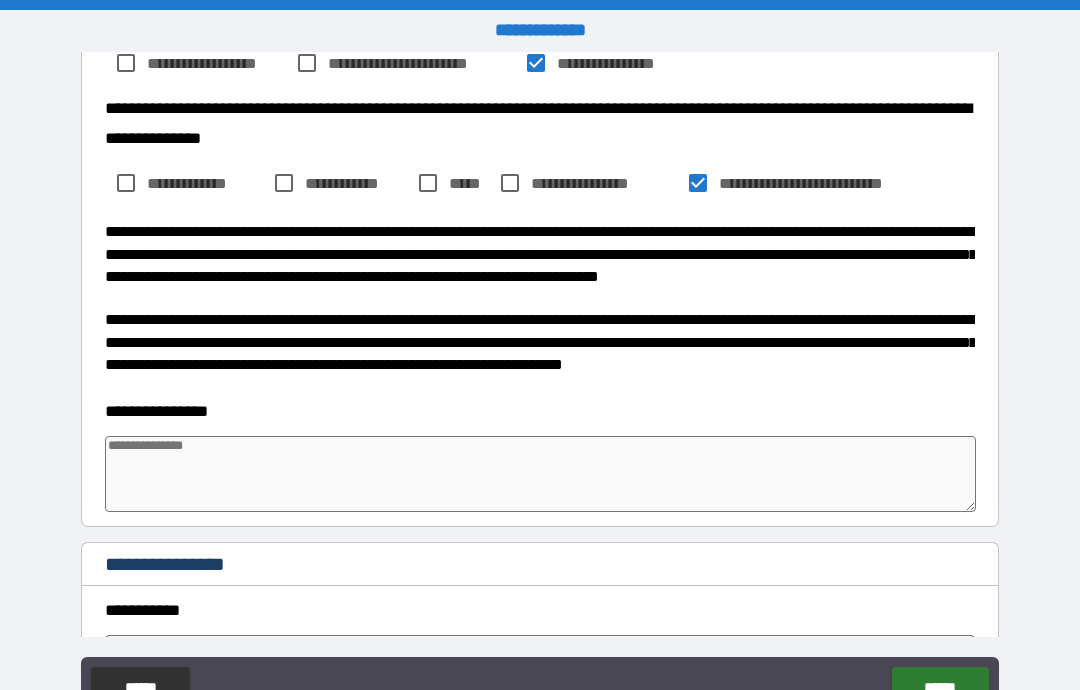scroll, scrollTop: 1251, scrollLeft: 0, axis: vertical 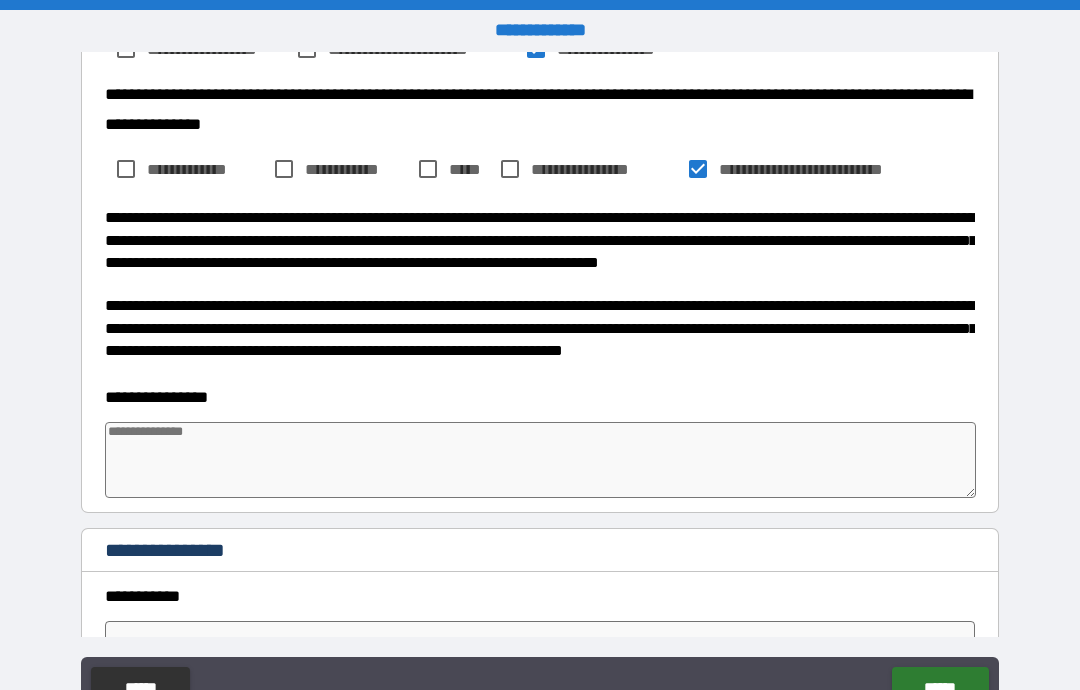 click at bounding box center [540, 460] 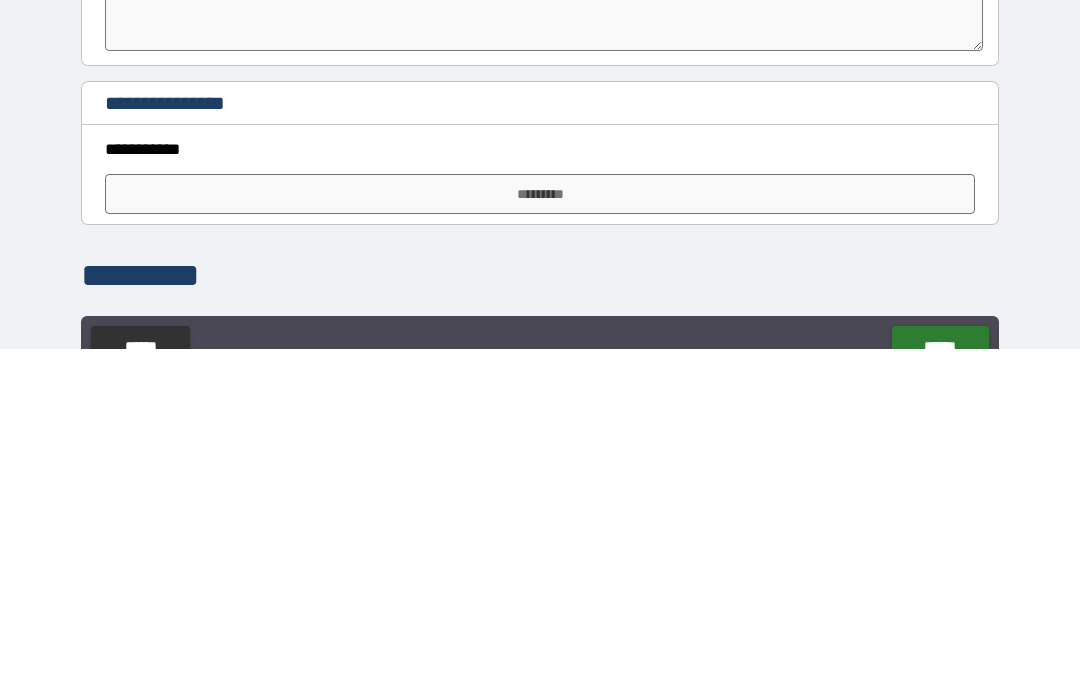 scroll, scrollTop: 1359, scrollLeft: 0, axis: vertical 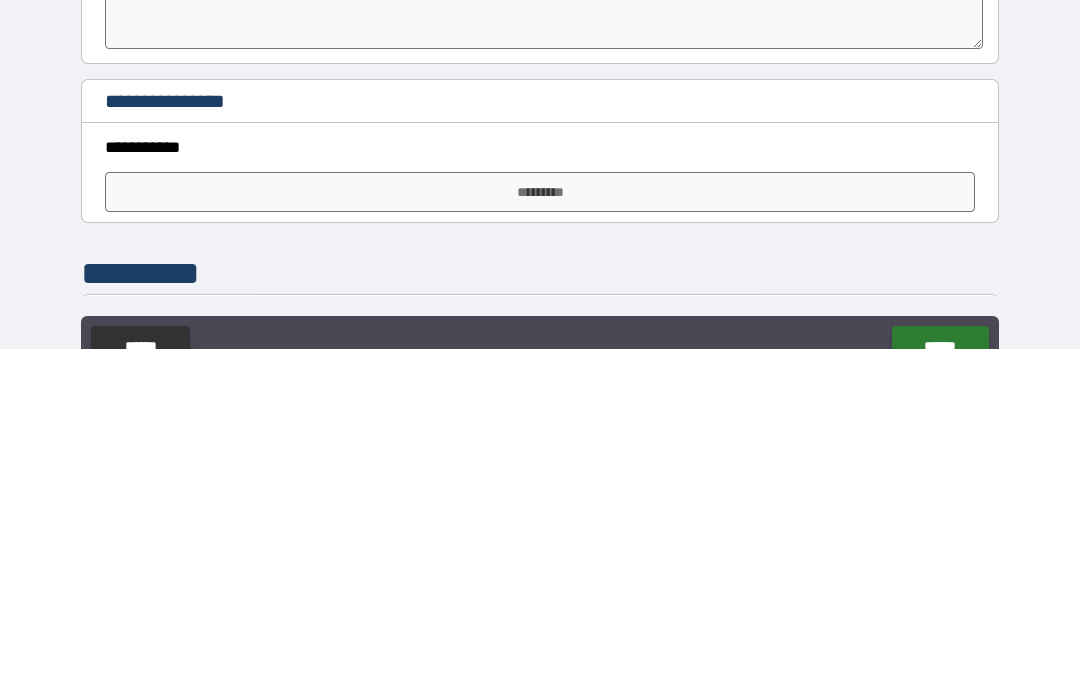 click on "*********" at bounding box center [540, 533] 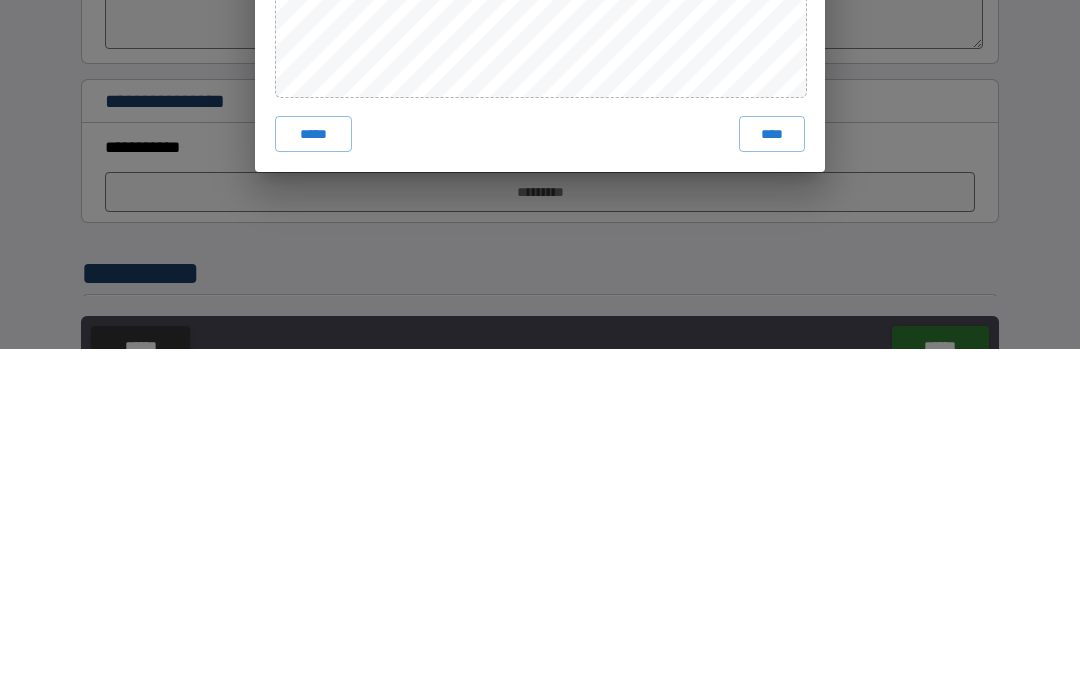 scroll, scrollTop: 80, scrollLeft: 0, axis: vertical 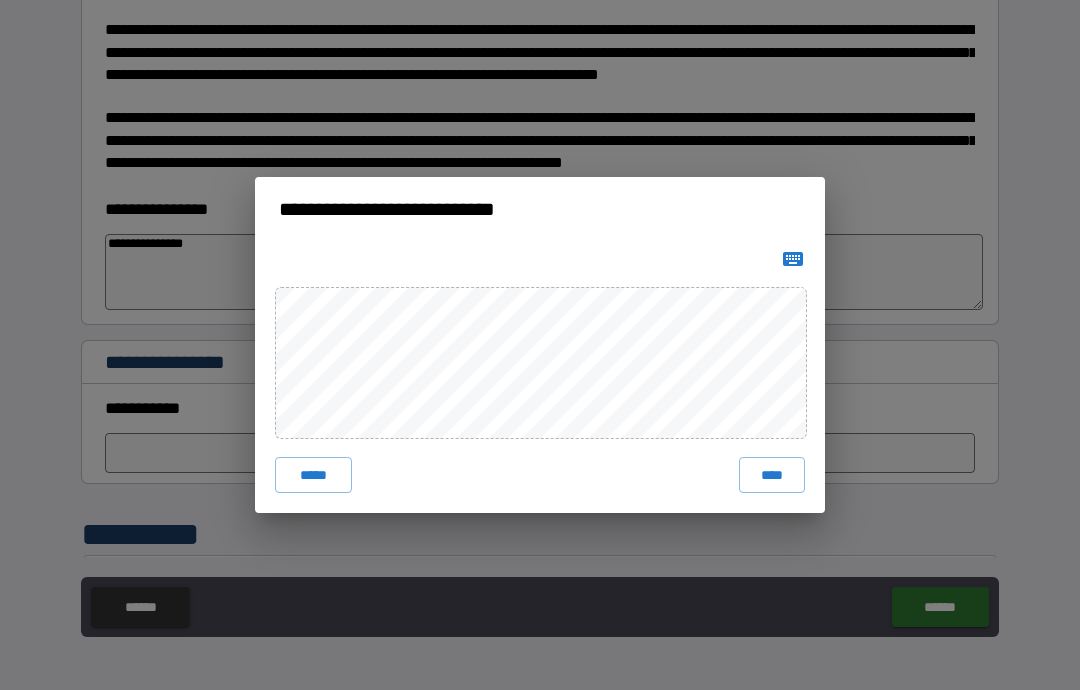 click on "****" at bounding box center (772, 475) 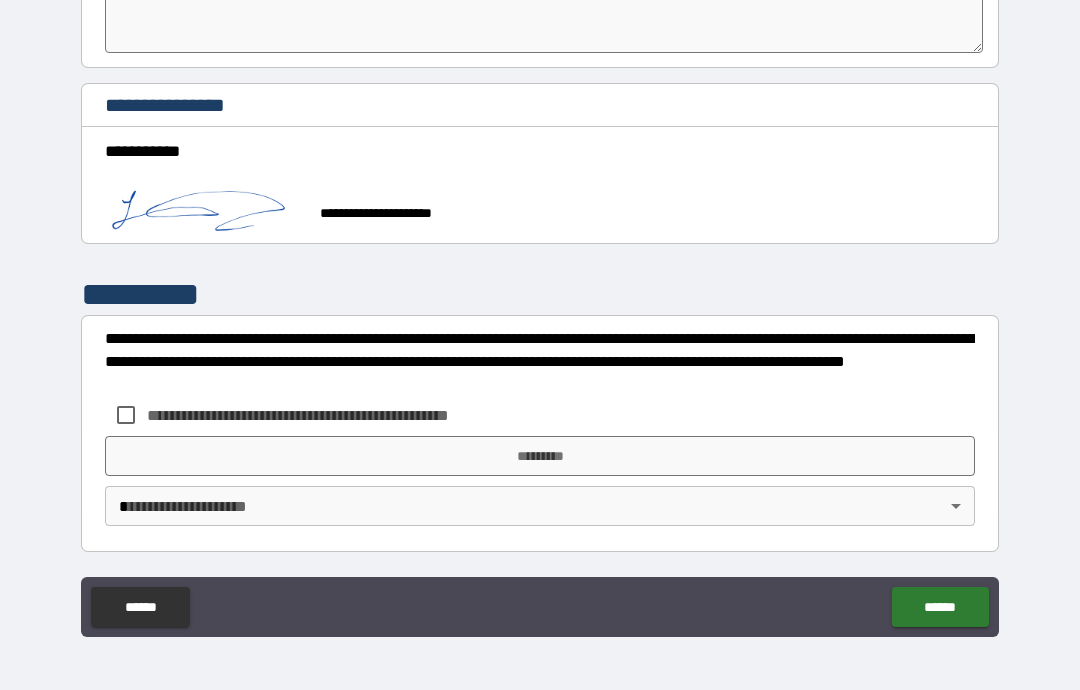 scroll, scrollTop: 1616, scrollLeft: 0, axis: vertical 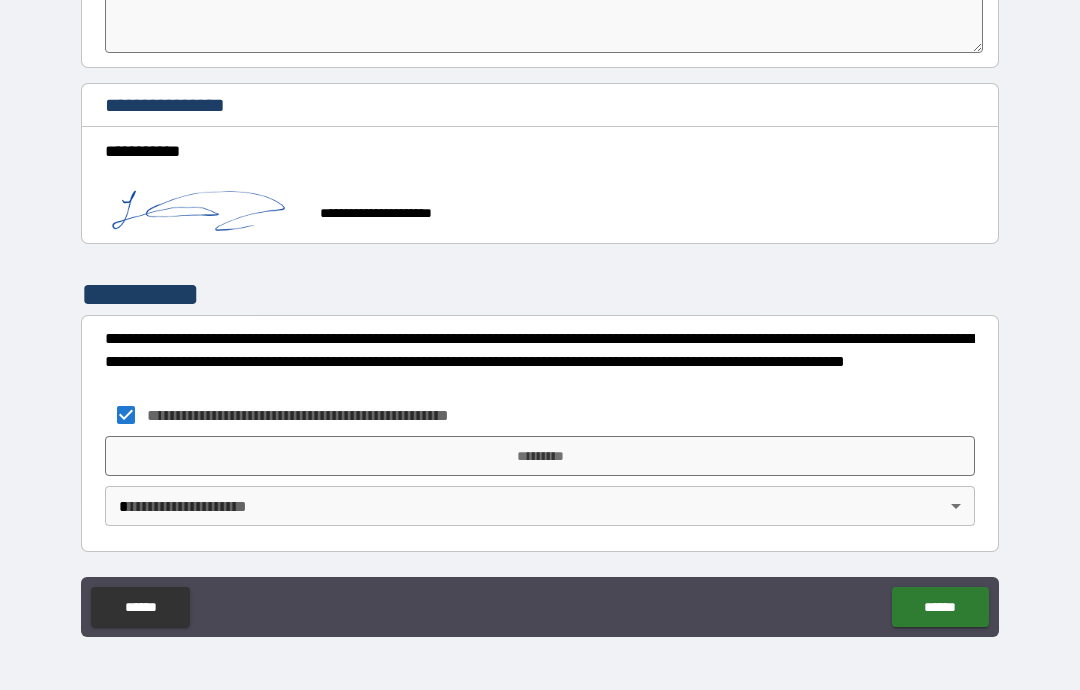 click on "*********" at bounding box center (540, 456) 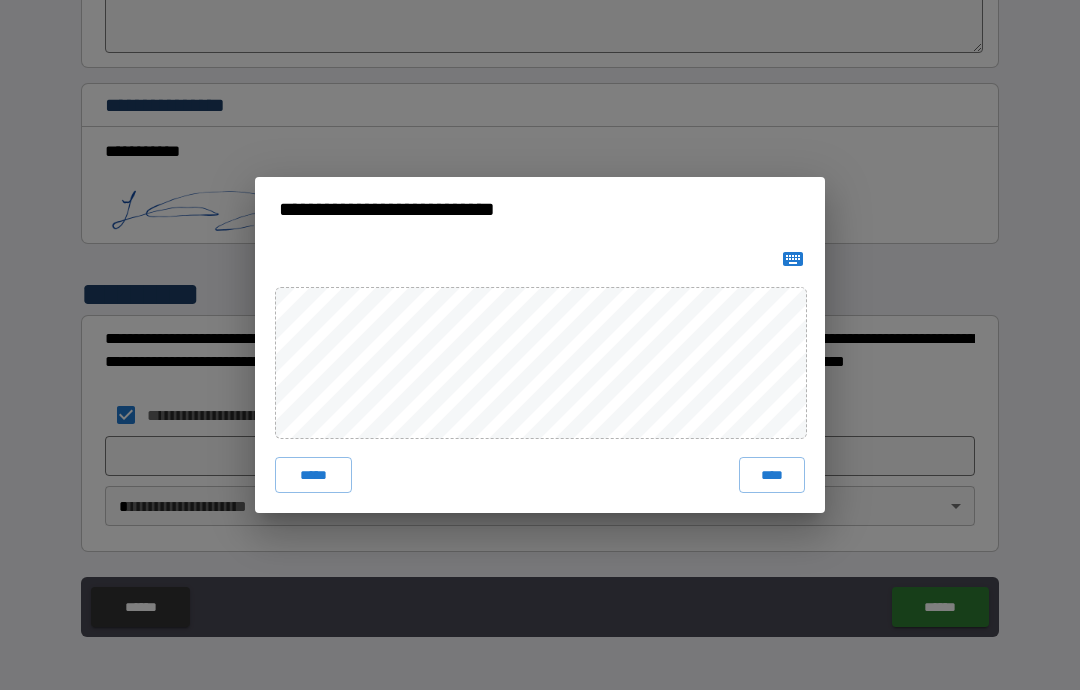 click on "****" at bounding box center [772, 475] 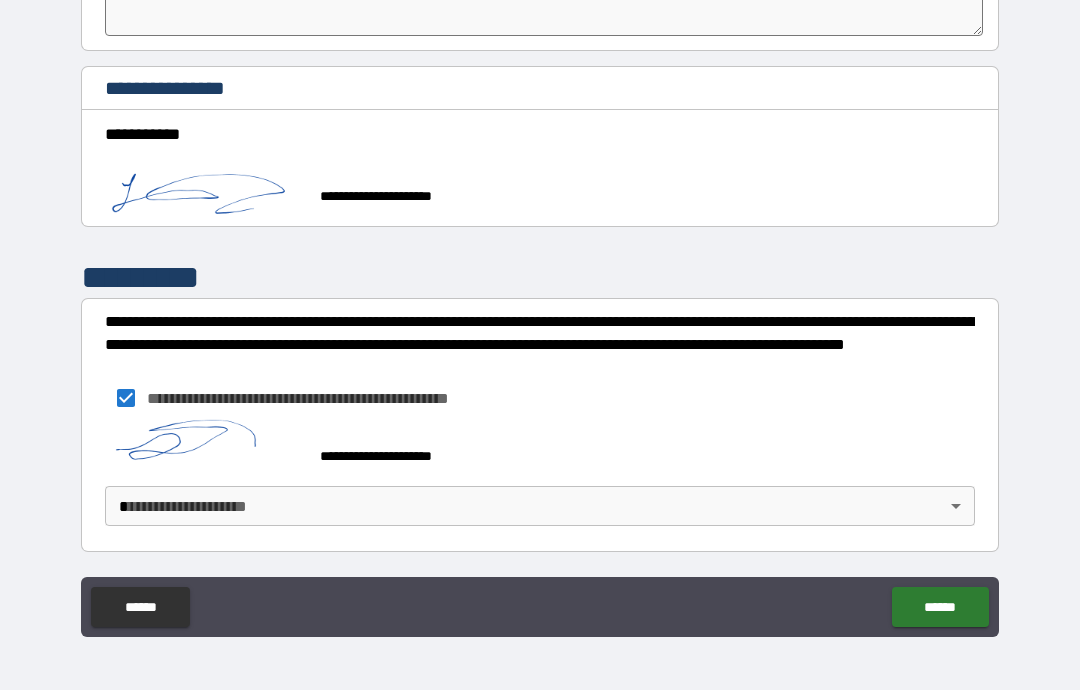 scroll, scrollTop: 1633, scrollLeft: 0, axis: vertical 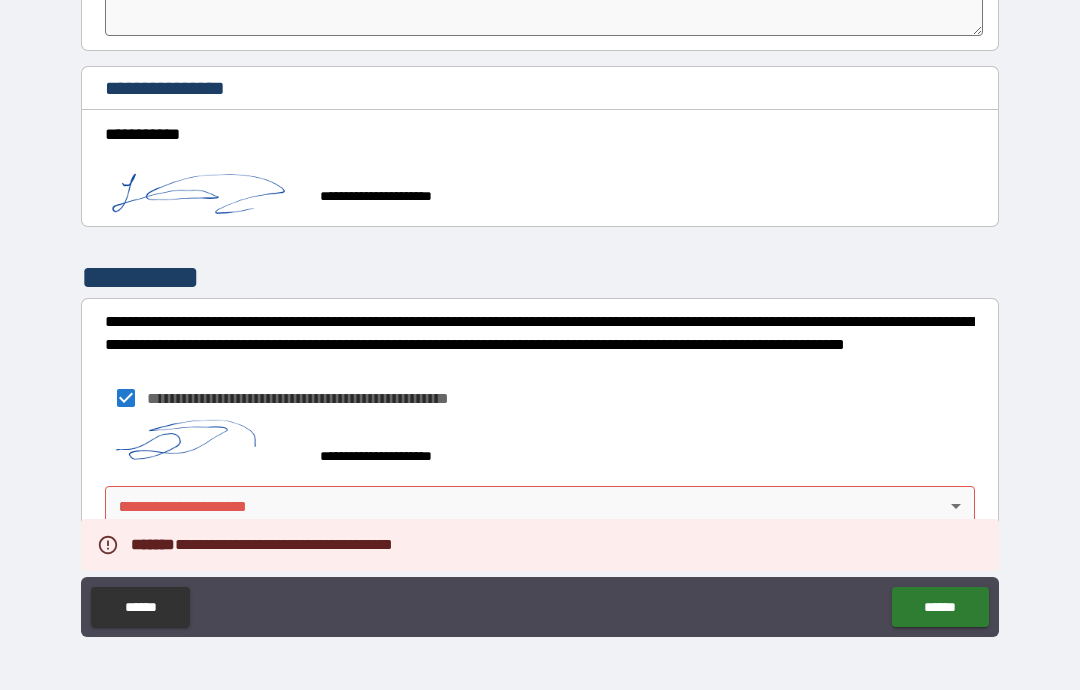 click on "**********" at bounding box center [540, 305] 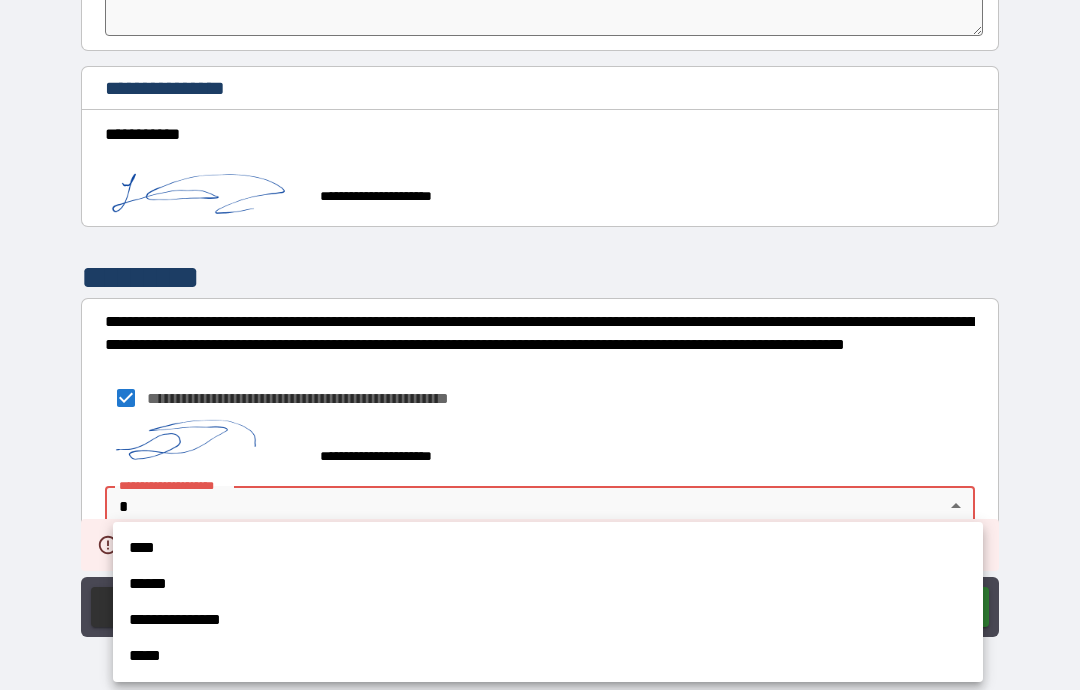 click on "**********" at bounding box center [548, 620] 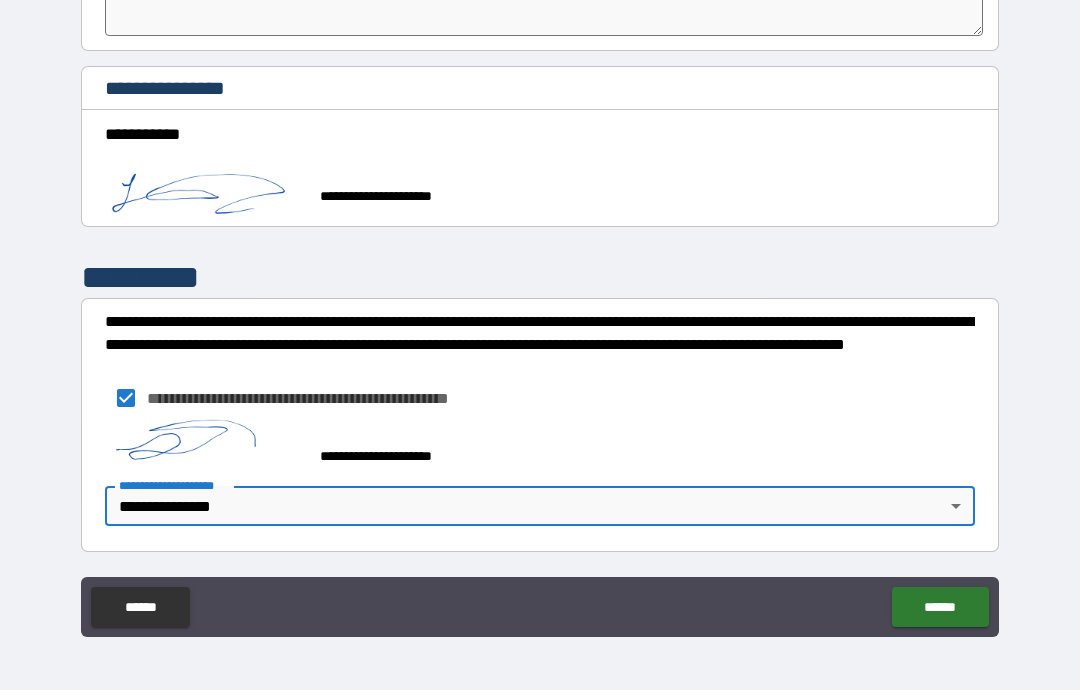 scroll, scrollTop: 1633, scrollLeft: 0, axis: vertical 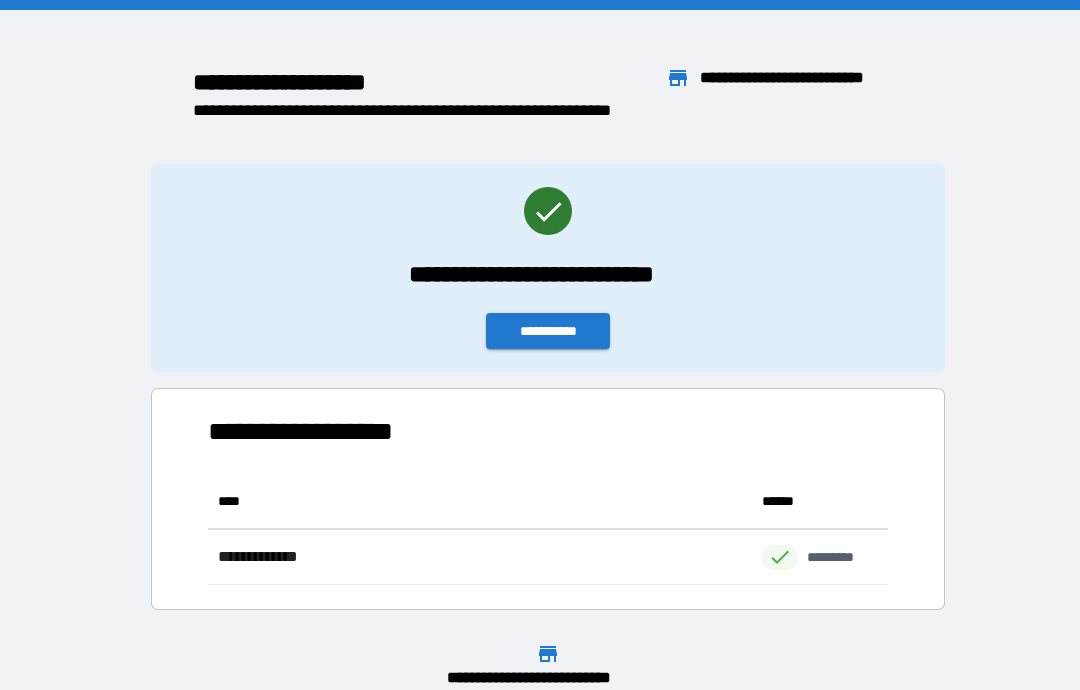 click on "**********" at bounding box center (548, 331) 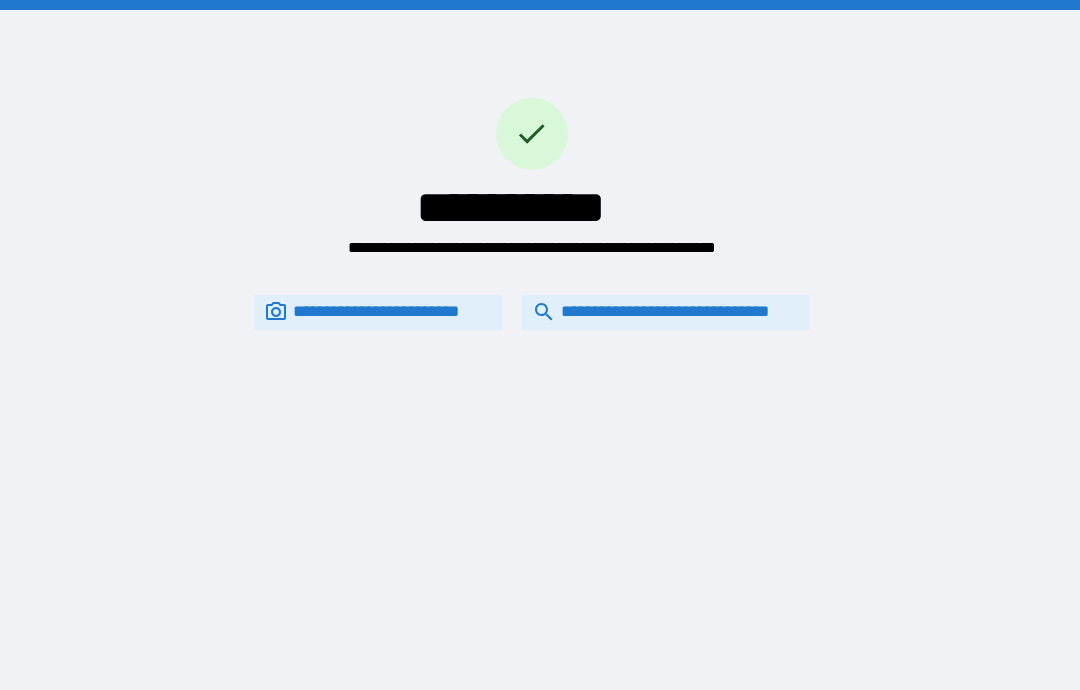 click on "**********" at bounding box center [666, 312] 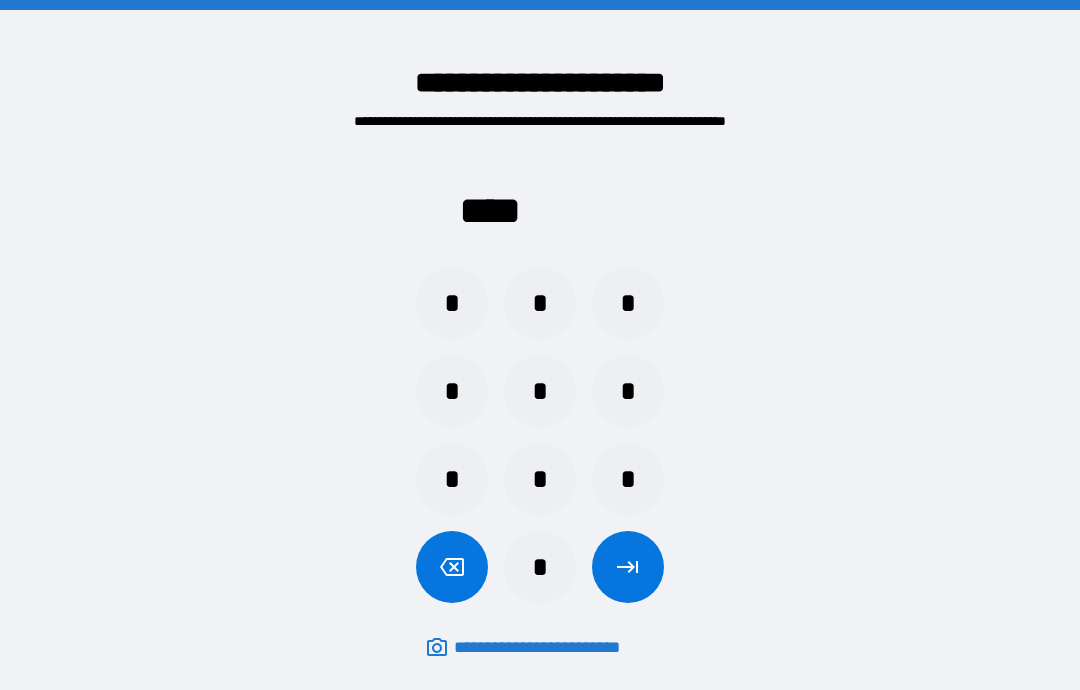 click on "*" at bounding box center (540, 303) 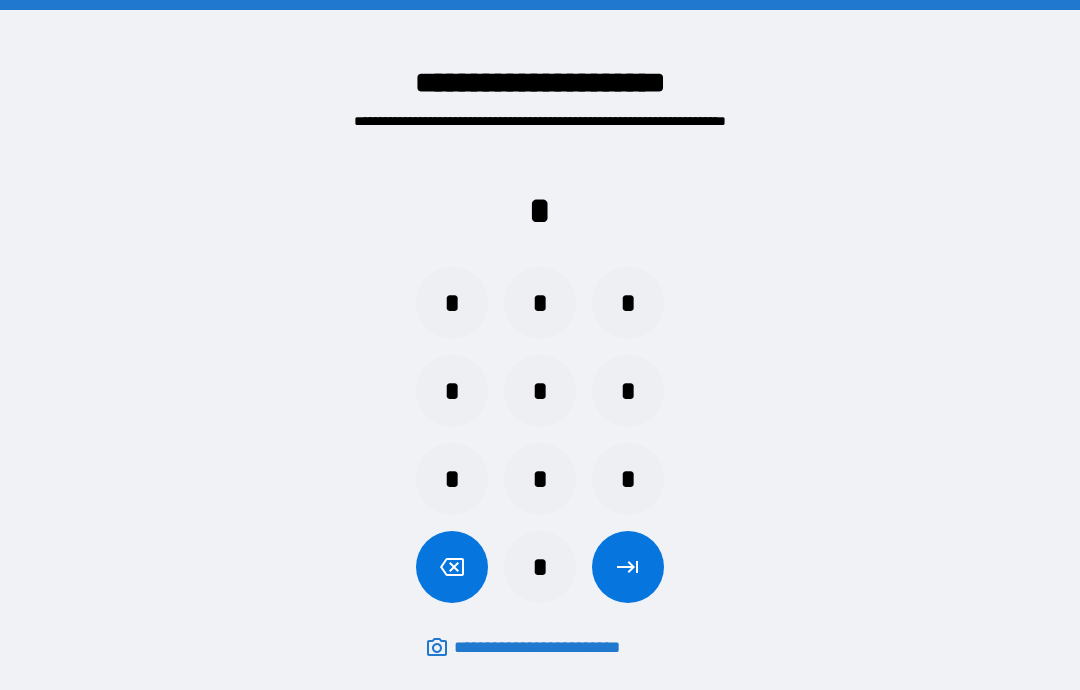 click on "*" at bounding box center [452, 391] 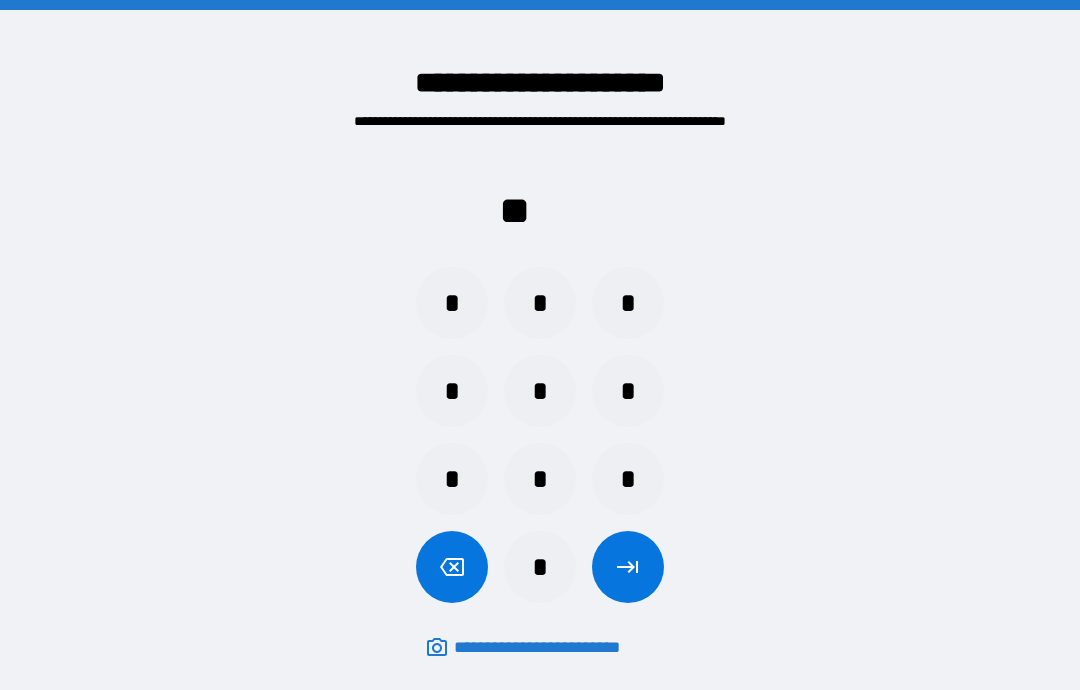 click on "*" at bounding box center [452, 479] 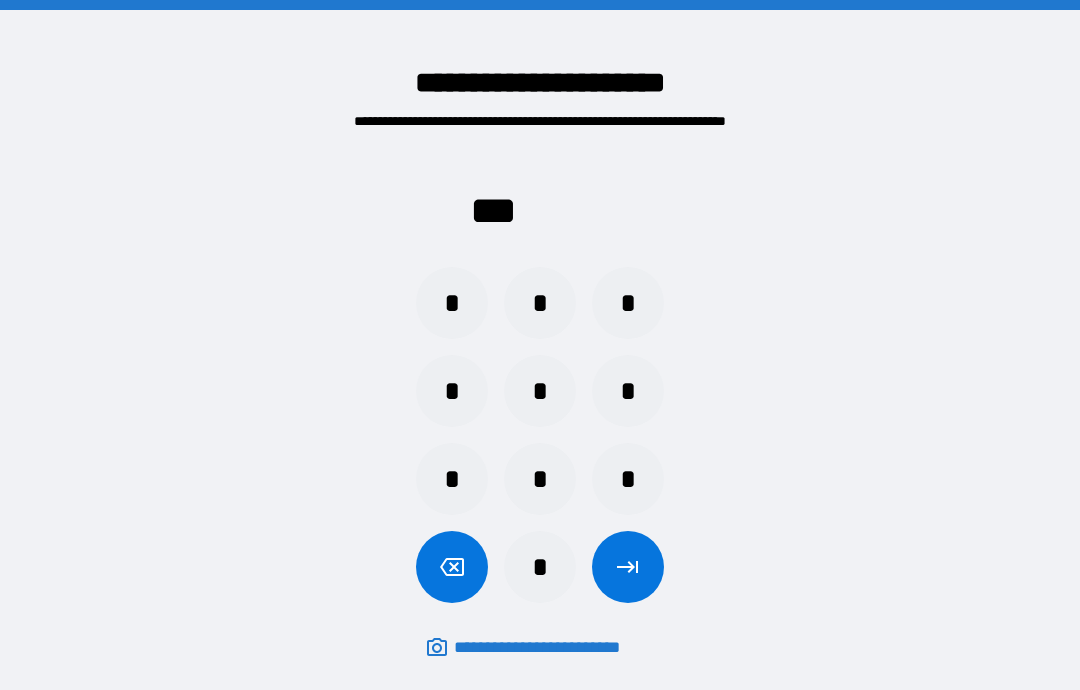 click on "*" at bounding box center [628, 303] 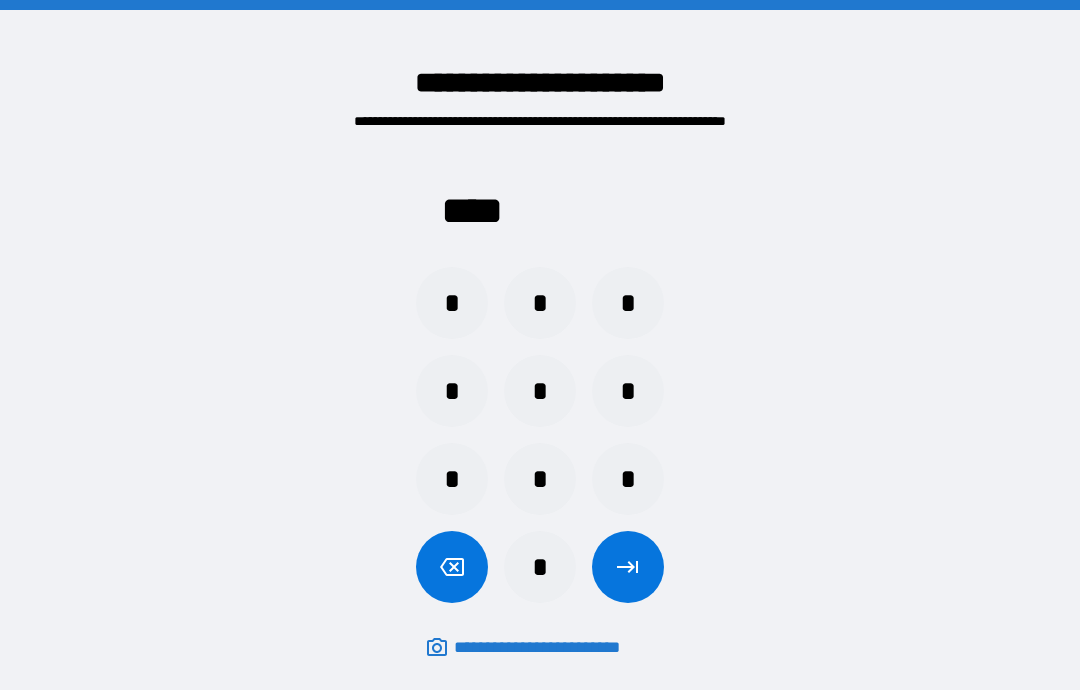 click 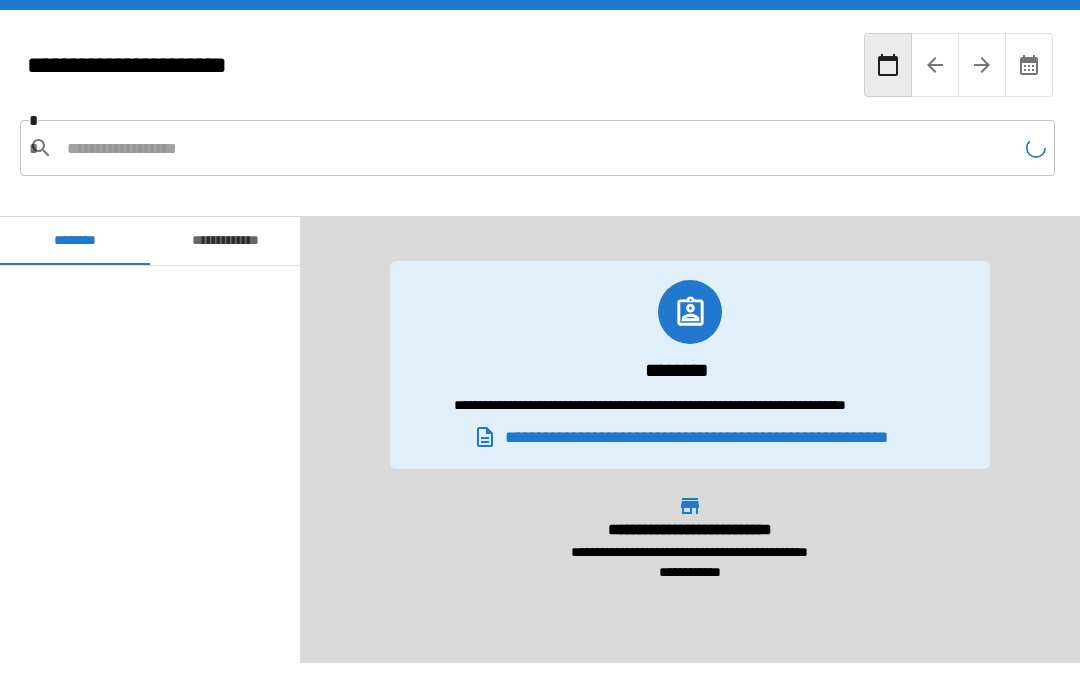scroll, scrollTop: 180, scrollLeft: 0, axis: vertical 